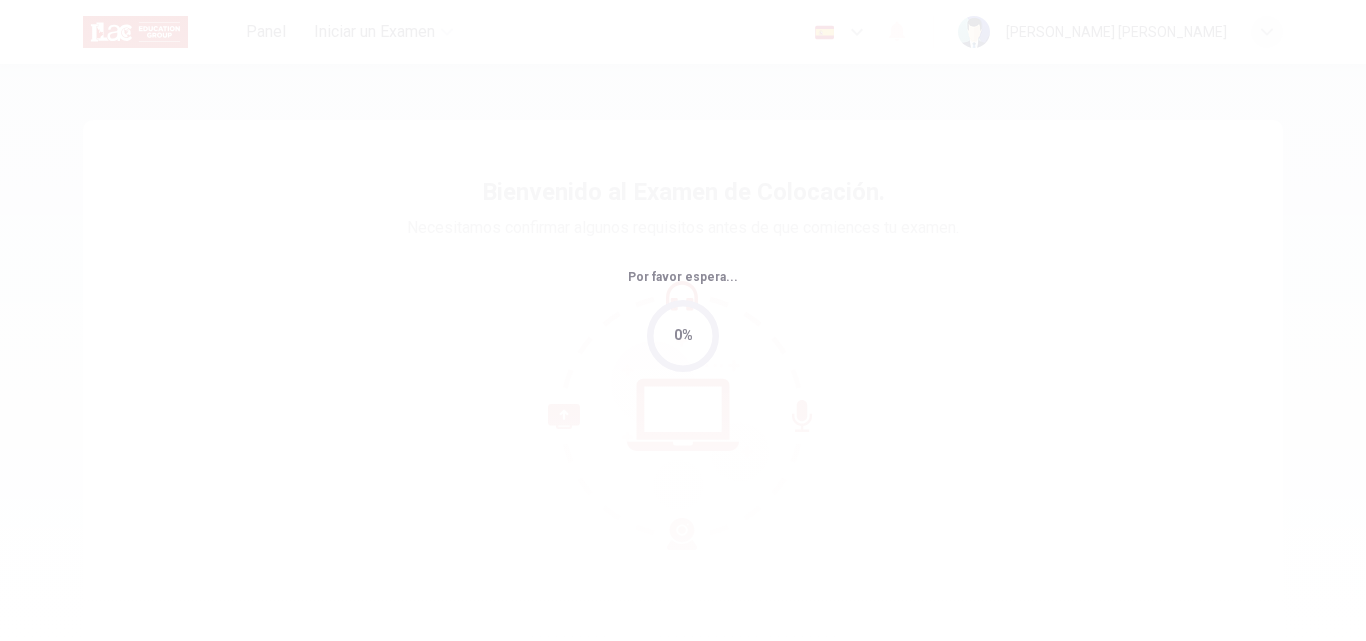 scroll, scrollTop: 0, scrollLeft: 0, axis: both 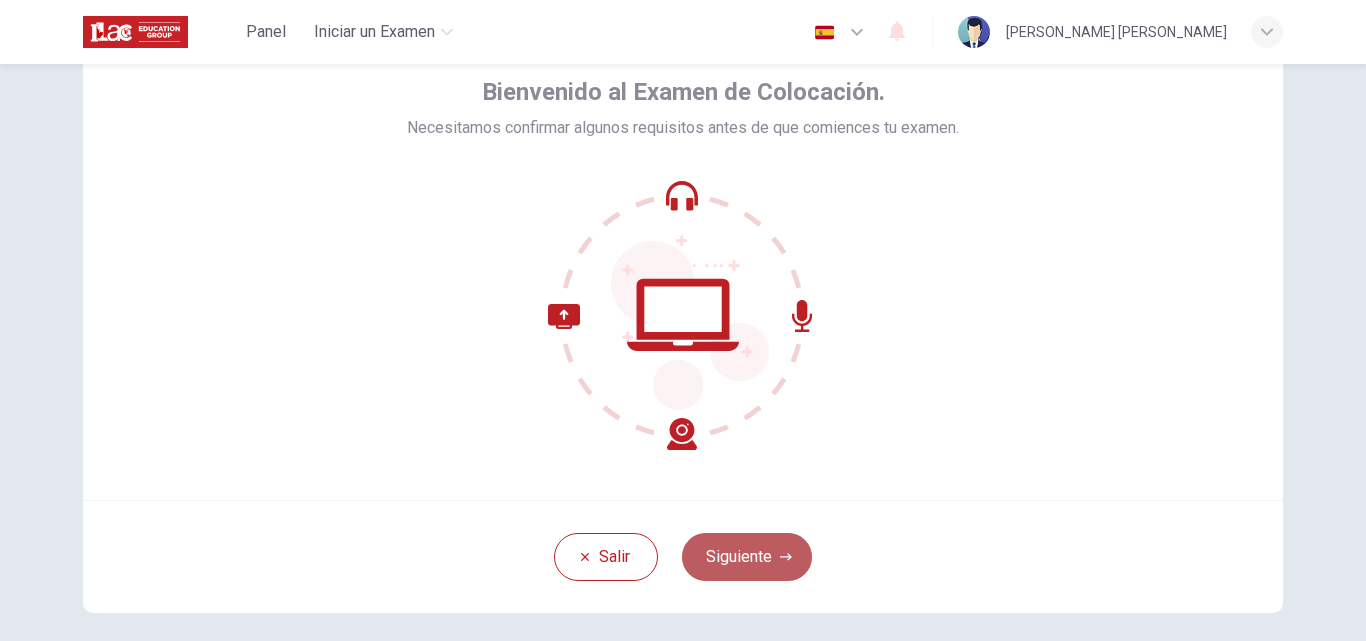 click on "Siguiente" at bounding box center [747, 557] 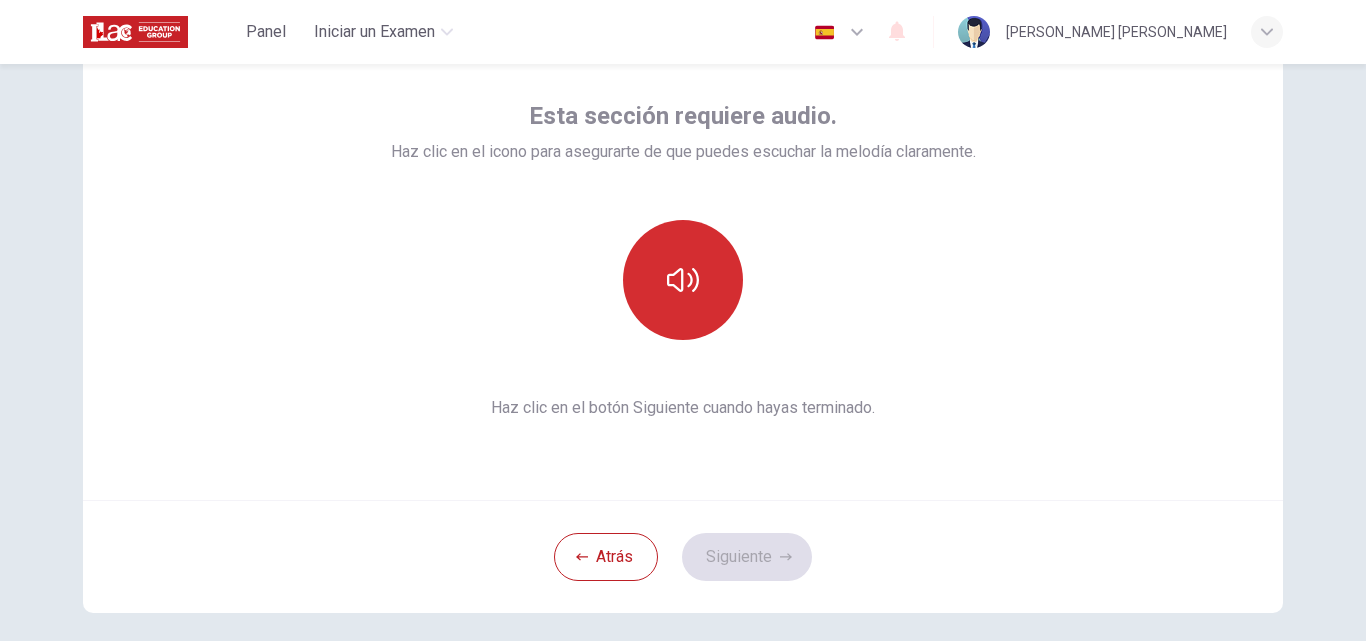click 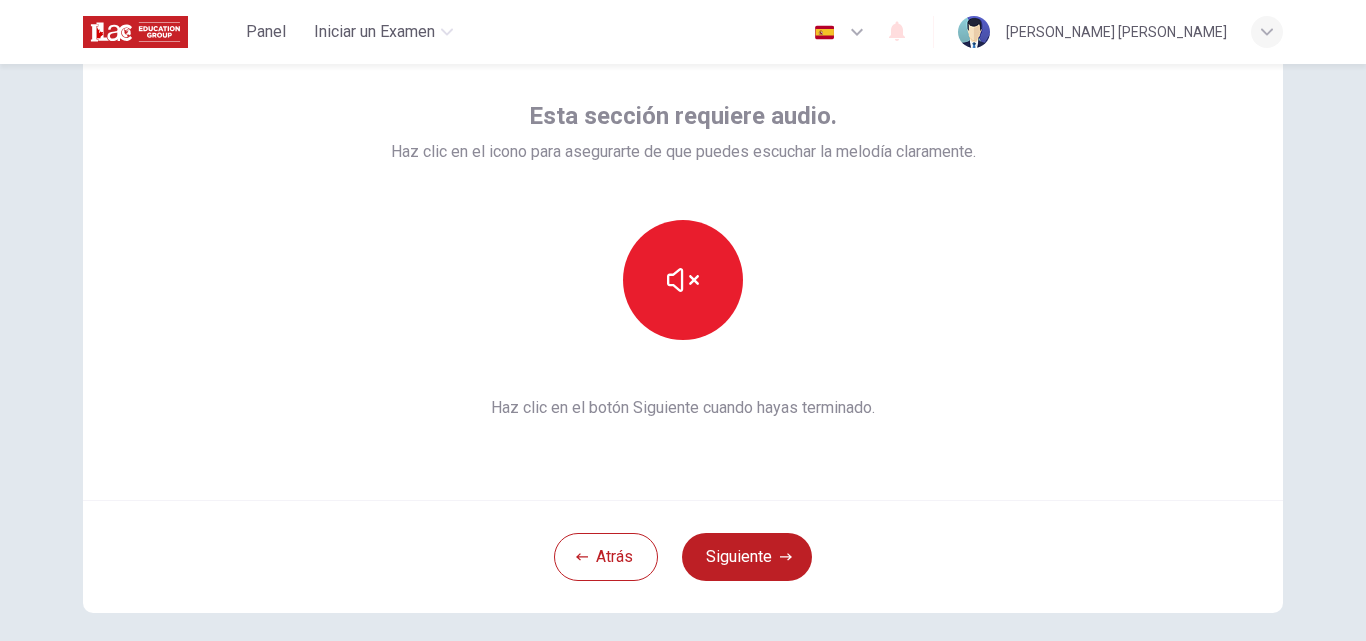 type 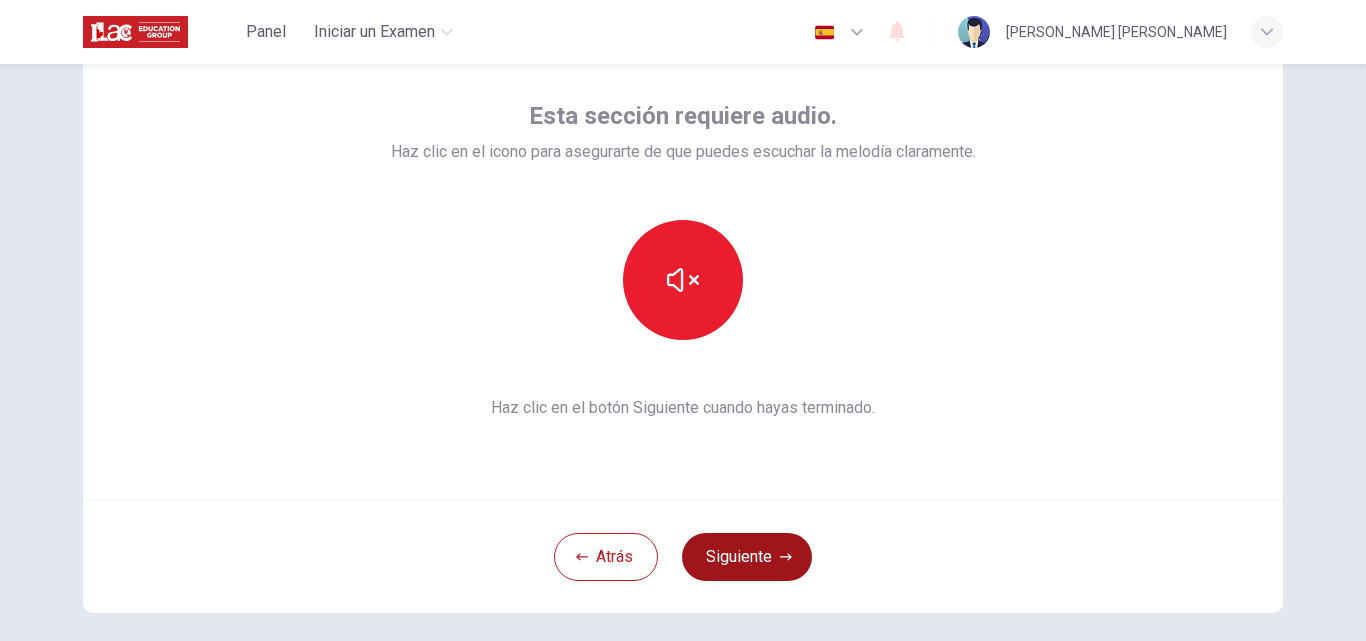 click on "Siguiente" at bounding box center [747, 557] 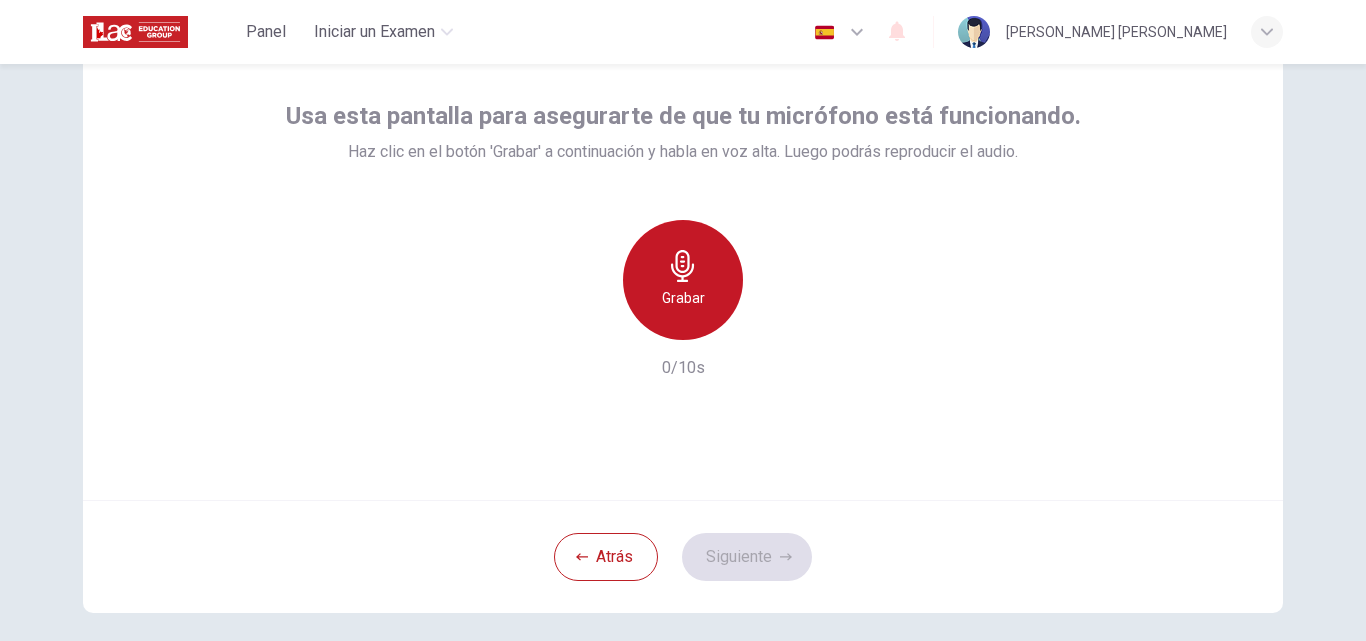 click 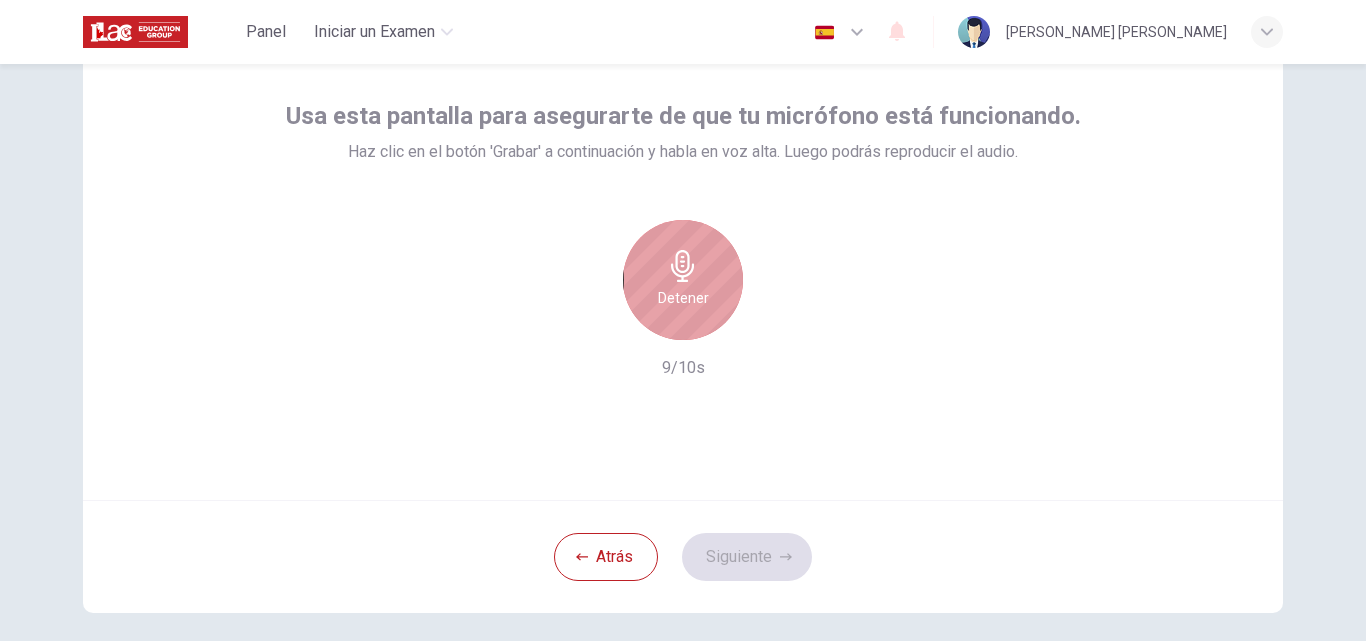 click 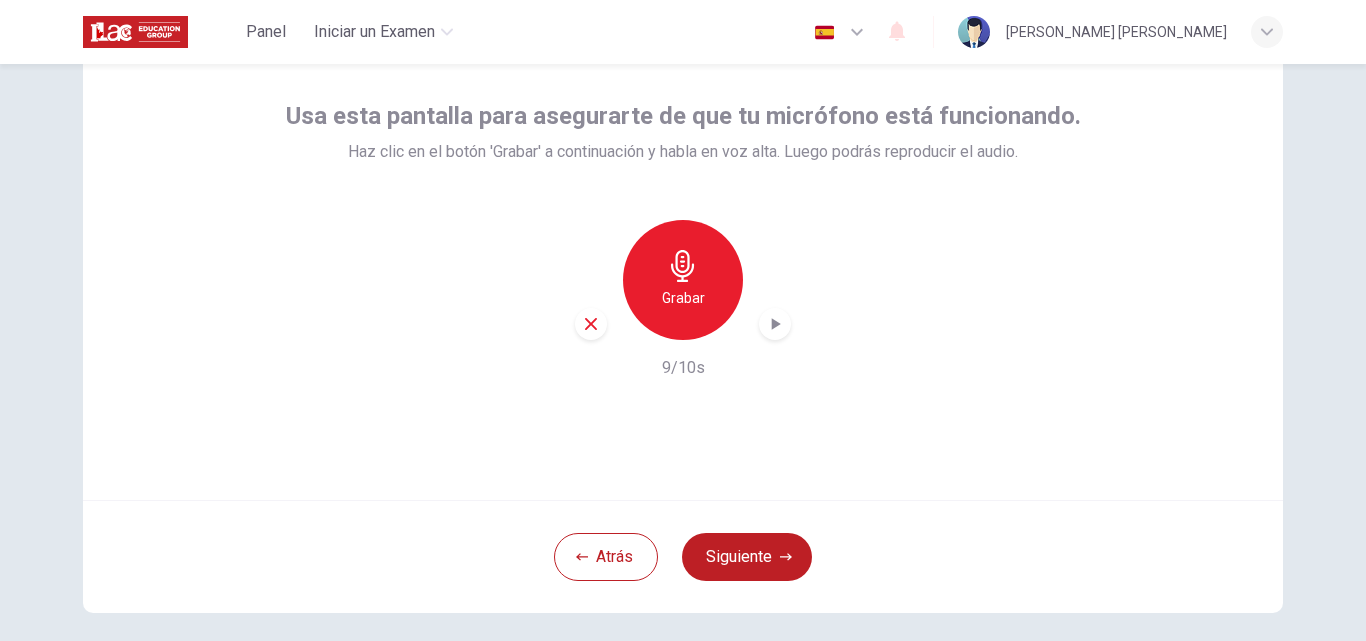 click 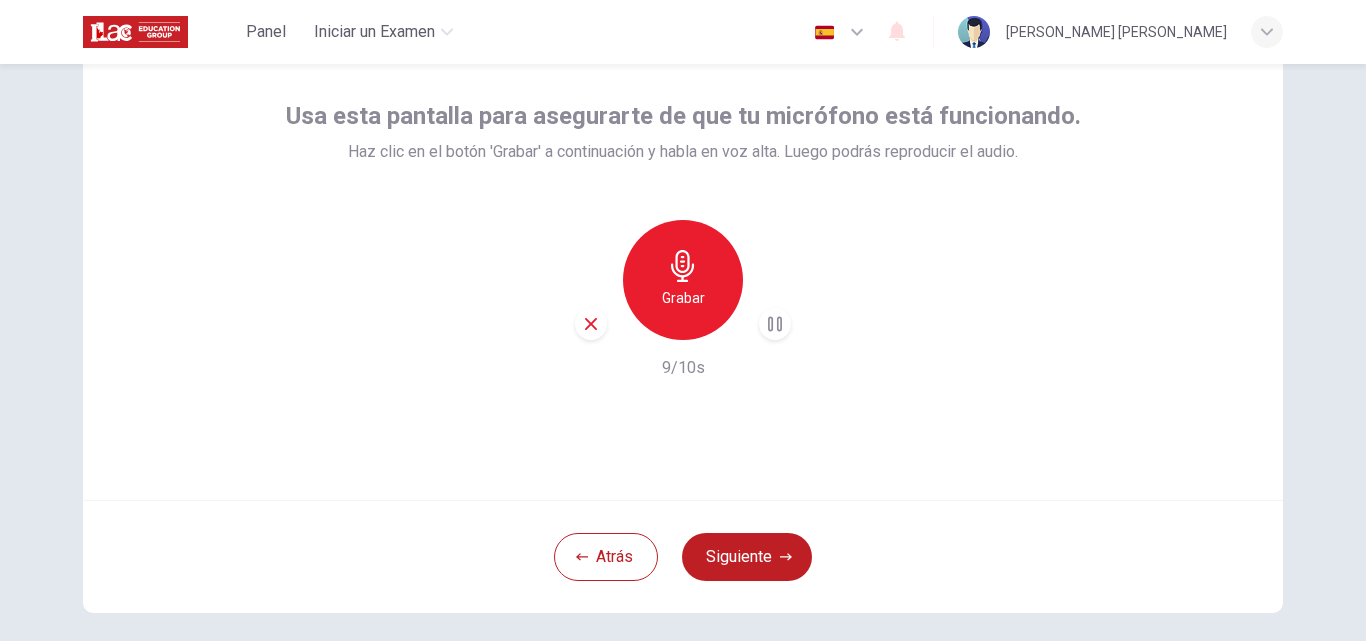 type 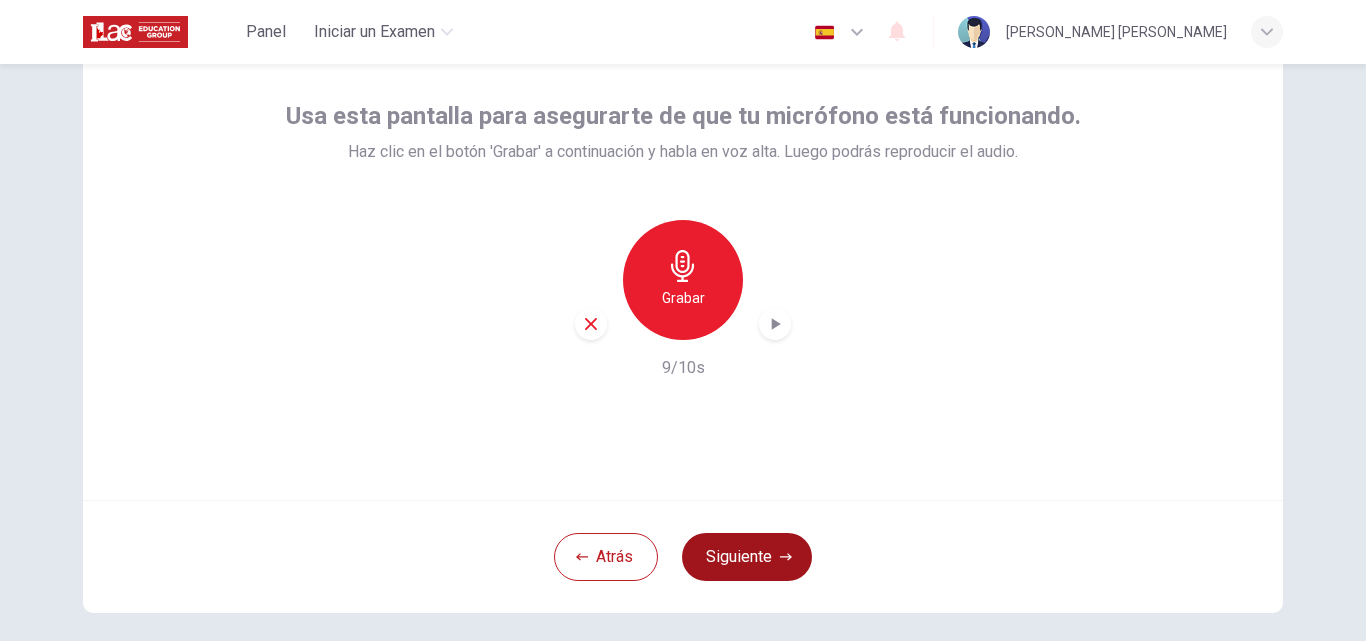 click on "Siguiente" at bounding box center [747, 557] 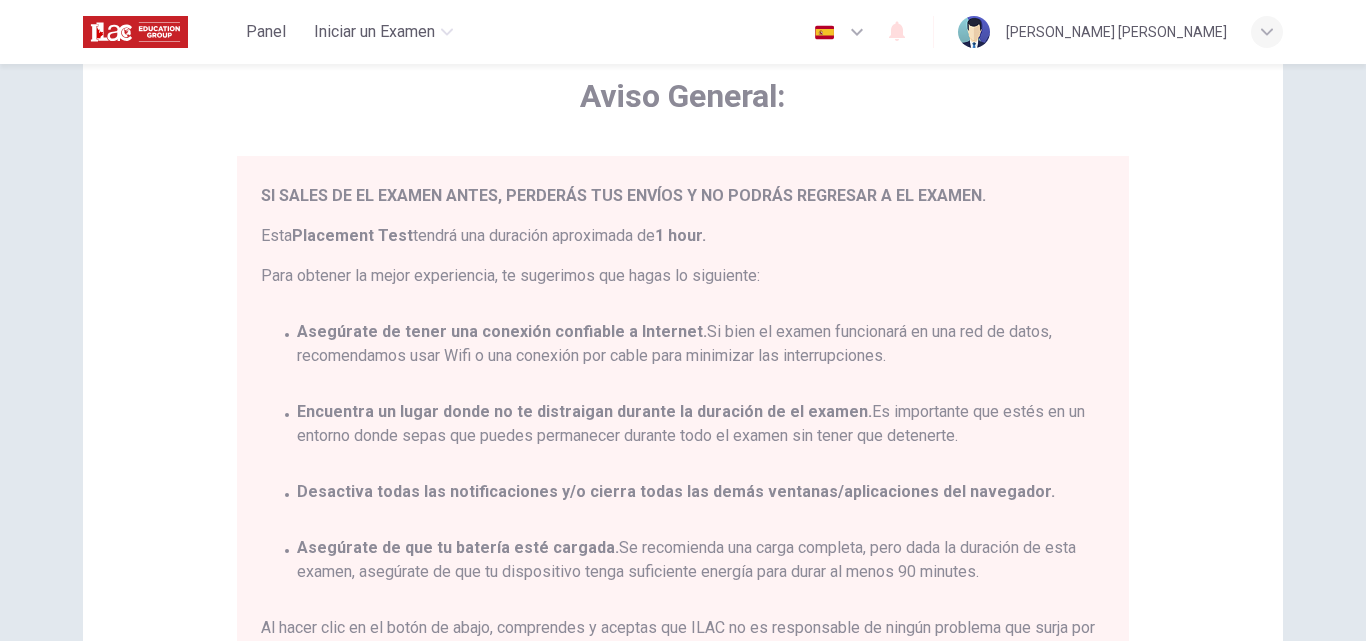 scroll, scrollTop: 117, scrollLeft: 0, axis: vertical 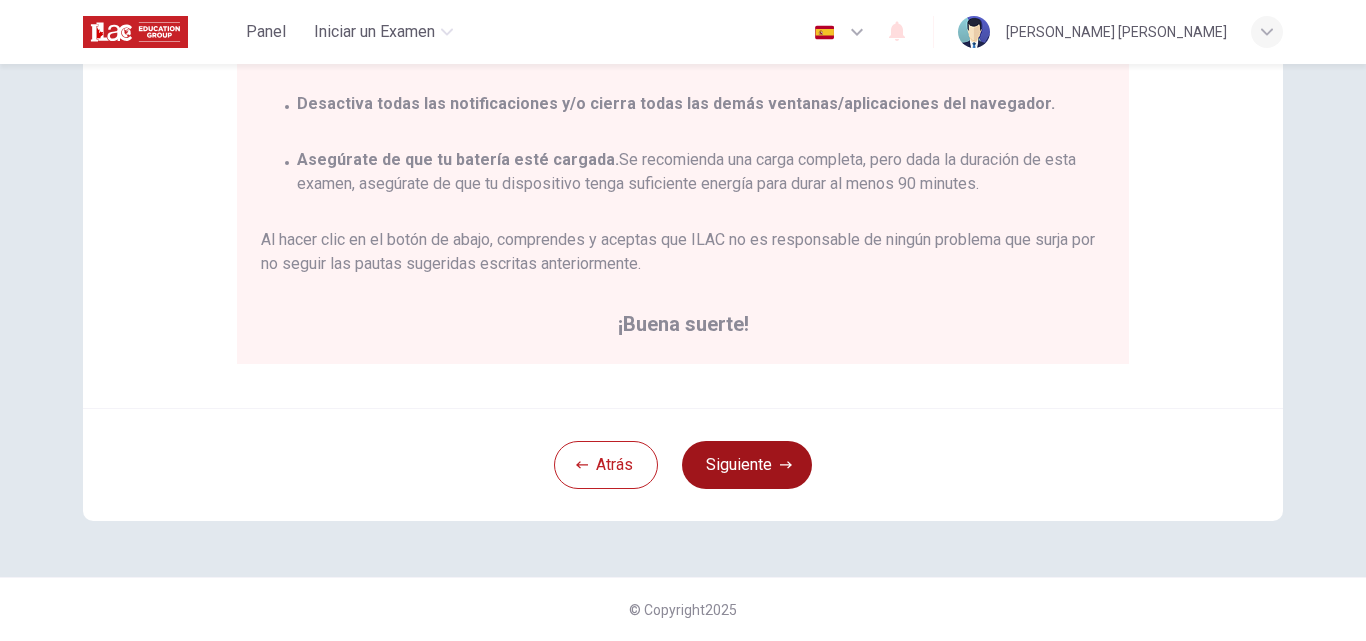 click on "Siguiente" at bounding box center (747, 465) 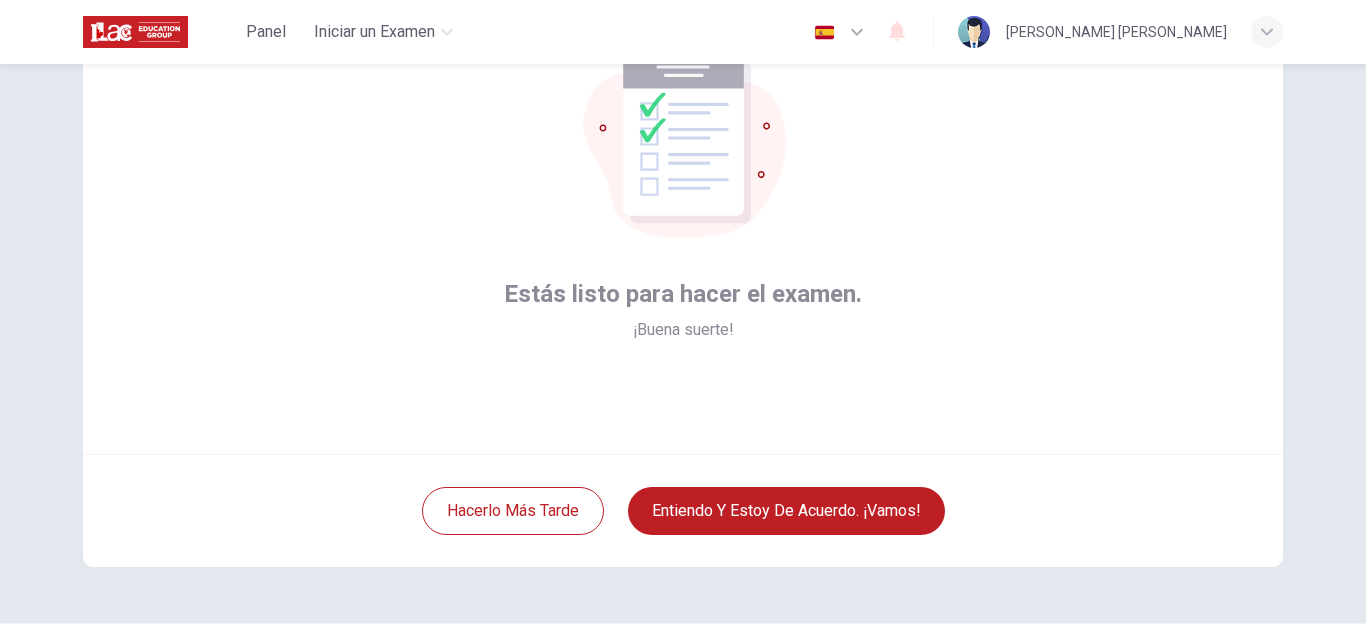 scroll, scrollTop: 192, scrollLeft: 0, axis: vertical 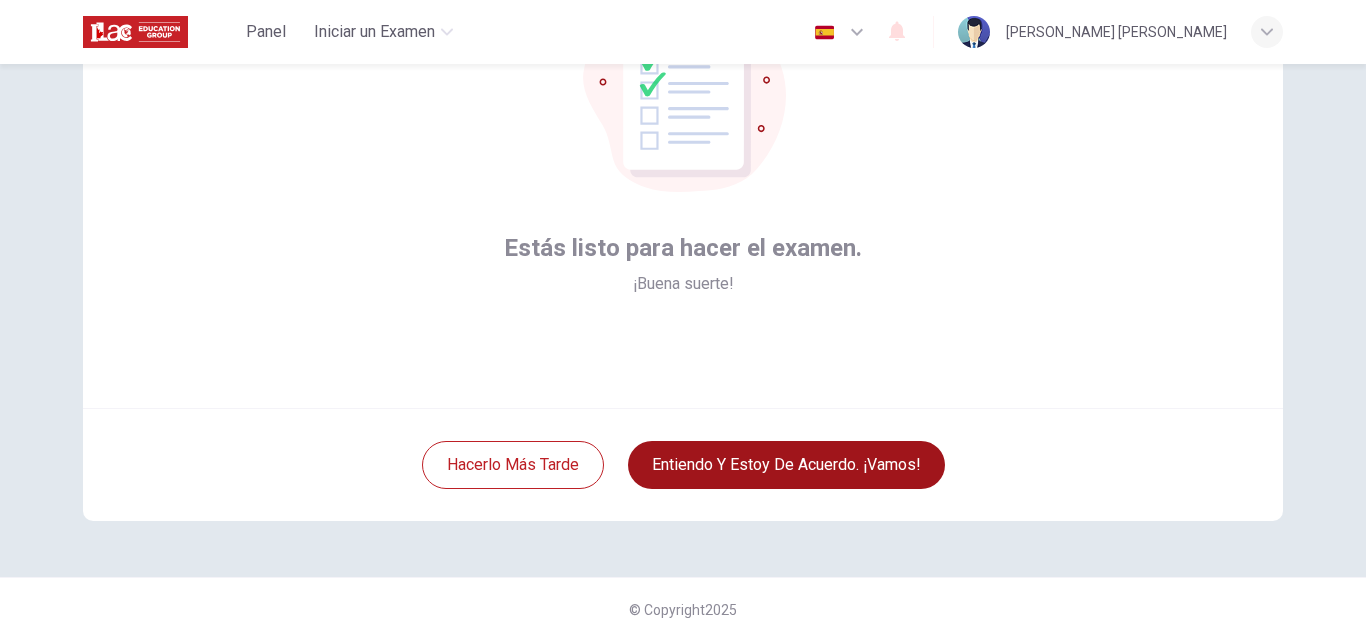 click on "Entiendo y estoy de acuerdo. ¡Vamos!" at bounding box center [786, 465] 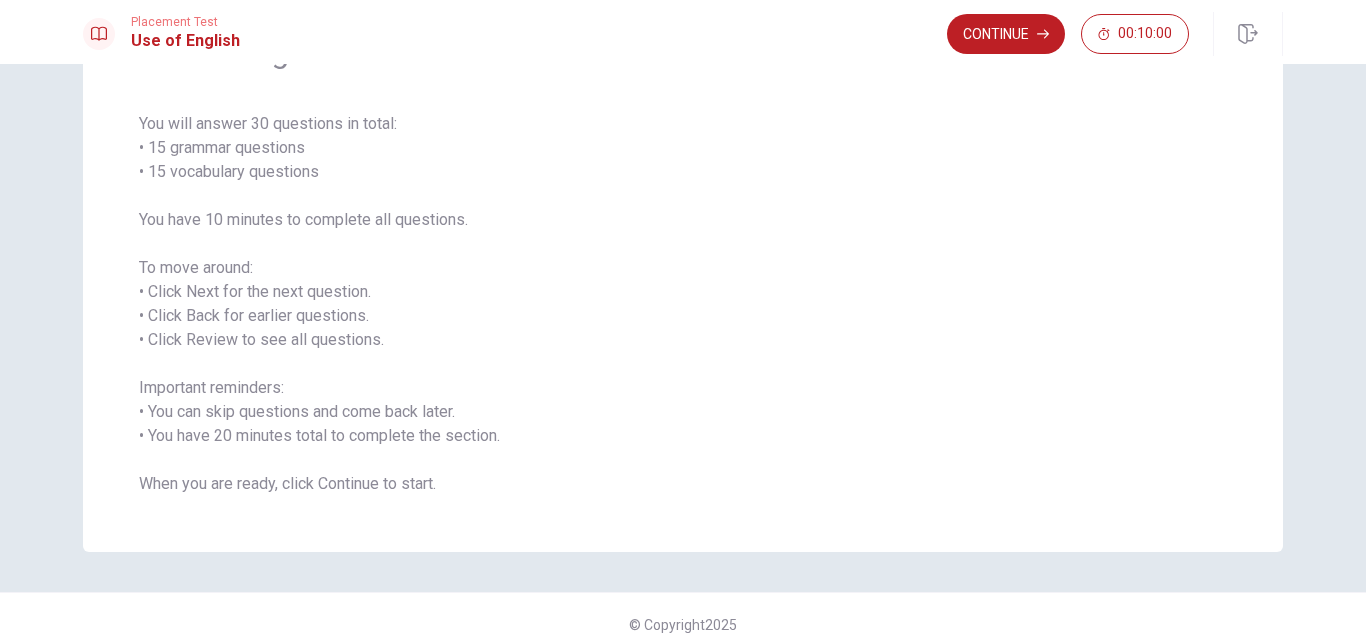 scroll, scrollTop: 143, scrollLeft: 0, axis: vertical 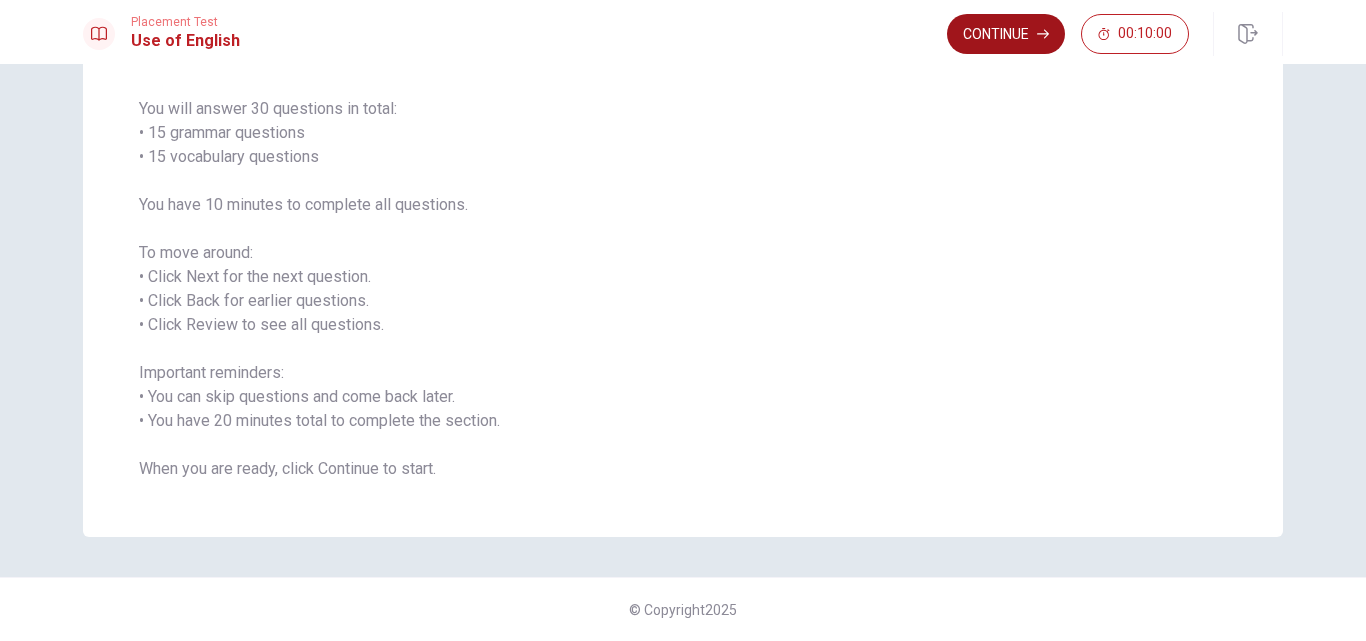 click on "Continue" at bounding box center (1006, 34) 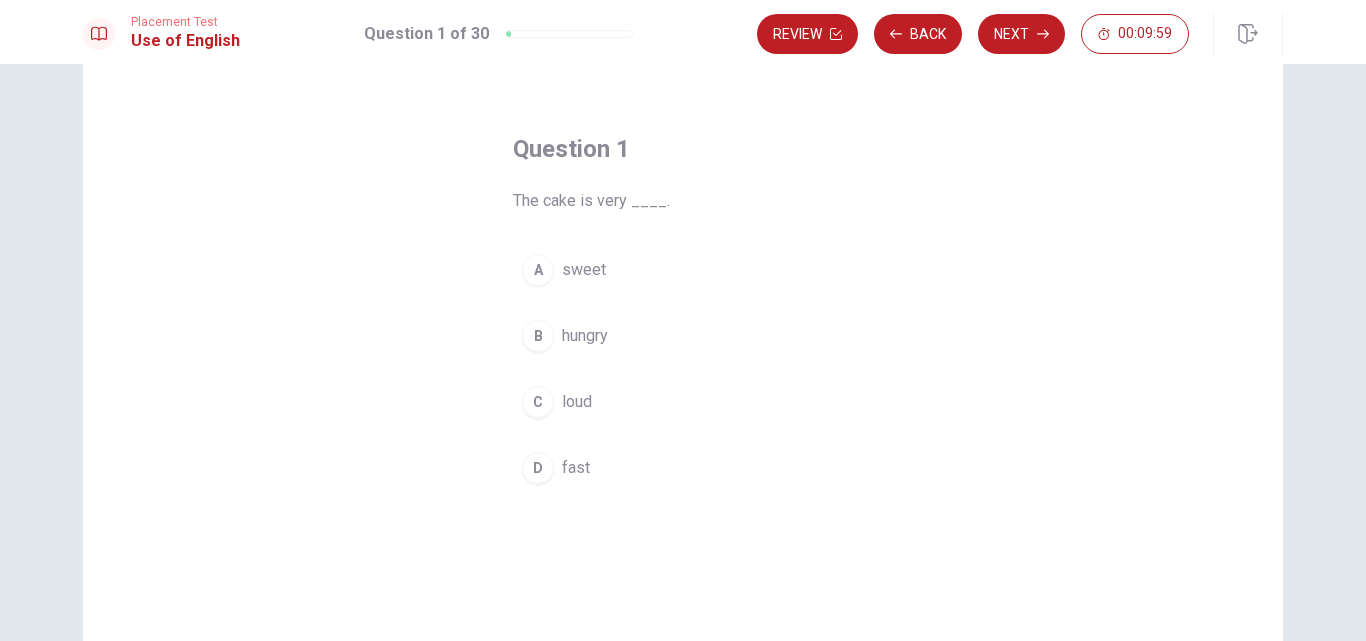 scroll, scrollTop: 100, scrollLeft: 0, axis: vertical 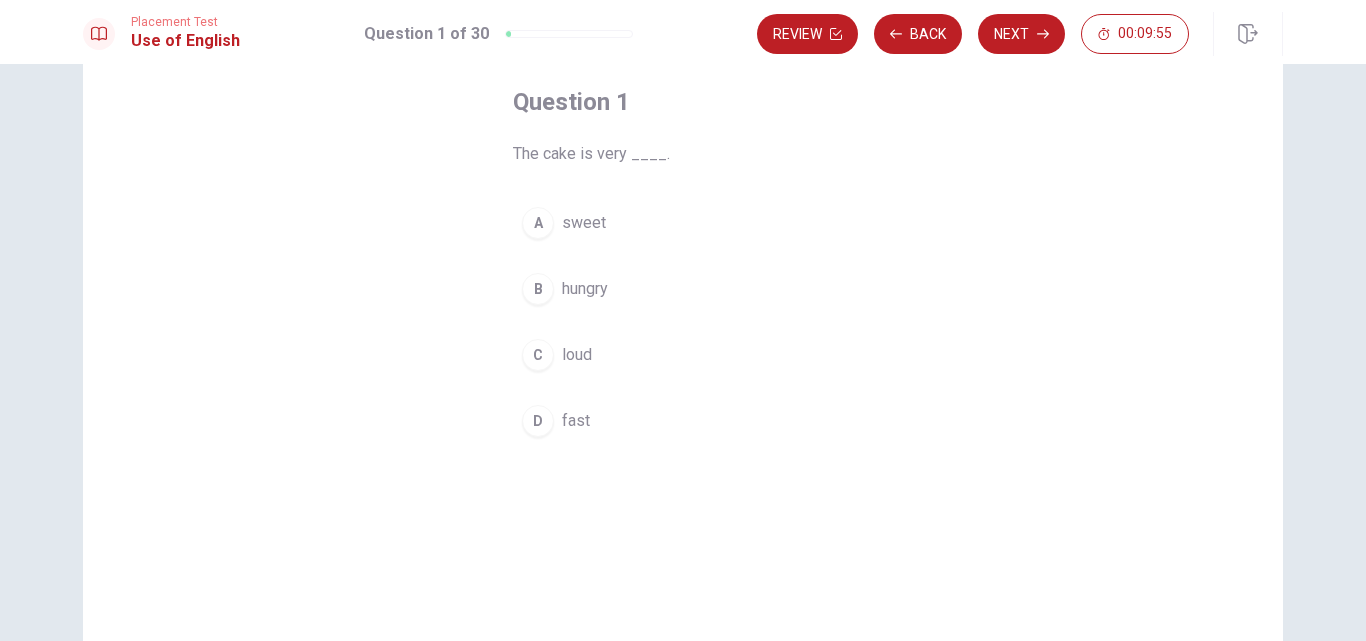 click on "sweet" at bounding box center [584, 223] 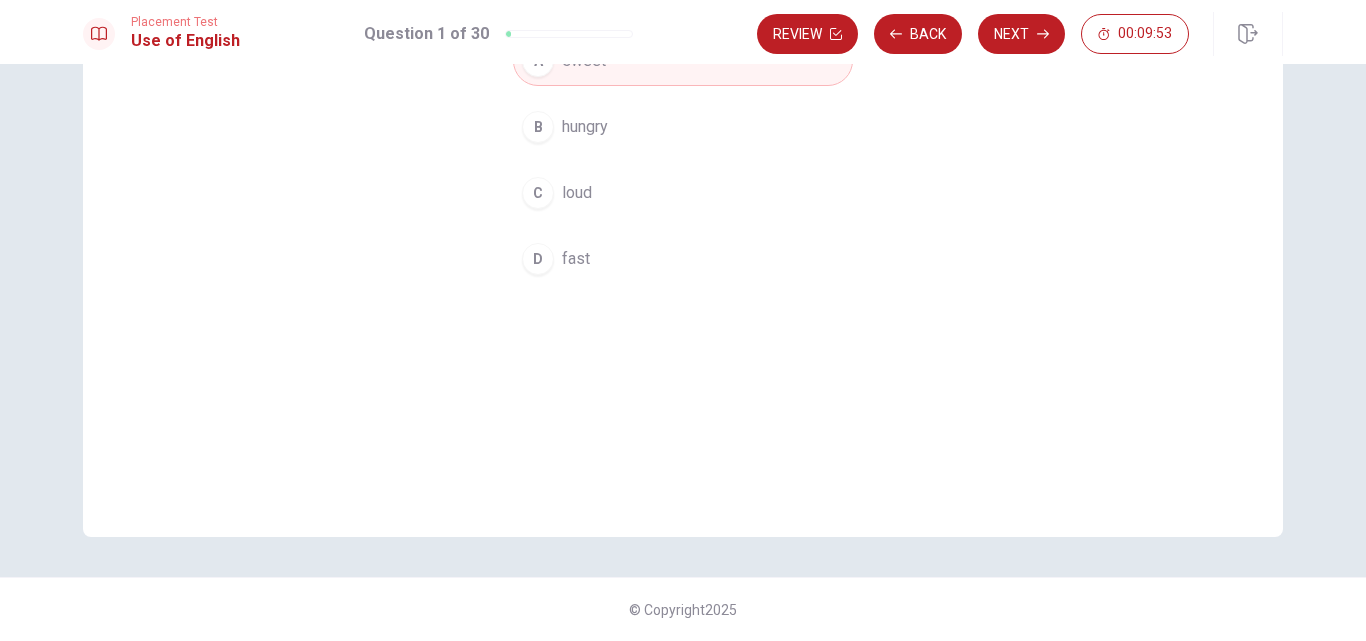 scroll, scrollTop: 62, scrollLeft: 0, axis: vertical 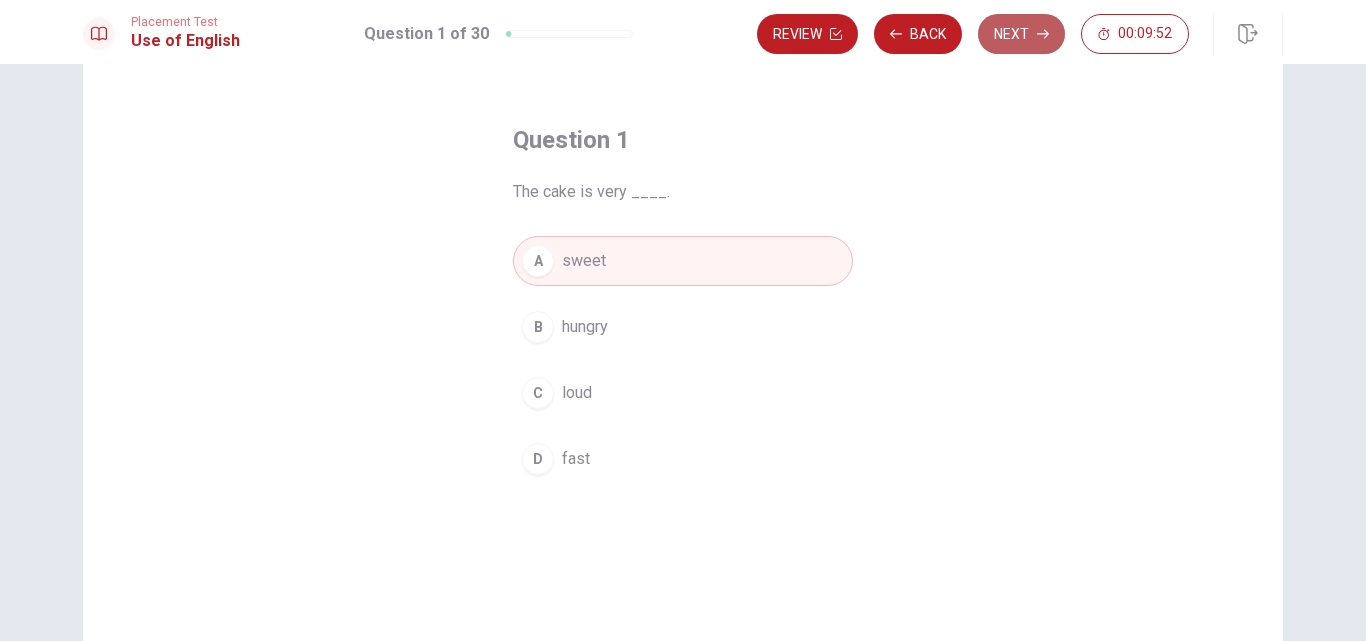 click on "Next" at bounding box center [1021, 34] 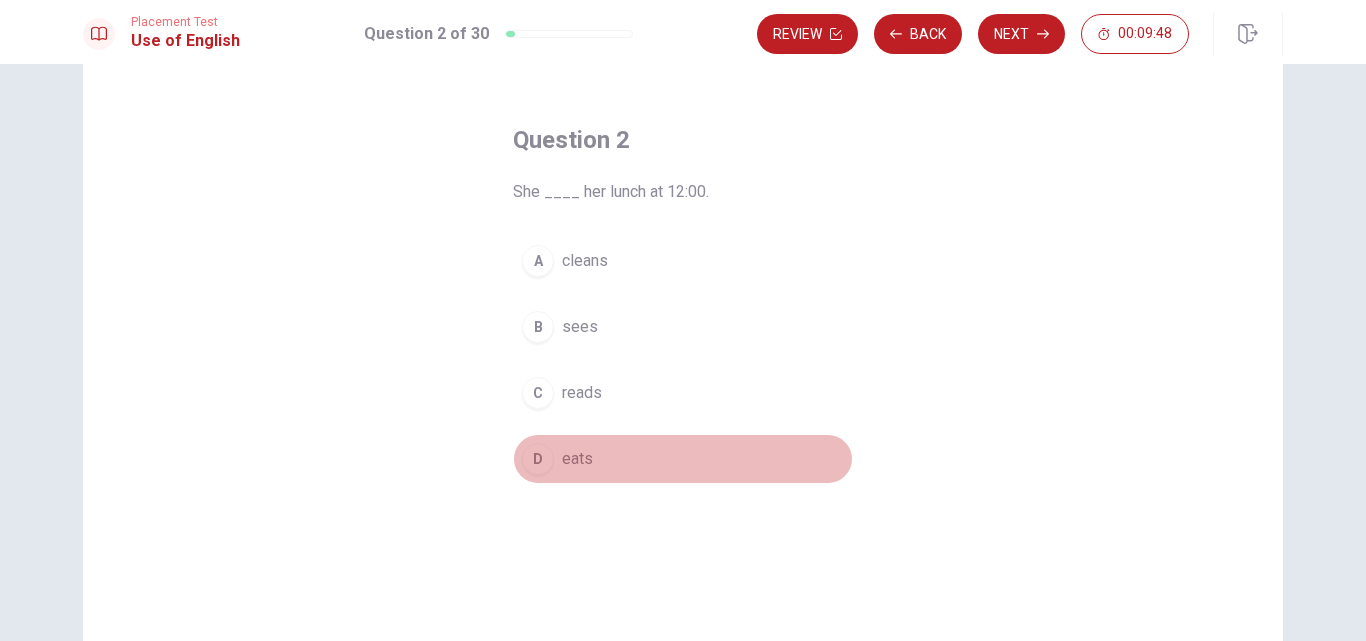 click on "eats" at bounding box center (577, 459) 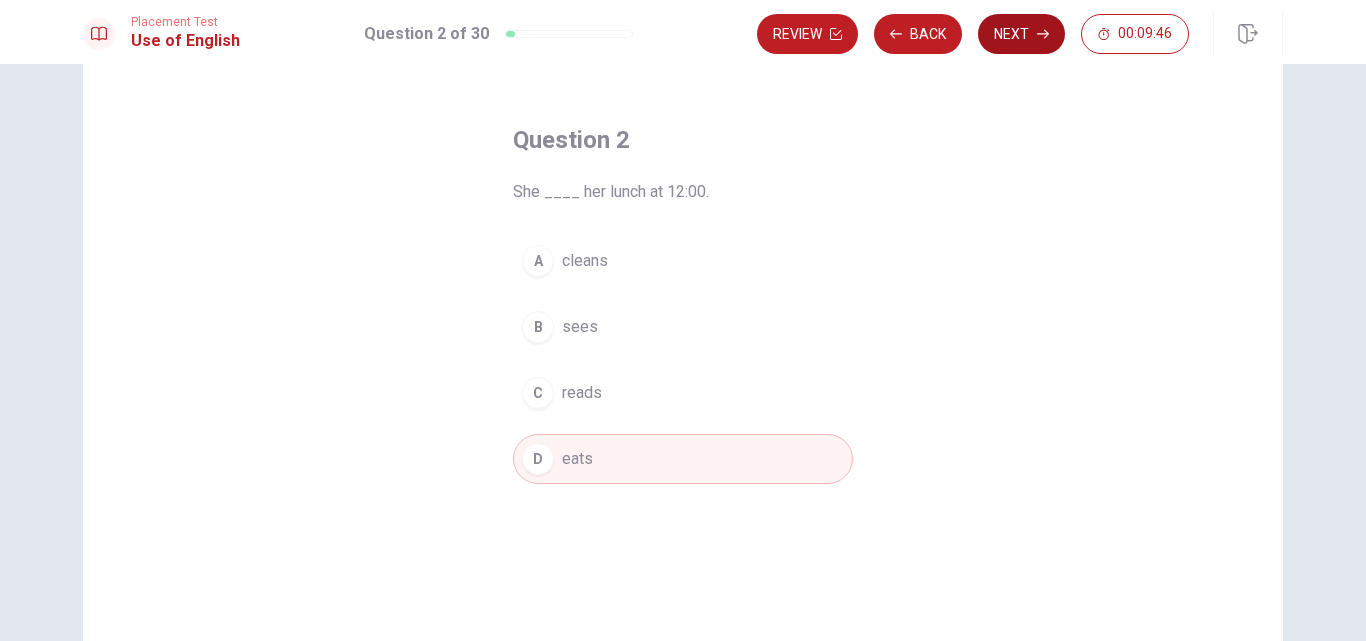 click on "Next" at bounding box center (1021, 34) 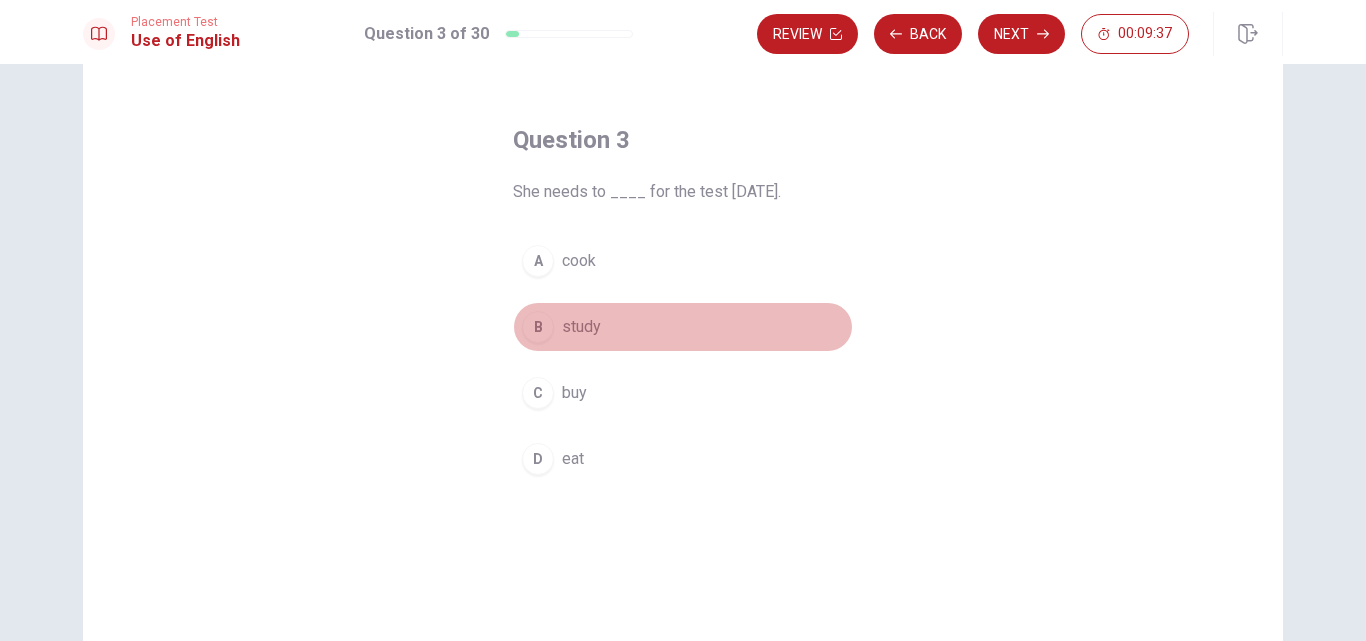 click on "study" at bounding box center [581, 327] 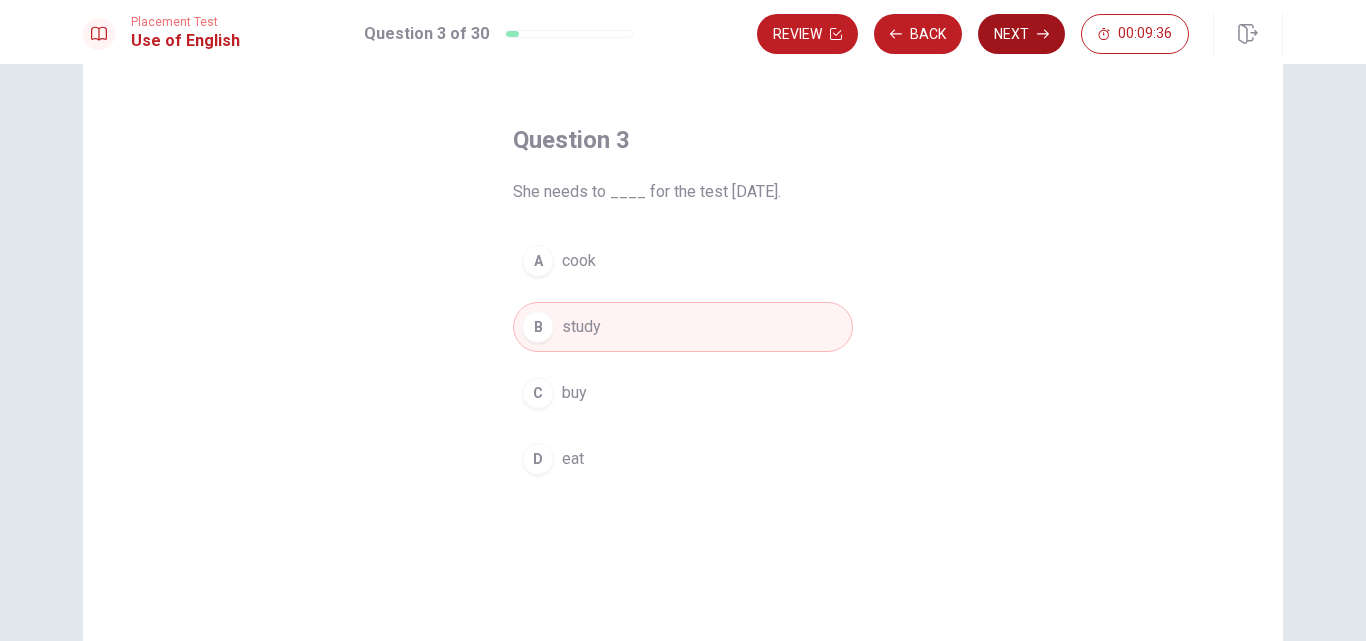 click on "Next" at bounding box center [1021, 34] 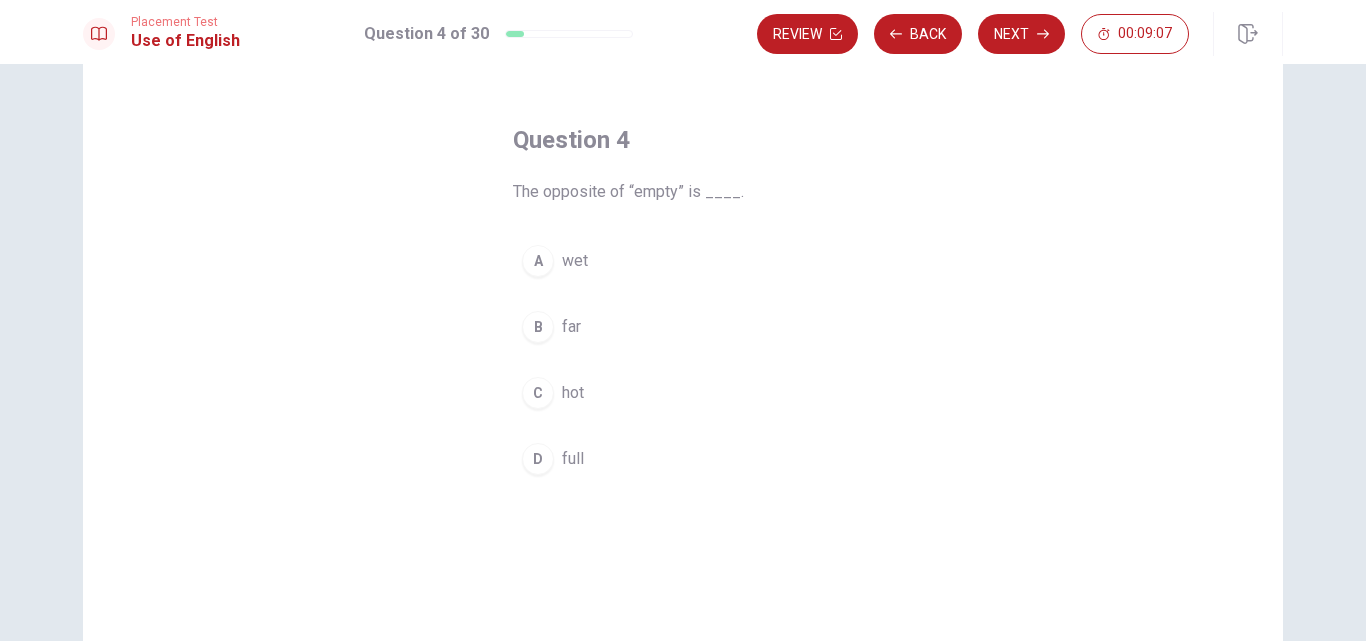 click on "full" at bounding box center [573, 459] 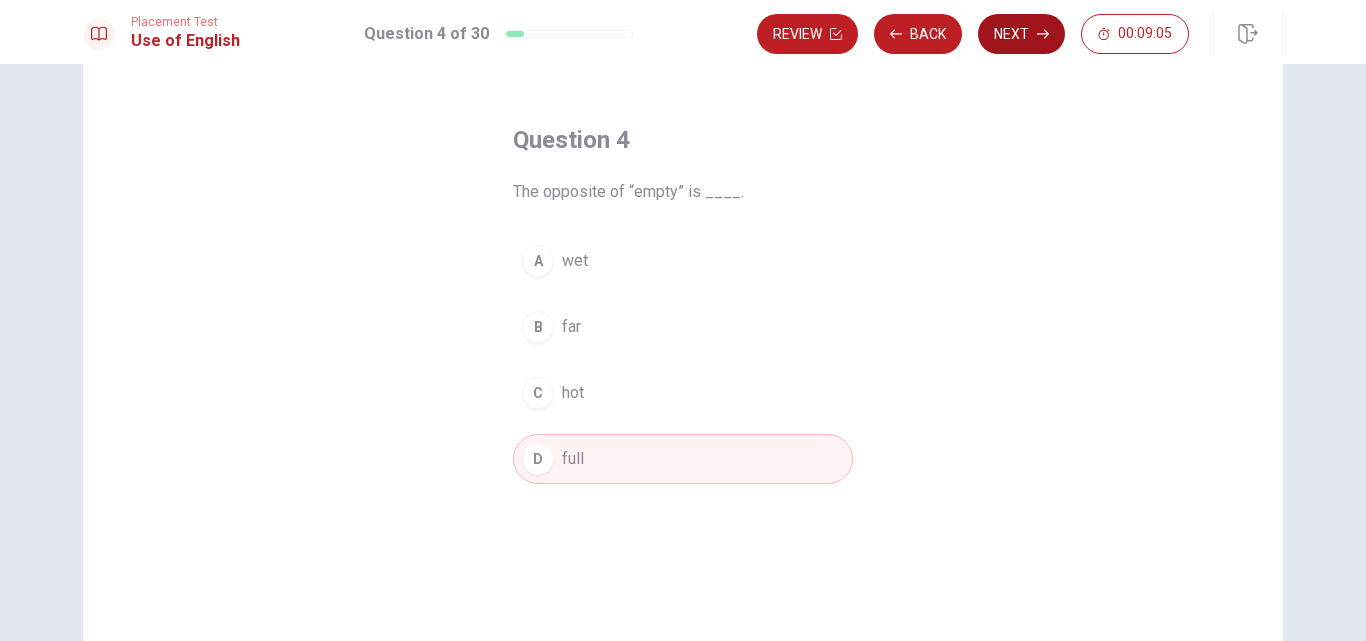 click on "Next" at bounding box center (1021, 34) 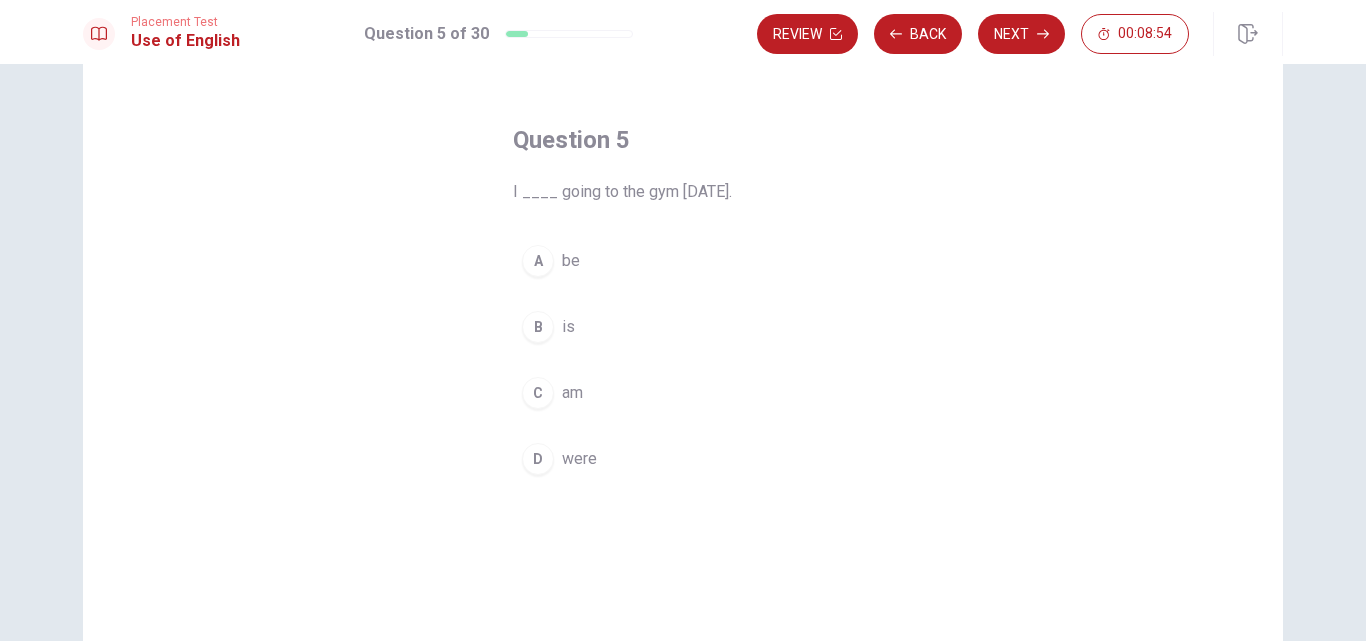 click on "am" at bounding box center [572, 393] 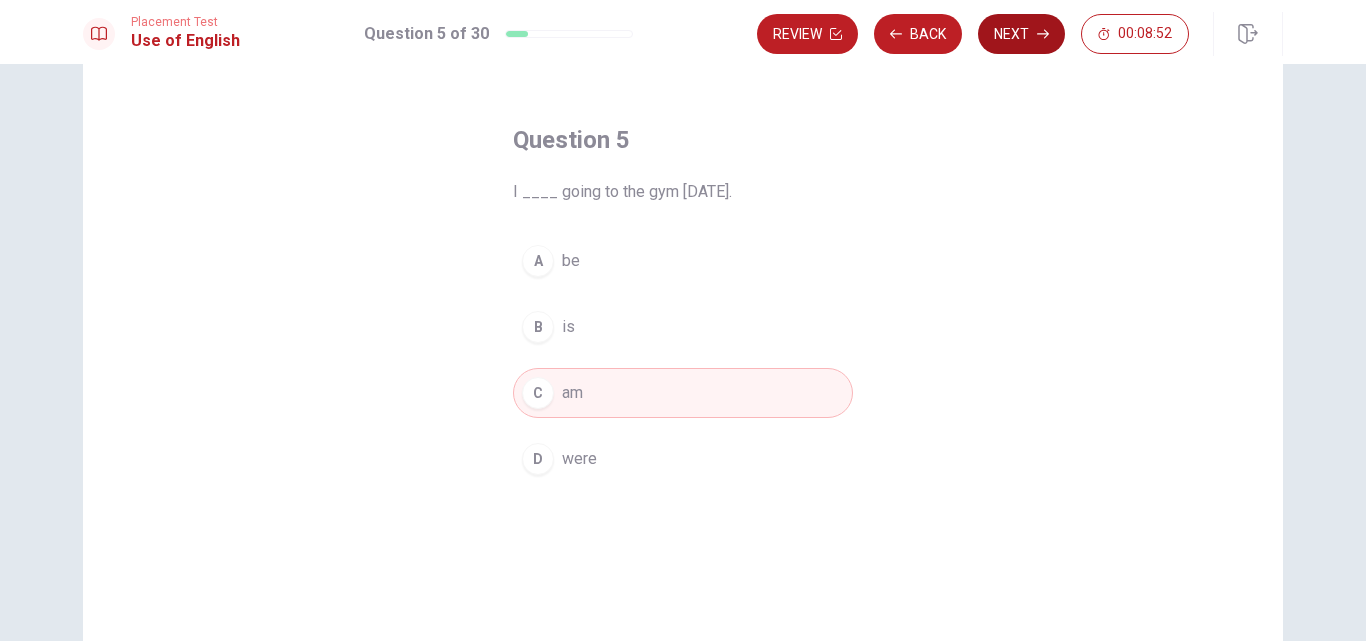 click on "Next" at bounding box center (1021, 34) 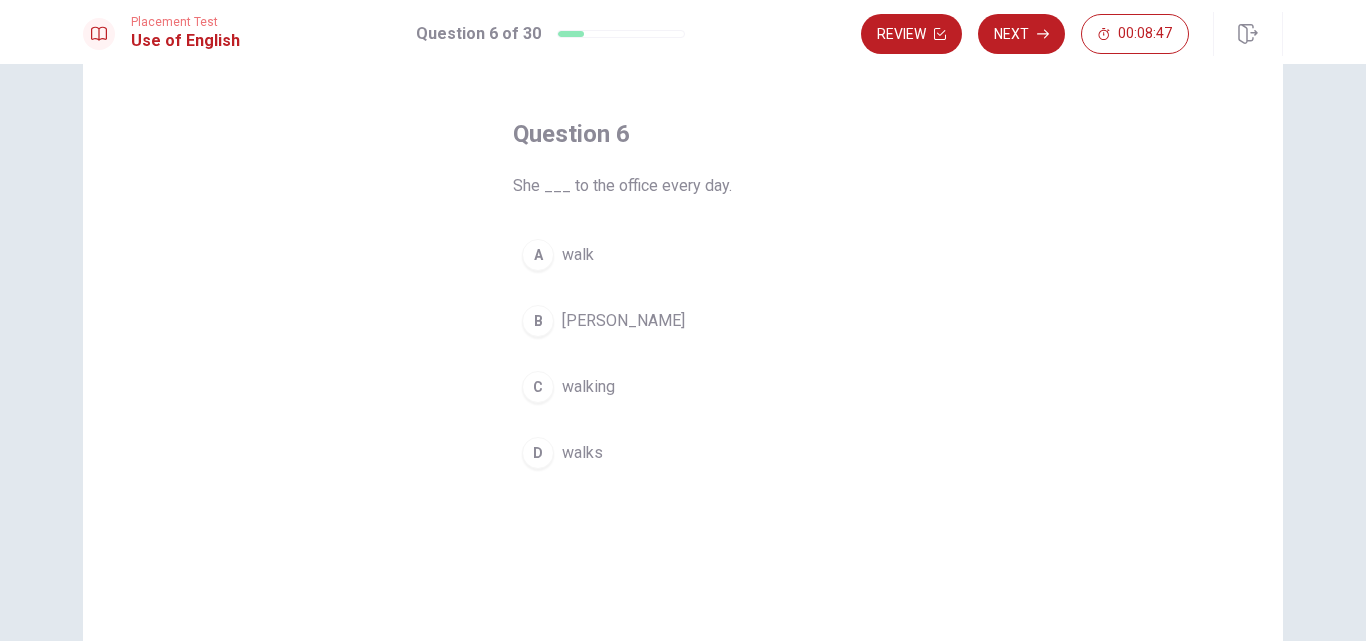 scroll, scrollTop: 100, scrollLeft: 0, axis: vertical 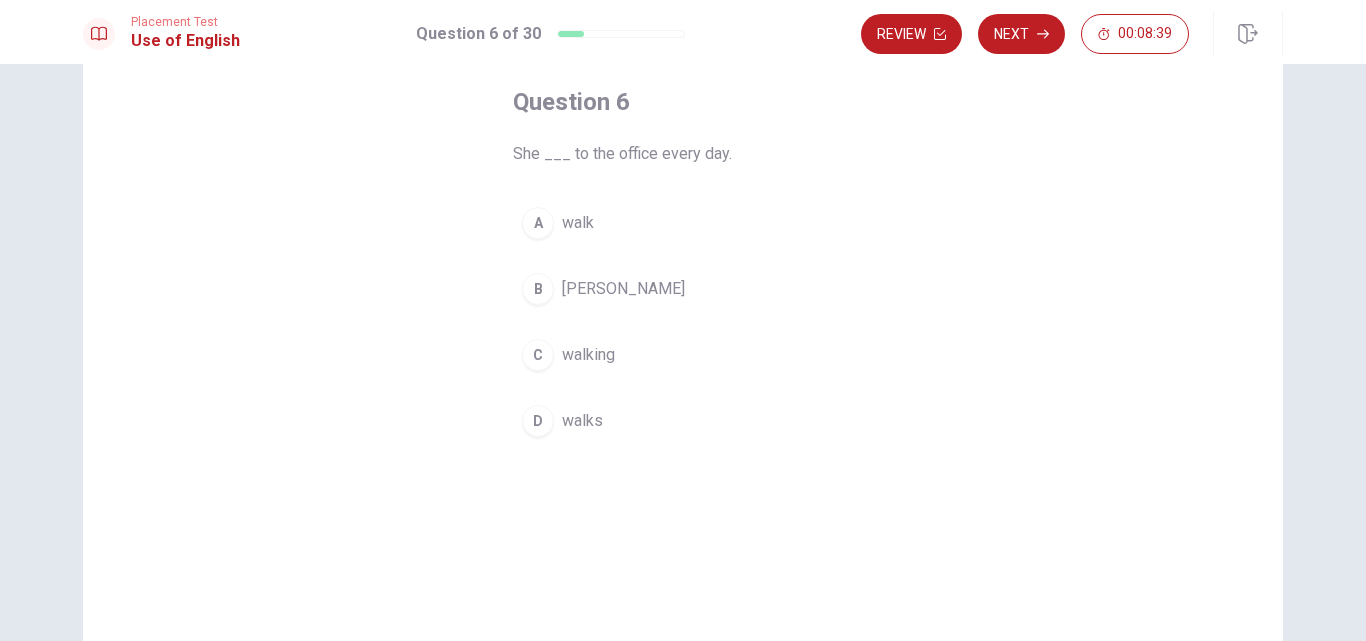 click on "walks" at bounding box center (582, 421) 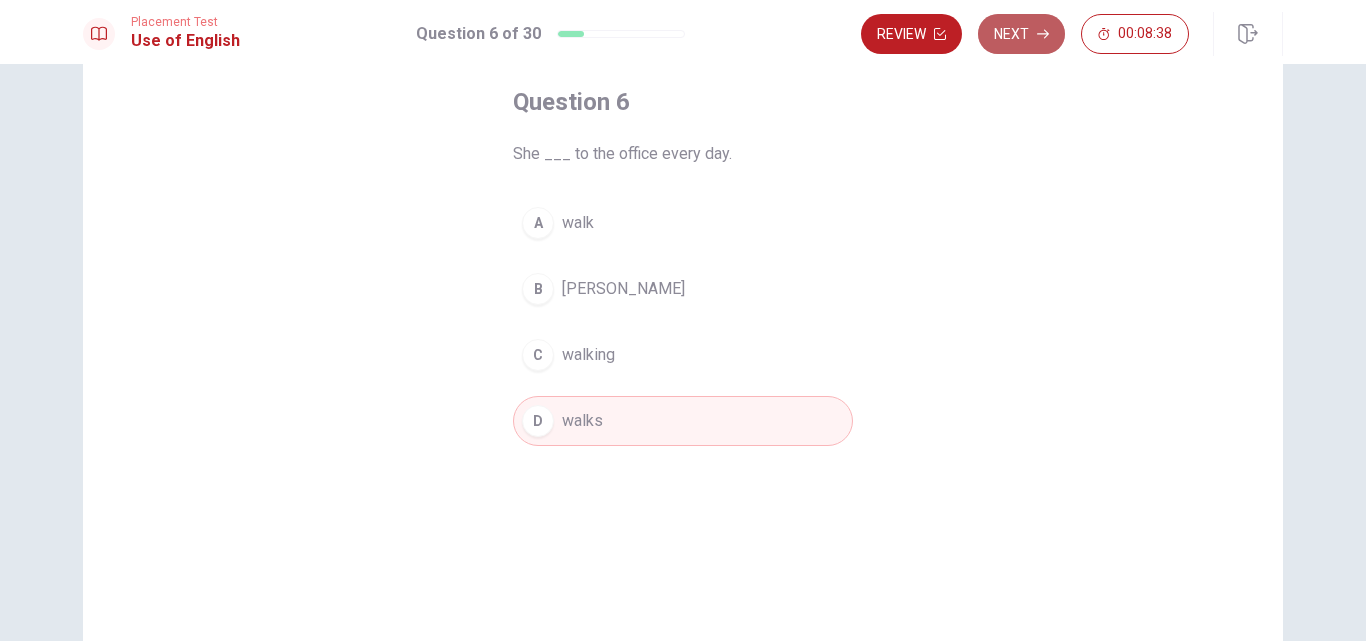 click on "Next" at bounding box center (1021, 34) 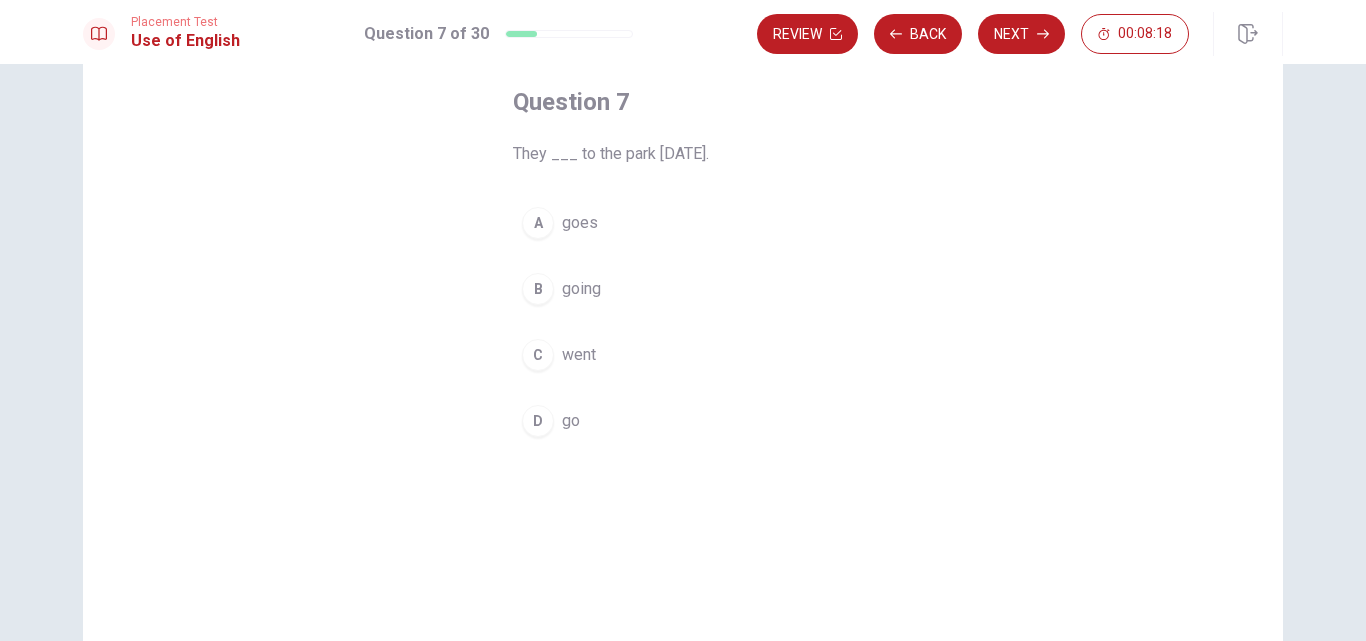 click on "went" at bounding box center [579, 355] 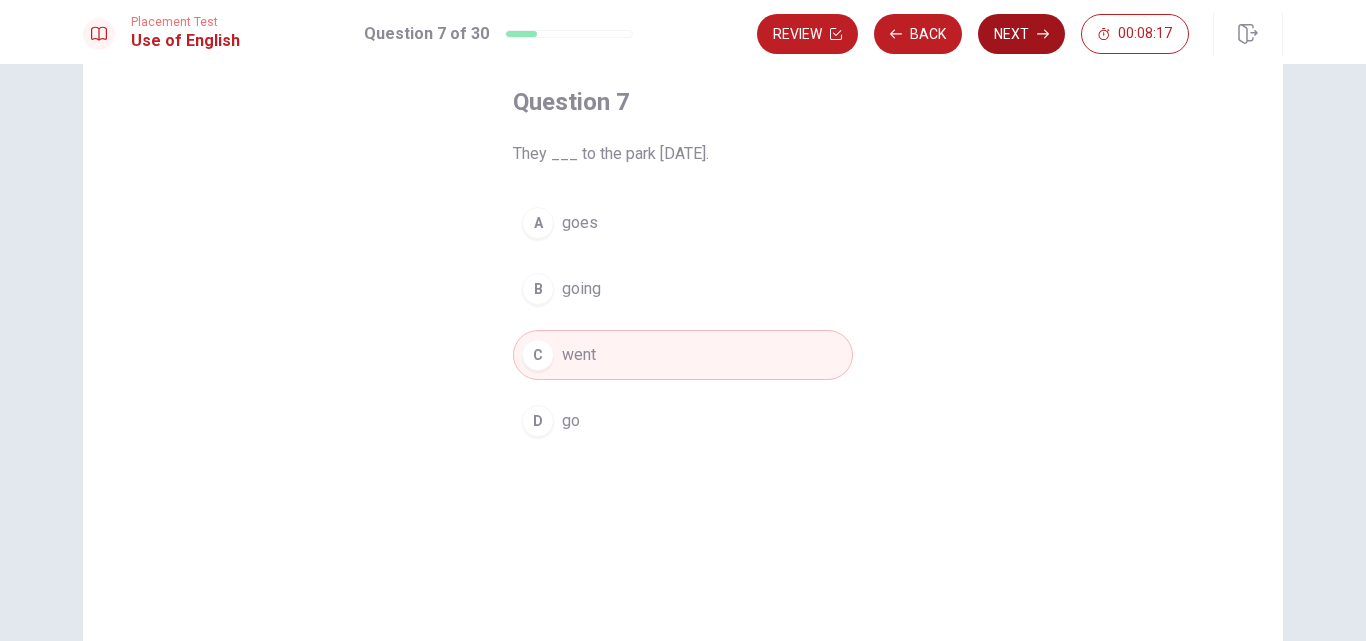click on "Next" at bounding box center (1021, 34) 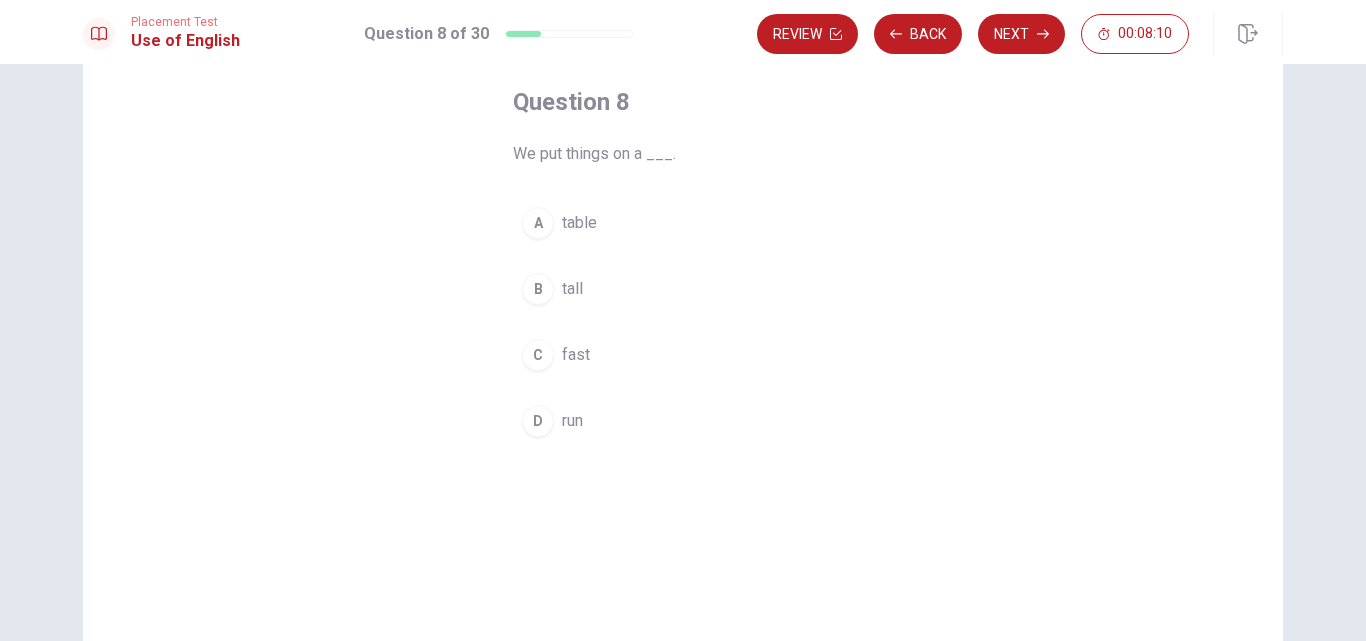 click on "table" at bounding box center [579, 223] 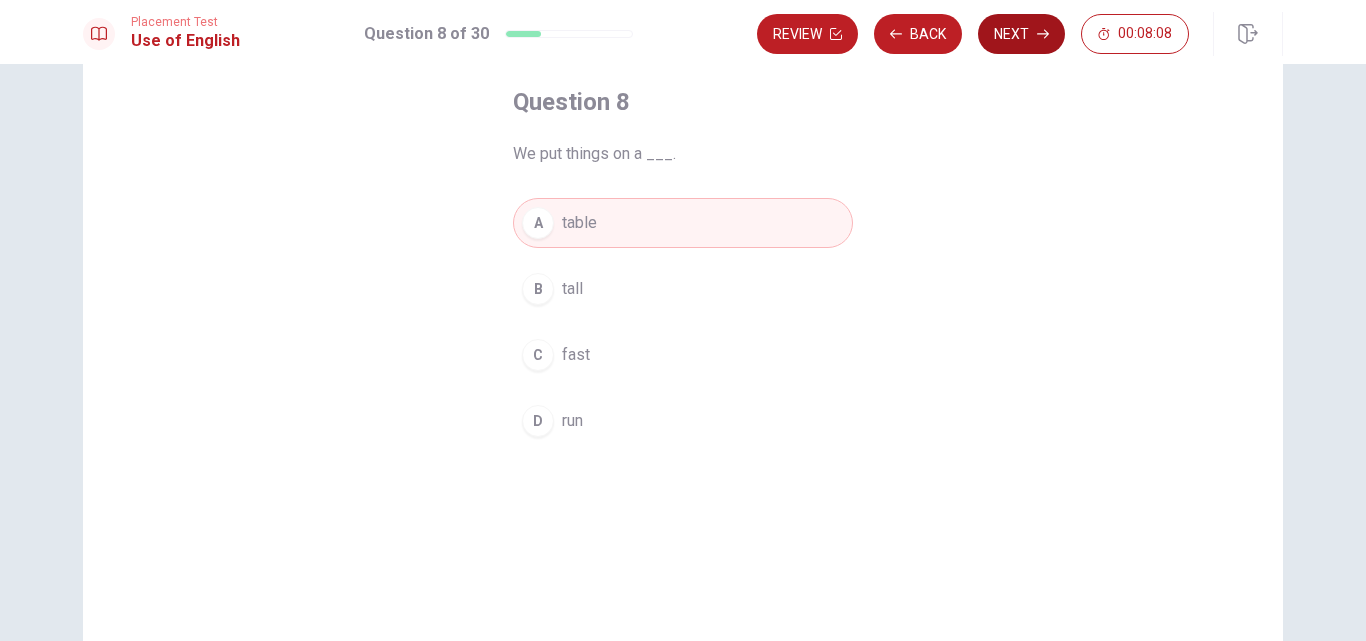 click on "Next" at bounding box center [1021, 34] 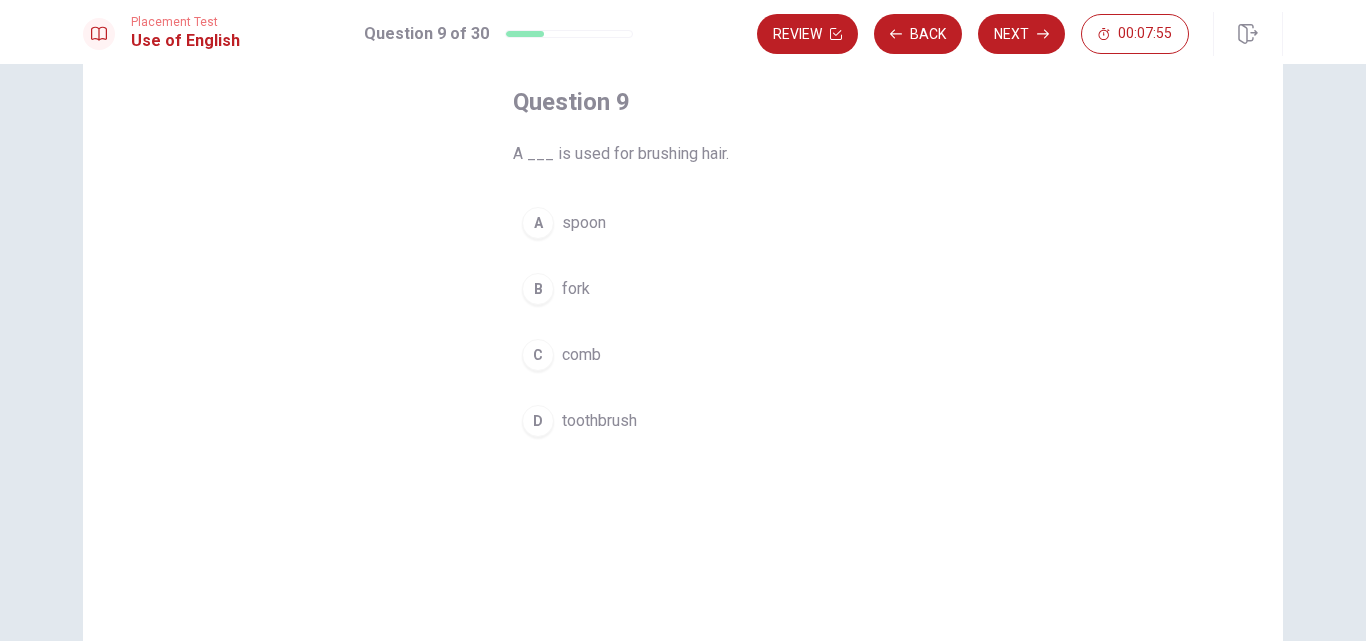 click on "spoon" at bounding box center (584, 223) 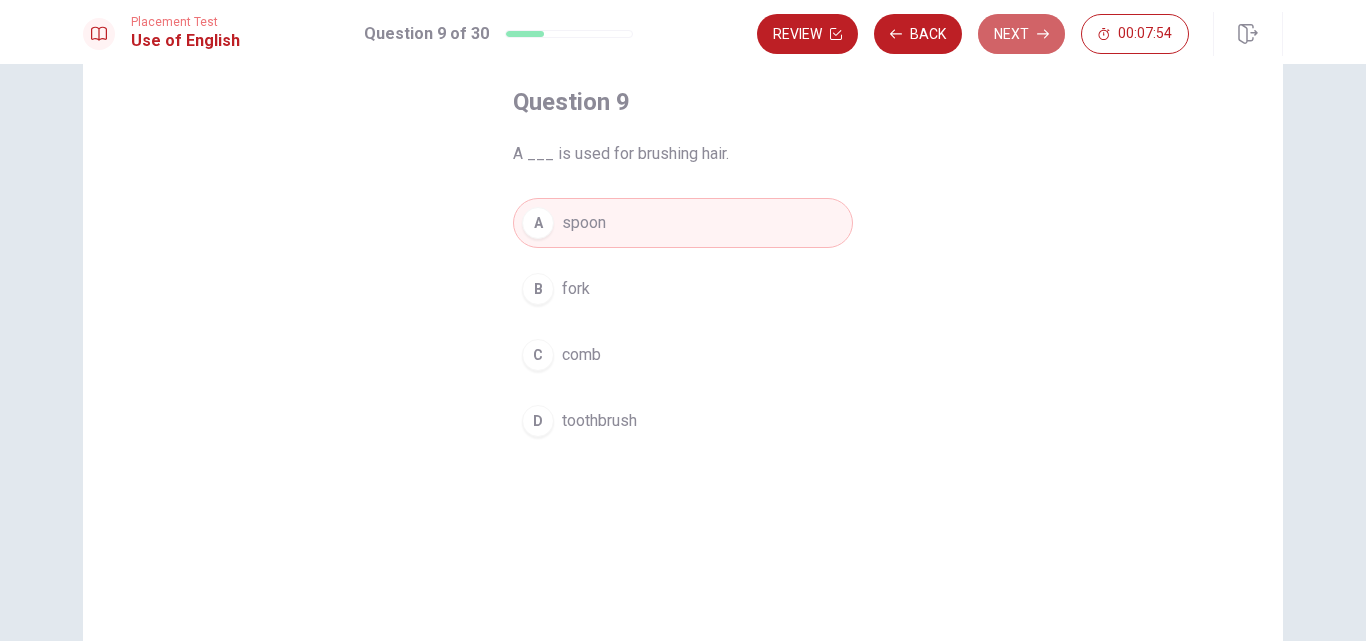 drag, startPoint x: 1026, startPoint y: 36, endPoint x: 928, endPoint y: 90, distance: 111.89281 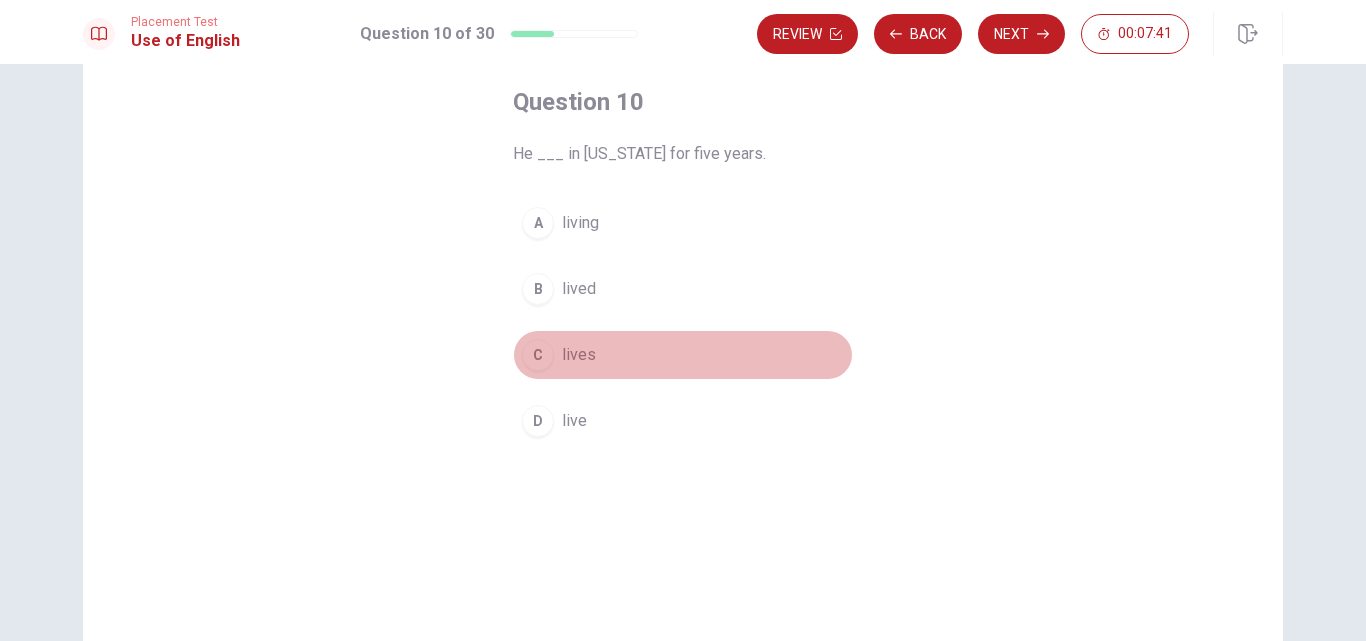 click on "lives" at bounding box center [579, 355] 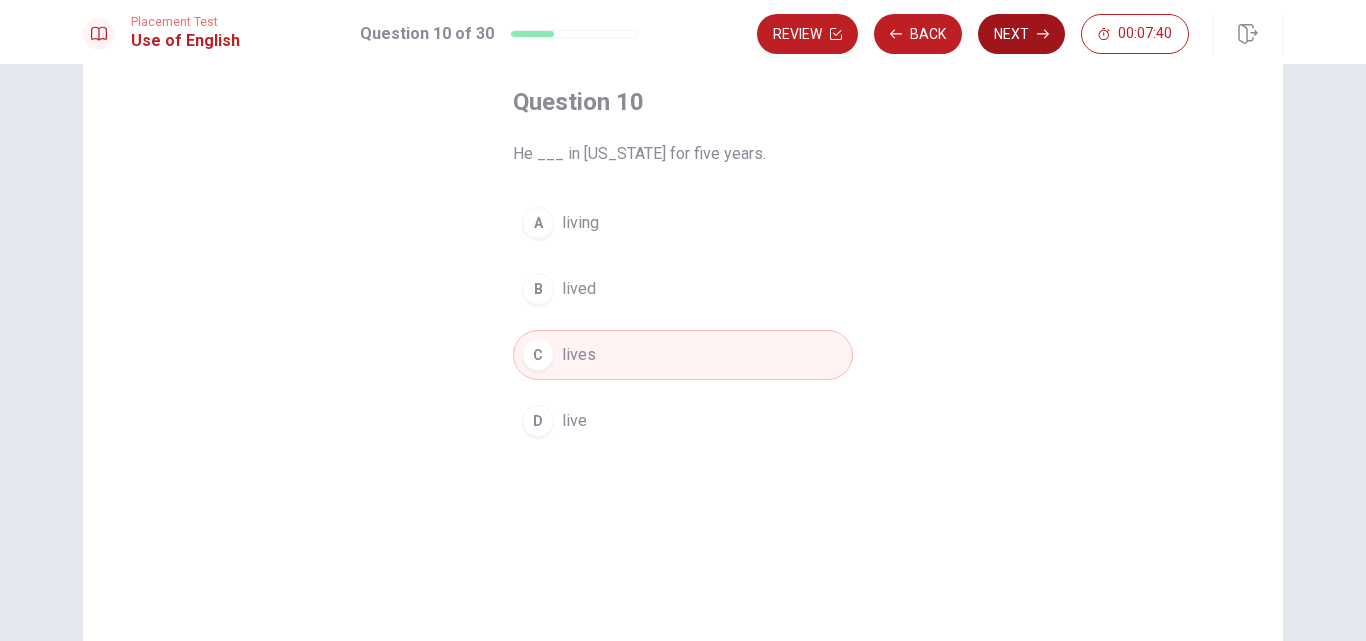 click on "Next" at bounding box center [1021, 34] 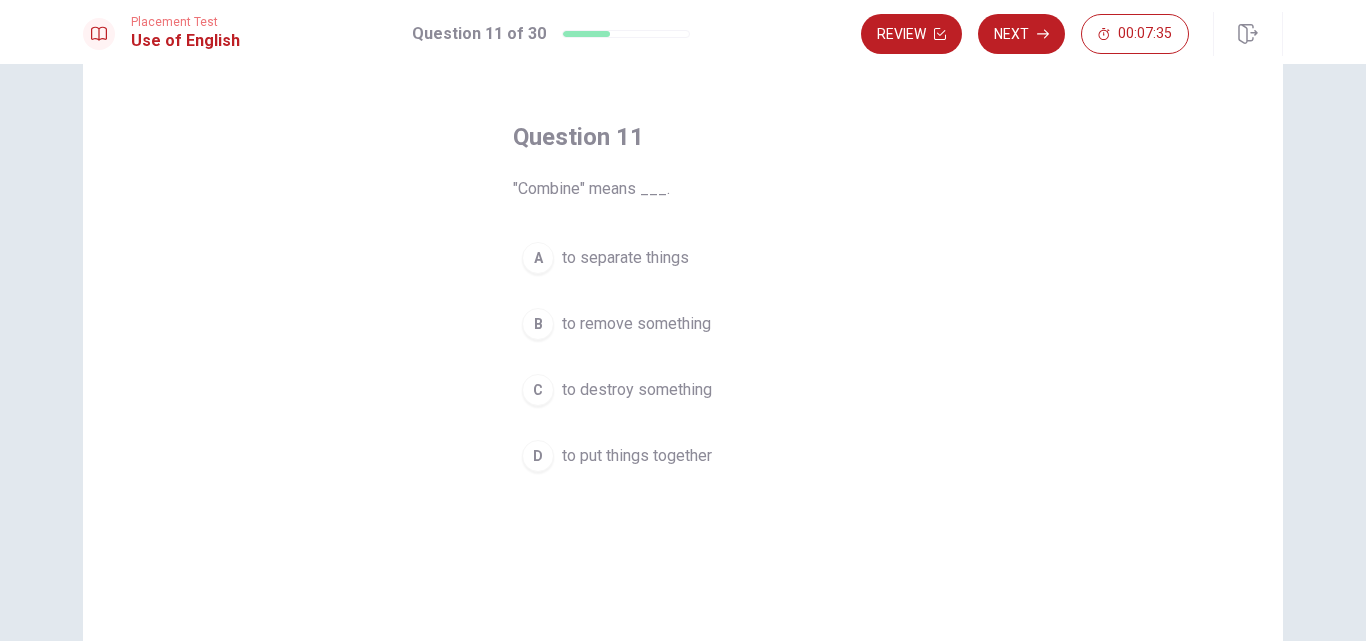 scroll, scrollTop: 100, scrollLeft: 0, axis: vertical 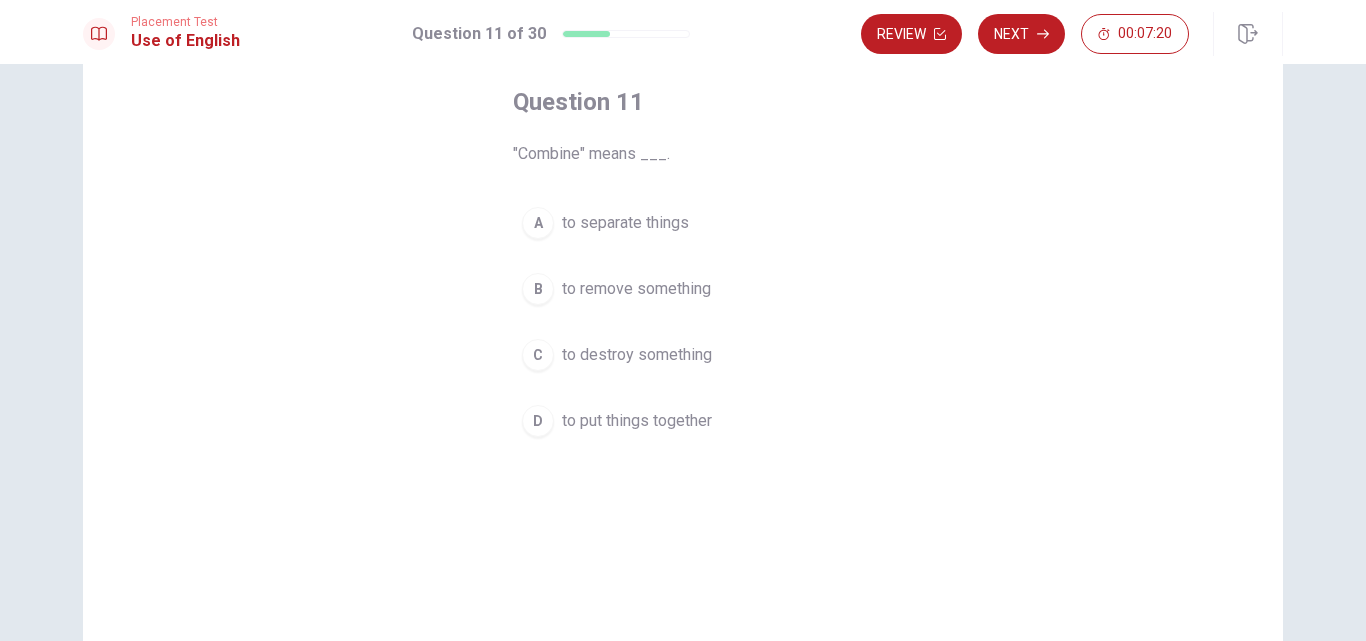 click on "to put things together" at bounding box center [637, 421] 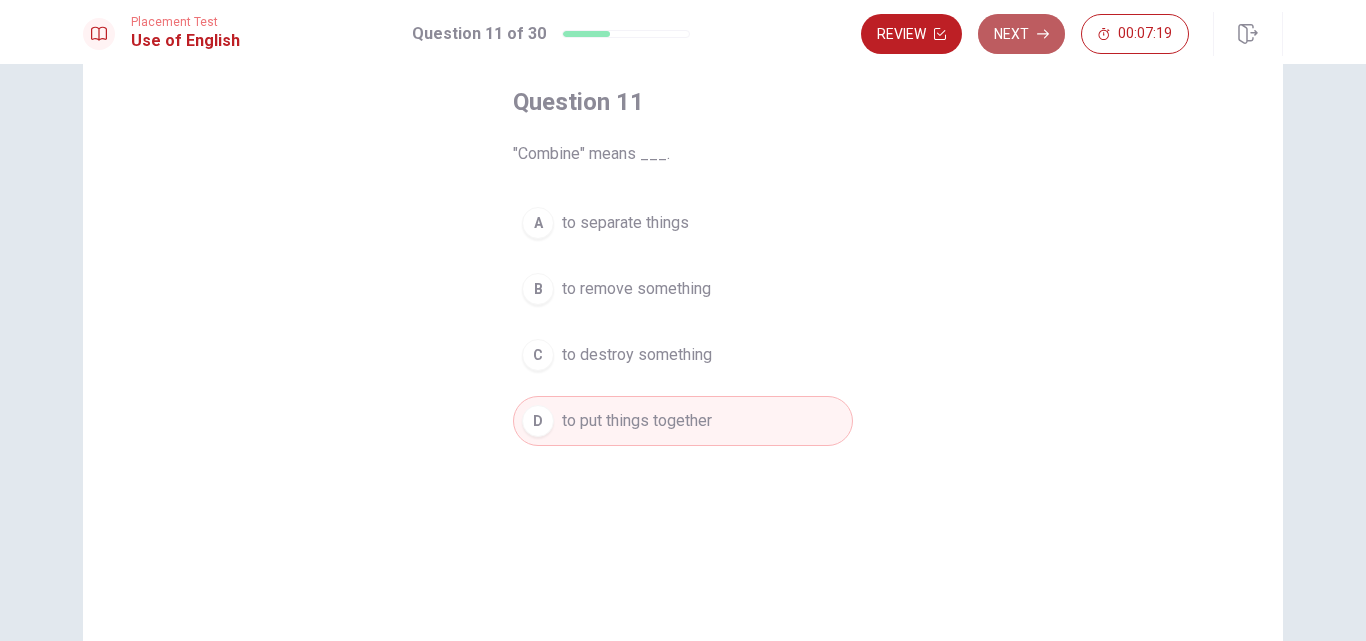 click on "Next" at bounding box center [1021, 34] 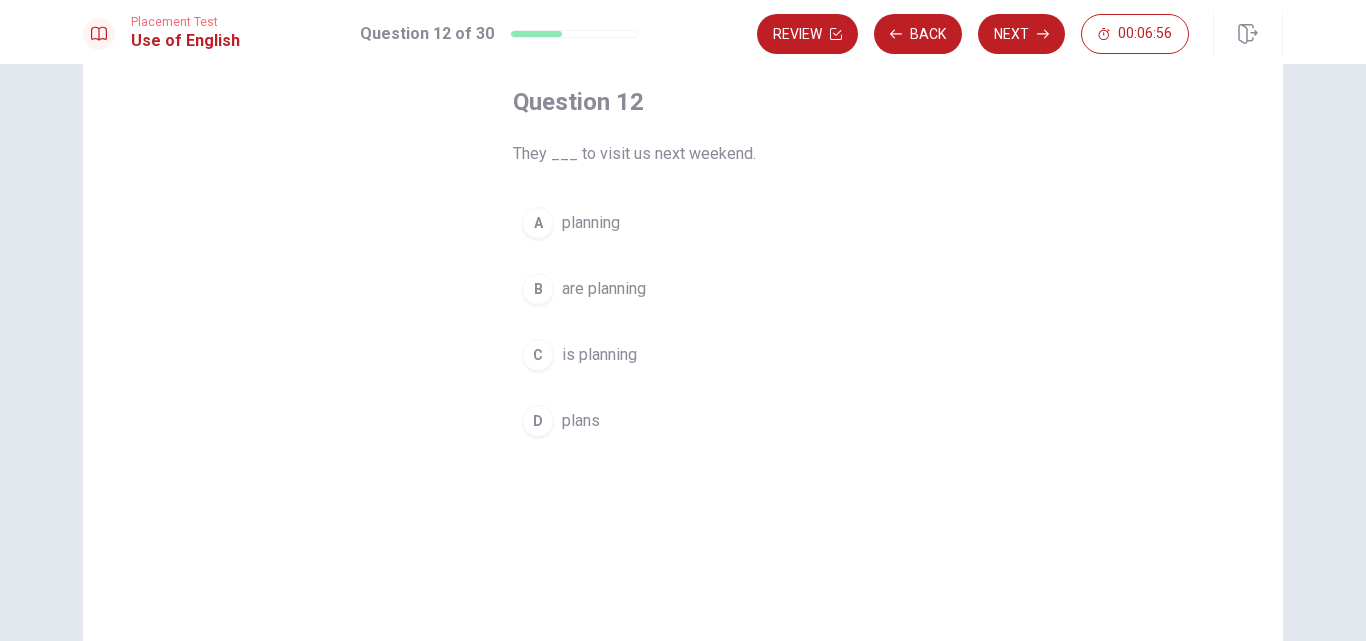 click on "plans" at bounding box center (581, 421) 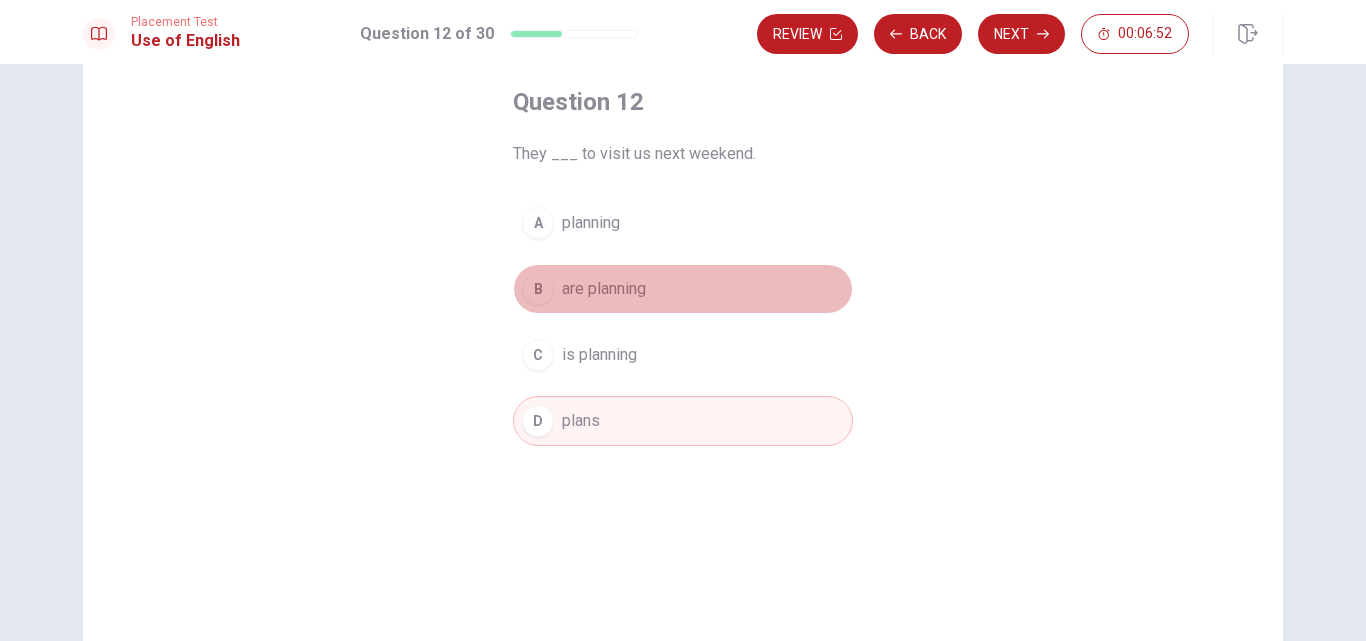 click on "are planning" at bounding box center [604, 289] 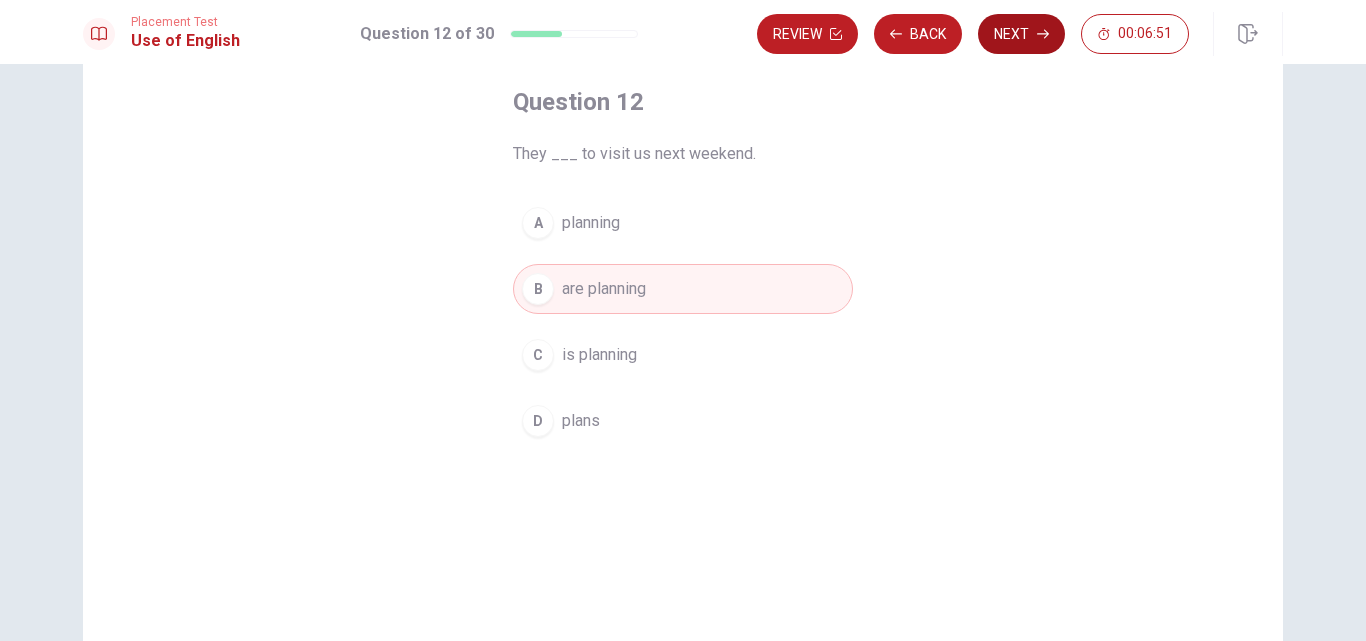 click on "Next" at bounding box center [1021, 34] 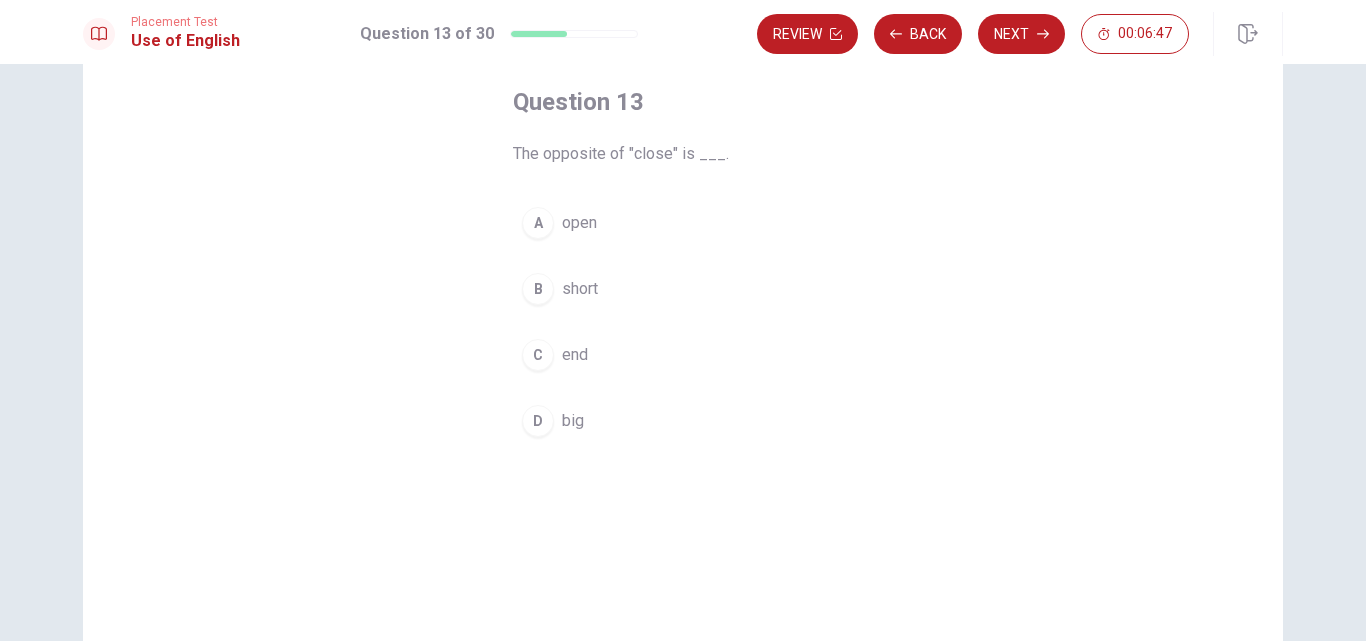 click on "open" at bounding box center [579, 223] 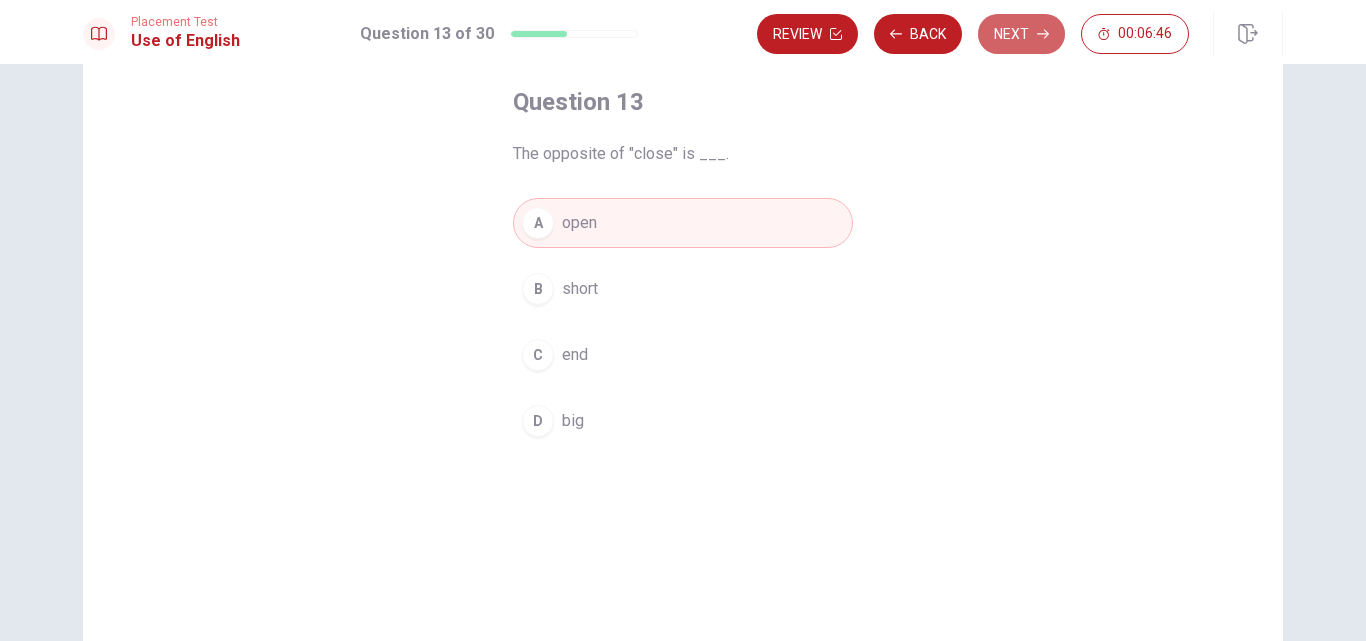 click on "Next" at bounding box center [1021, 34] 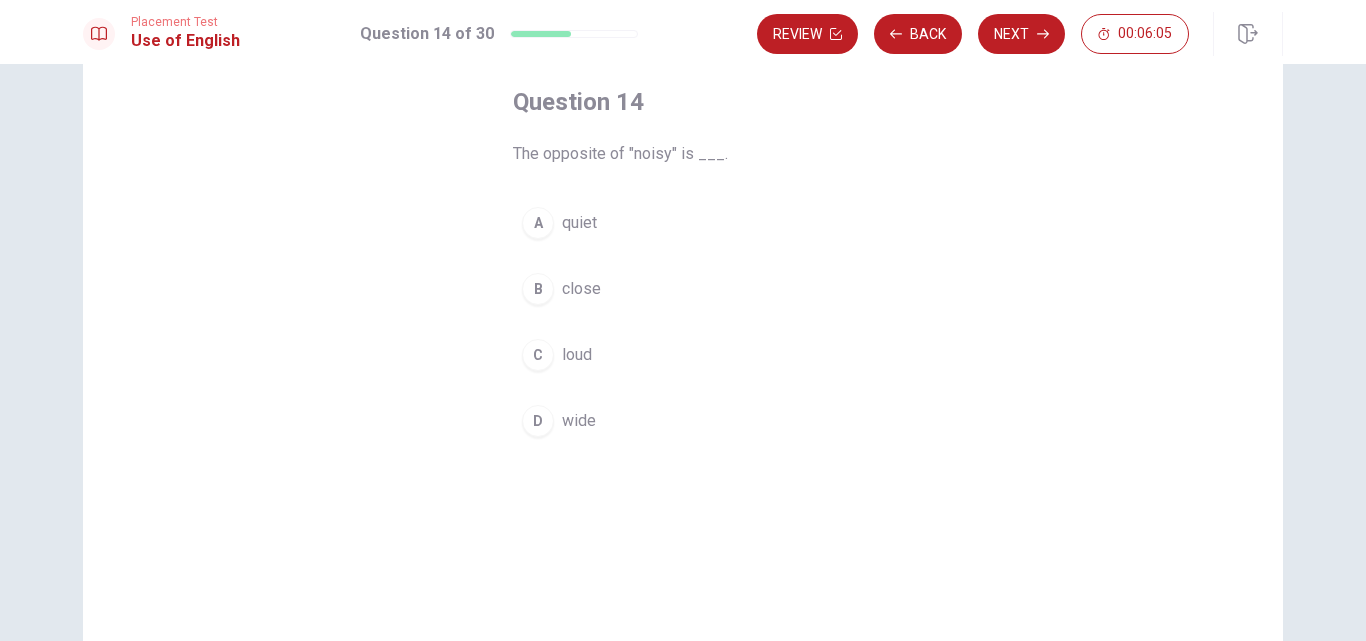 click on "A quiet" at bounding box center (683, 223) 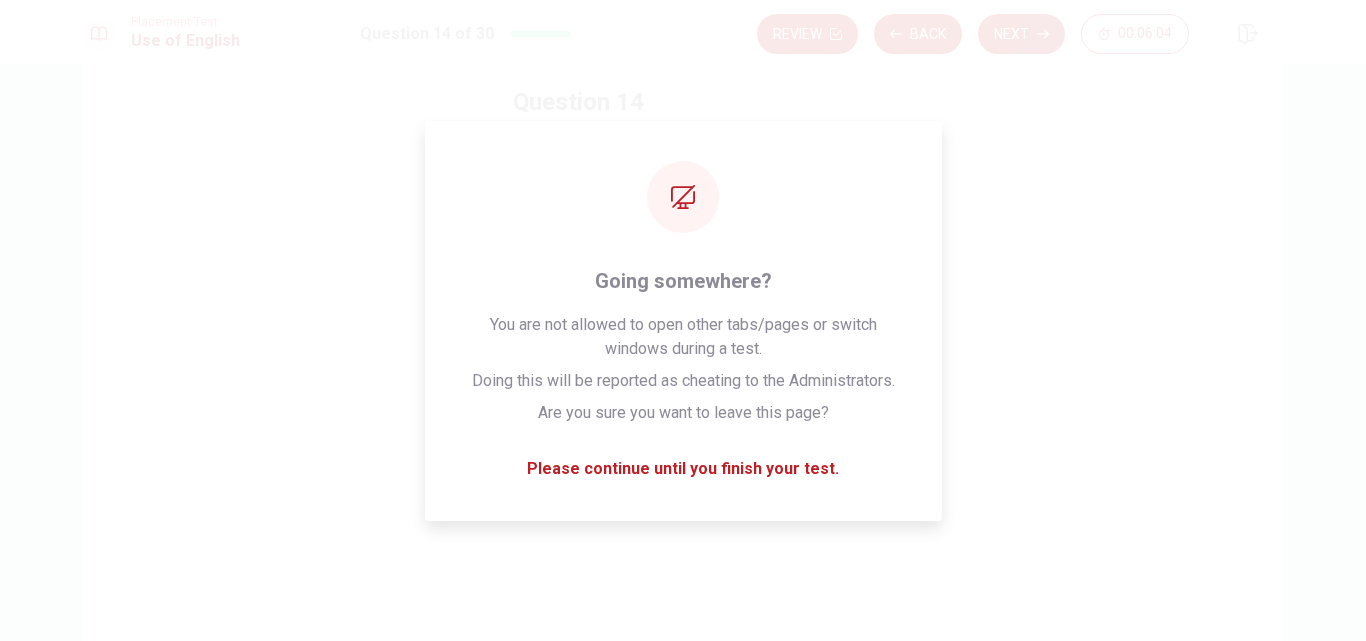 click on "Next" at bounding box center (1021, 34) 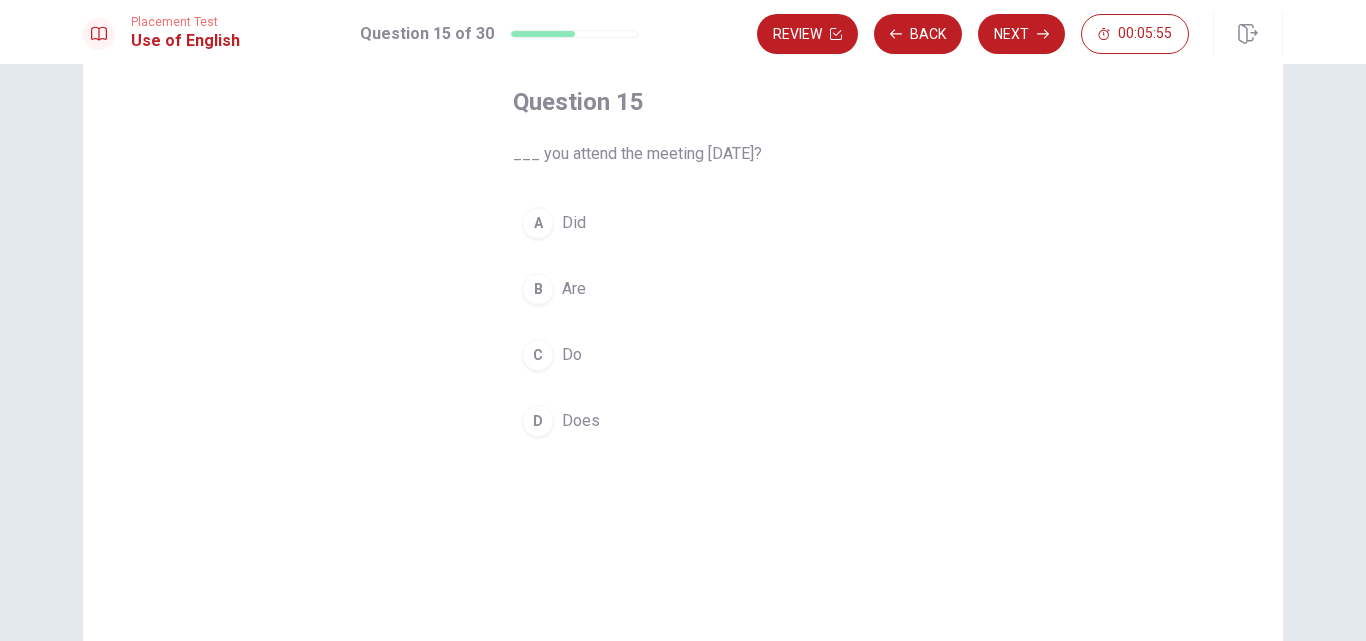 click on "Are" at bounding box center [574, 289] 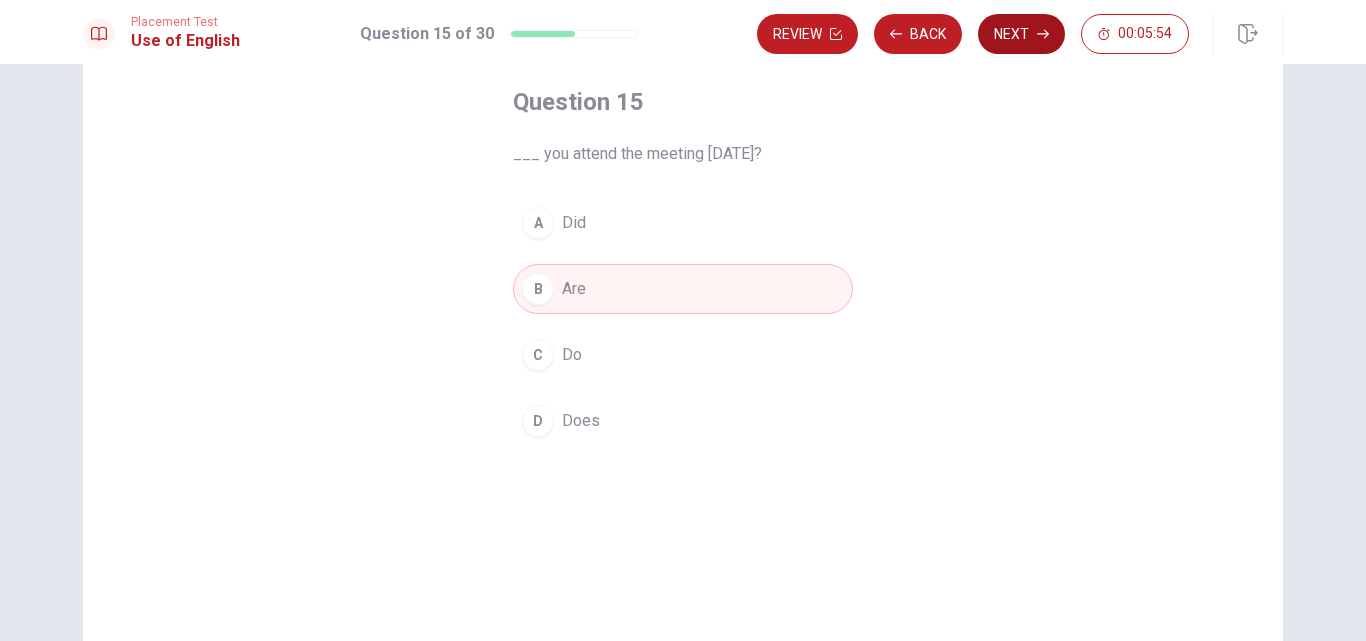 click on "Next" at bounding box center (1021, 34) 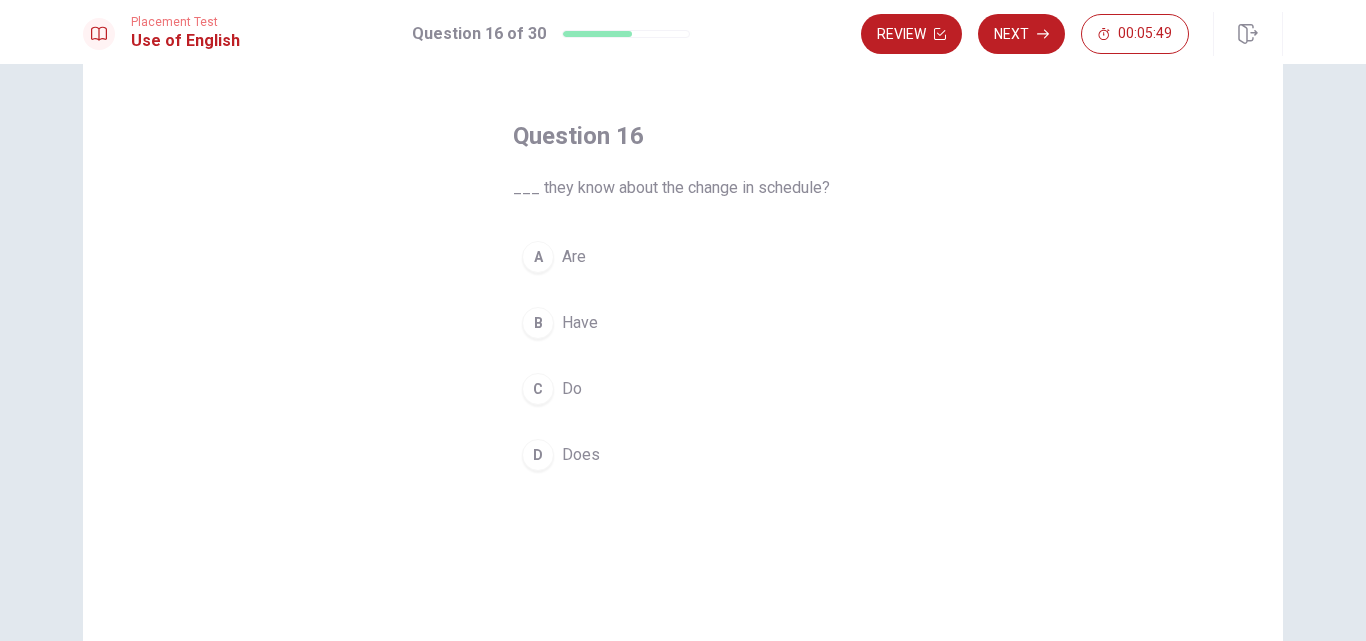 scroll, scrollTop: 100, scrollLeft: 0, axis: vertical 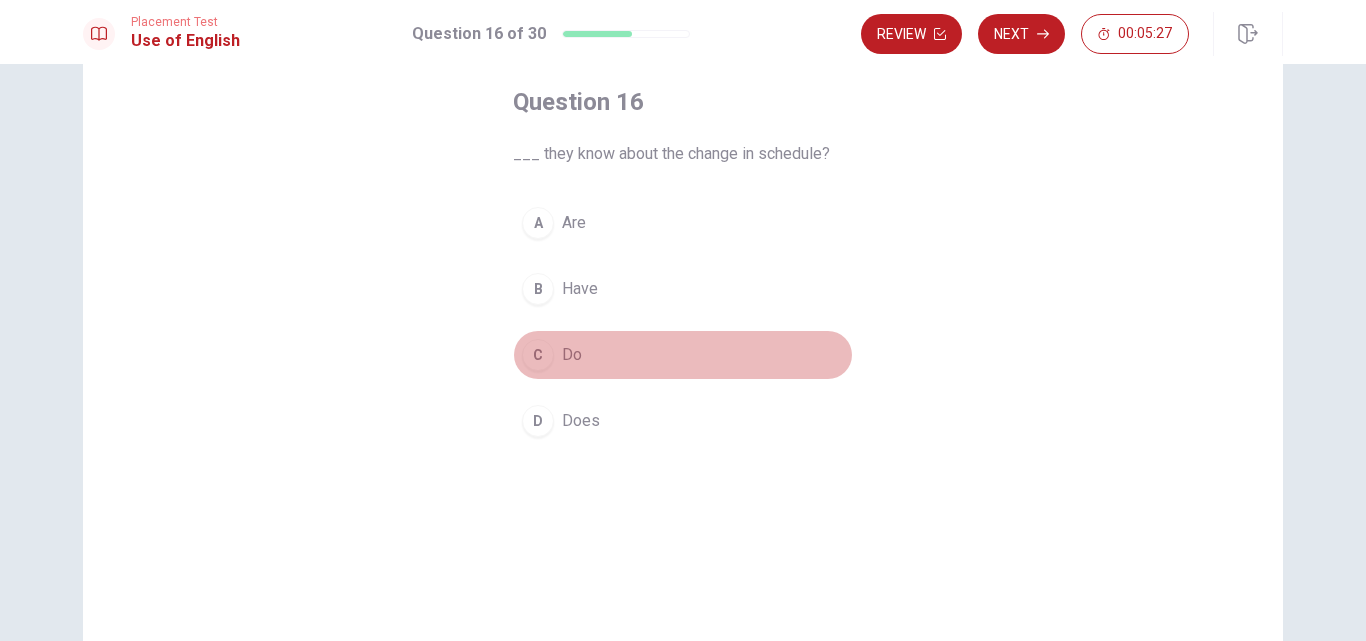 click on "C Do" at bounding box center [683, 355] 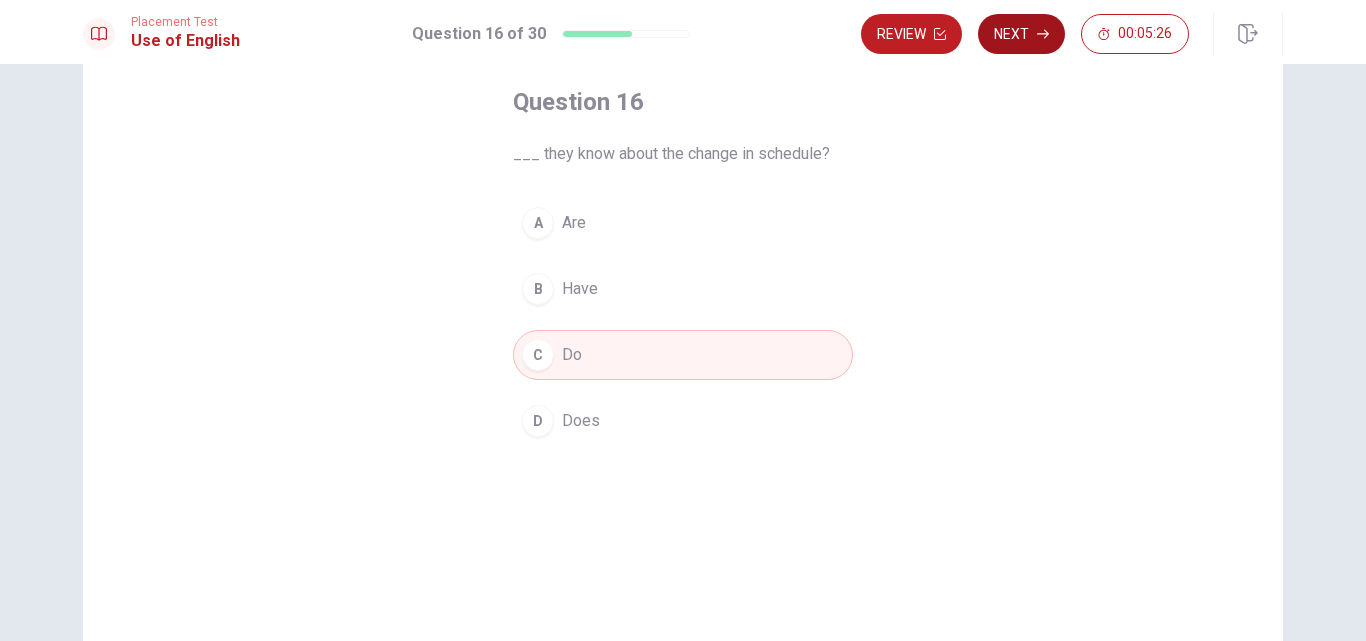click on "Next" at bounding box center (1021, 34) 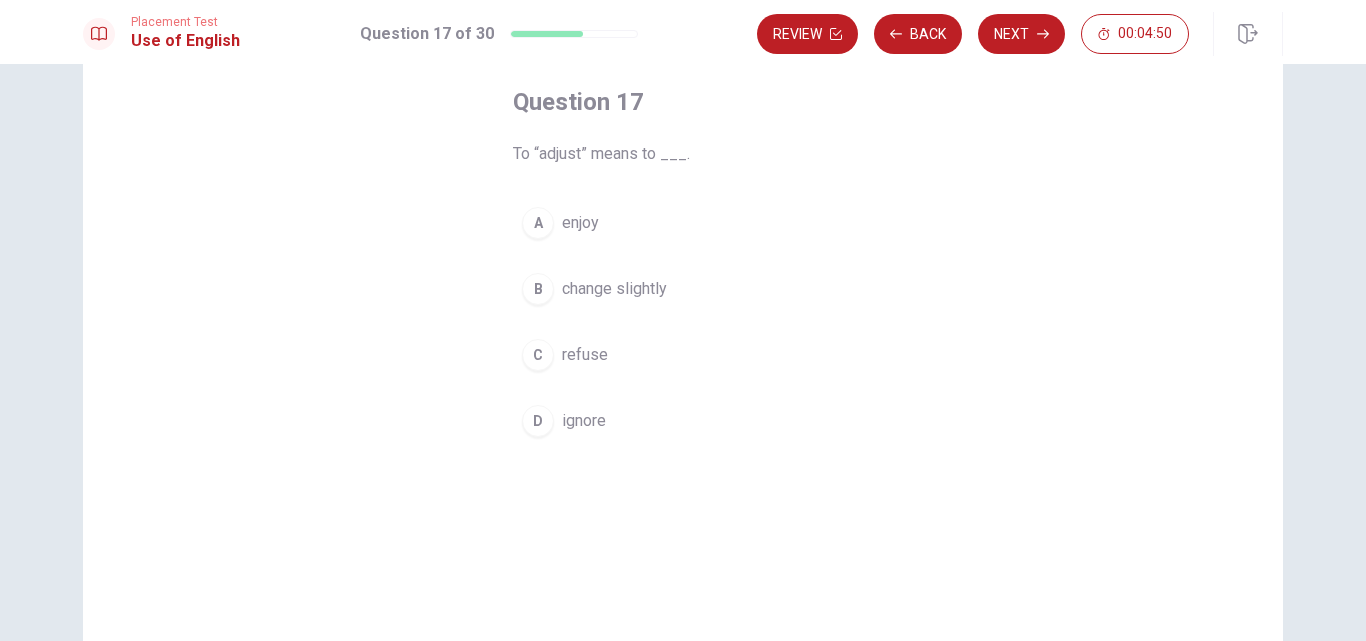 click on "refuse" at bounding box center (585, 355) 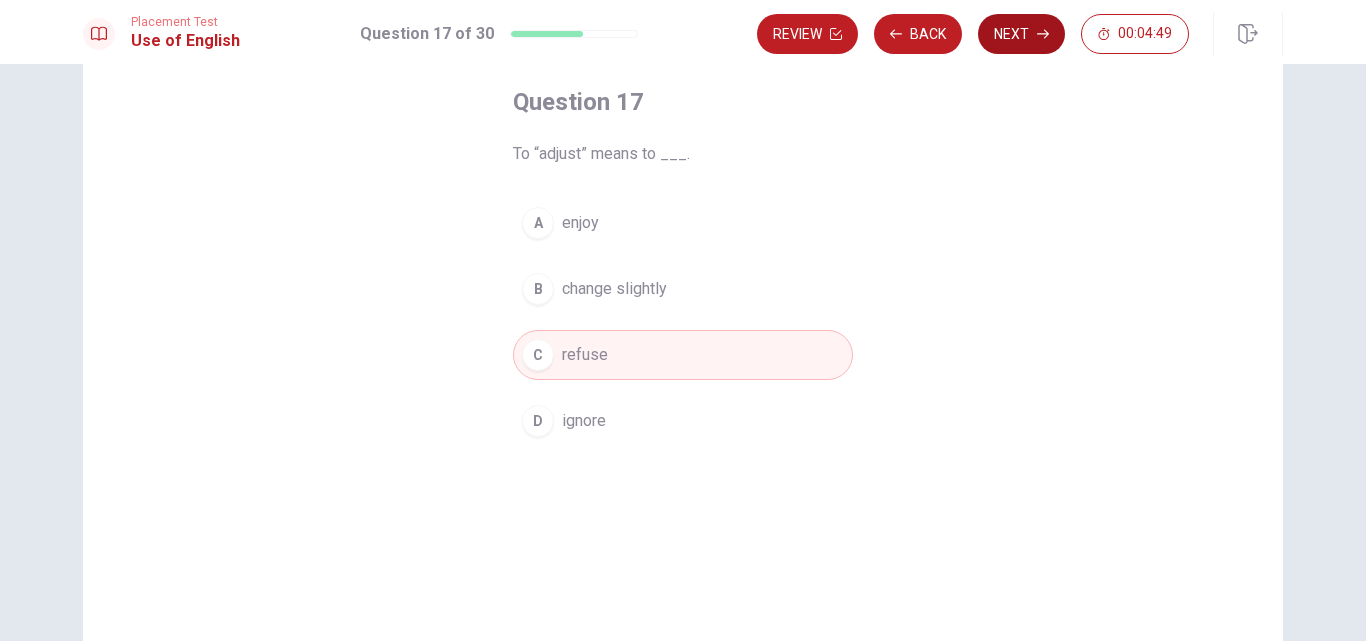 click on "Next" at bounding box center [1021, 34] 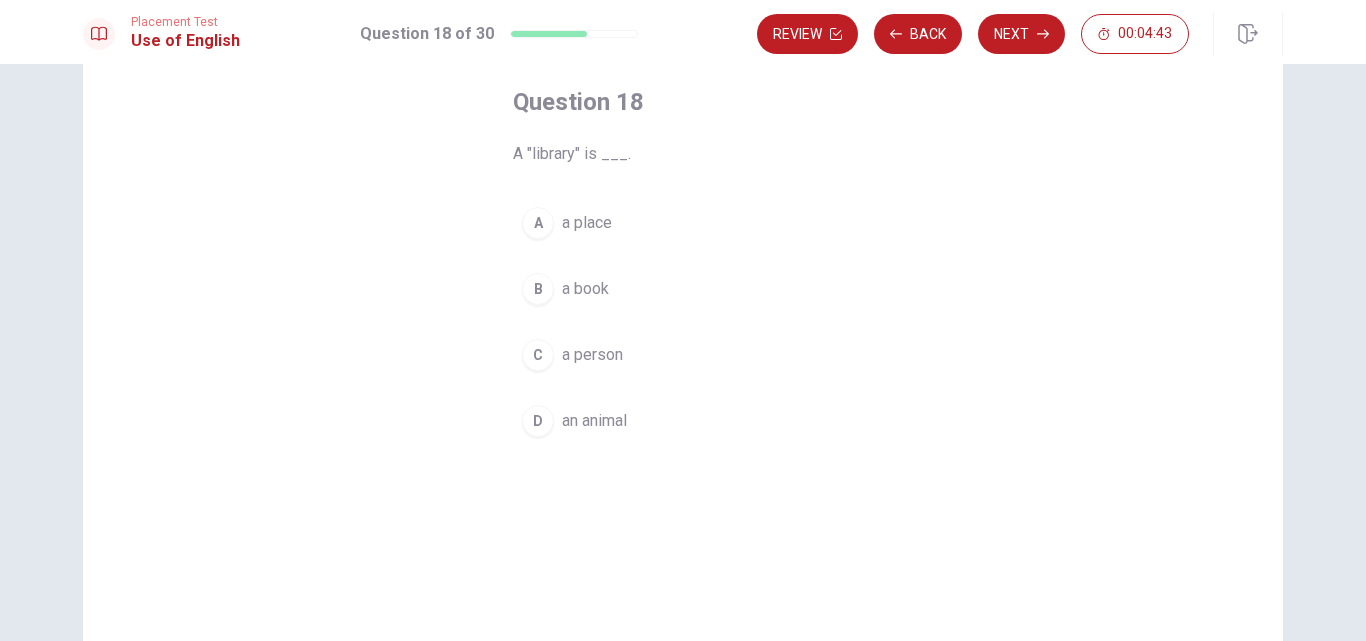 click on "a place" at bounding box center [587, 223] 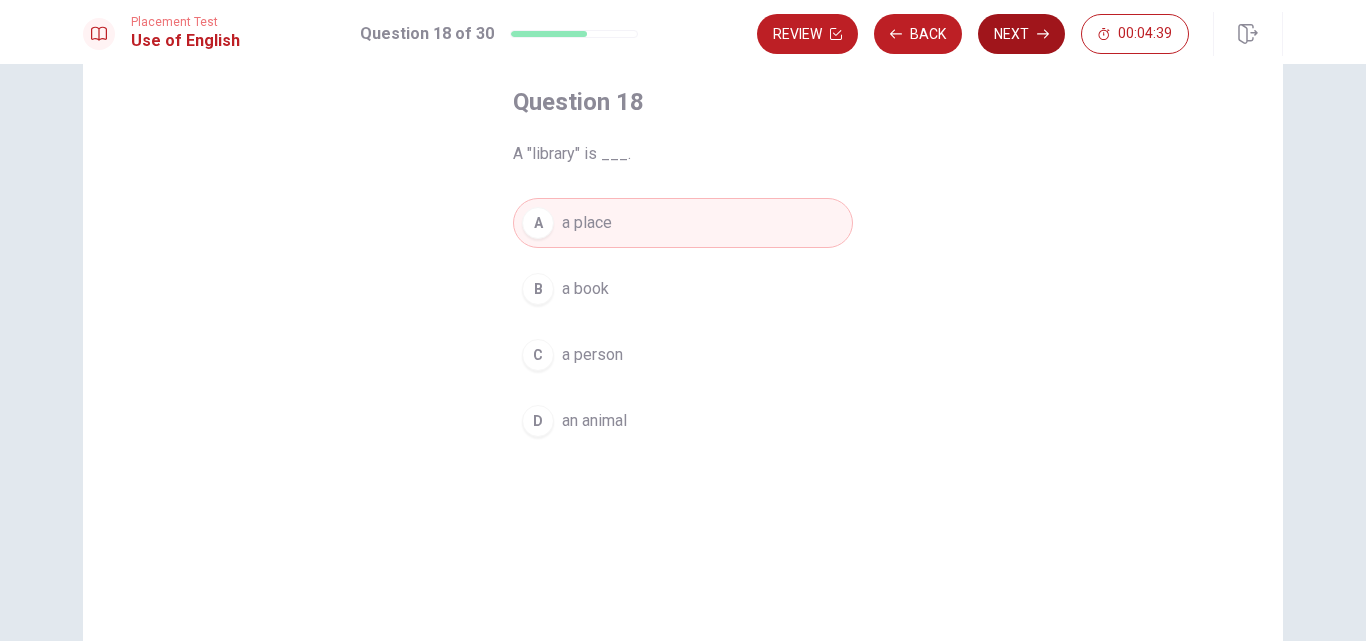 click on "Next" at bounding box center [1021, 34] 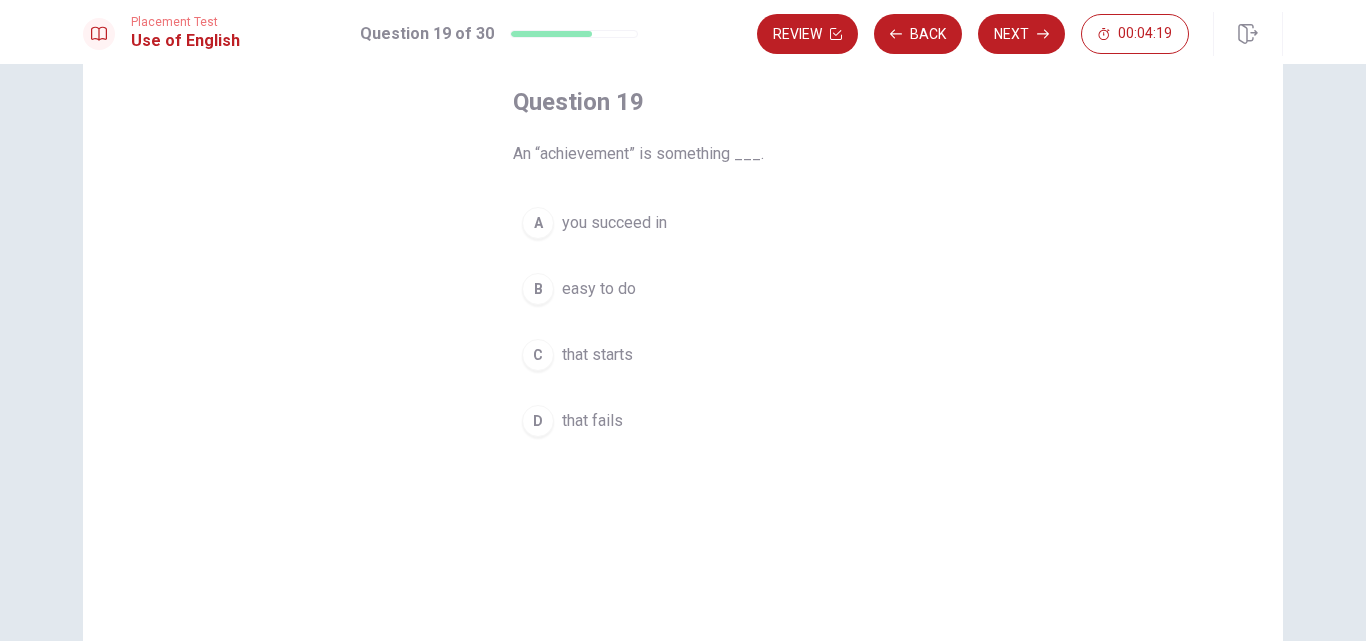 click on "that fails" at bounding box center (592, 421) 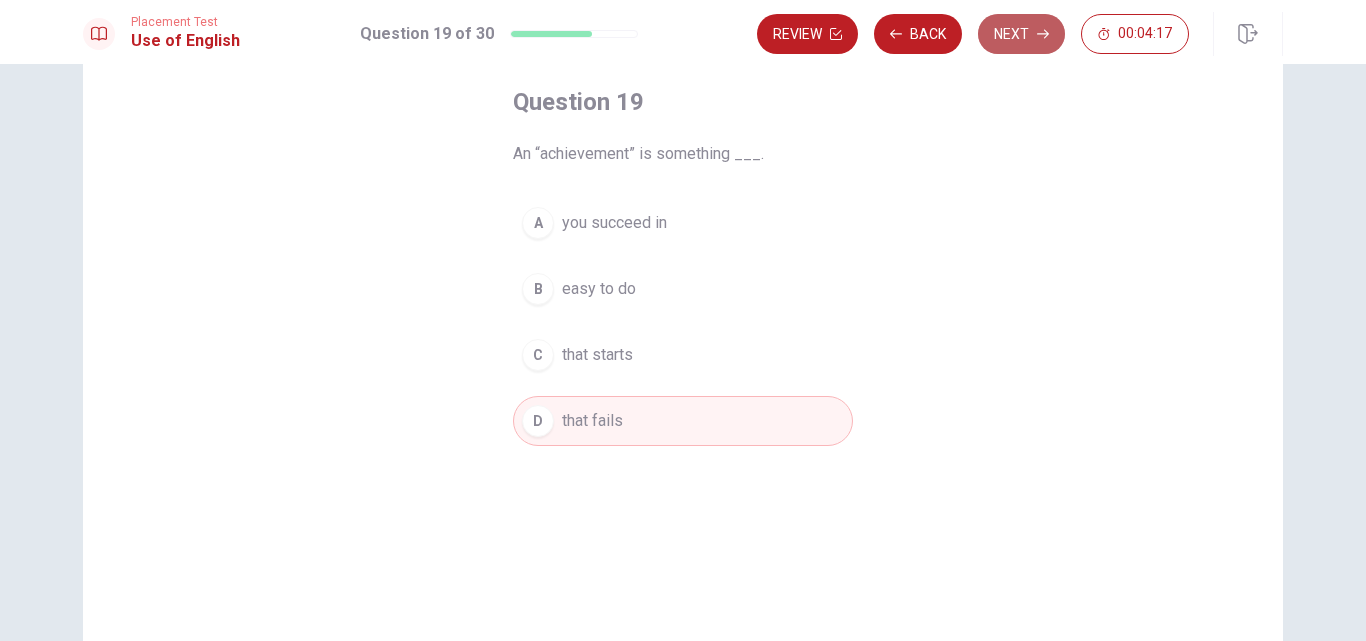 click on "Next" at bounding box center (1021, 34) 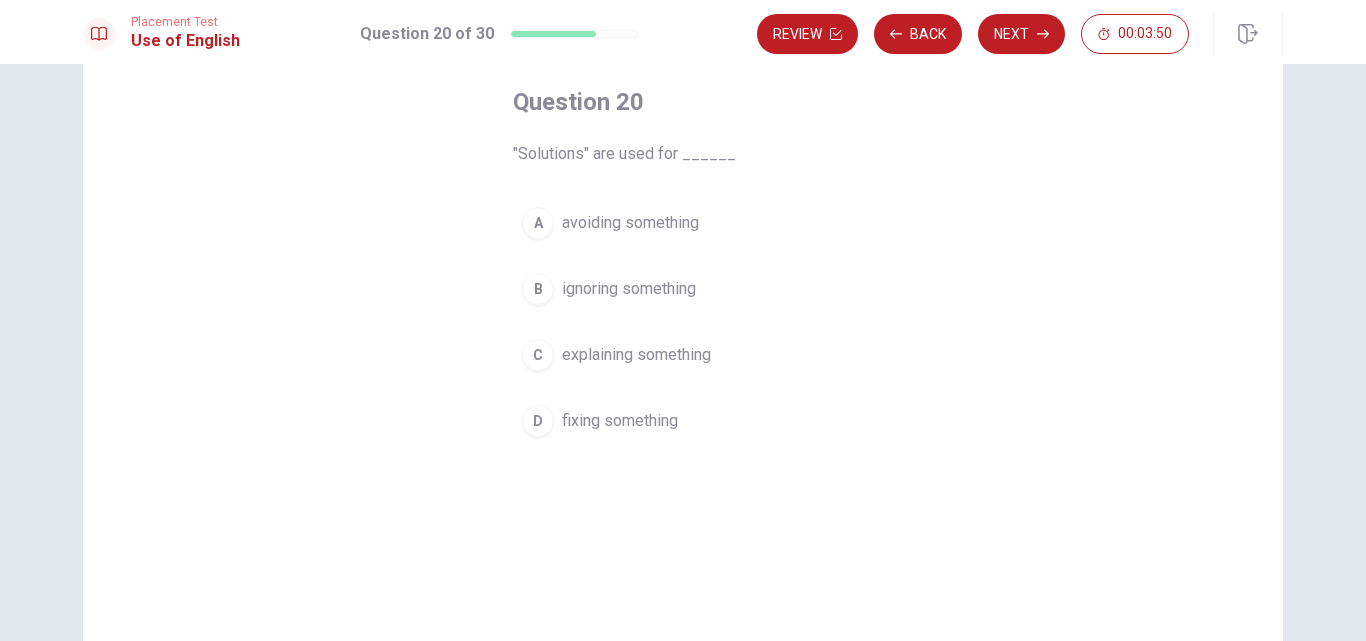 click on "explaining something" at bounding box center [636, 355] 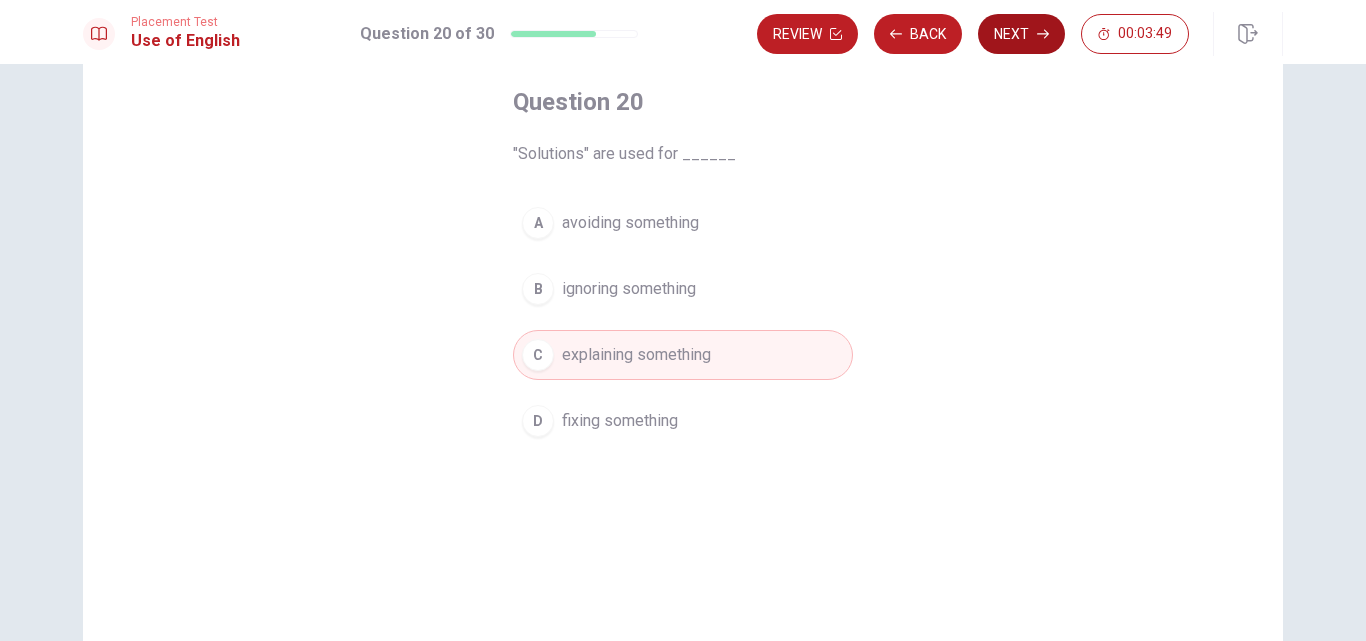 click on "Next" at bounding box center (1021, 34) 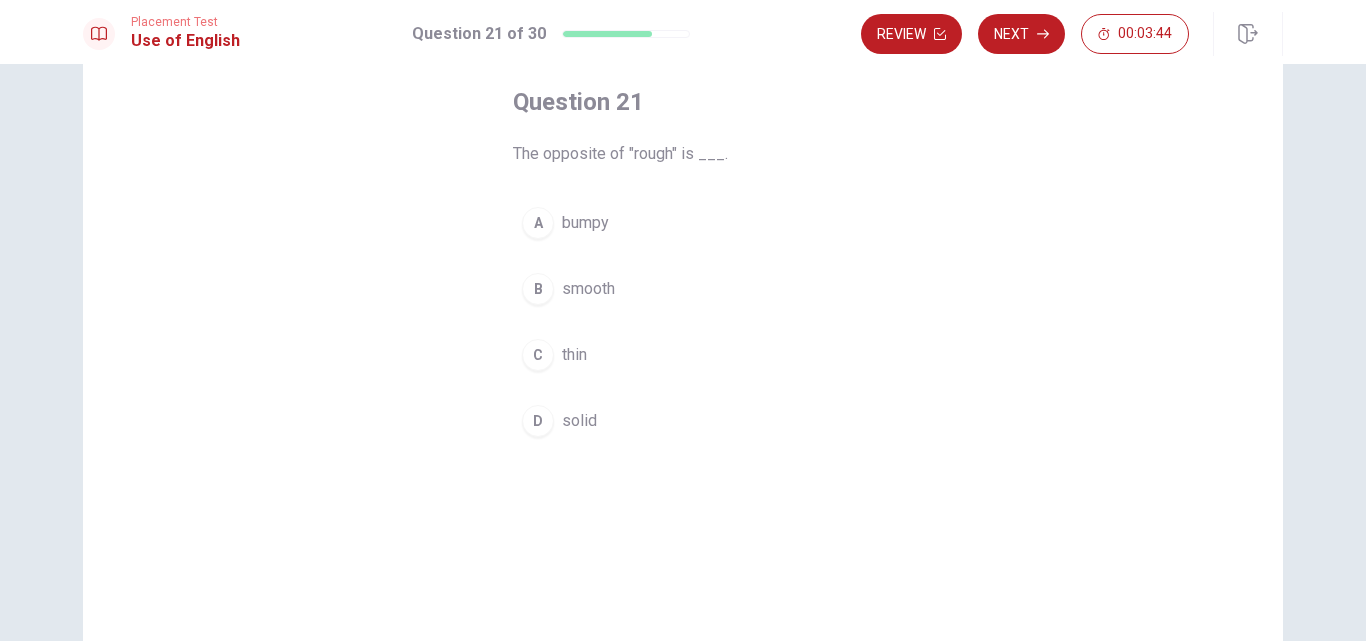 scroll, scrollTop: 0, scrollLeft: 0, axis: both 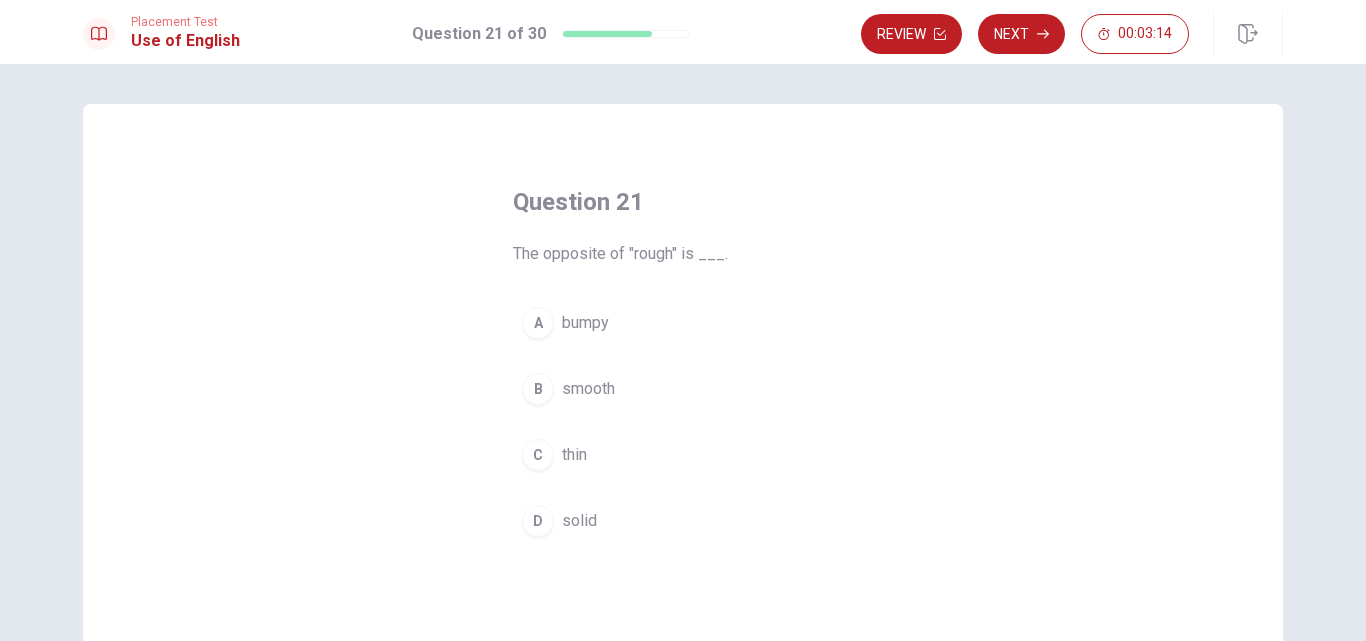 click on "smooth" at bounding box center (588, 389) 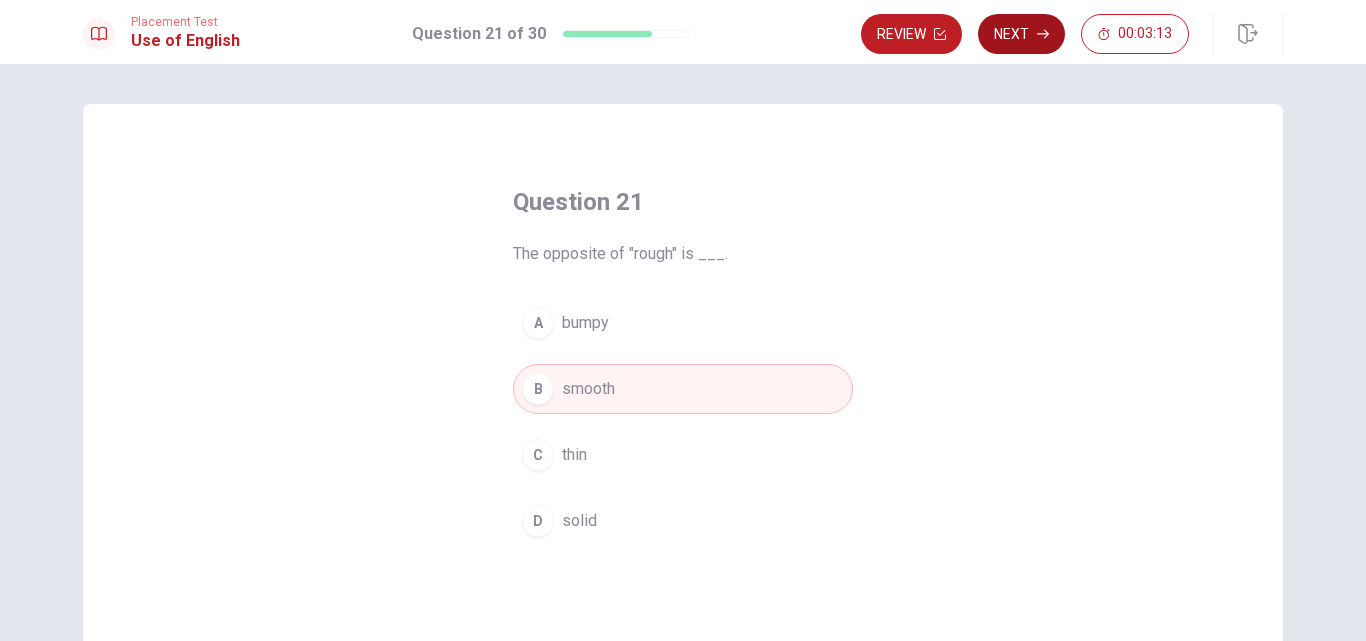click on "Next" at bounding box center (1021, 34) 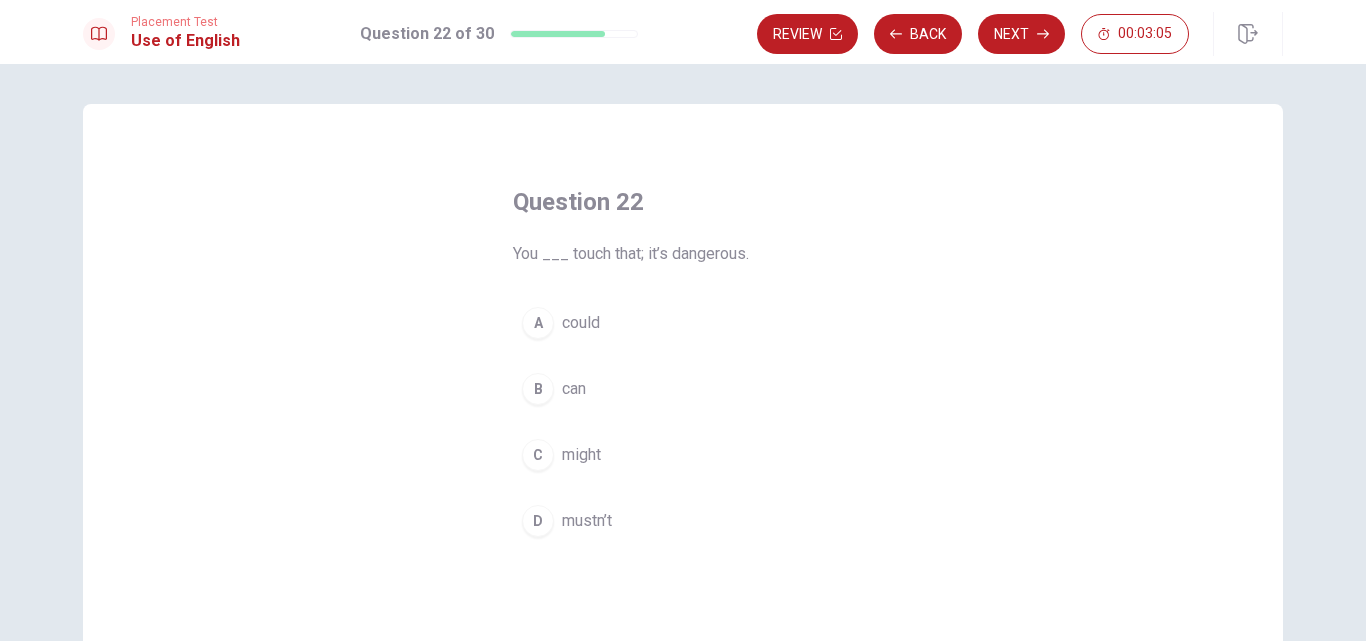 click on "mustn’t" at bounding box center (587, 521) 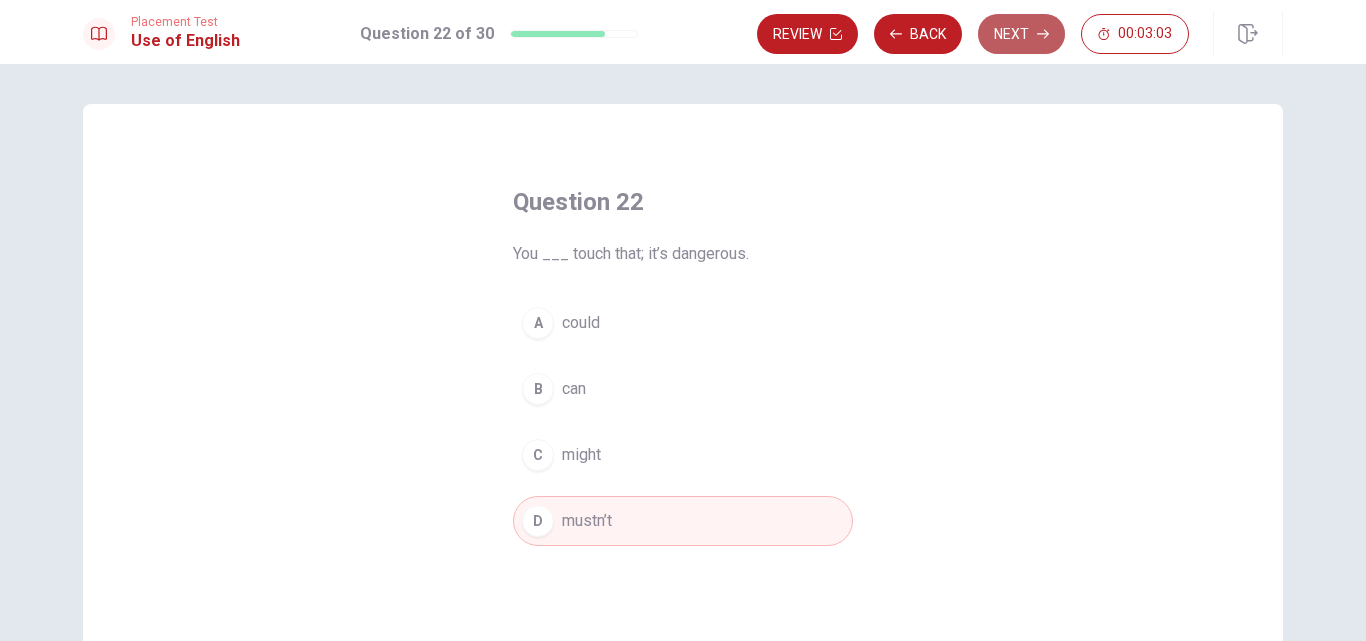 click on "Next" at bounding box center (1021, 34) 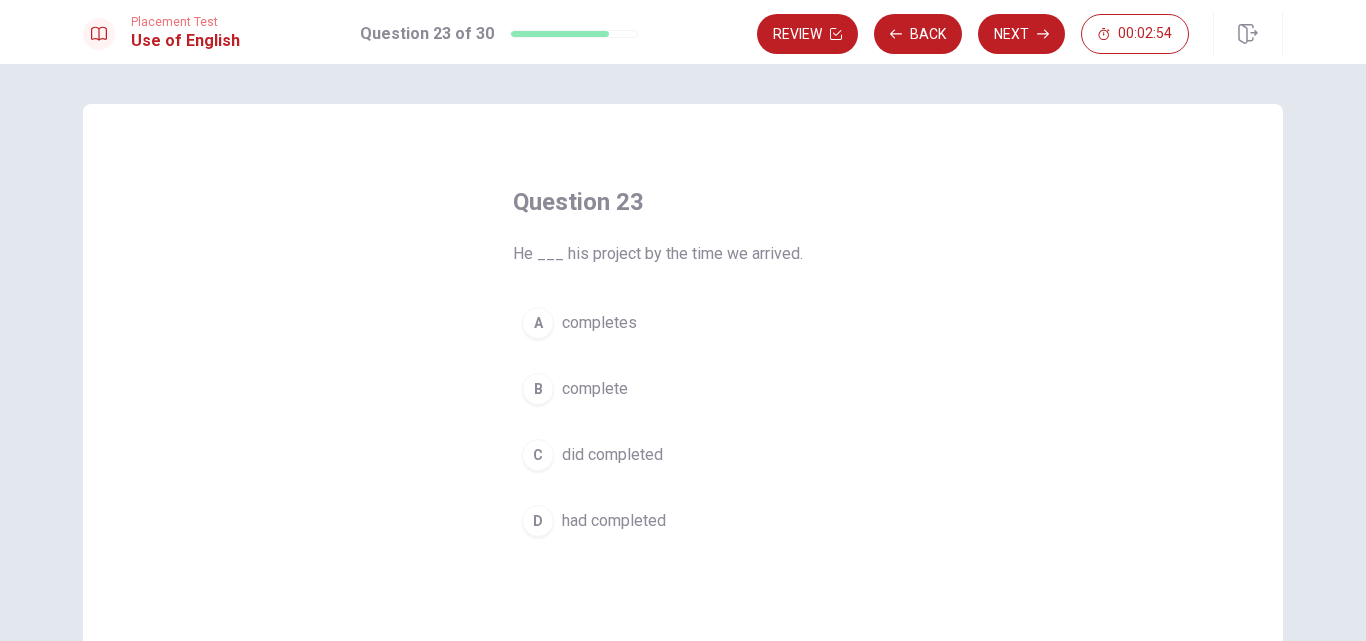 click on "A completes" at bounding box center (683, 323) 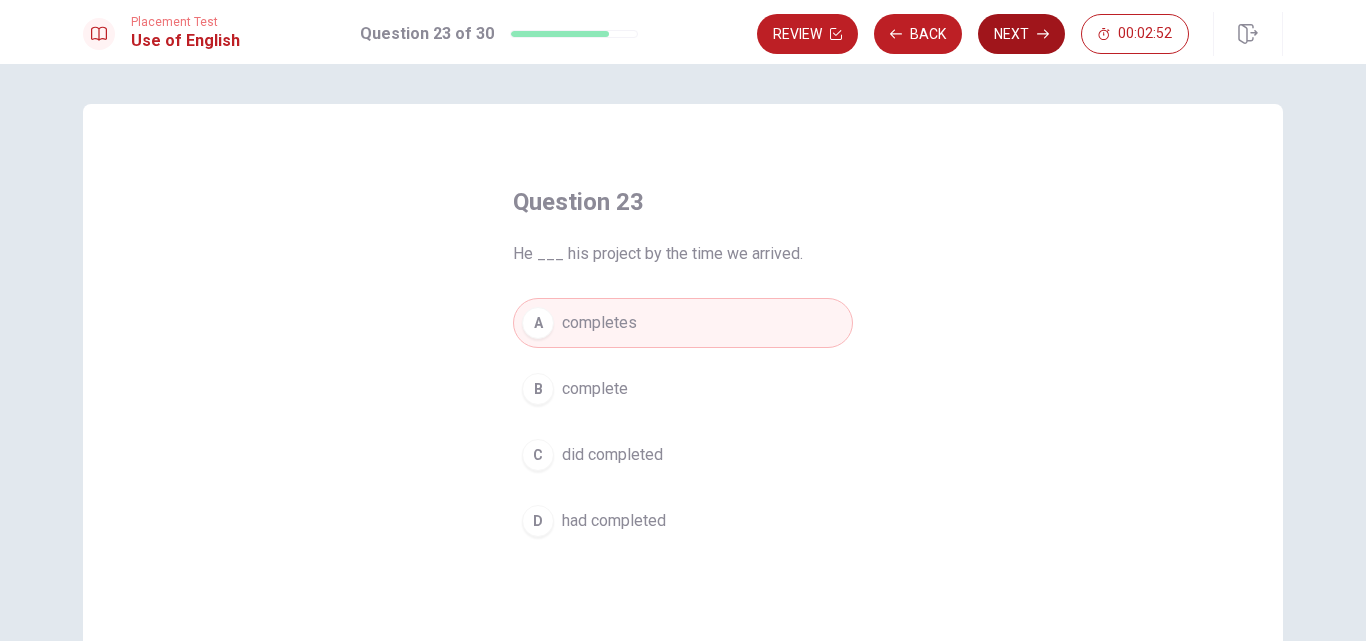 click on "Next" at bounding box center (1021, 34) 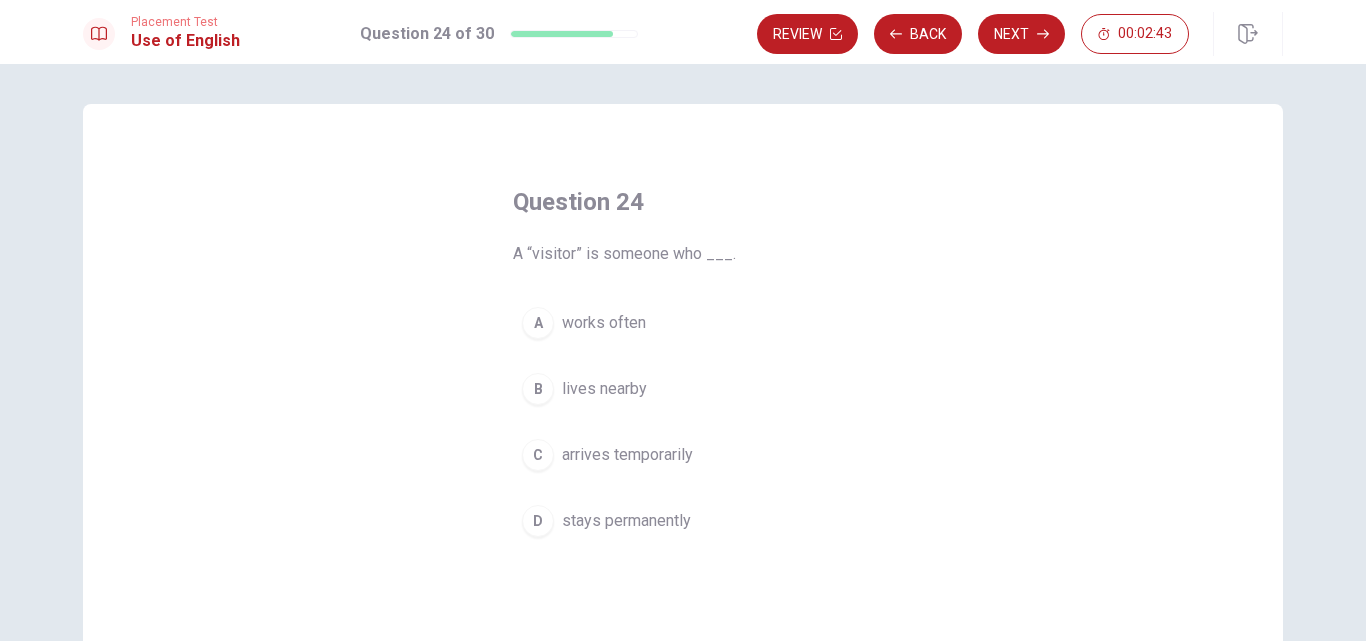 click on "stays permanently" at bounding box center (626, 521) 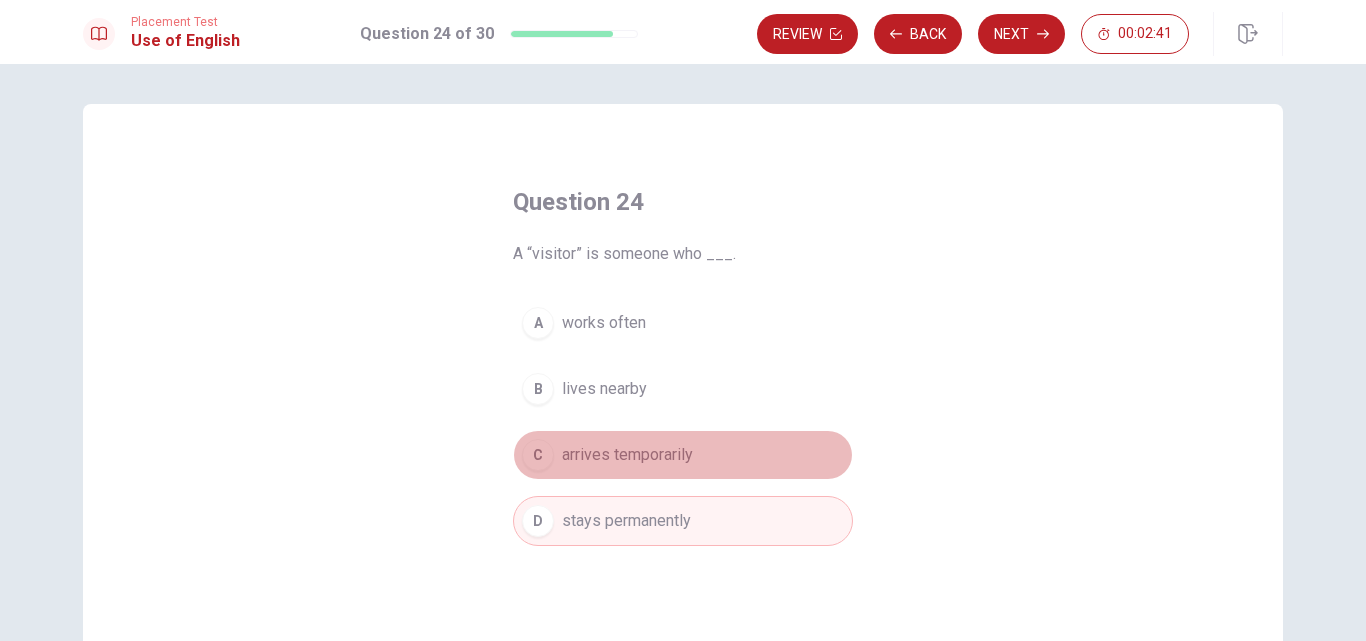 click on "arrives temporarily" at bounding box center [627, 455] 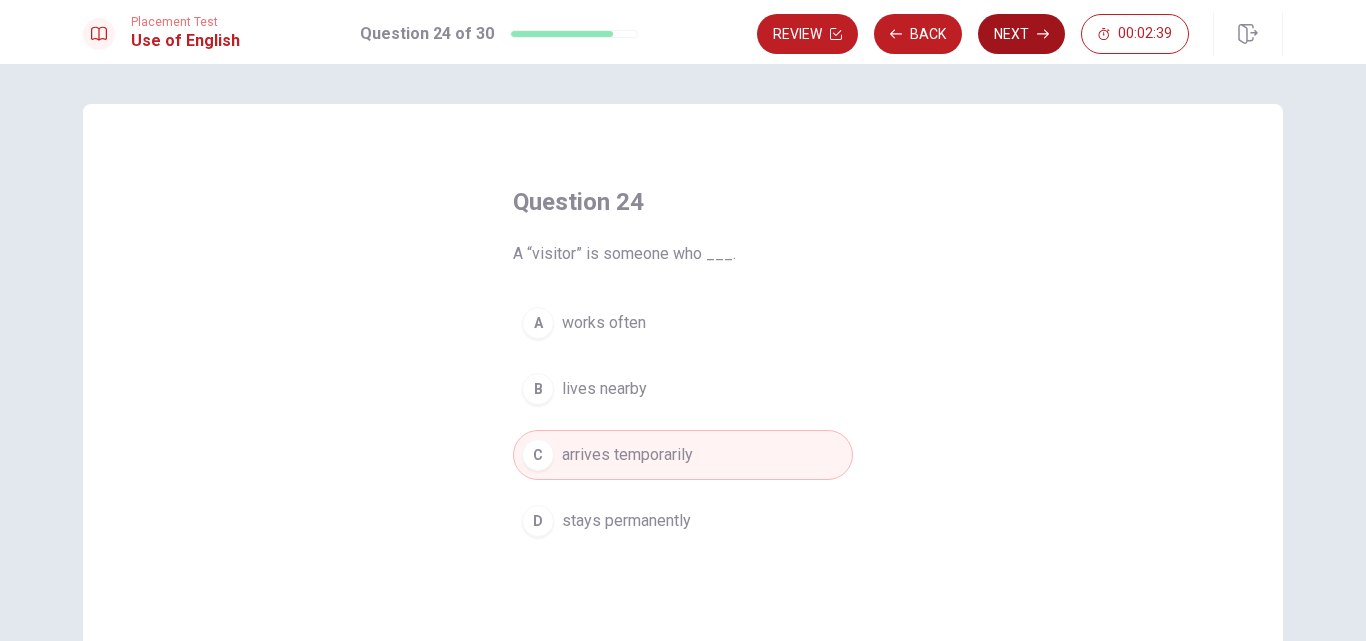 click on "Next" at bounding box center [1021, 34] 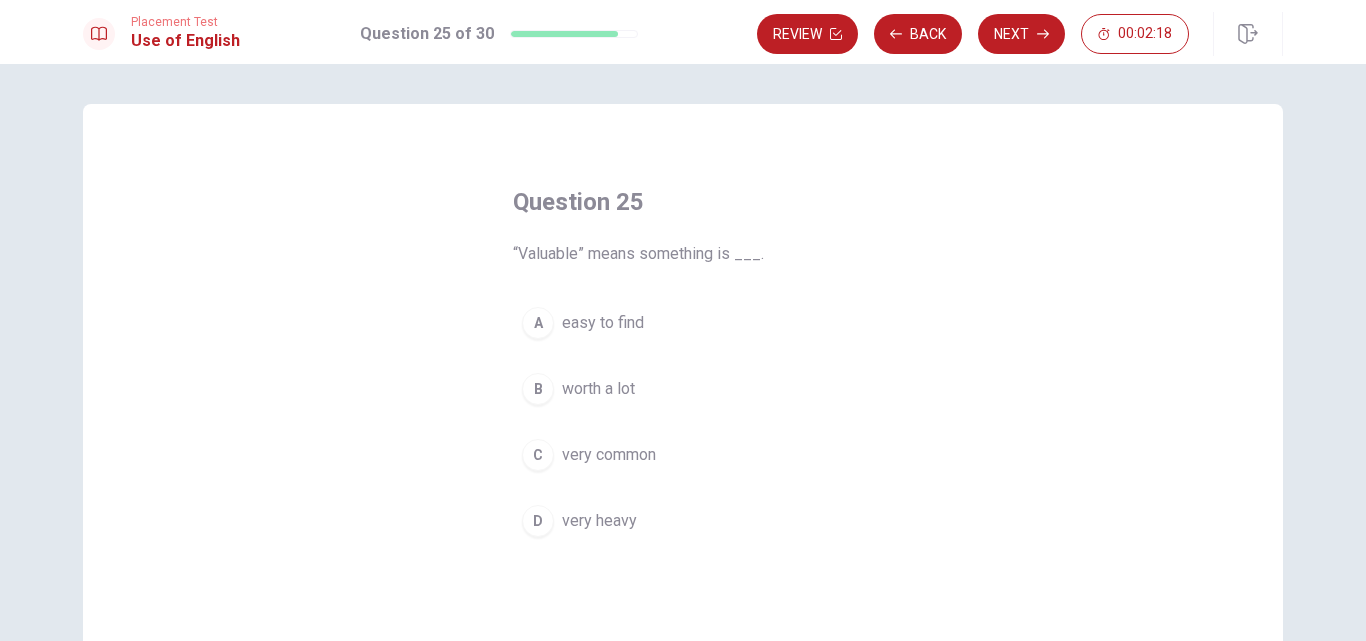 click on "worth a lot" at bounding box center (598, 389) 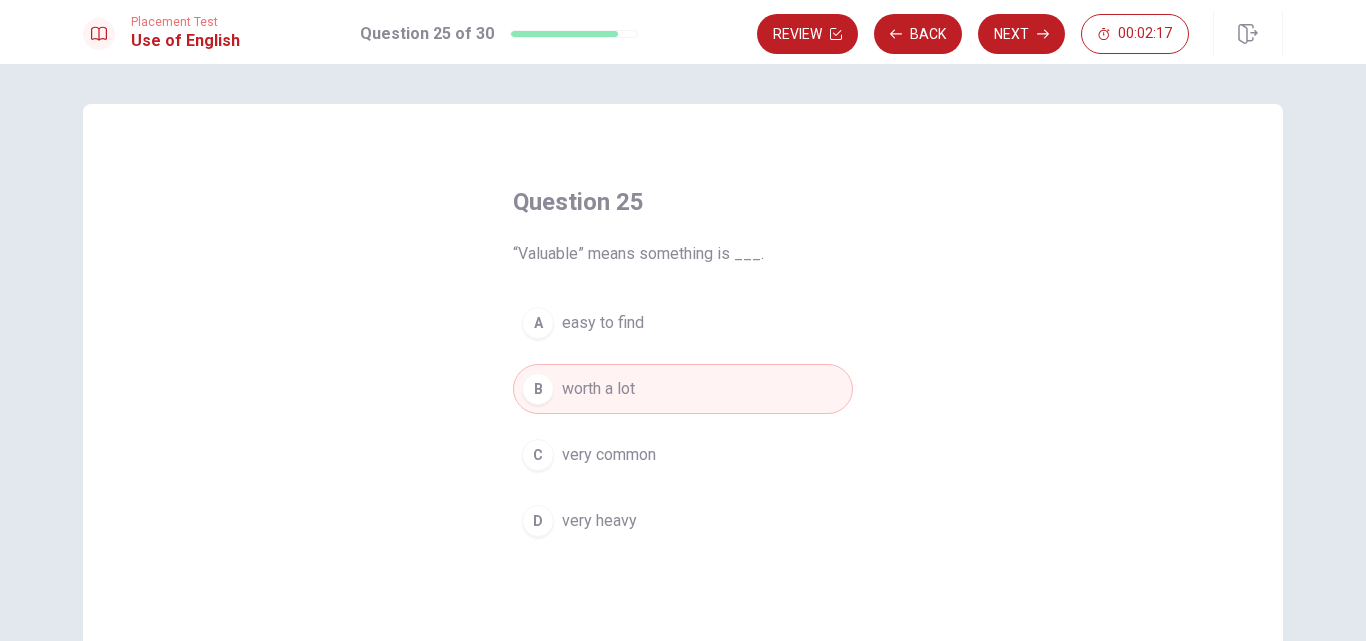 click on "Next" at bounding box center [1021, 34] 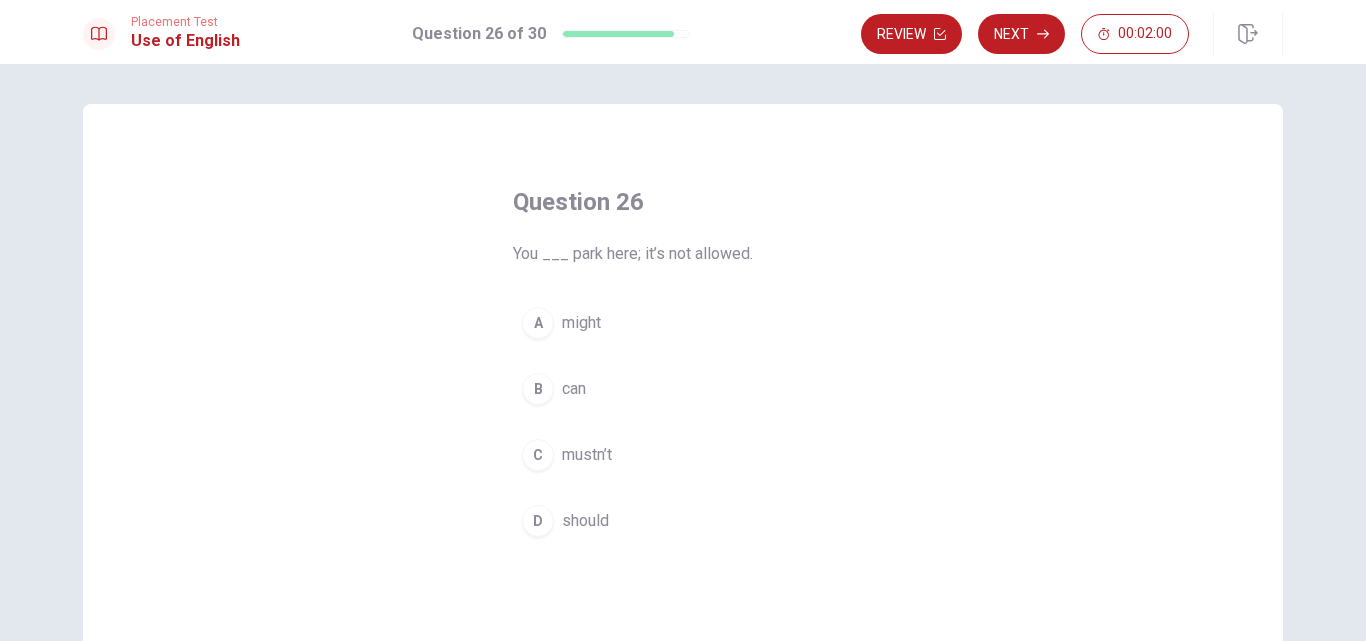 click on "can" at bounding box center [574, 389] 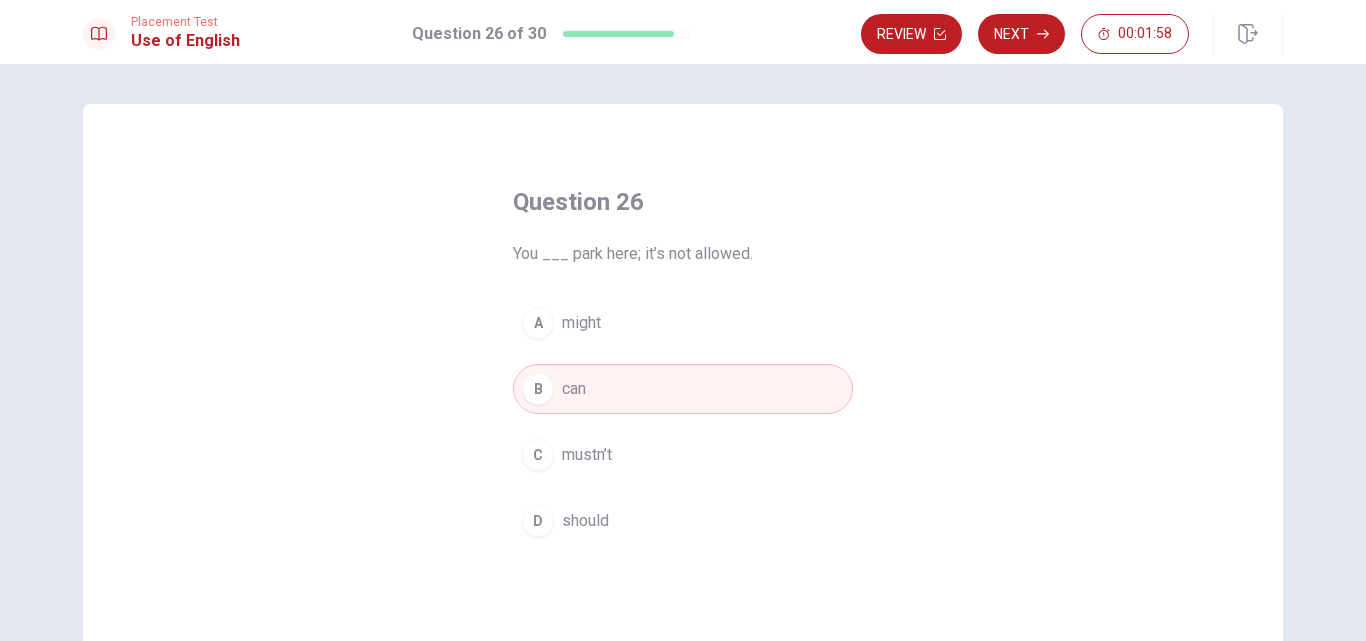 click on "Next" at bounding box center [1021, 34] 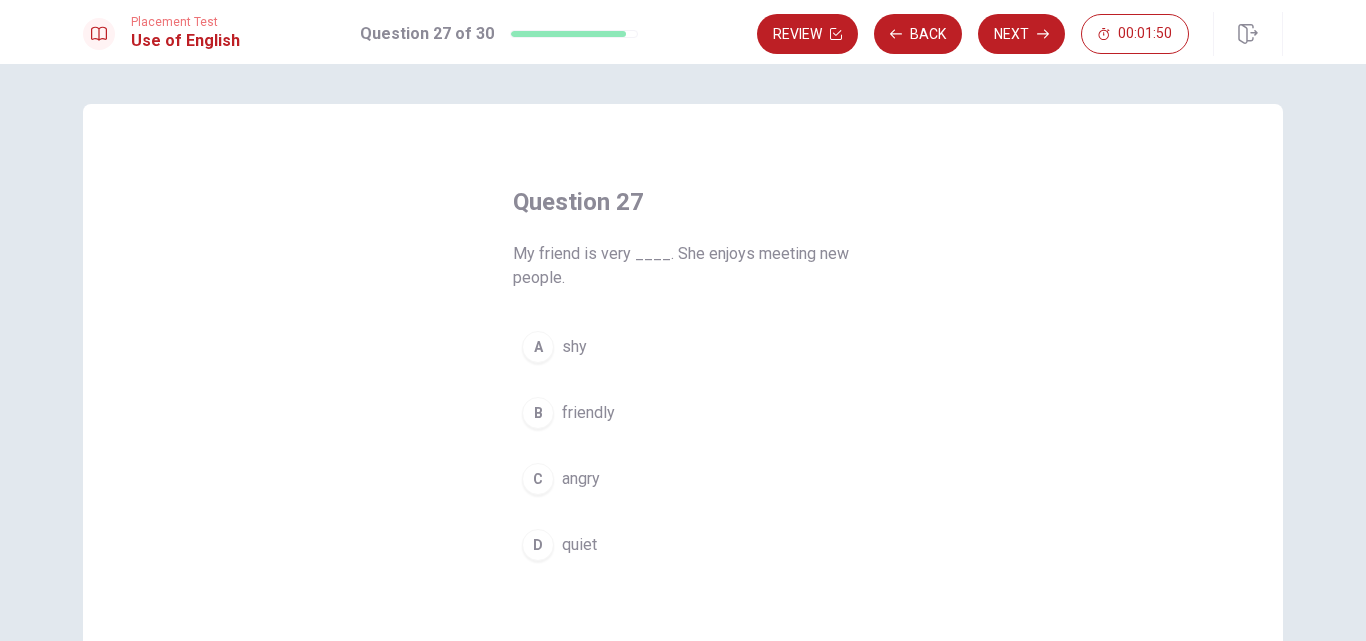 click on "friendly" at bounding box center (588, 413) 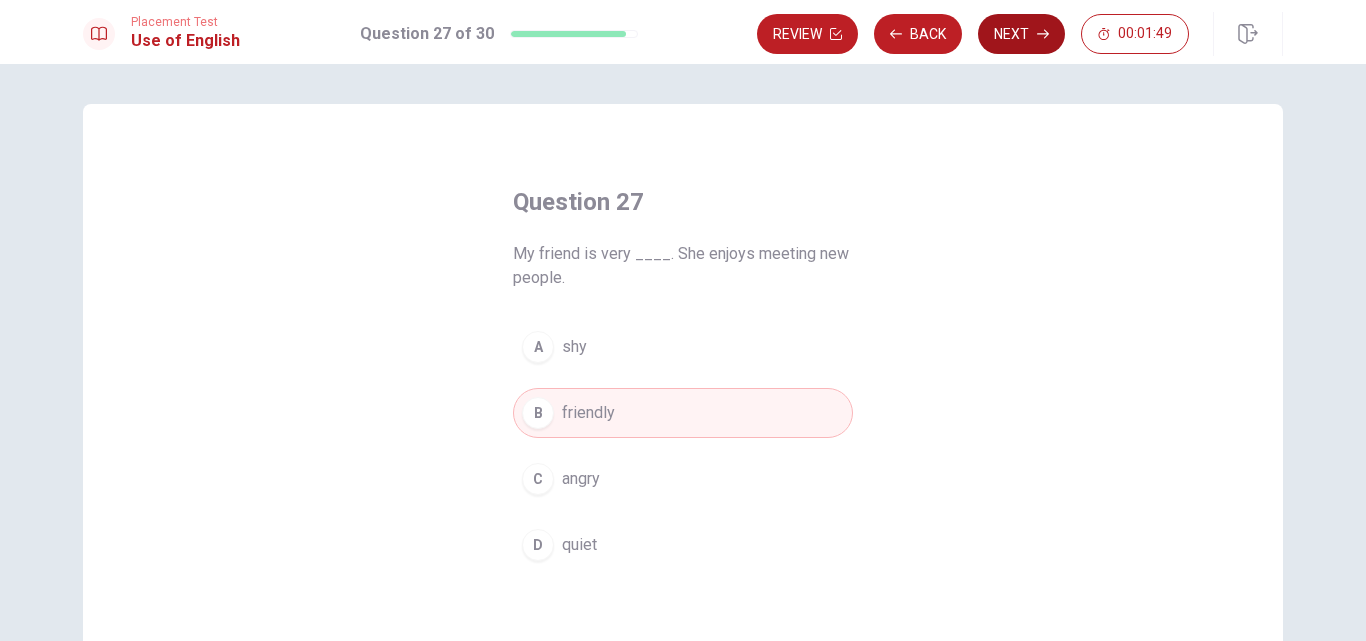 click on "Next" at bounding box center [1021, 34] 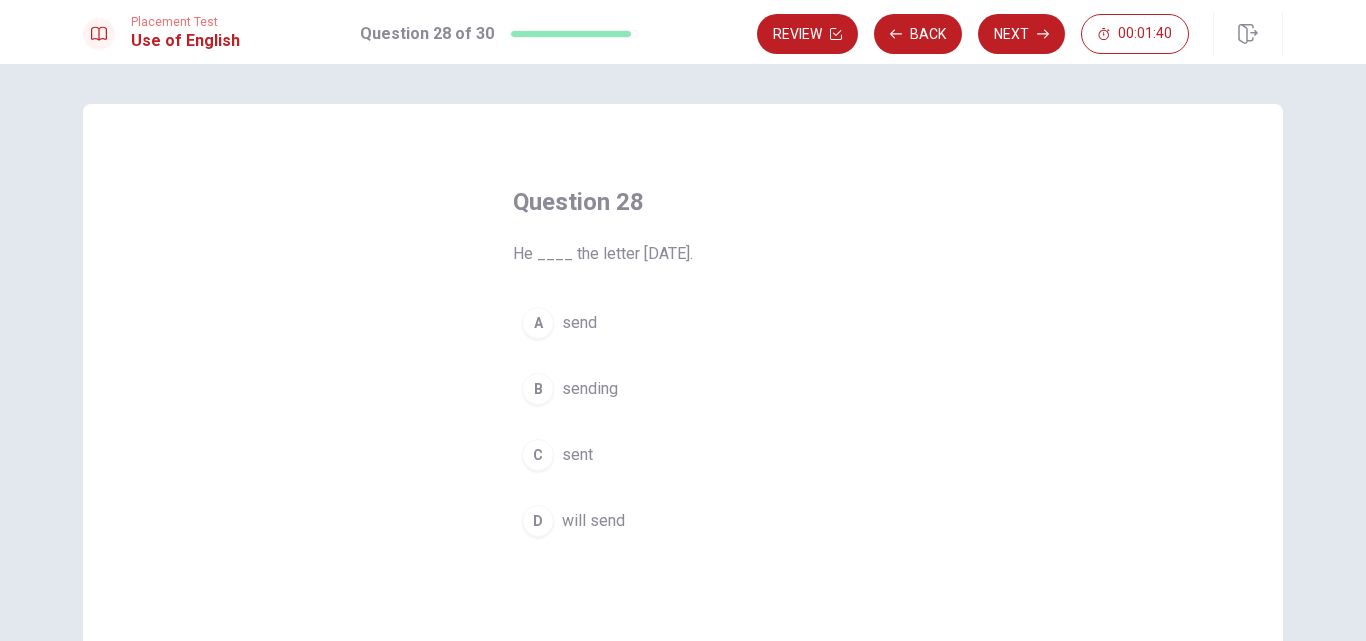 click on "will send" at bounding box center (593, 521) 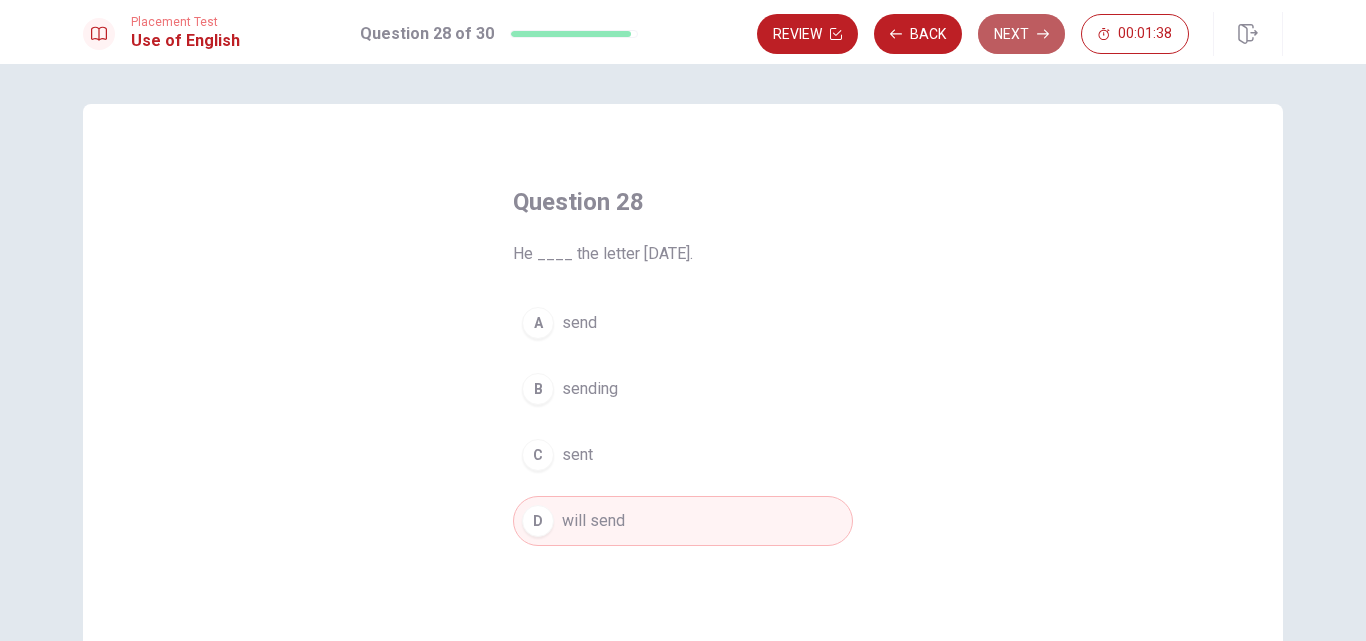 drag, startPoint x: 1008, startPoint y: 41, endPoint x: 999, endPoint y: 50, distance: 12.727922 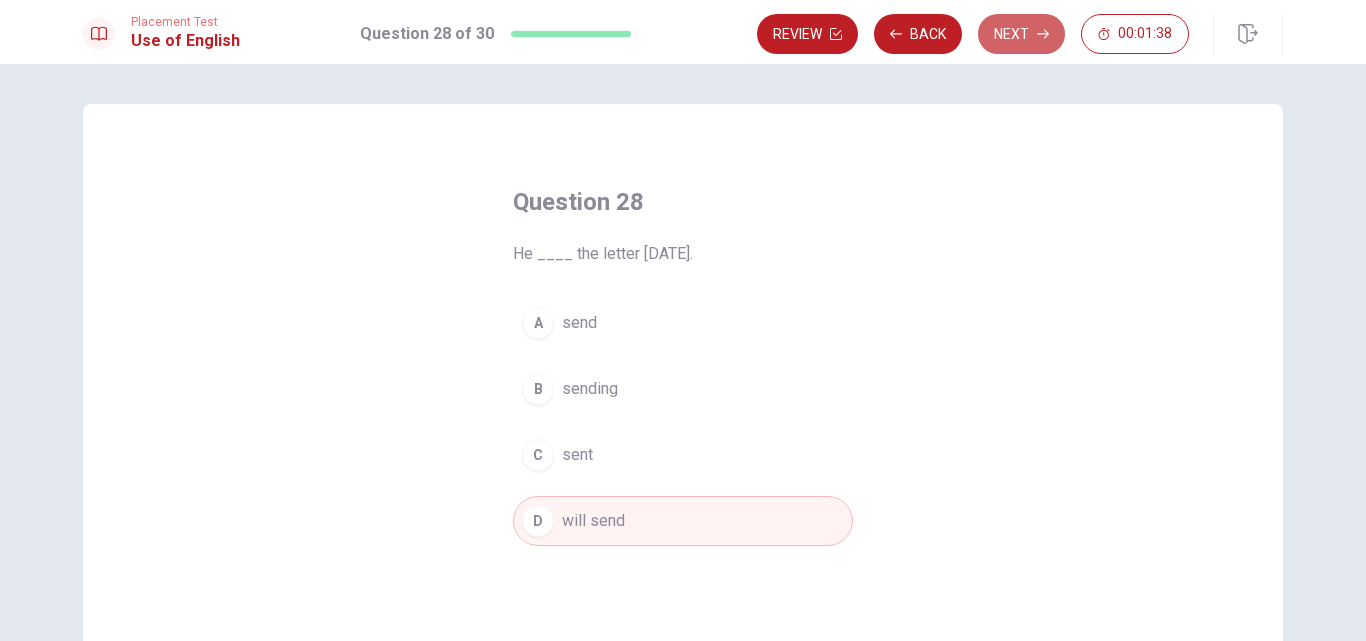 click on "Next" at bounding box center (1021, 34) 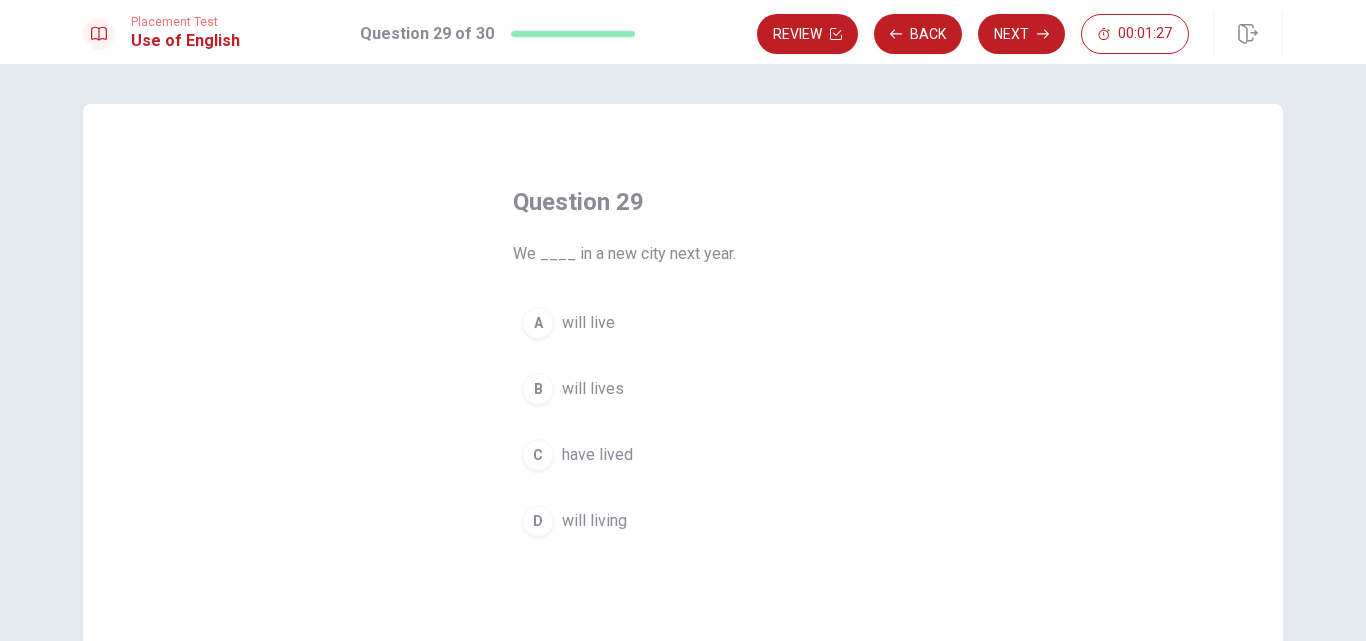 click on "will live" at bounding box center [588, 323] 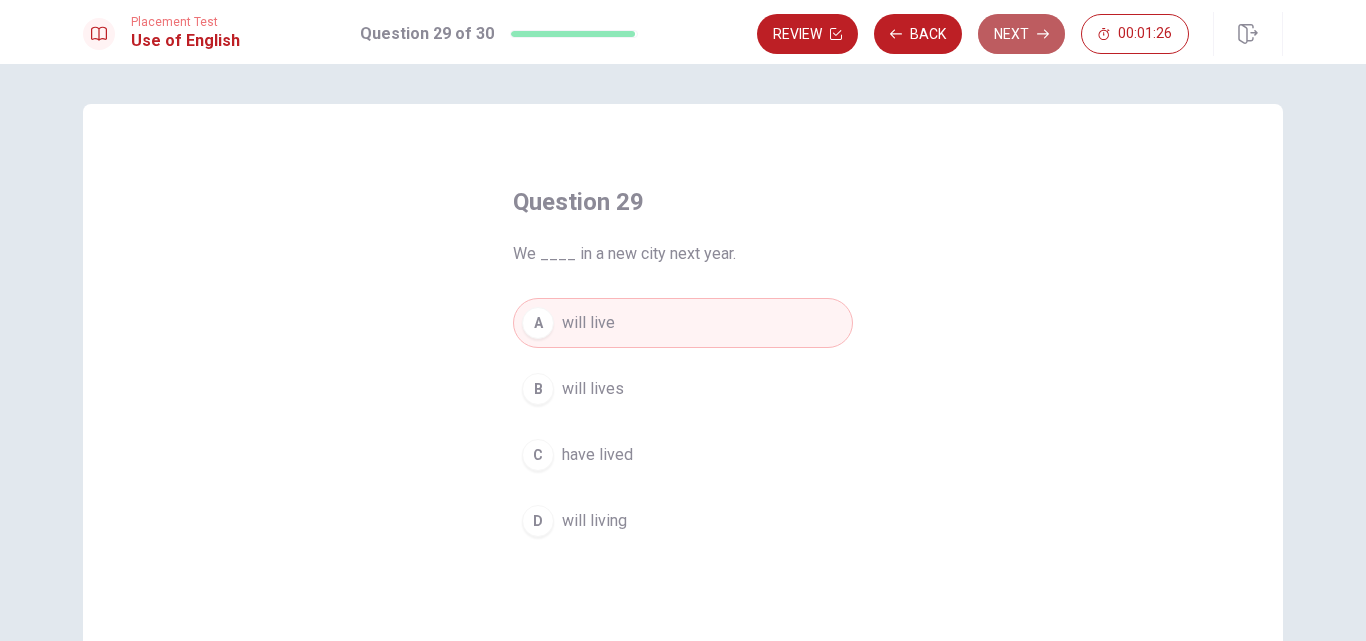 click on "Next" at bounding box center (1021, 34) 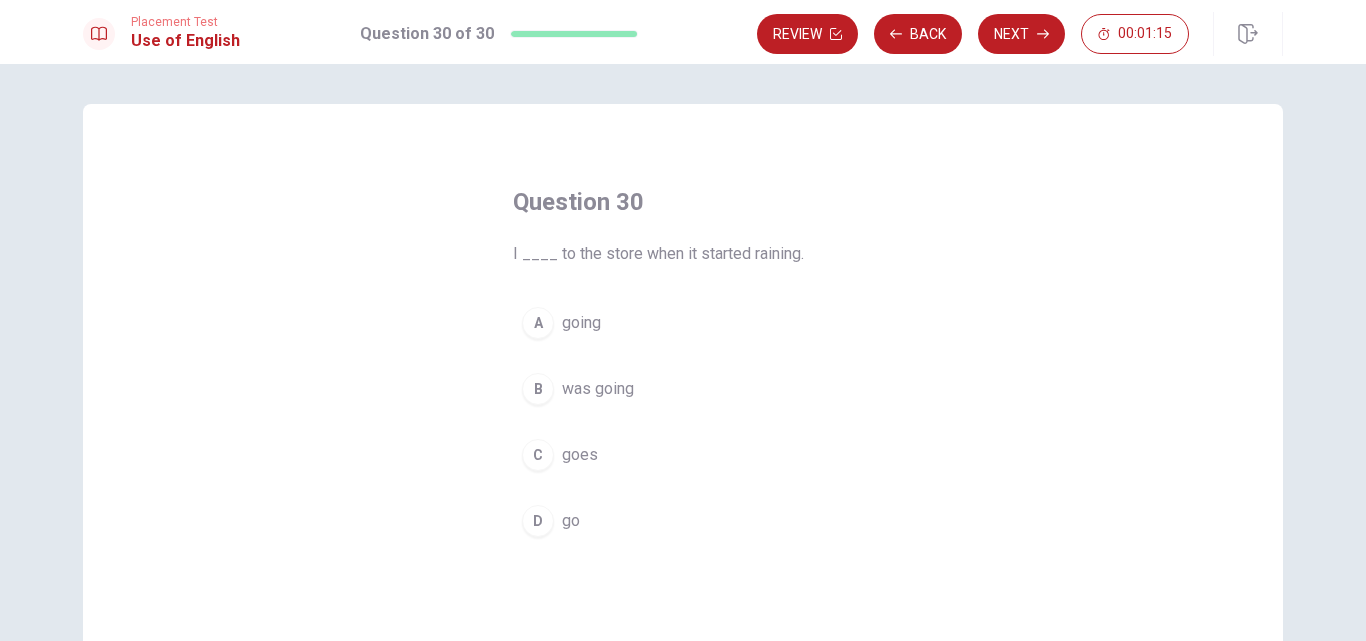 click on "going" at bounding box center (581, 323) 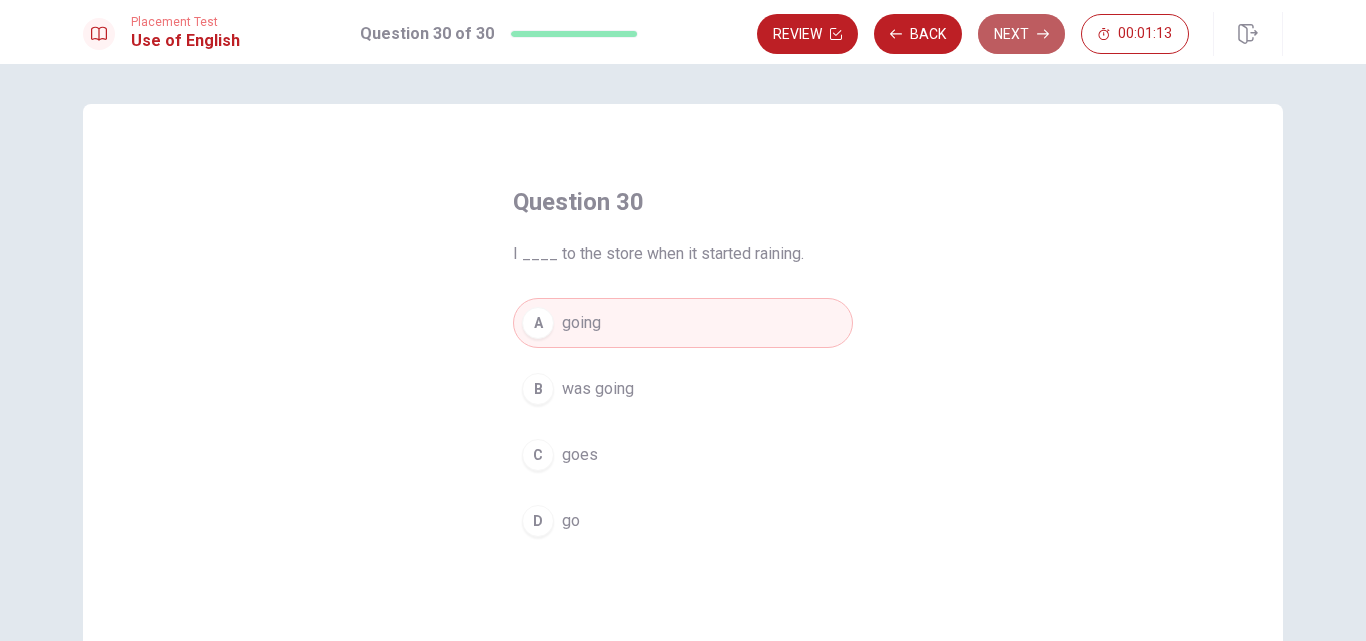 click on "Next" at bounding box center [1021, 34] 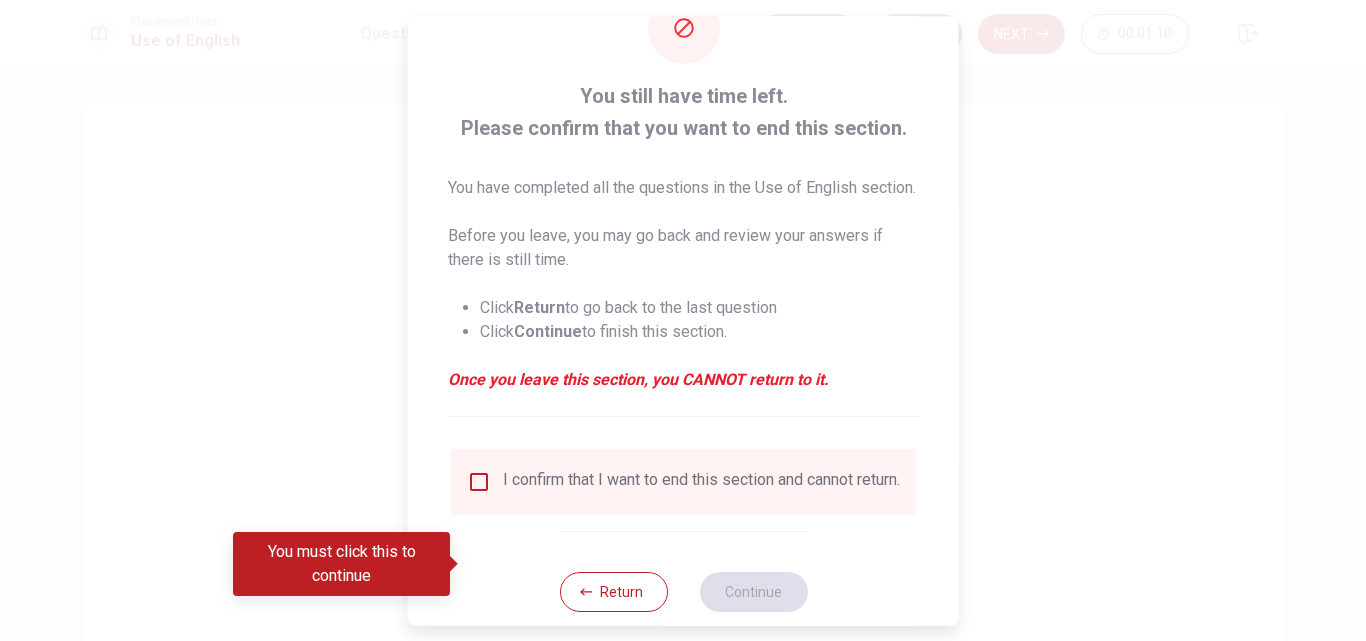 scroll, scrollTop: 100, scrollLeft: 0, axis: vertical 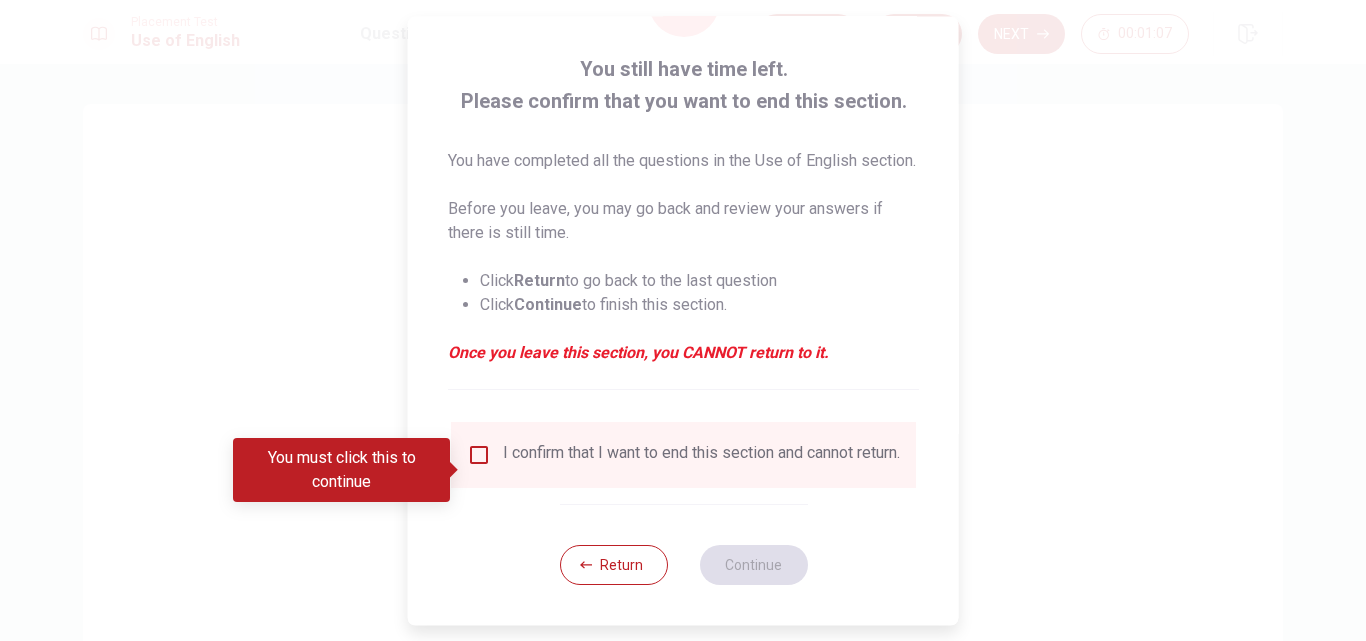 click at bounding box center [479, 455] 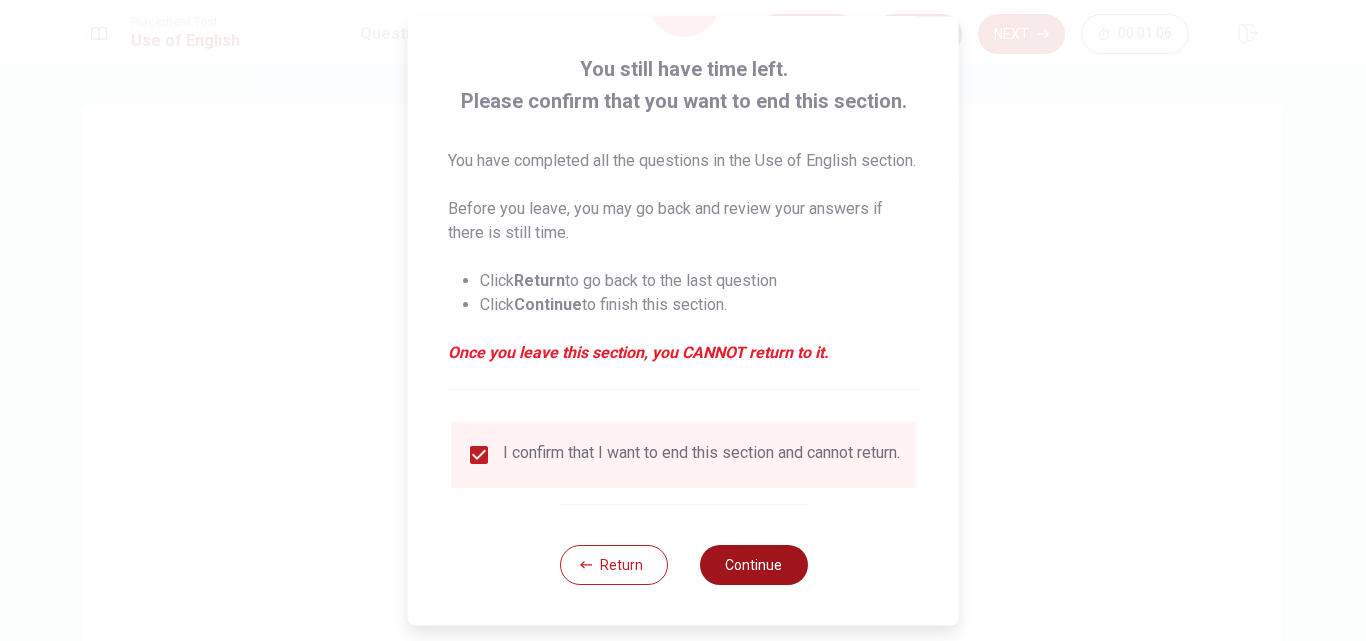 scroll, scrollTop: 129, scrollLeft: 0, axis: vertical 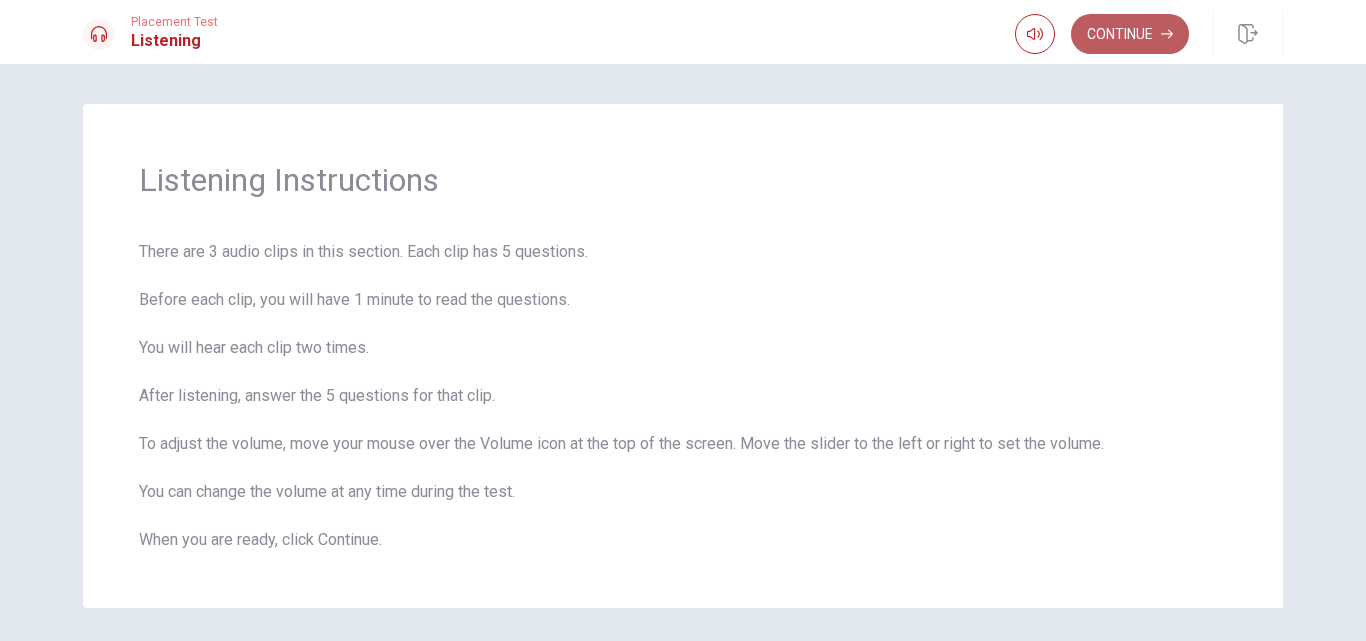 click on "Continue" at bounding box center (1130, 34) 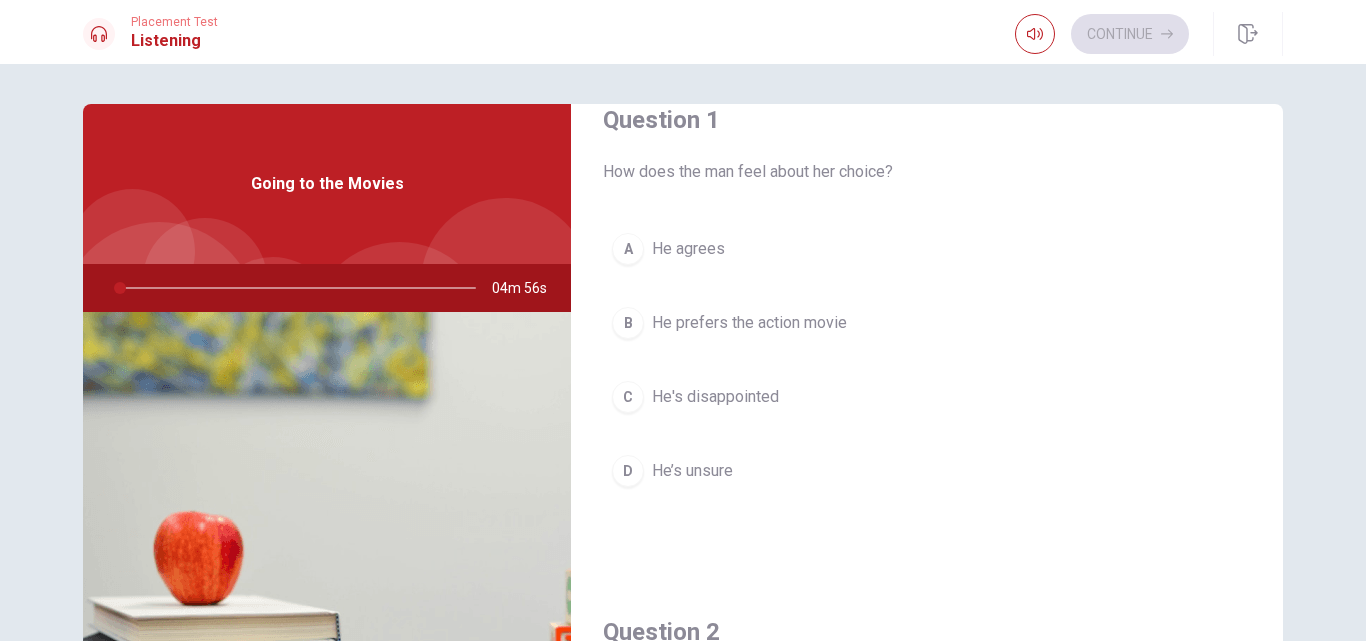 scroll, scrollTop: 100, scrollLeft: 0, axis: vertical 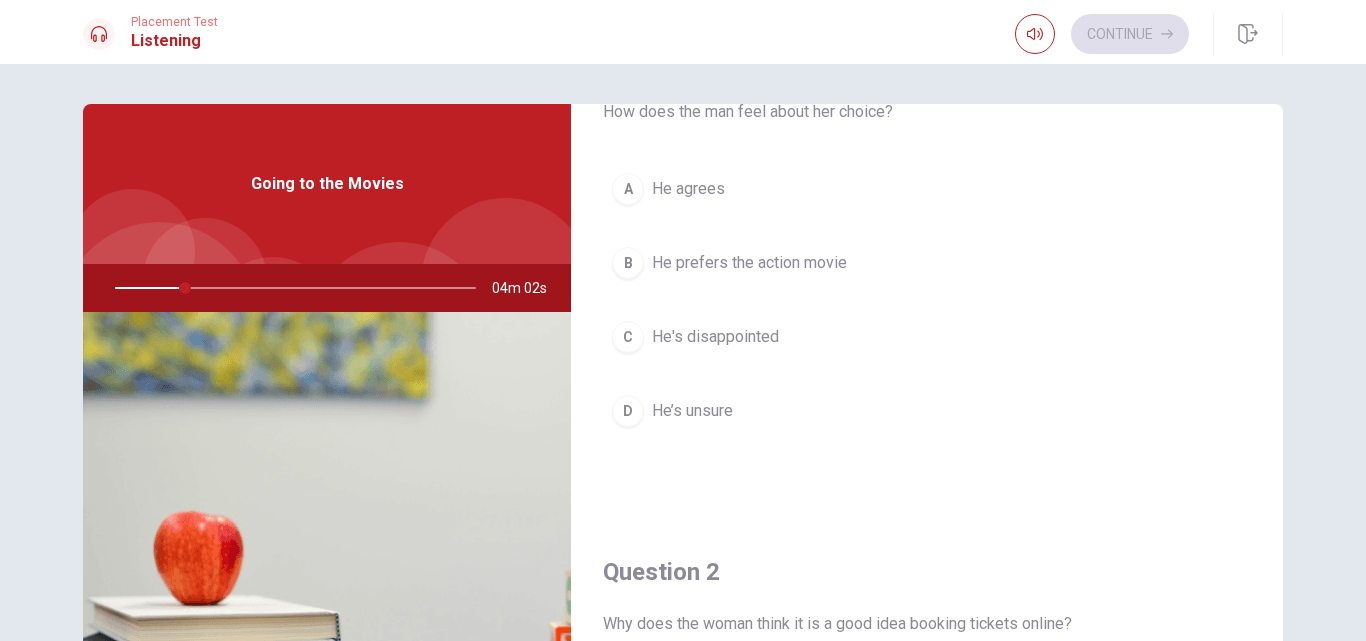 click on "He’s unsure" at bounding box center (692, 411) 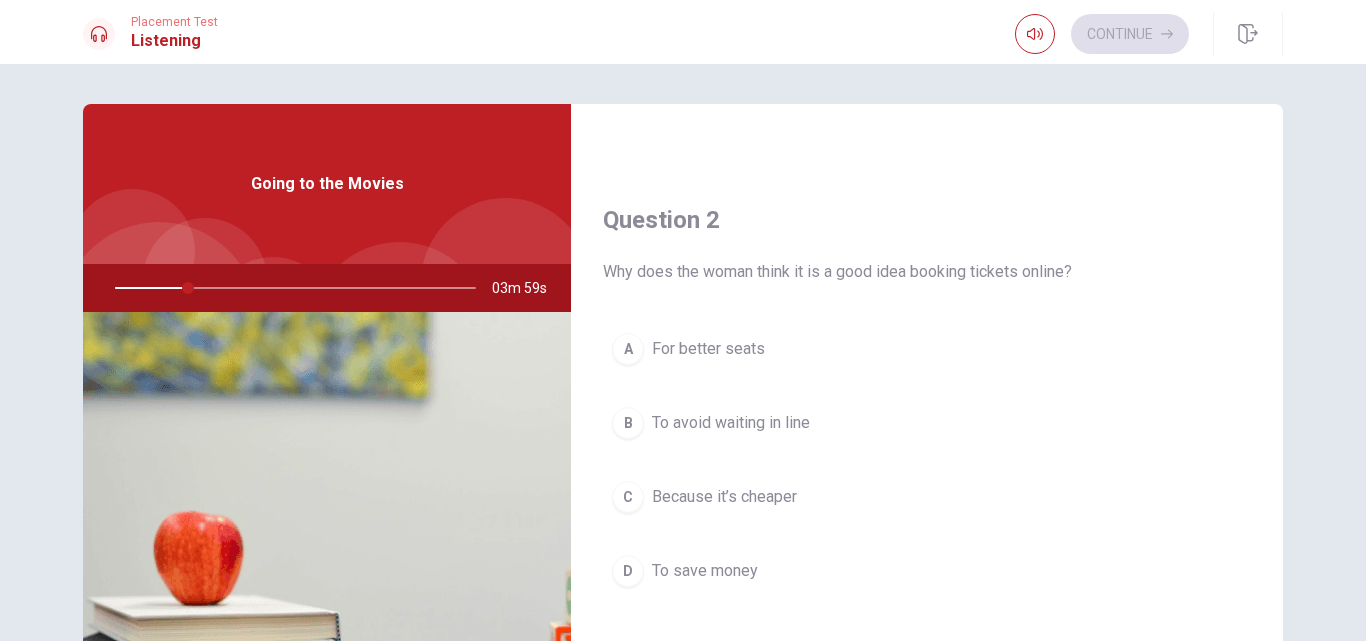 scroll, scrollTop: 500, scrollLeft: 0, axis: vertical 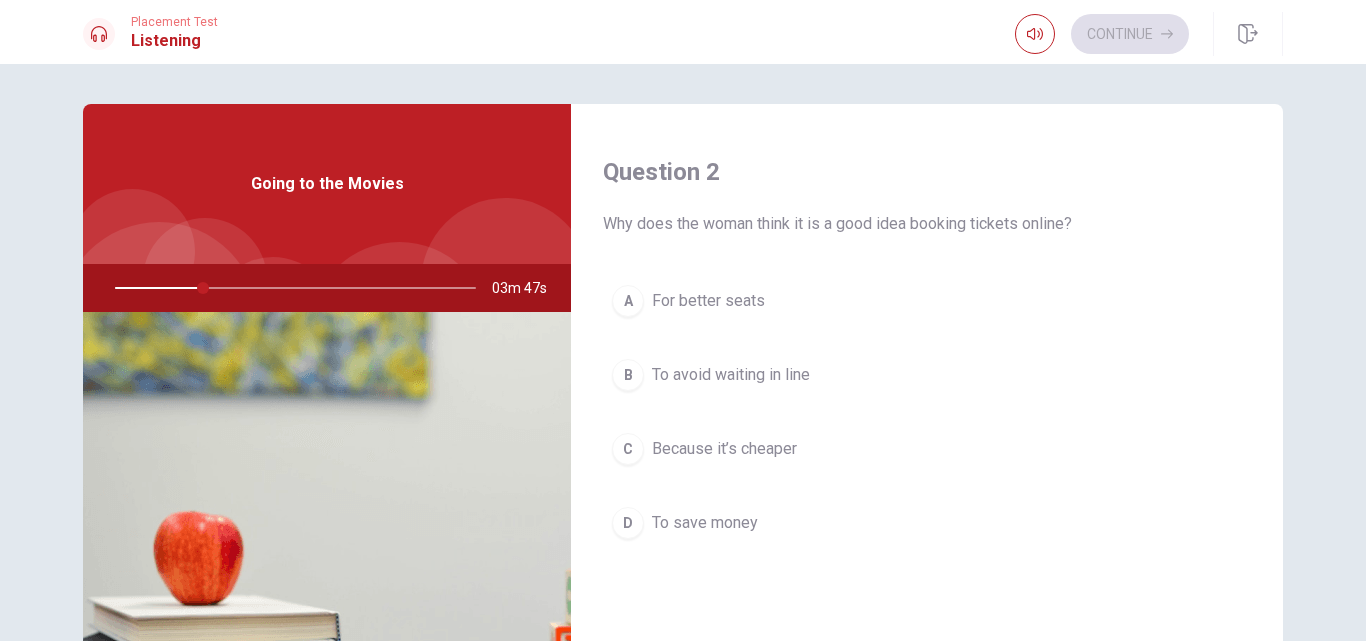click on "Because it’s cheaper" at bounding box center [724, 449] 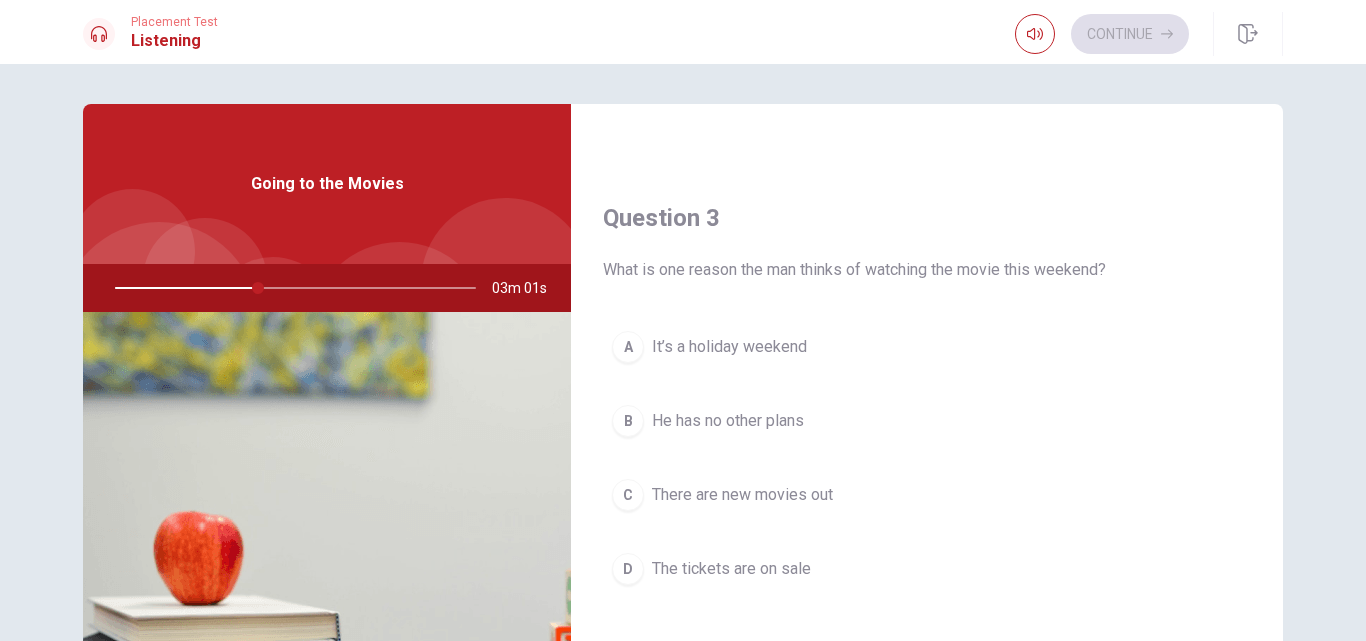 scroll, scrollTop: 1000, scrollLeft: 0, axis: vertical 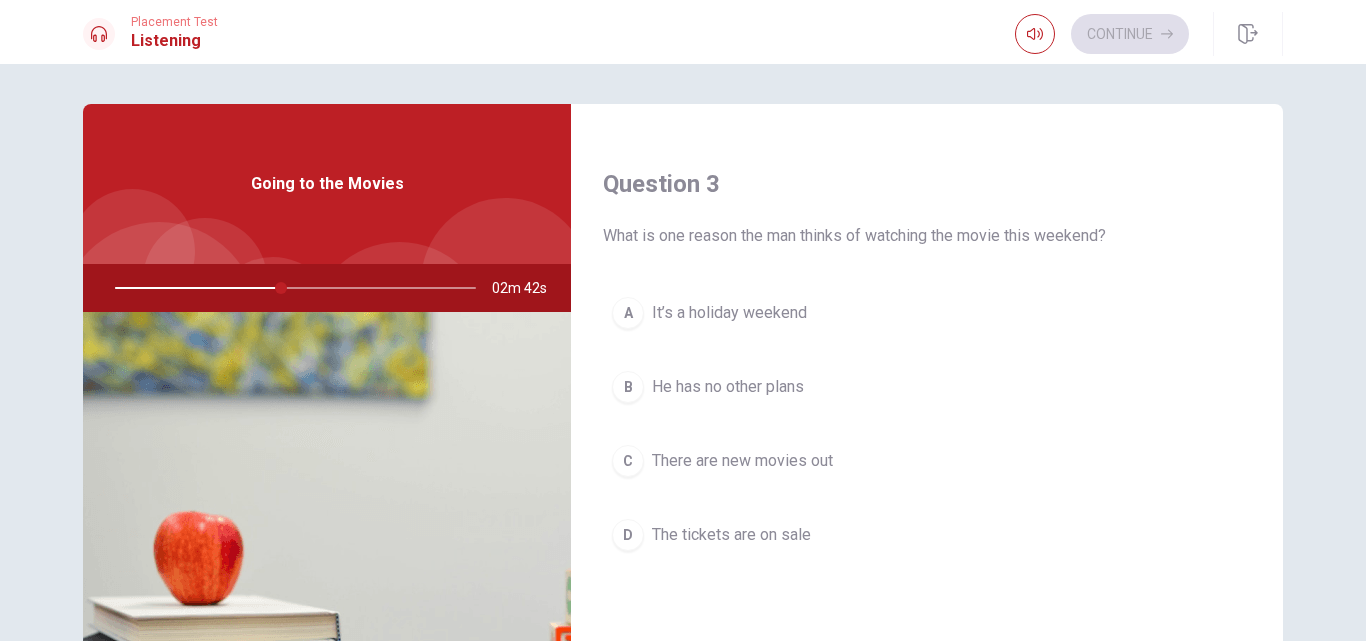 click on "There are new movies out" at bounding box center [742, 461] 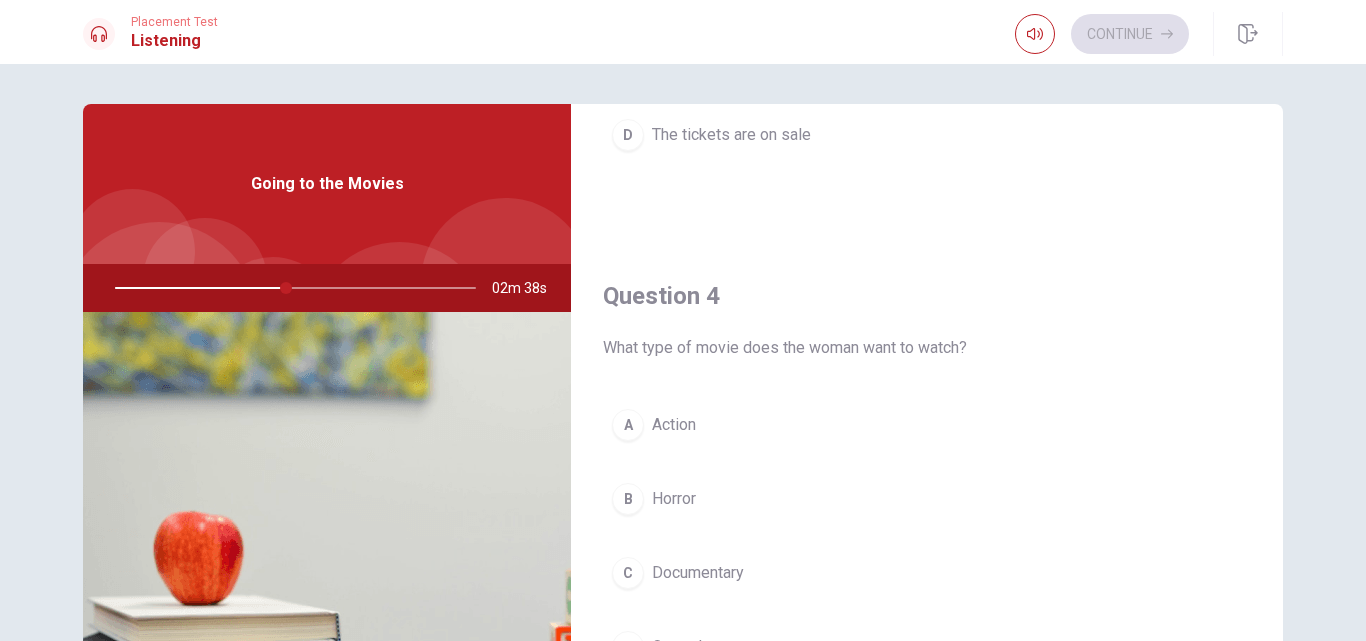 scroll, scrollTop: 1500, scrollLeft: 0, axis: vertical 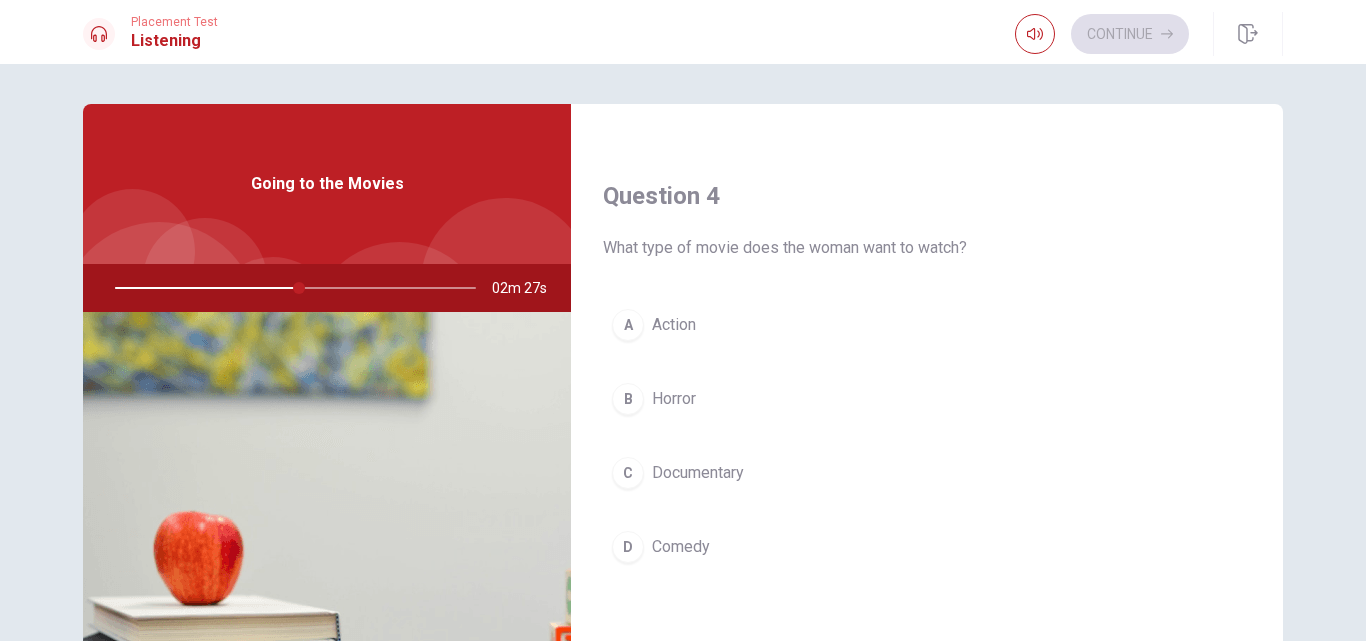 click on "A Action" at bounding box center [927, 325] 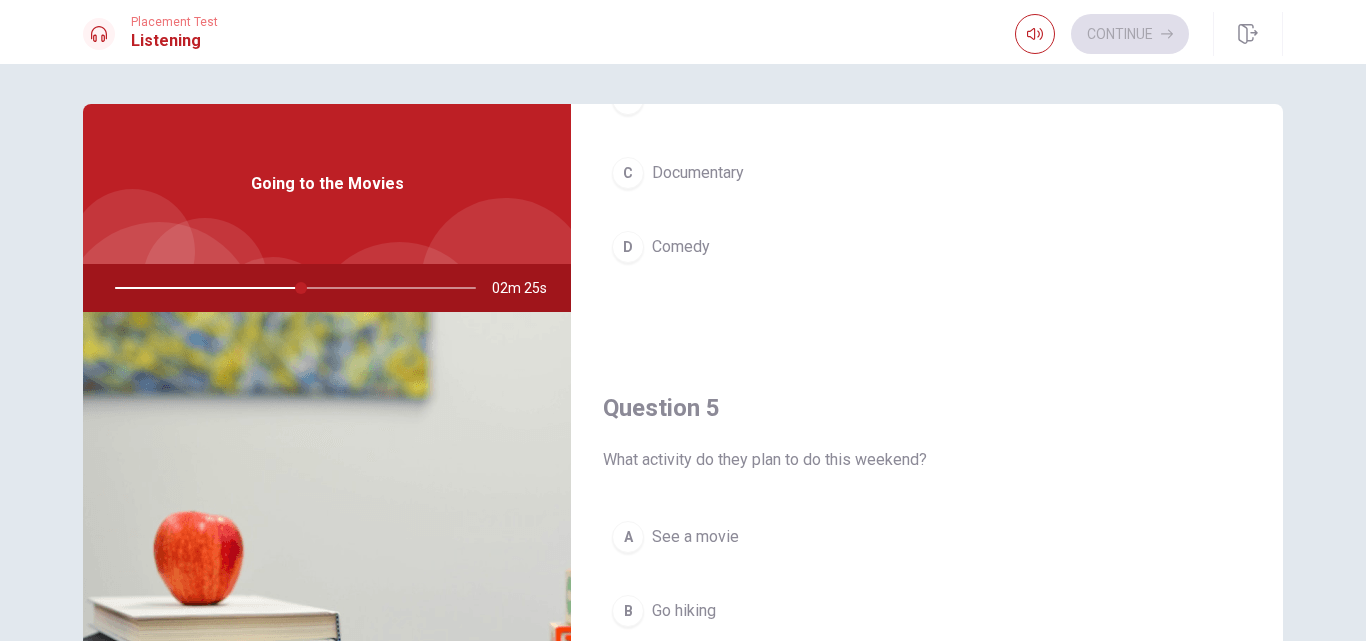 scroll, scrollTop: 1865, scrollLeft: 0, axis: vertical 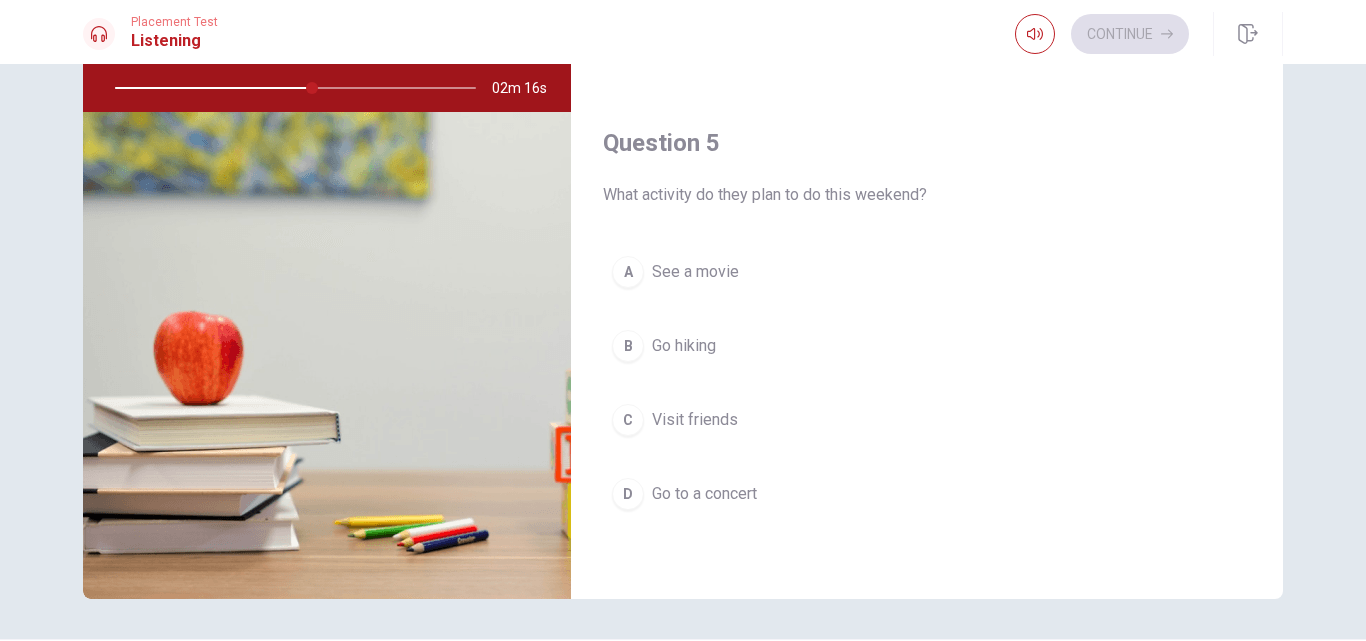 click on "See a movie" at bounding box center (695, 272) 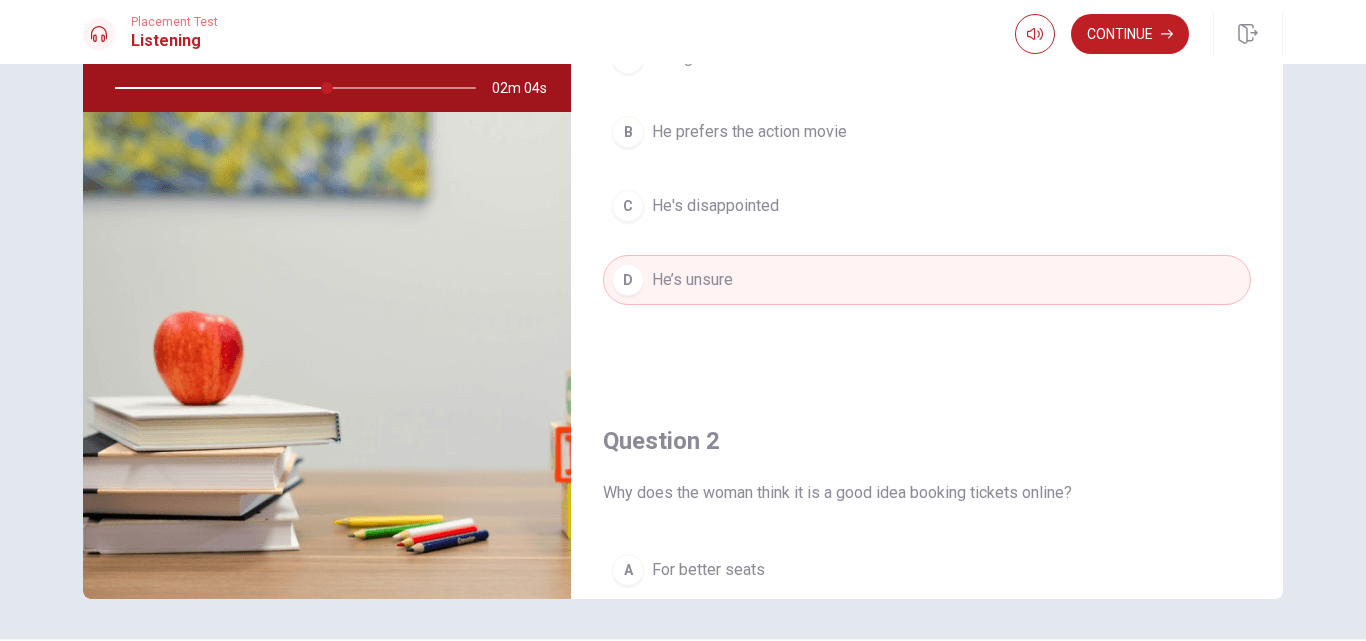 scroll, scrollTop: 0, scrollLeft: 0, axis: both 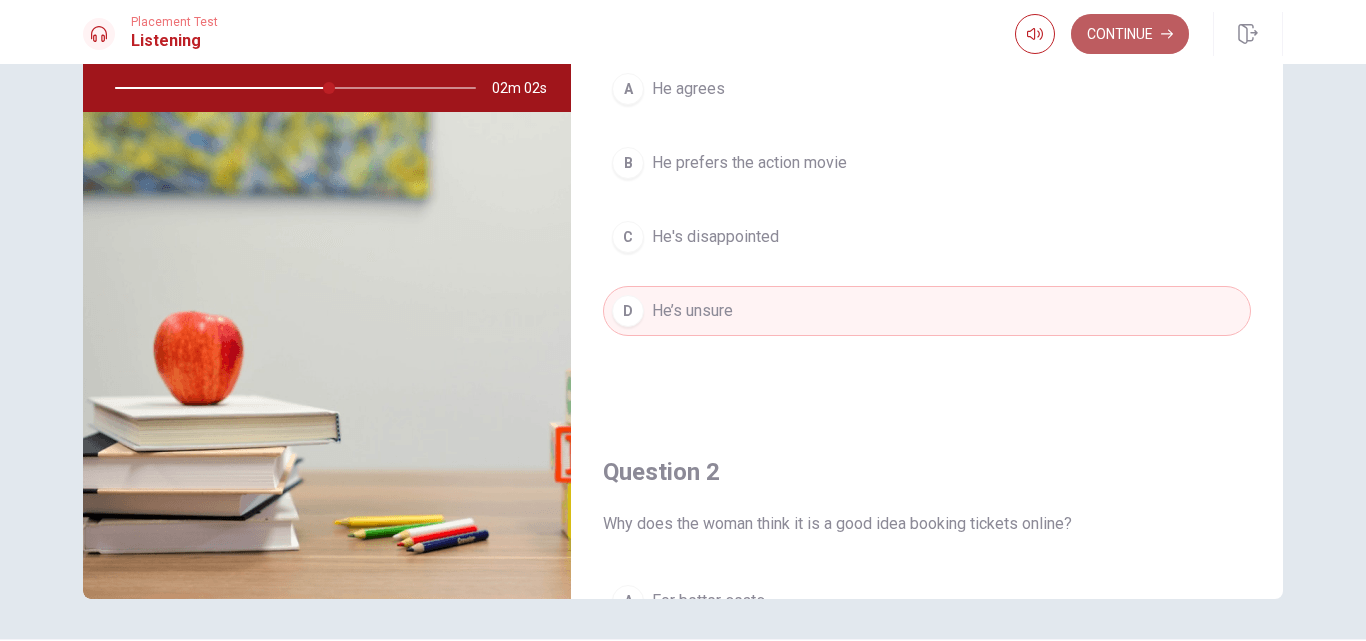 click on "Continue" at bounding box center (1130, 34) 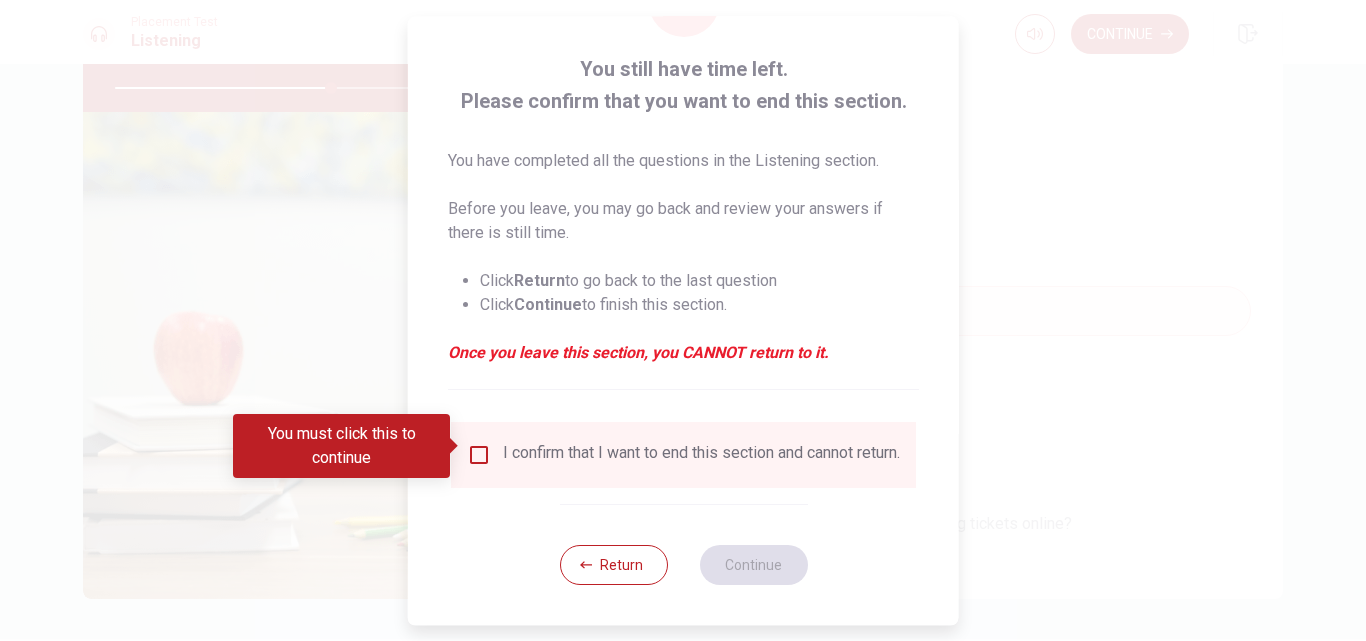 scroll, scrollTop: 105, scrollLeft: 0, axis: vertical 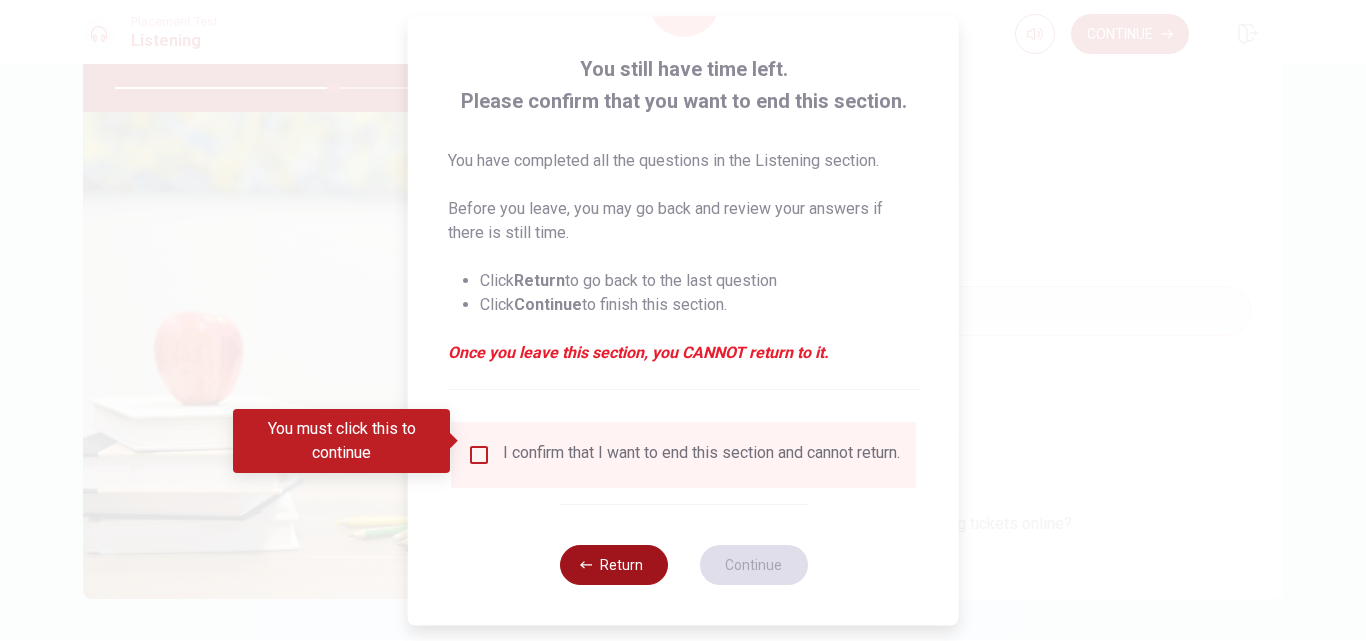 click on "Return" at bounding box center [613, 565] 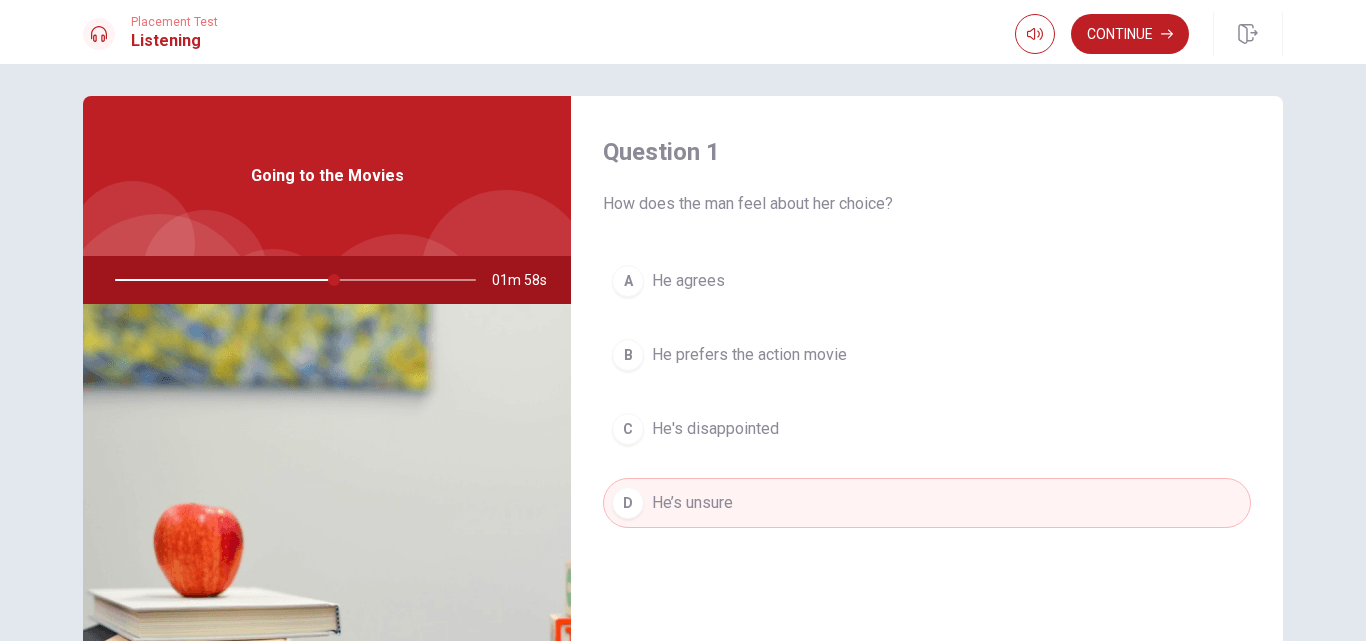 scroll, scrollTop: 0, scrollLeft: 0, axis: both 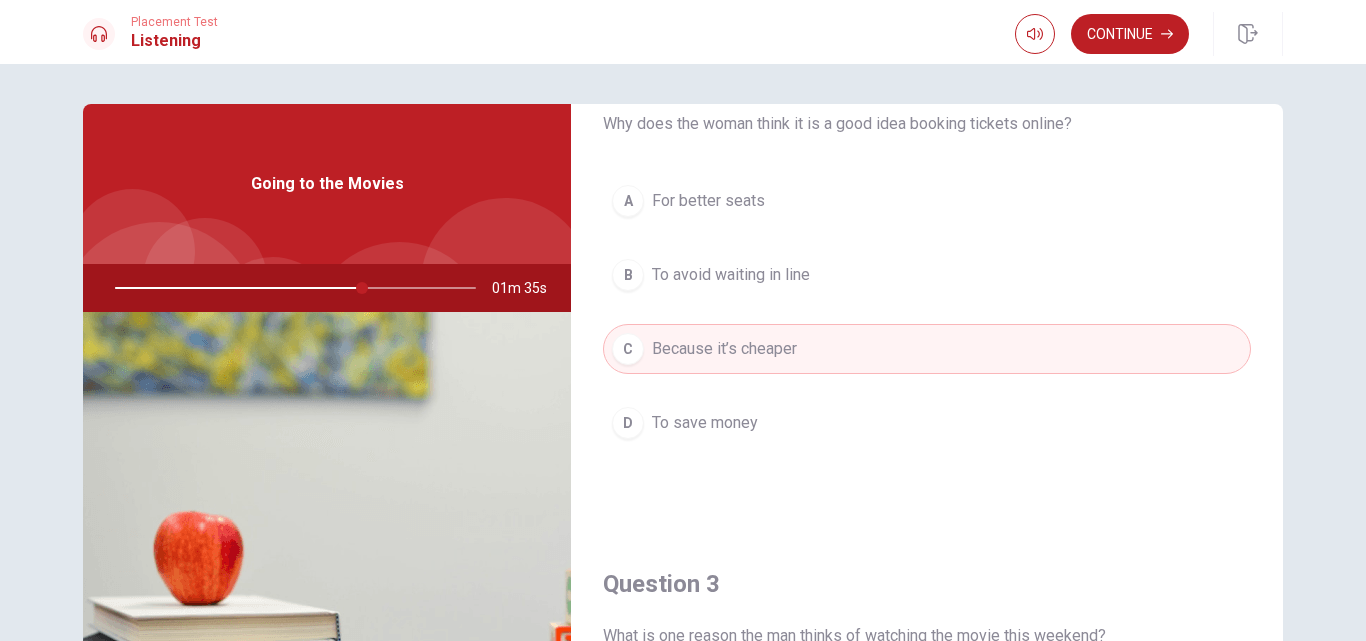 click on "For better seats" at bounding box center [708, 201] 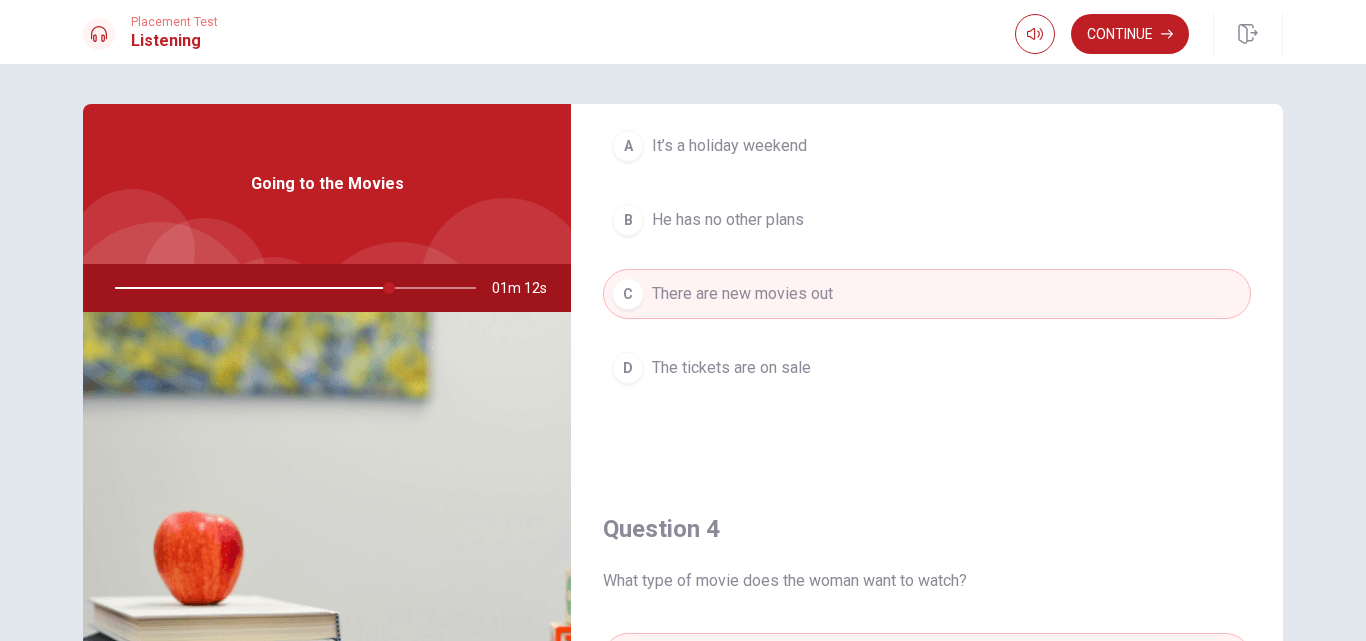 scroll, scrollTop: 1200, scrollLeft: 0, axis: vertical 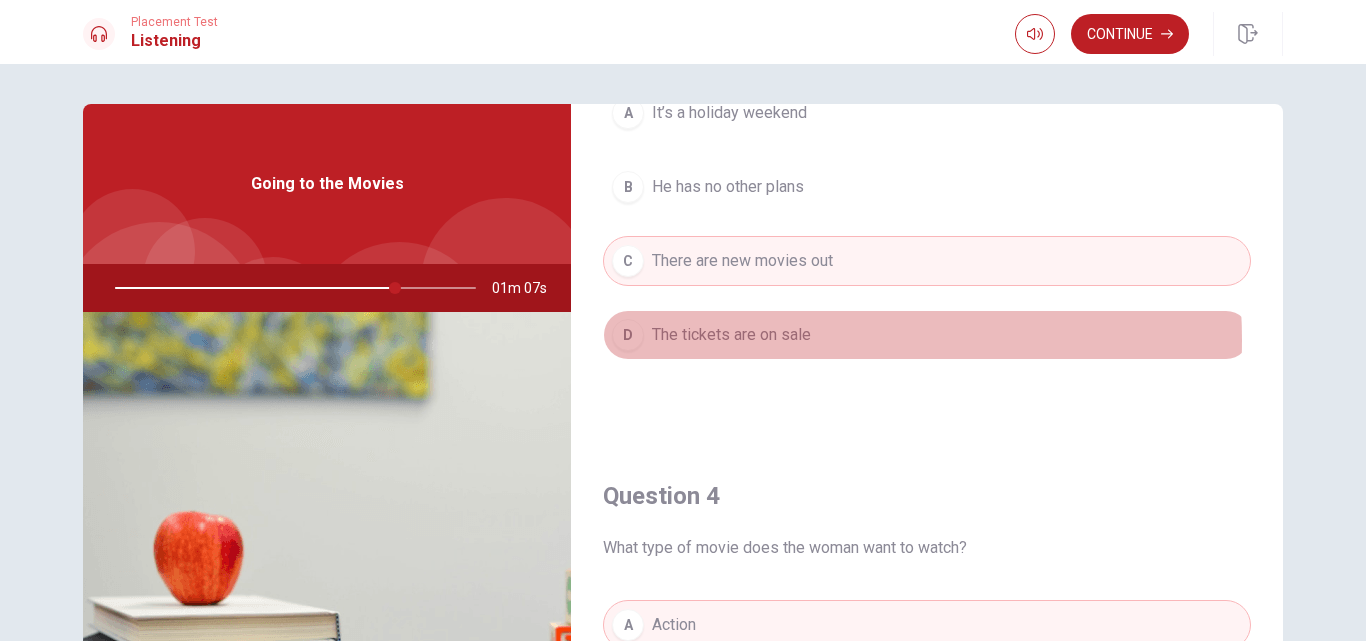 click on "The tickets are on sale" at bounding box center (731, 335) 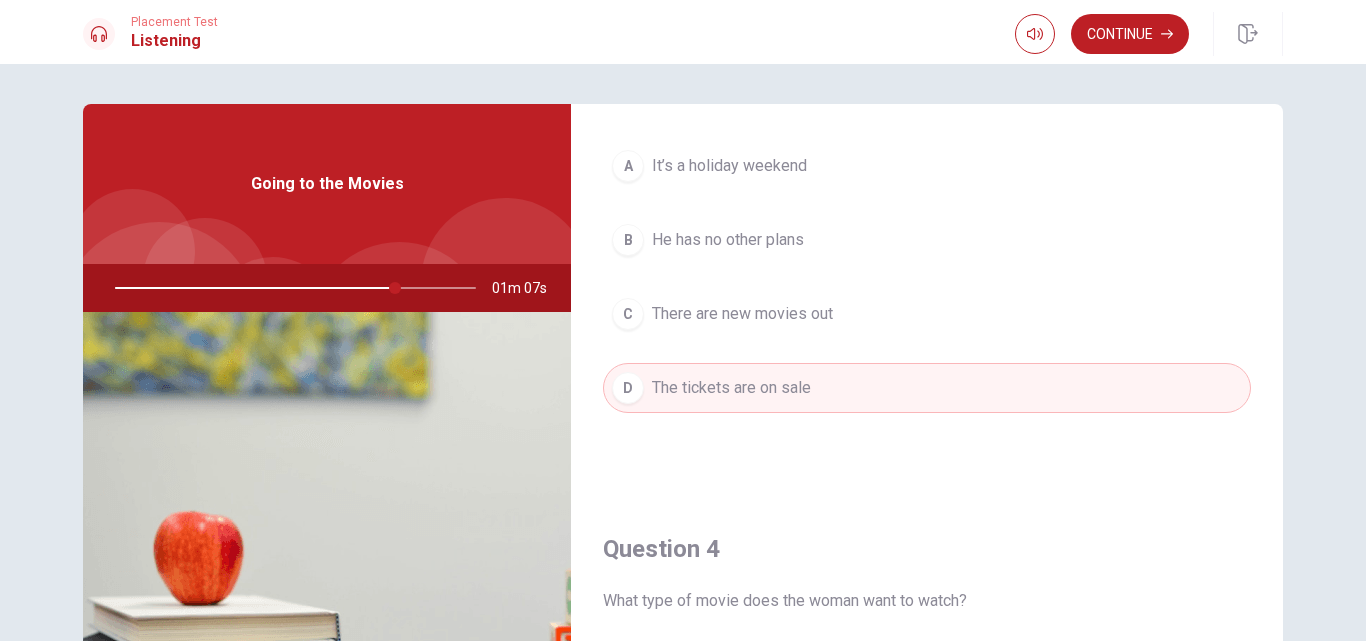 scroll, scrollTop: 1100, scrollLeft: 0, axis: vertical 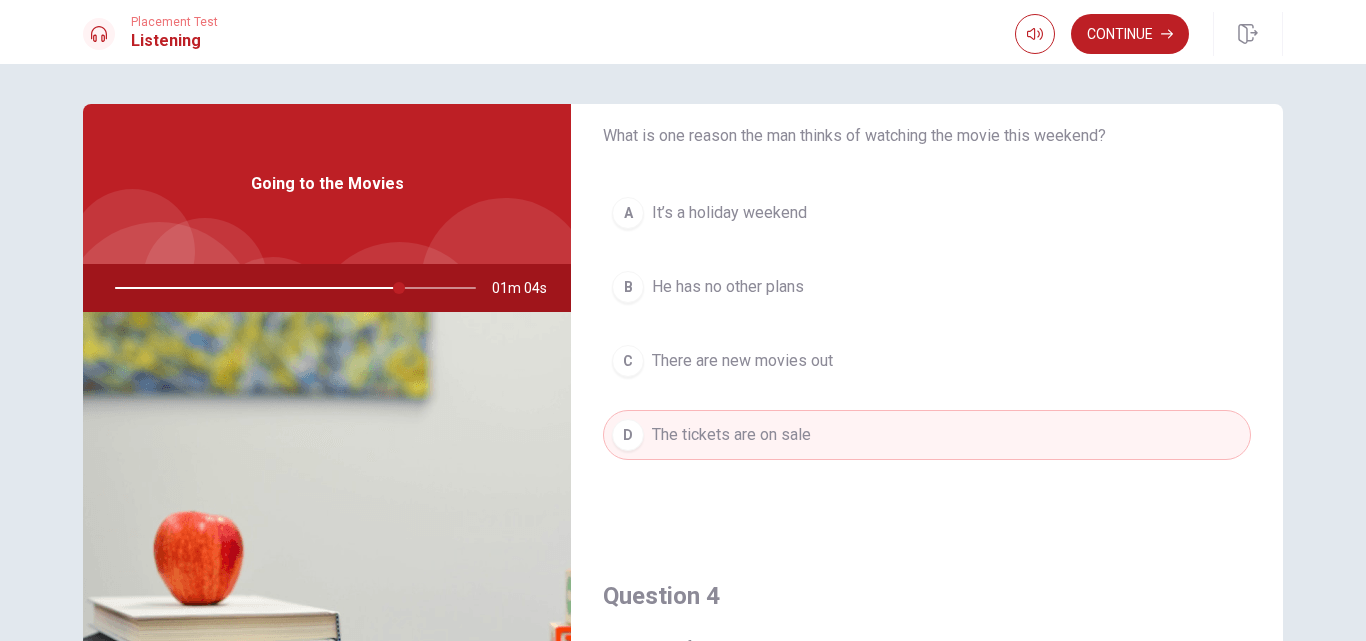 click on "It’s a holiday weekend" at bounding box center [729, 213] 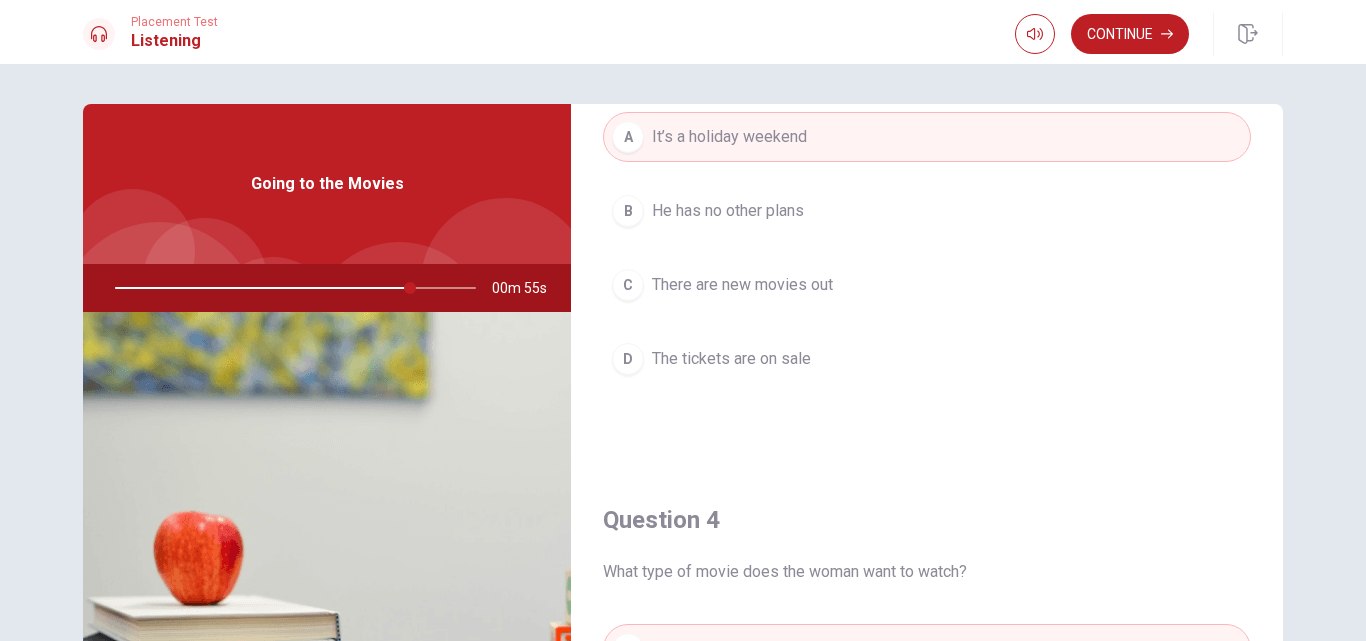 scroll, scrollTop: 1100, scrollLeft: 0, axis: vertical 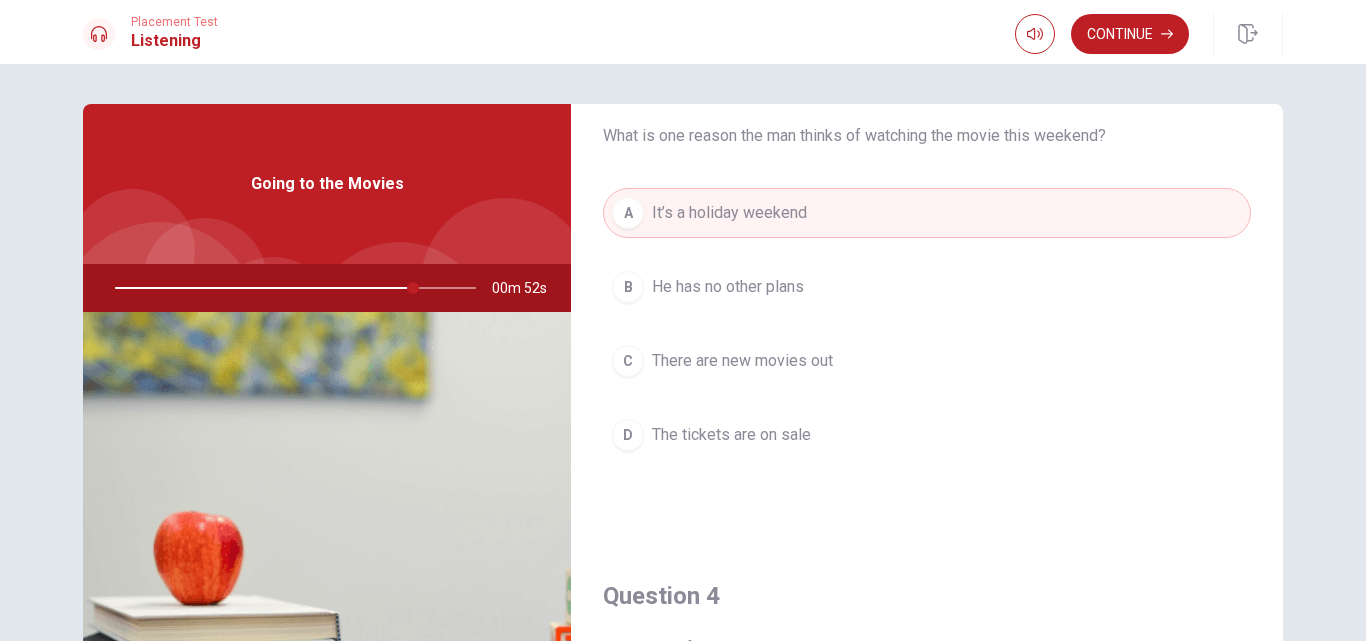 click on "There are new movies out" at bounding box center (742, 361) 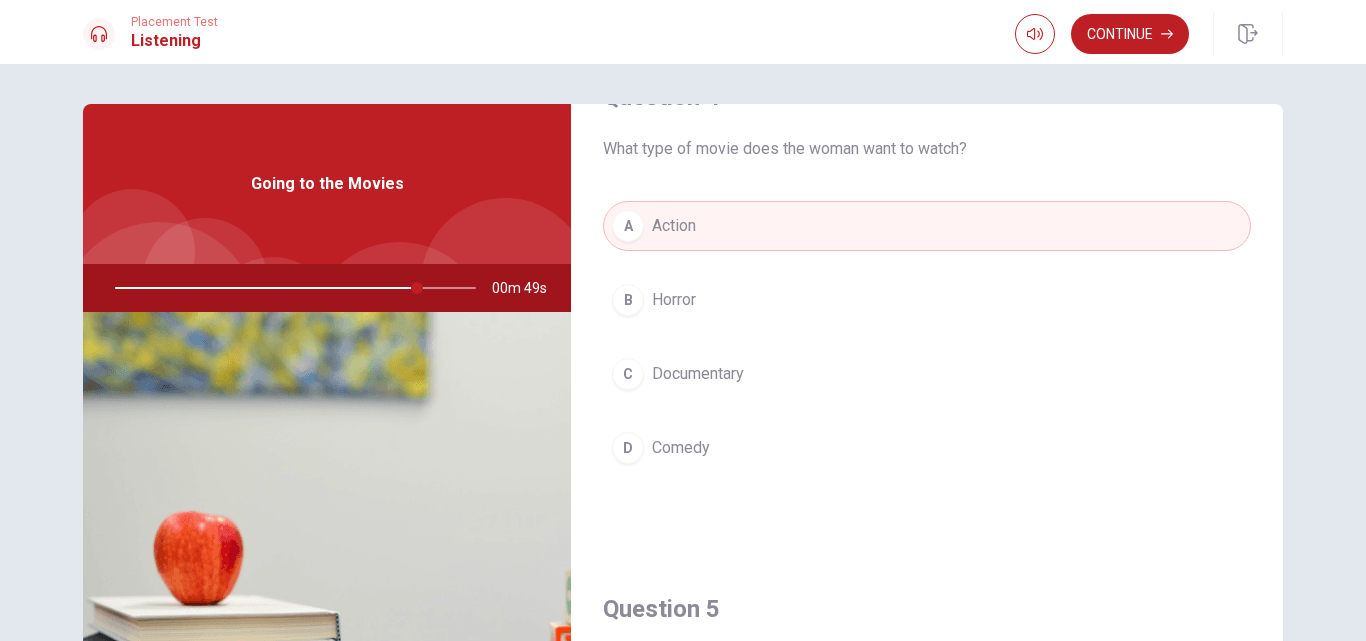 scroll, scrollTop: 1600, scrollLeft: 0, axis: vertical 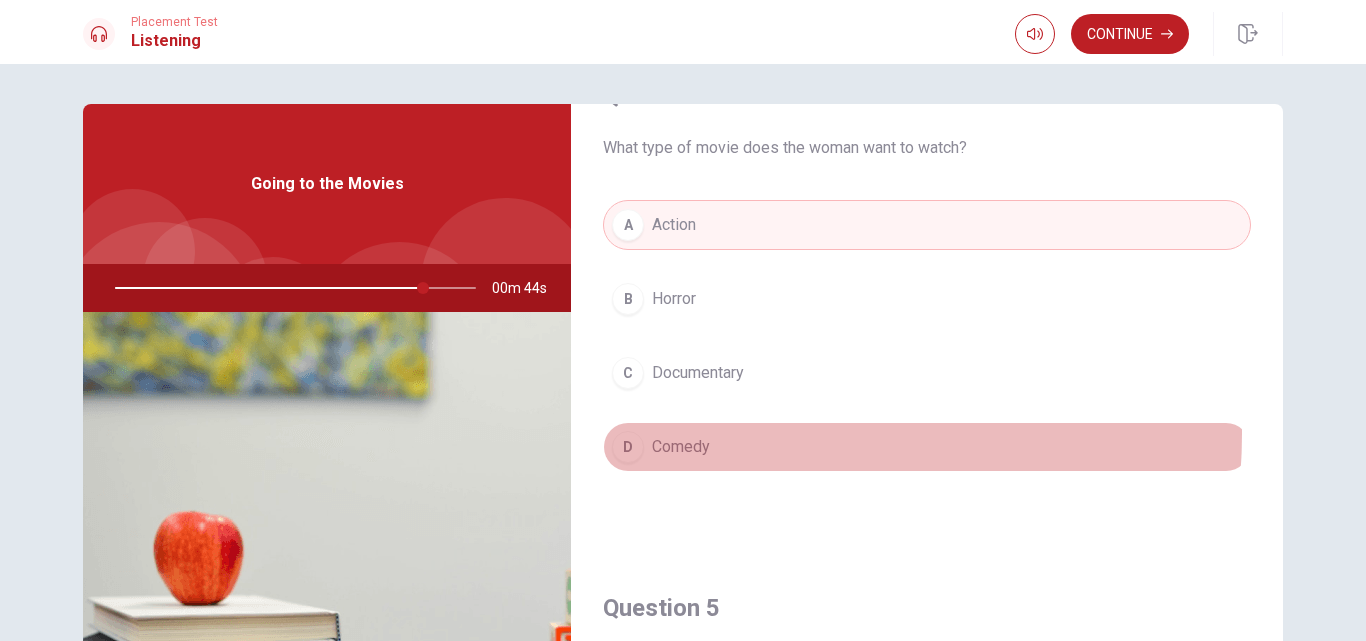 click on "D Comedy" at bounding box center (927, 447) 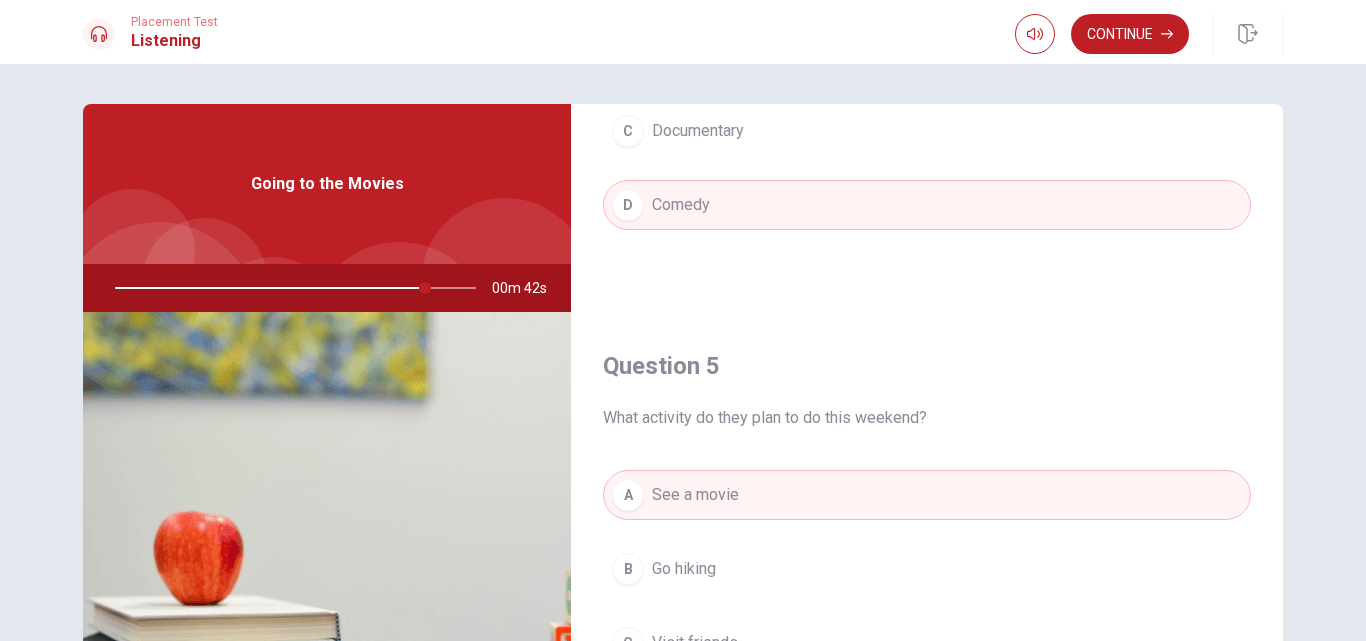 scroll, scrollTop: 1865, scrollLeft: 0, axis: vertical 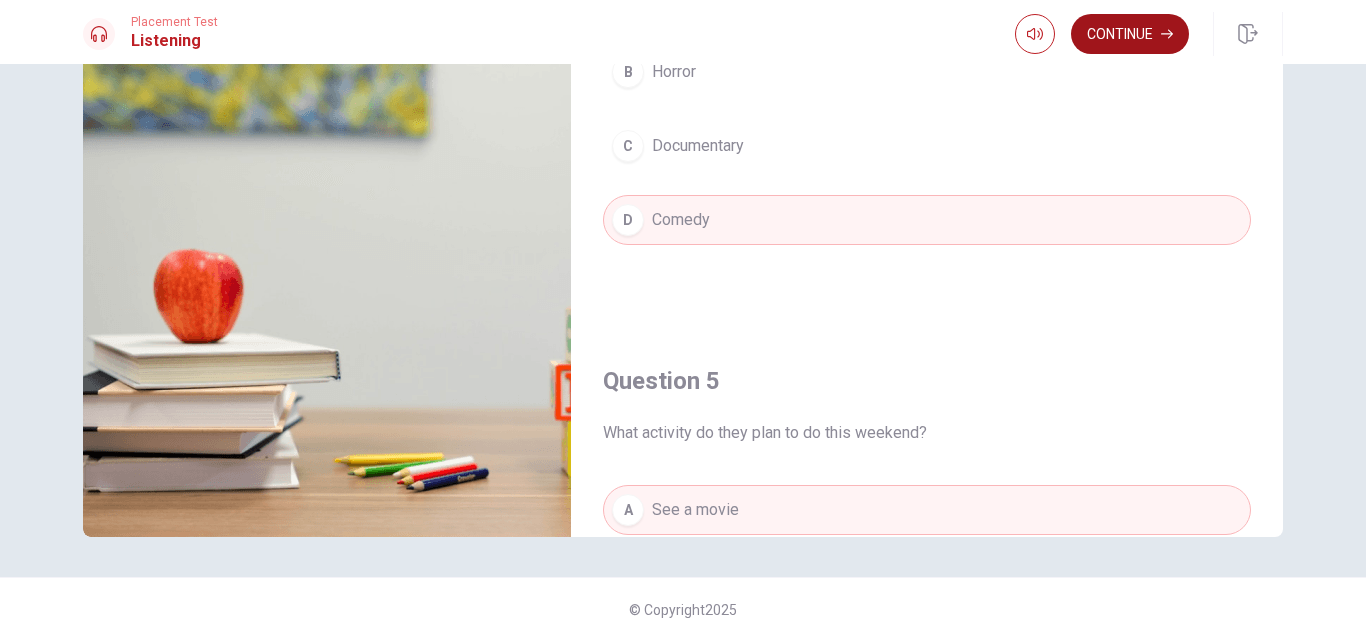 click on "Continue" at bounding box center [1130, 34] 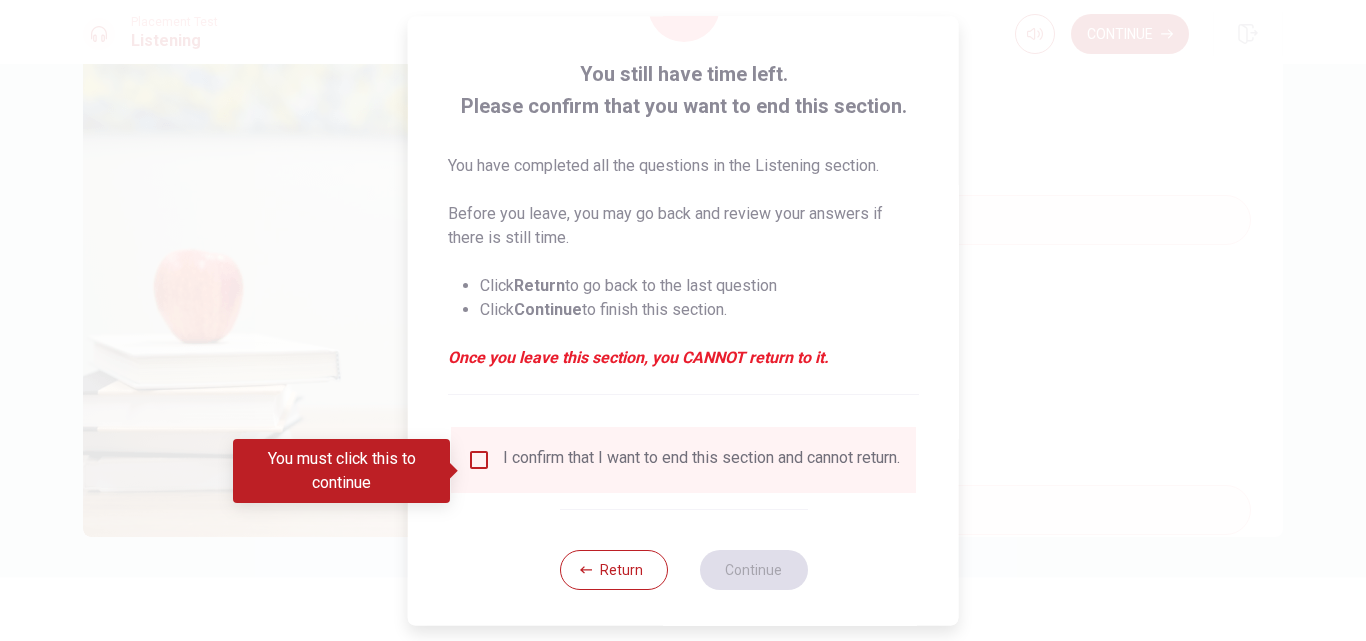 scroll, scrollTop: 100, scrollLeft: 0, axis: vertical 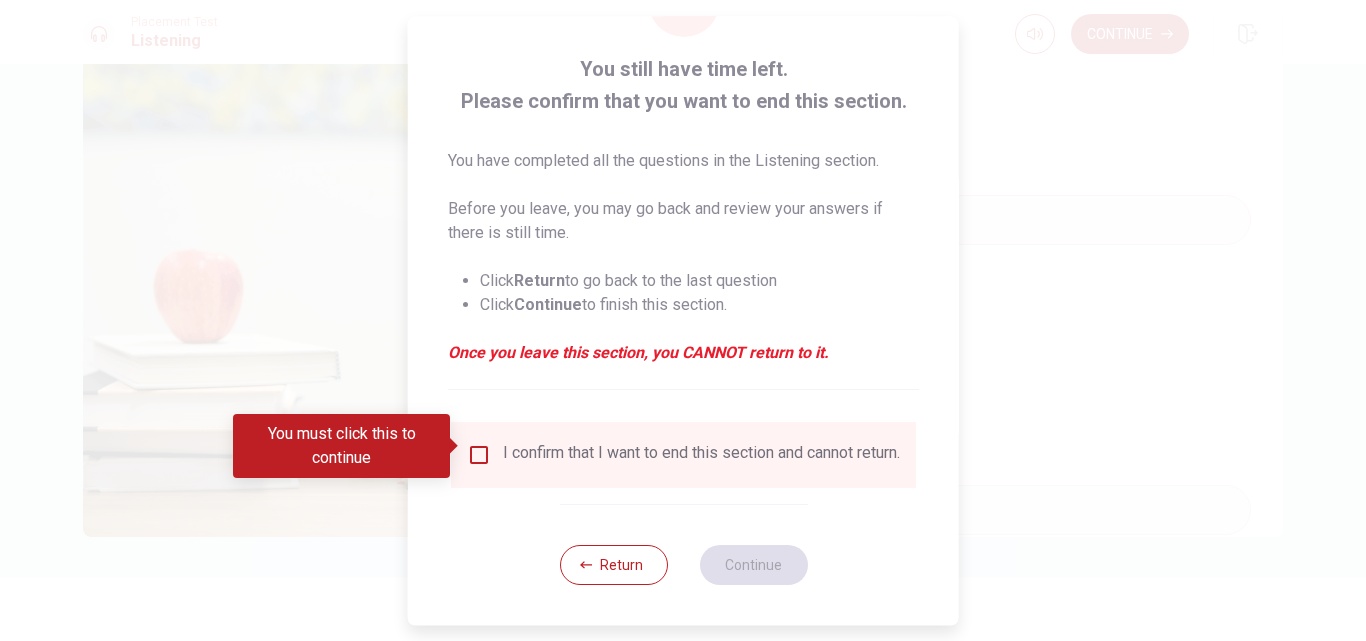 click at bounding box center [479, 455] 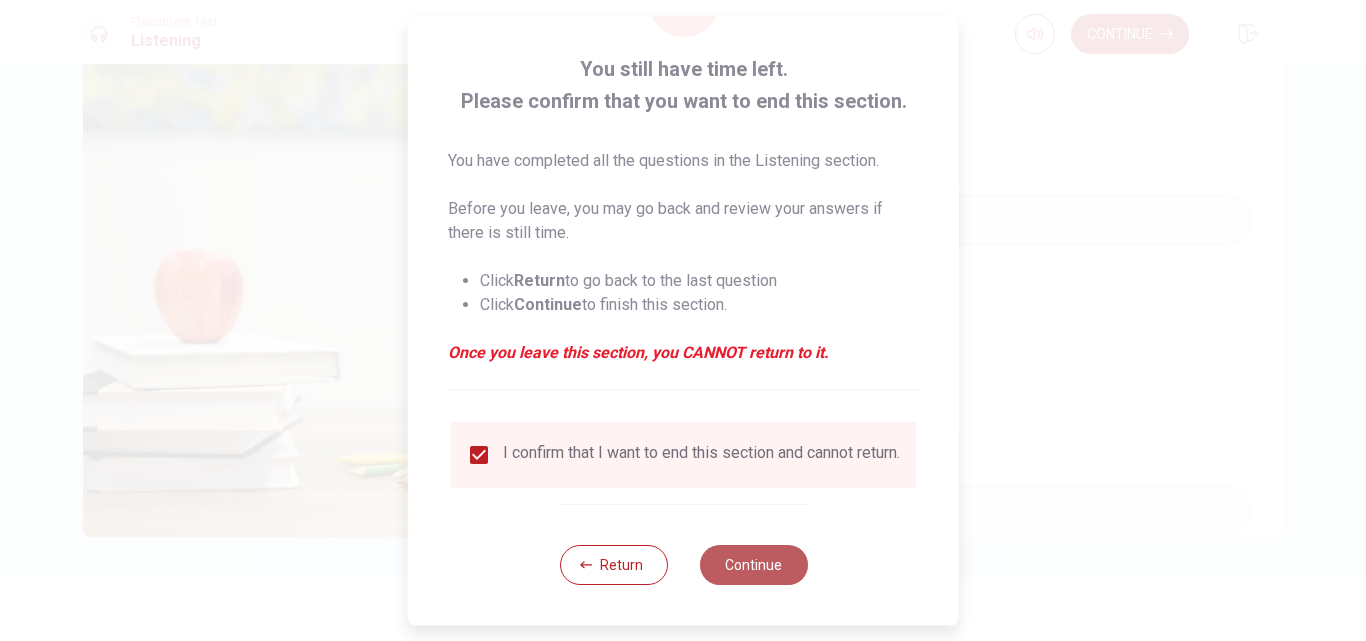 click on "Continue" at bounding box center [753, 565] 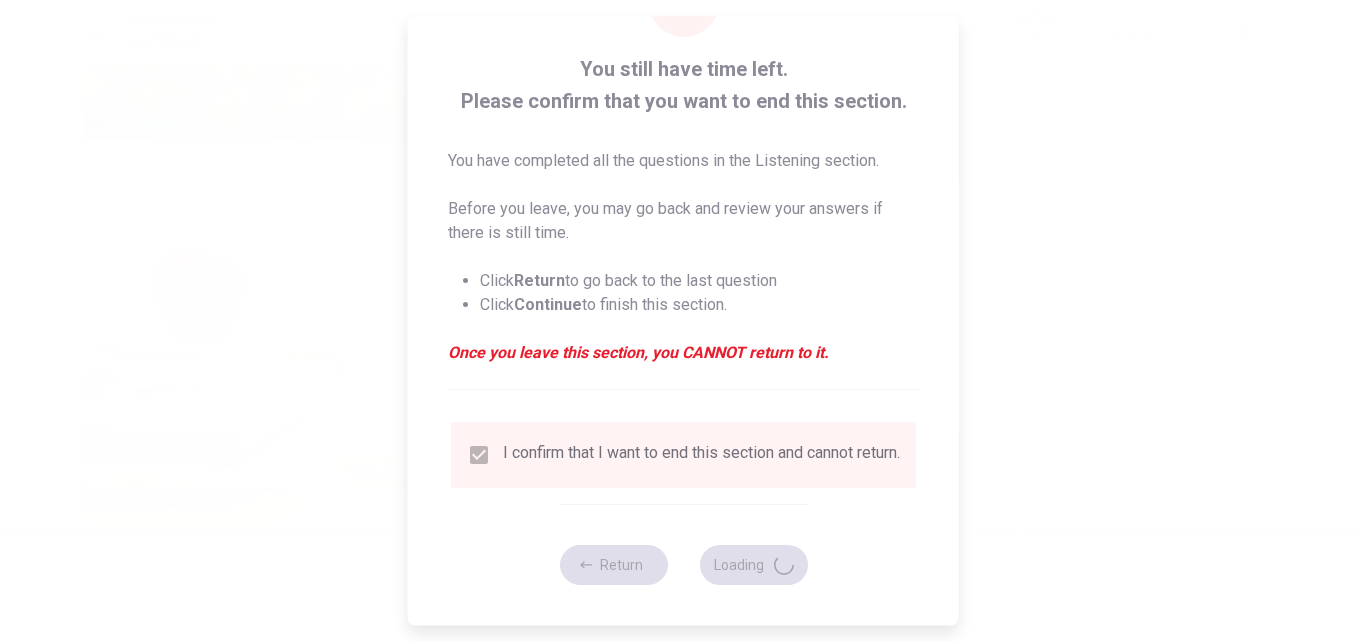 type on "90" 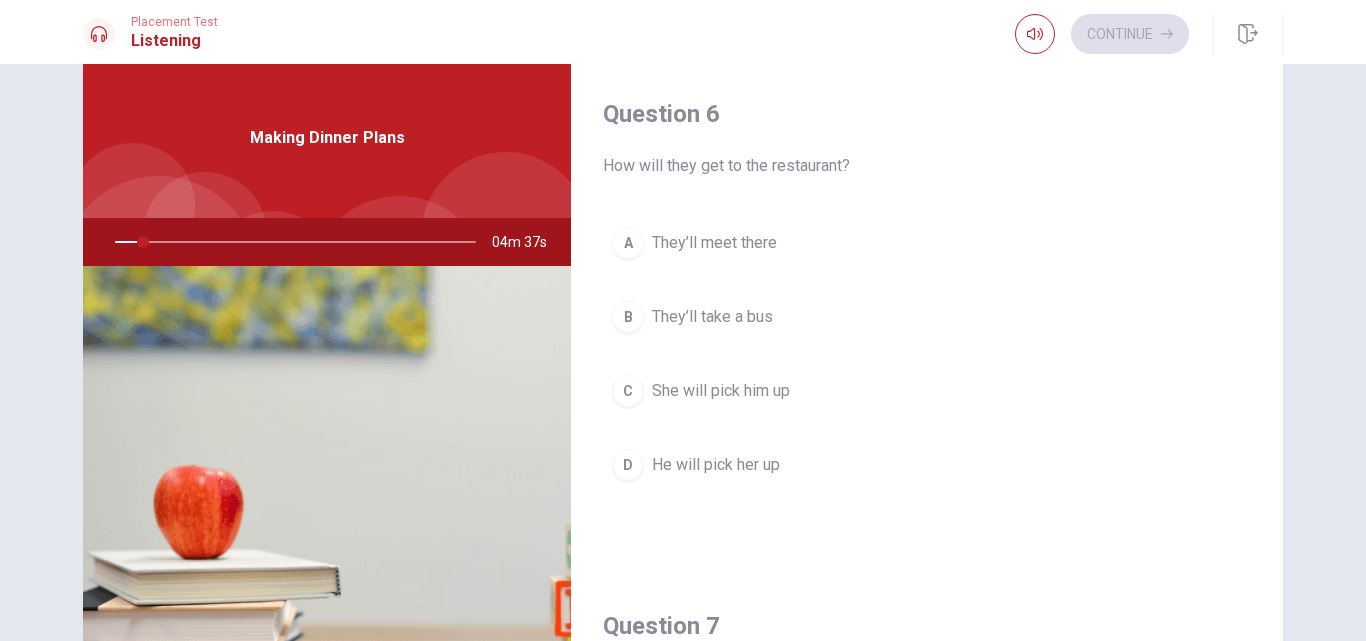scroll, scrollTop: 0, scrollLeft: 0, axis: both 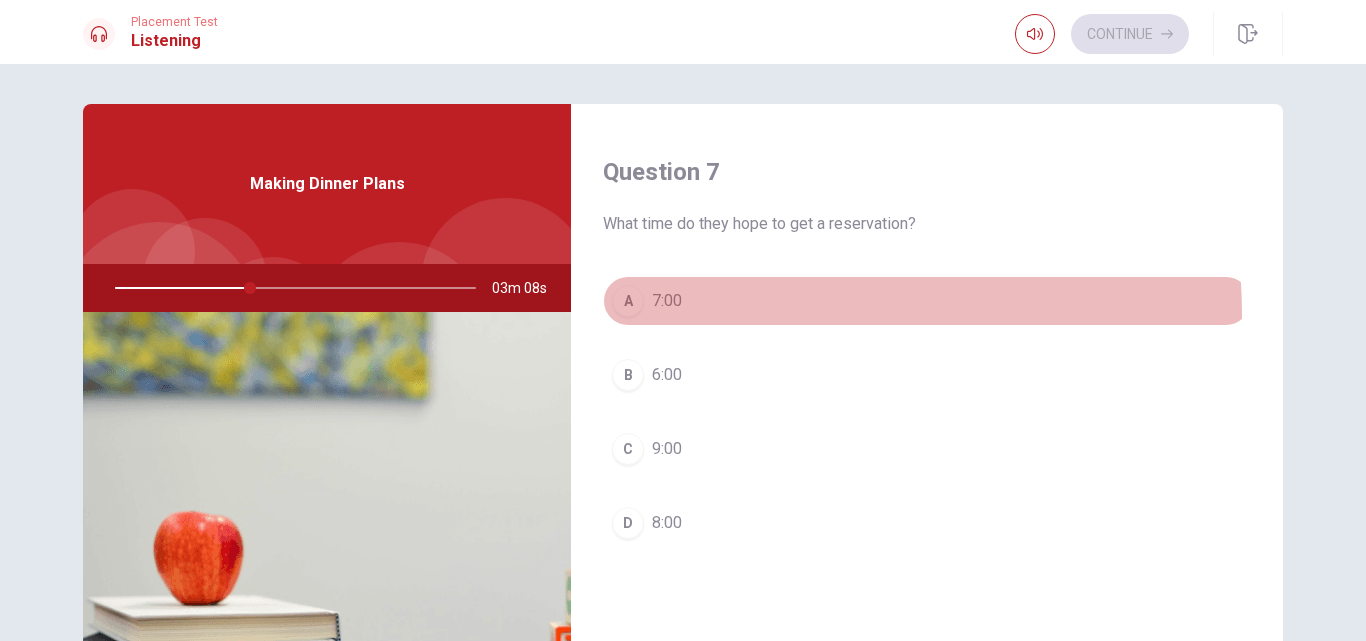 click on "A 7:00" at bounding box center (927, 301) 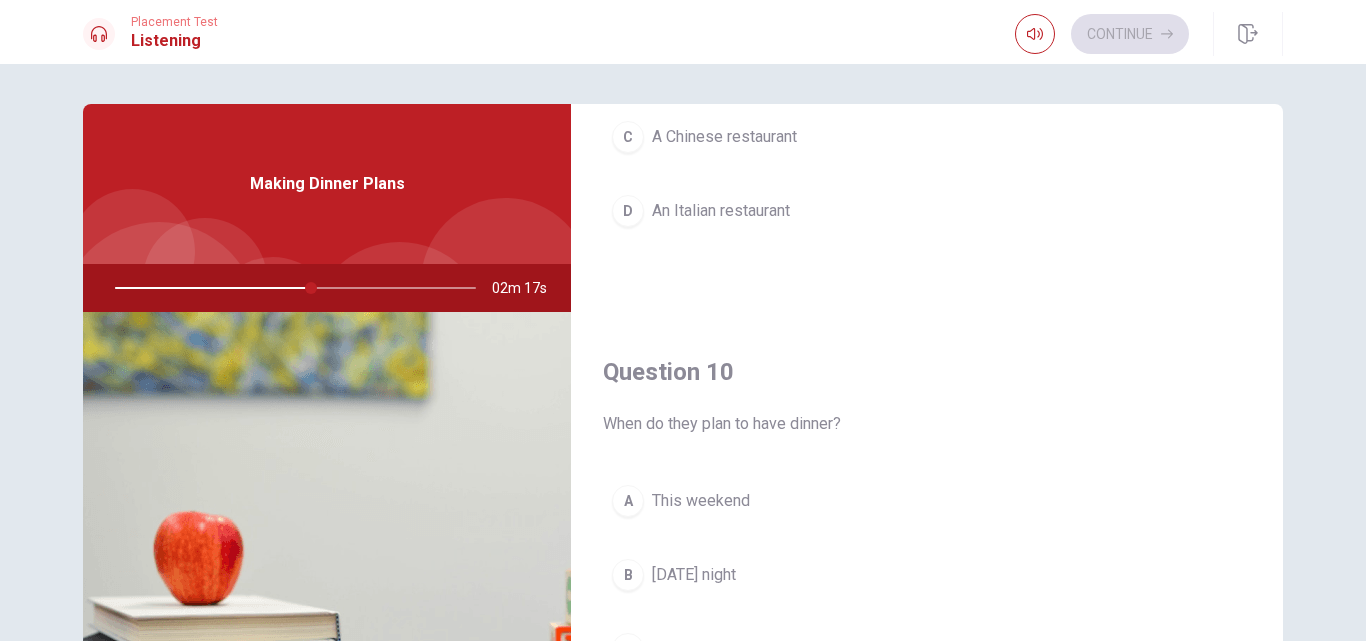 scroll, scrollTop: 1865, scrollLeft: 0, axis: vertical 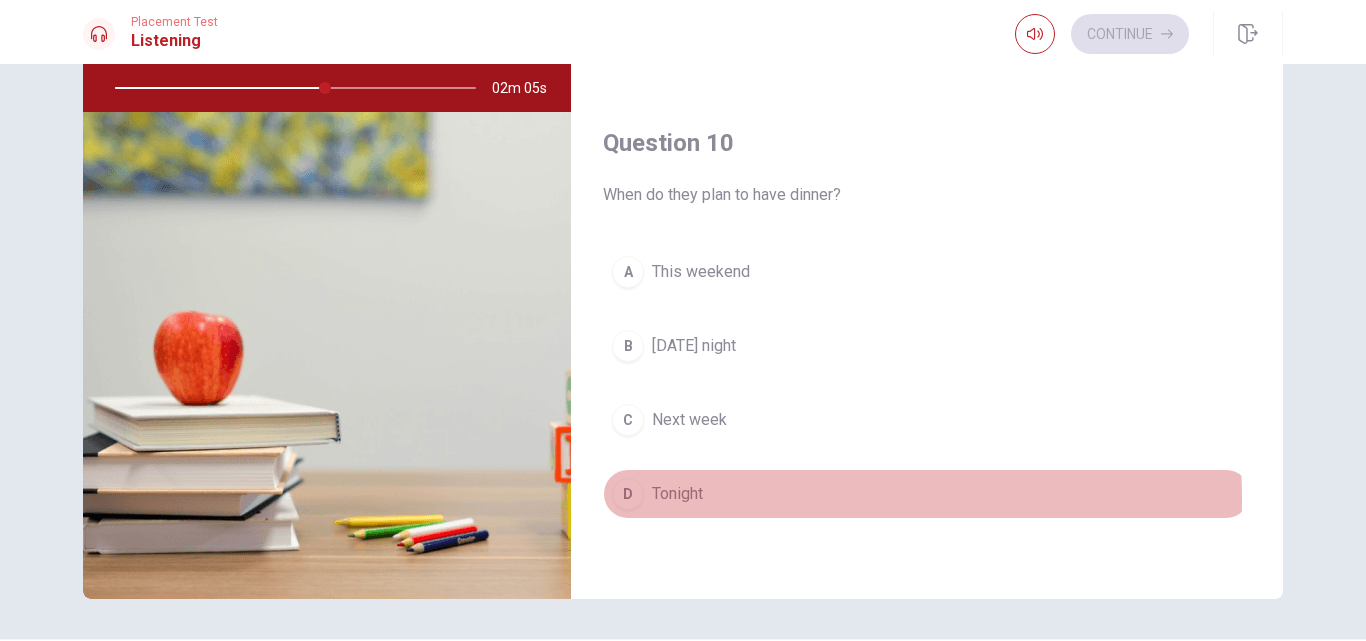 click on "Tonight" at bounding box center [677, 494] 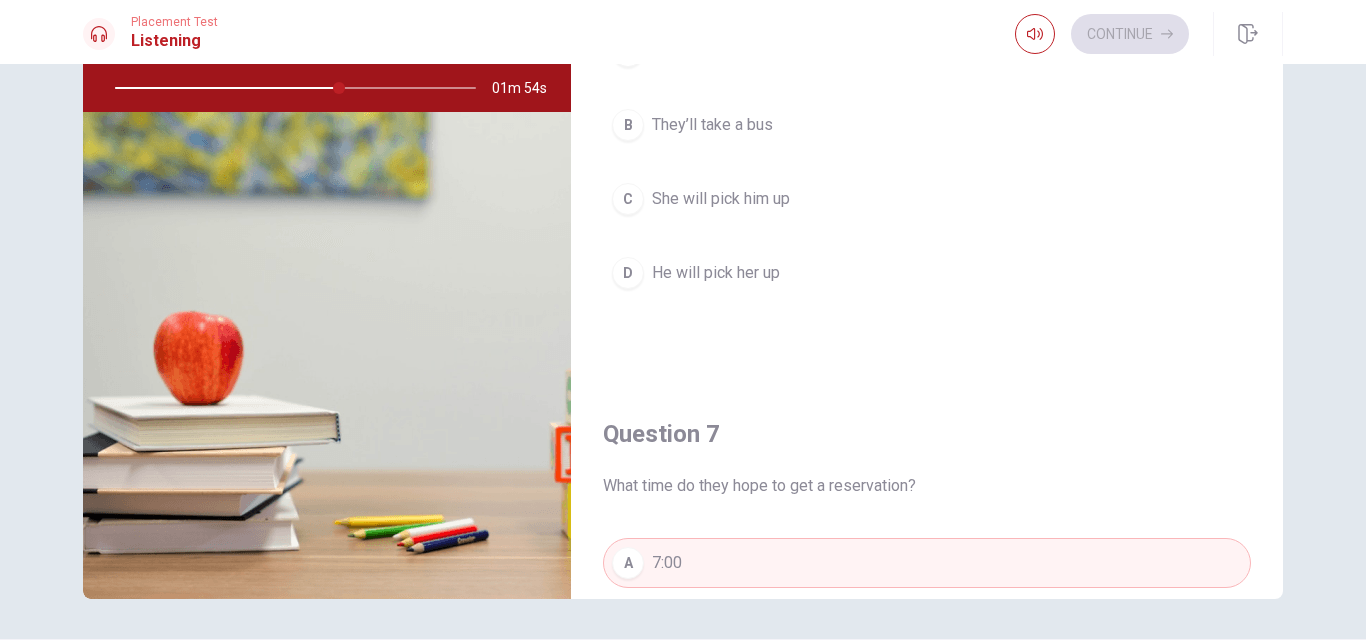 scroll, scrollTop: 0, scrollLeft: 0, axis: both 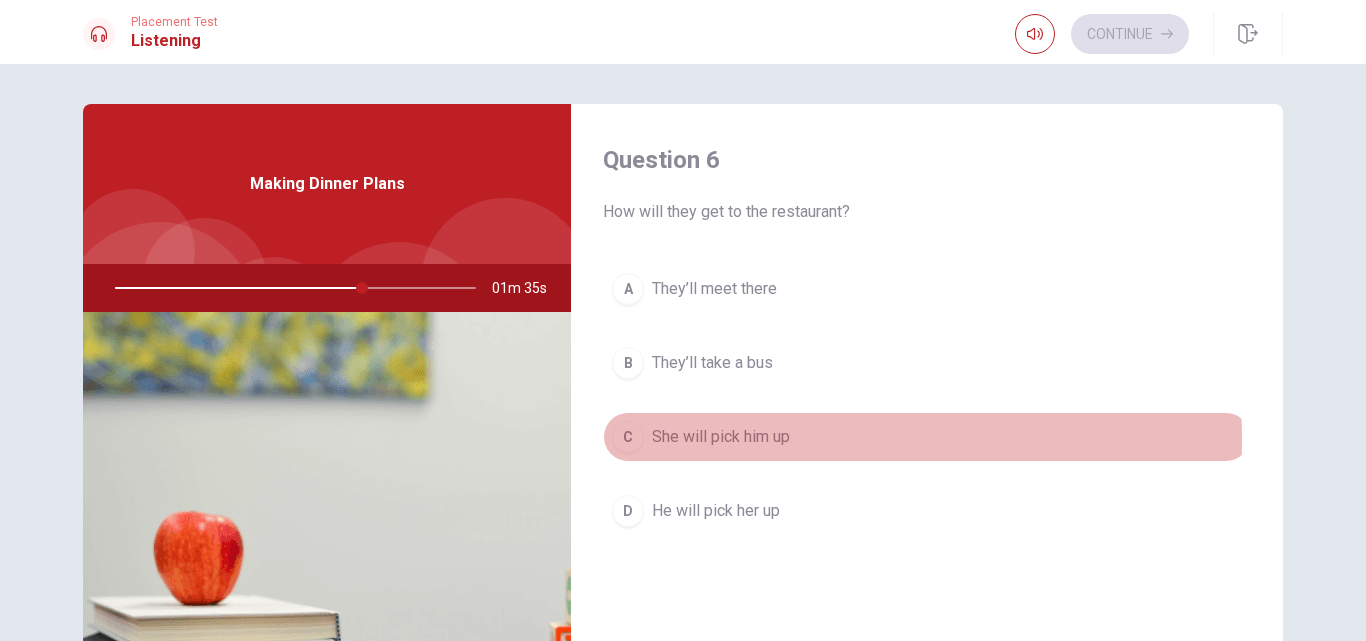 click on "She will pick him up" at bounding box center (721, 437) 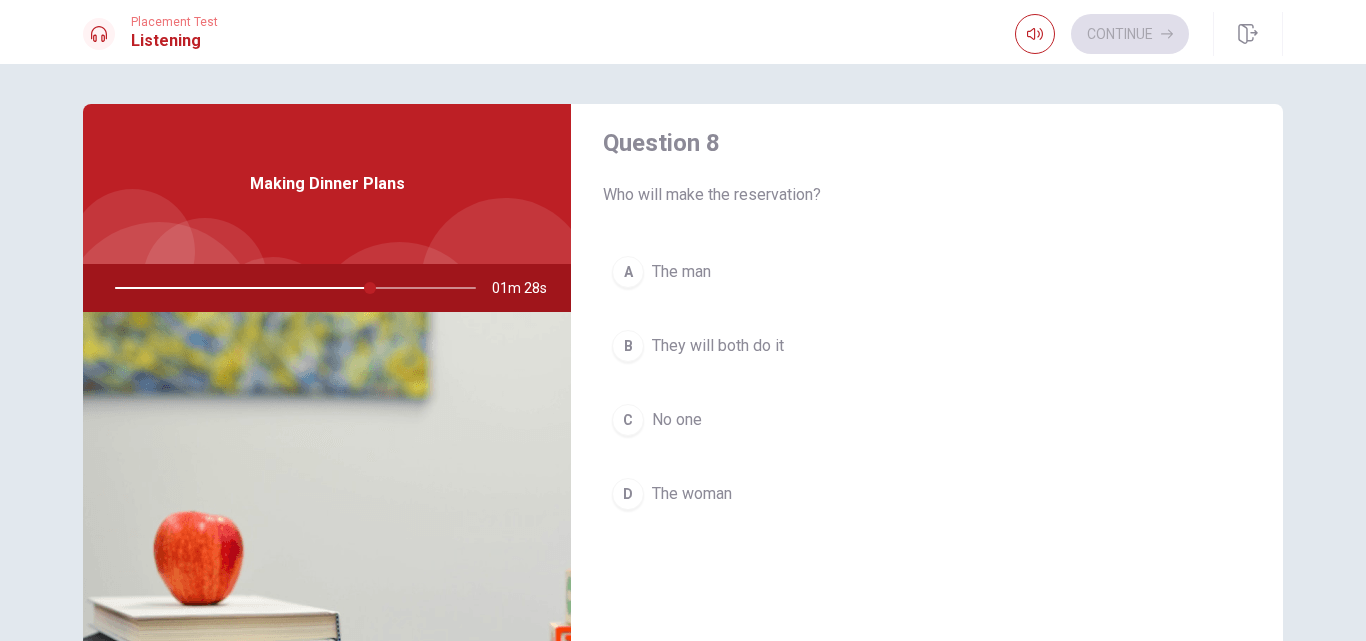 scroll, scrollTop: 1100, scrollLeft: 0, axis: vertical 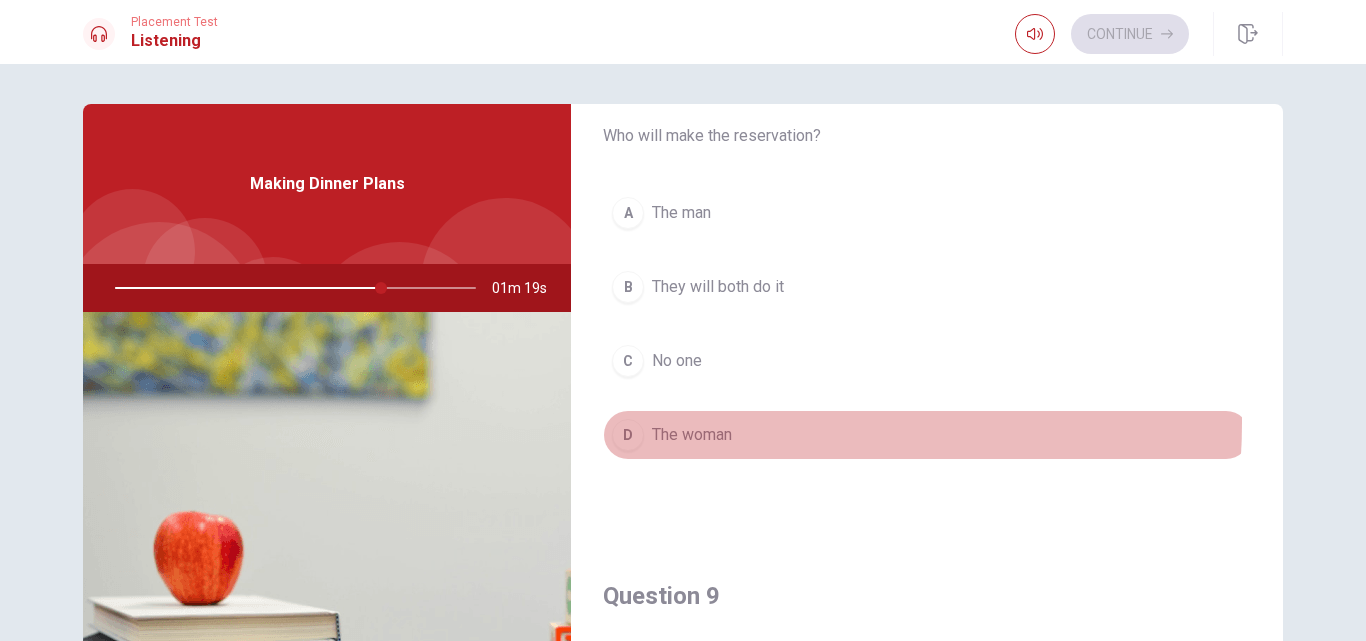 click on "The woman" at bounding box center (692, 435) 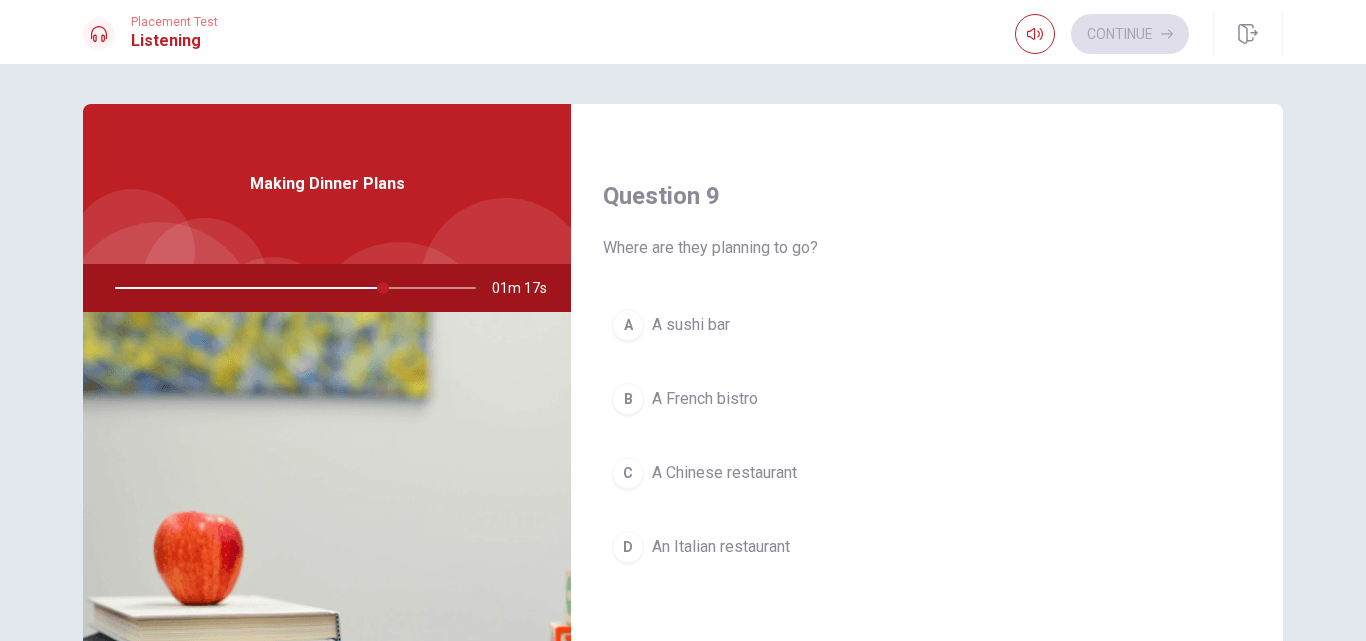 scroll, scrollTop: 1600, scrollLeft: 0, axis: vertical 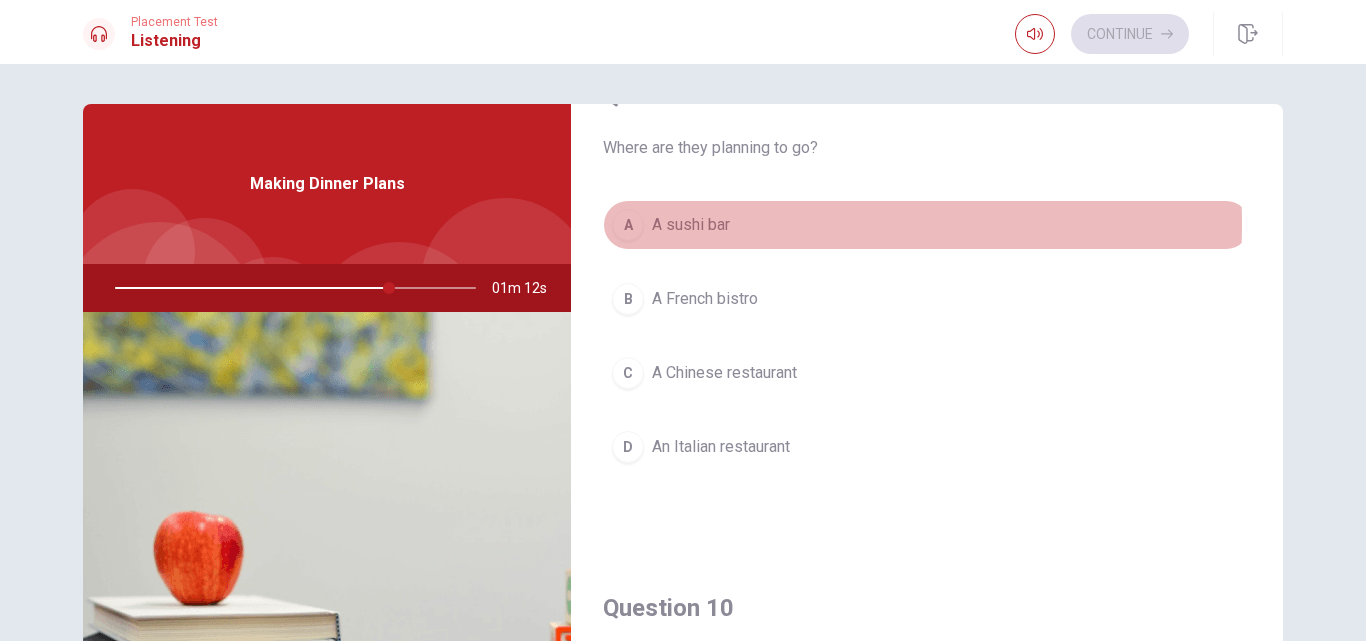 click on "A sushi bar" at bounding box center [691, 225] 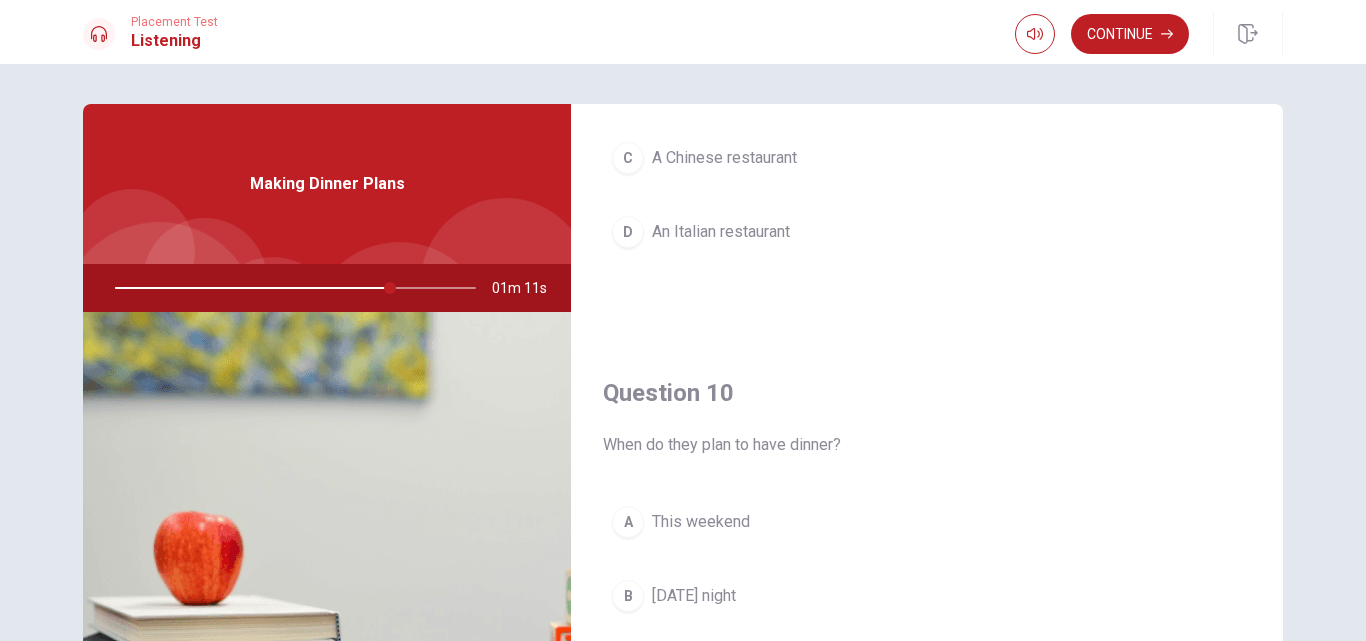scroll, scrollTop: 1865, scrollLeft: 0, axis: vertical 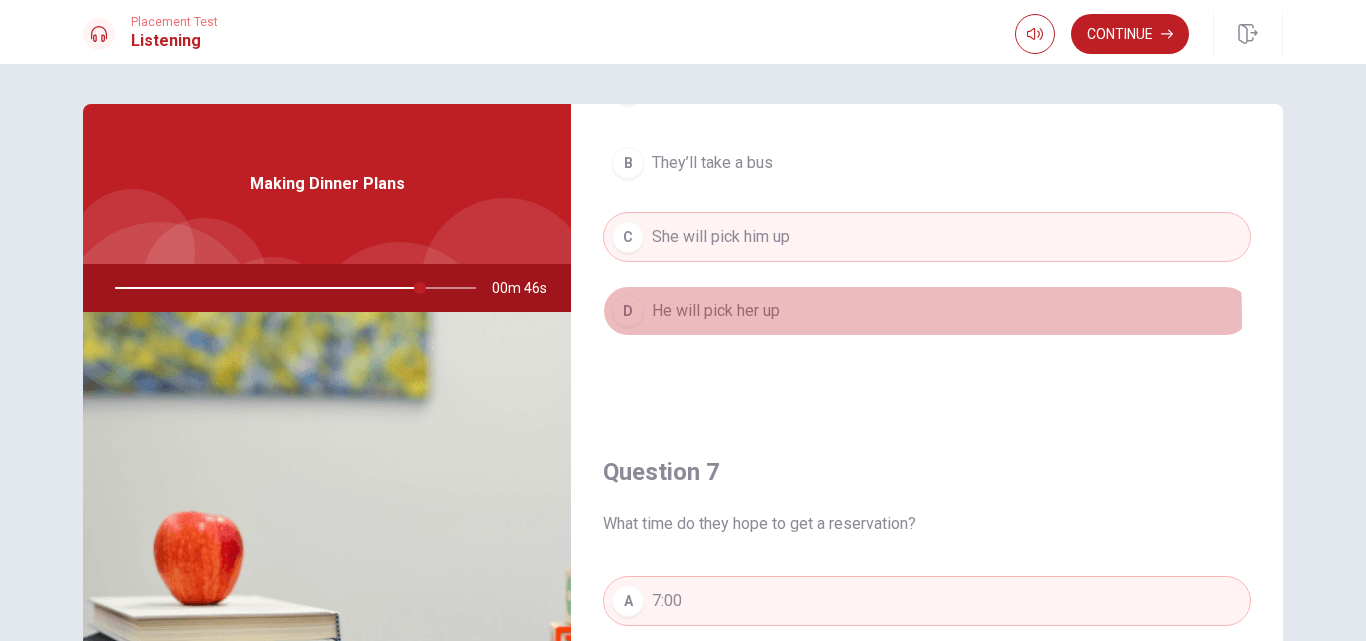 click on "He will pick her up" at bounding box center (716, 311) 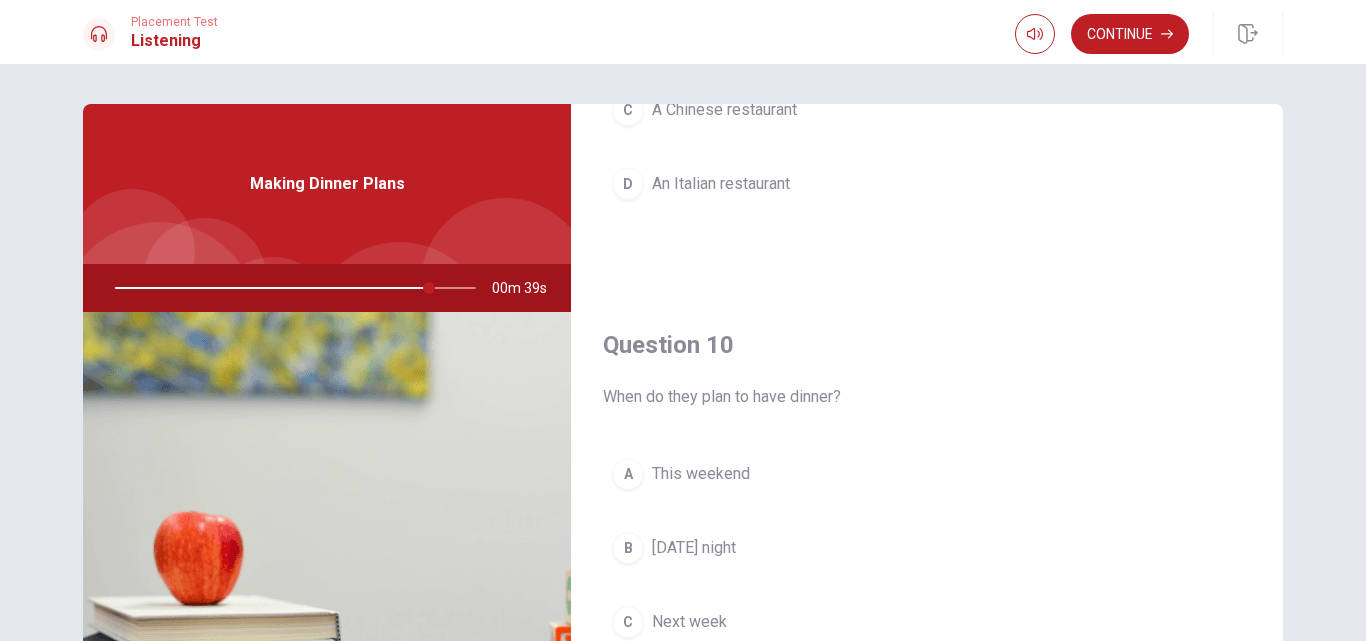 scroll, scrollTop: 1865, scrollLeft: 0, axis: vertical 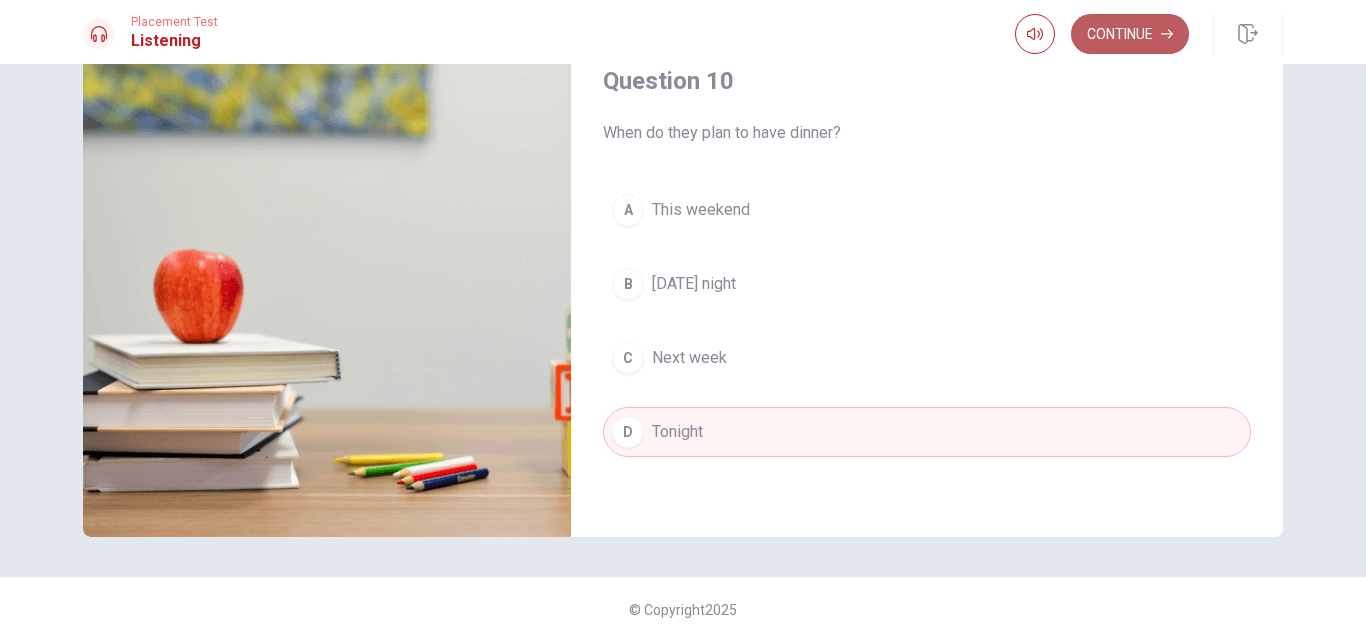 click on "Continue" at bounding box center [1130, 34] 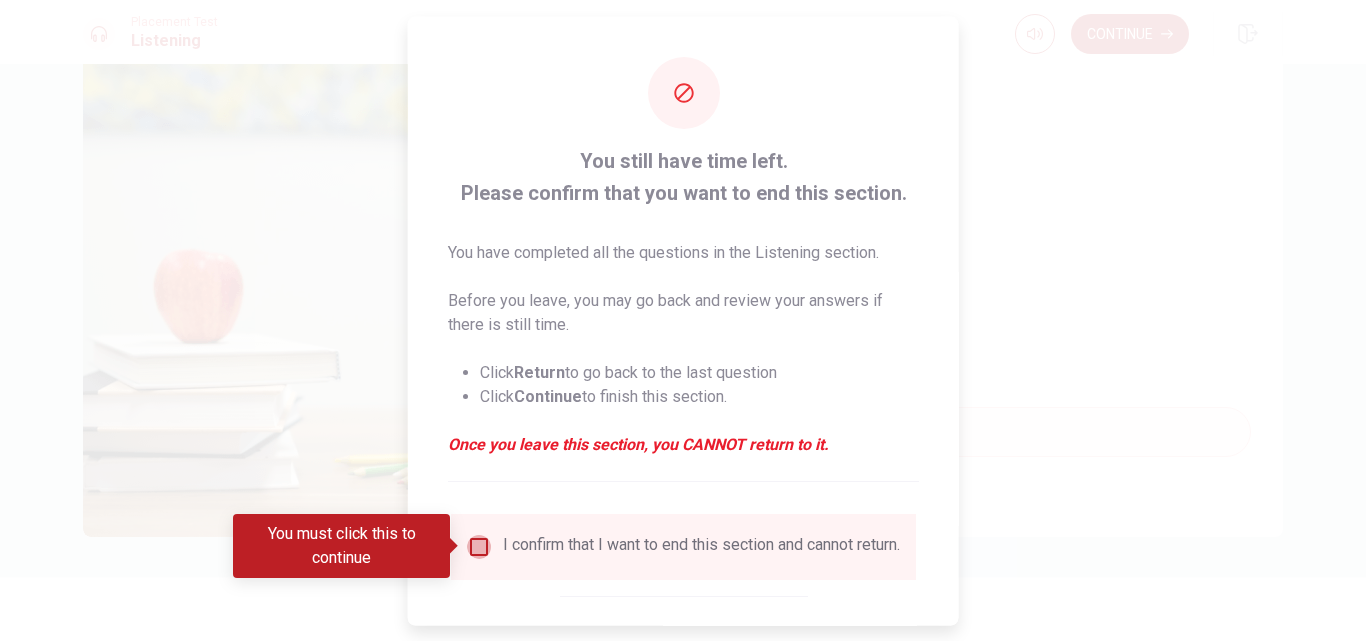 click at bounding box center (479, 546) 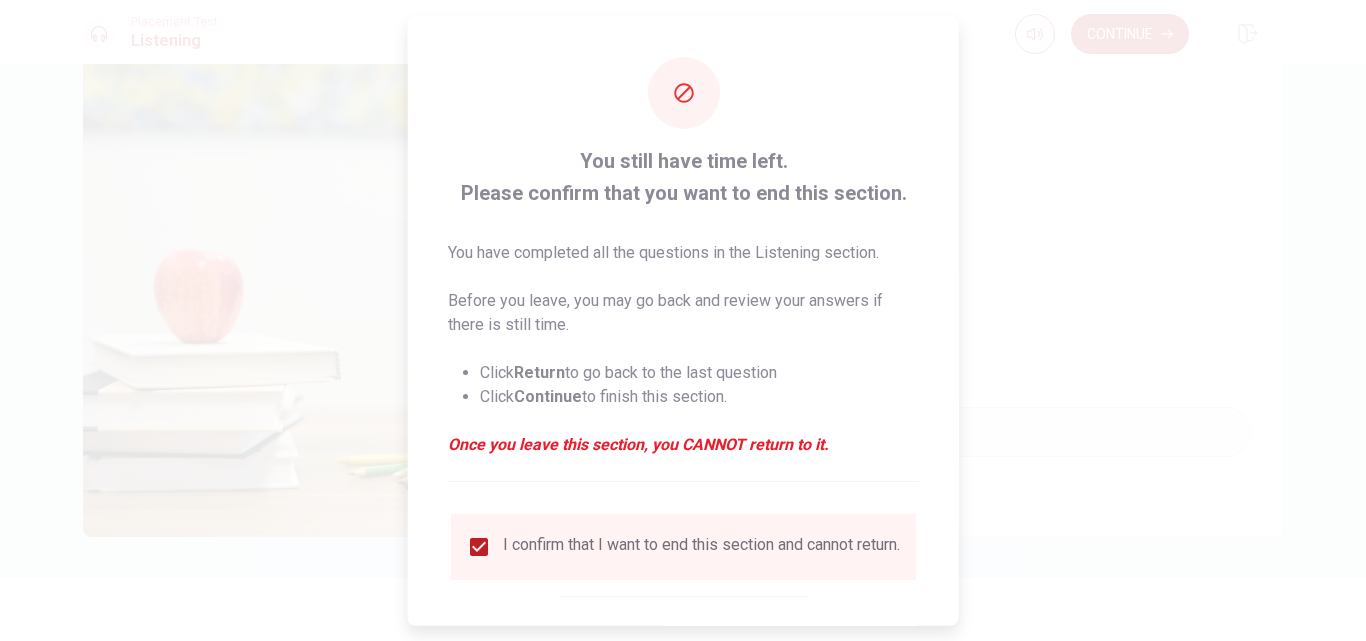 scroll, scrollTop: 105, scrollLeft: 0, axis: vertical 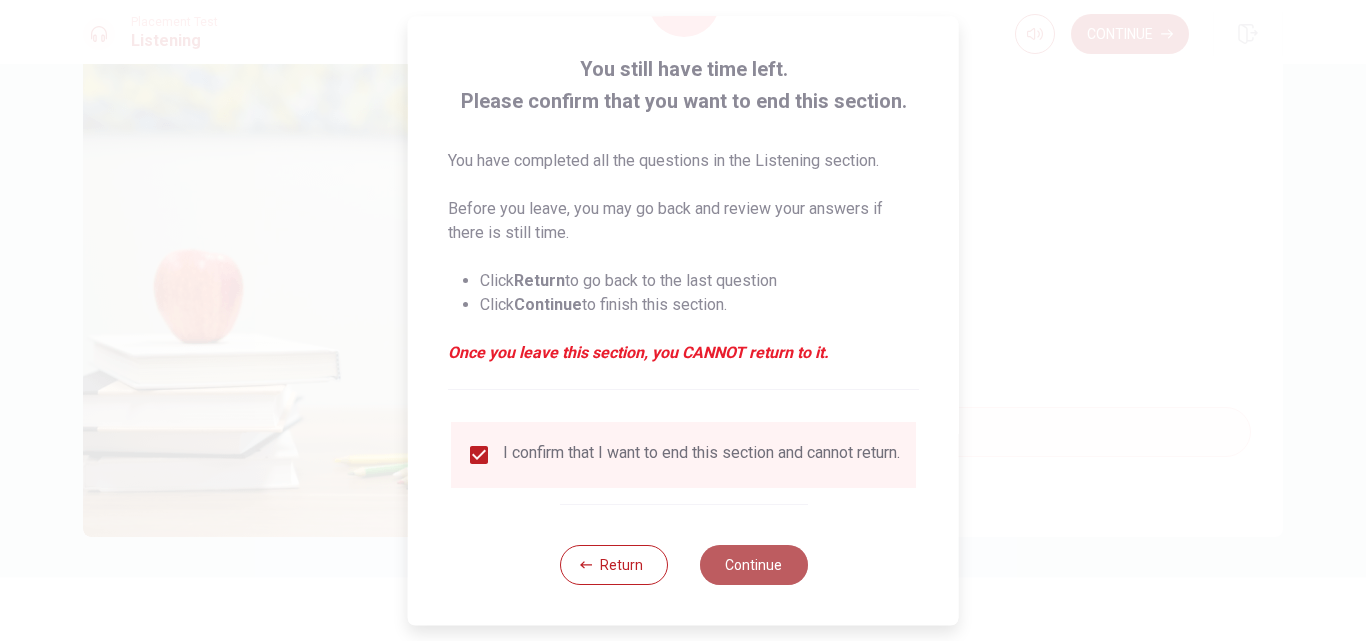 click on "Continue" at bounding box center [753, 565] 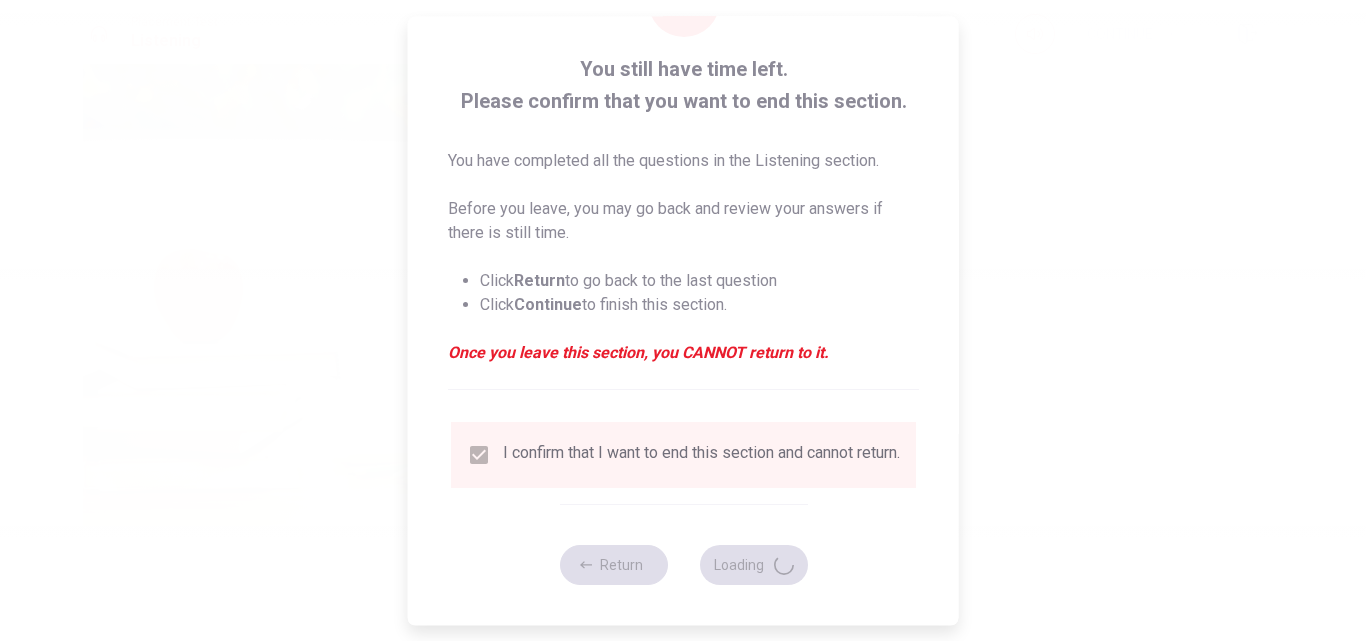 type on "89" 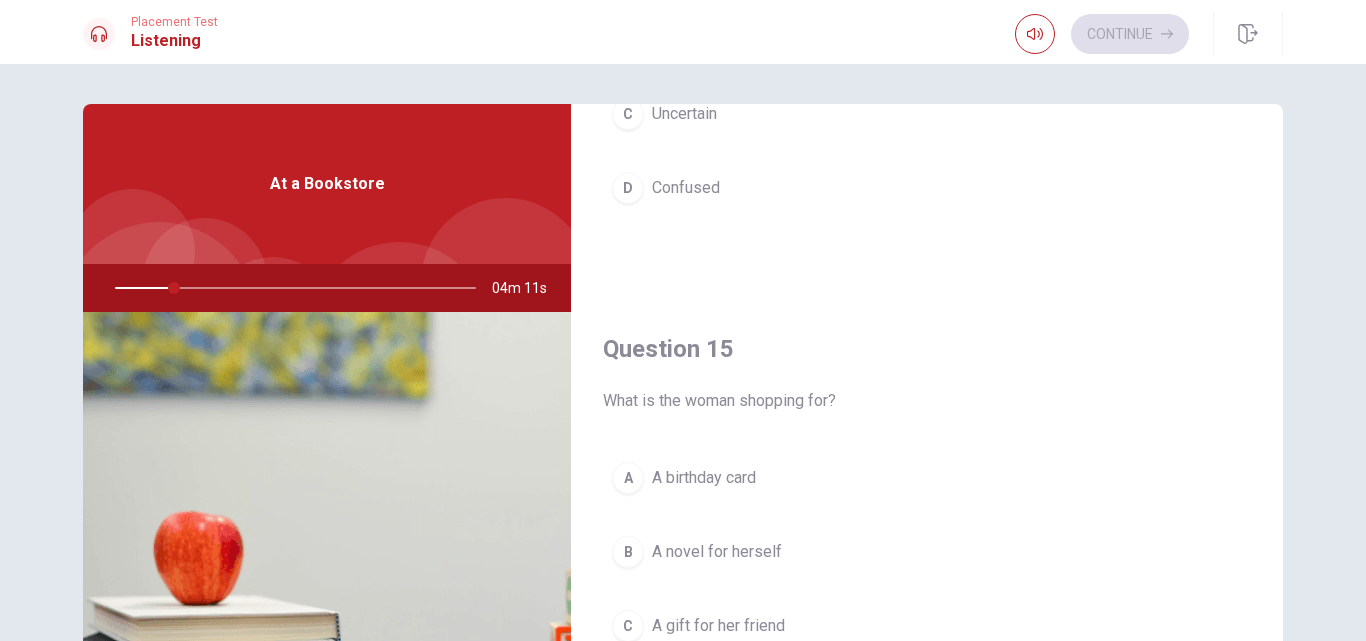 scroll, scrollTop: 1865, scrollLeft: 0, axis: vertical 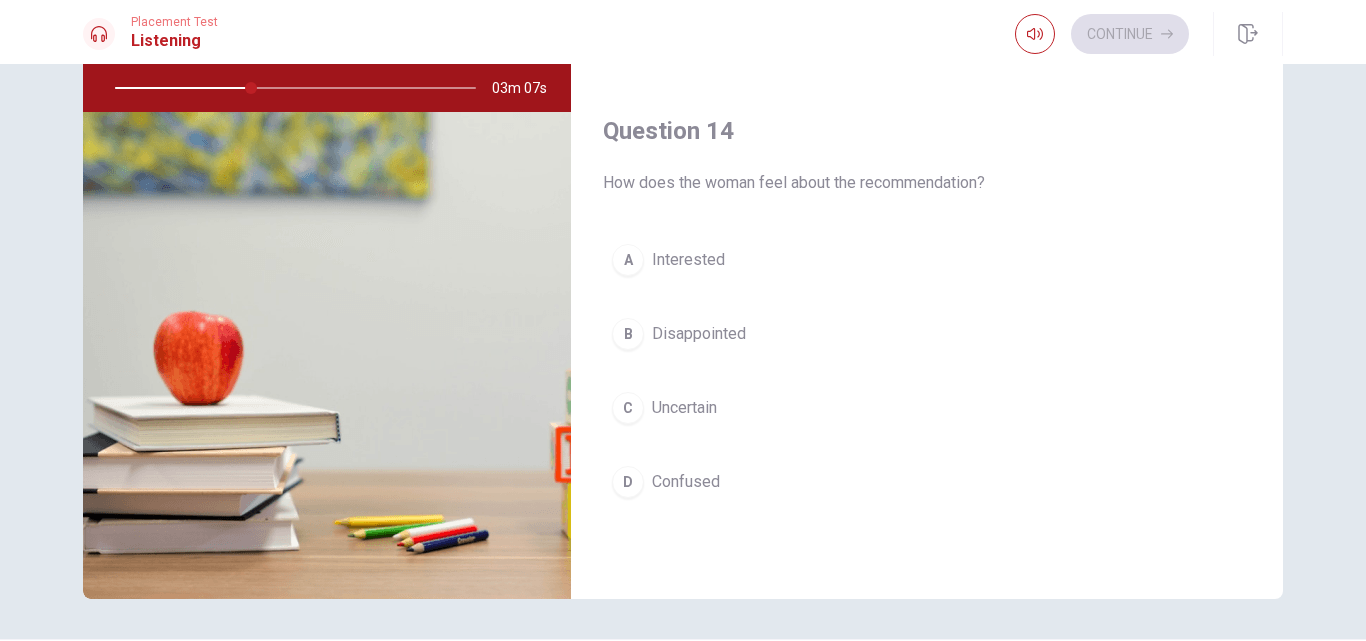 click on "Interested" at bounding box center (688, 260) 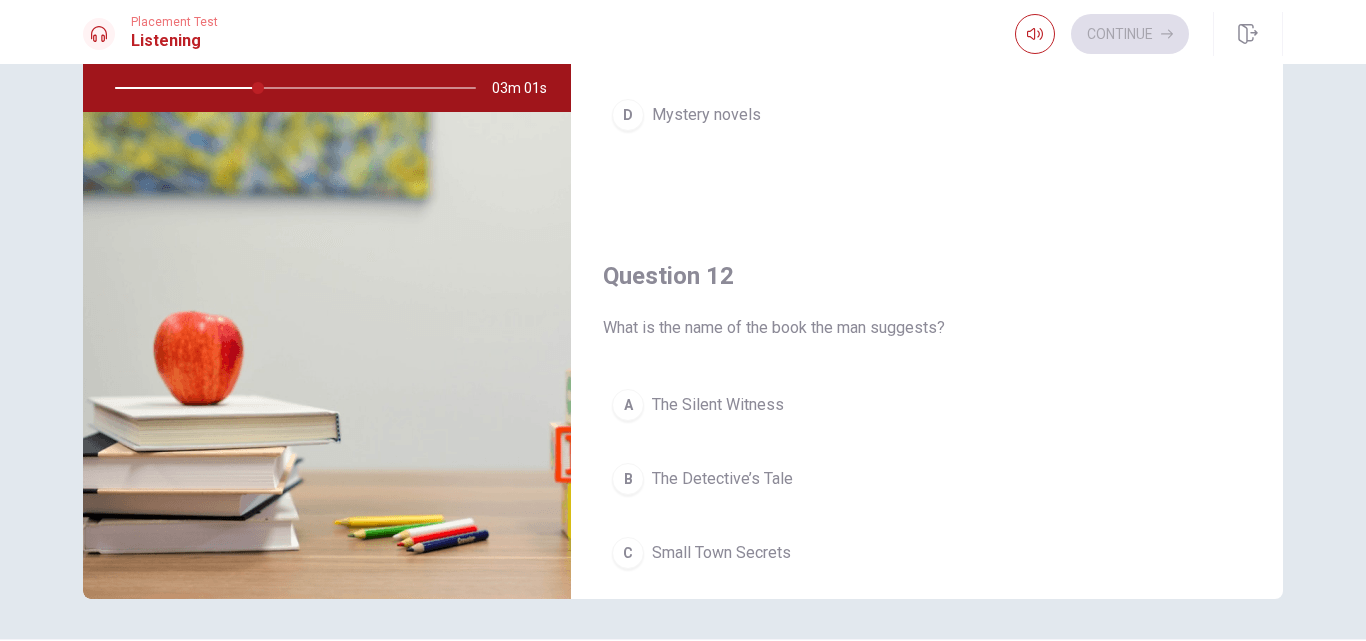 scroll, scrollTop: 0, scrollLeft: 0, axis: both 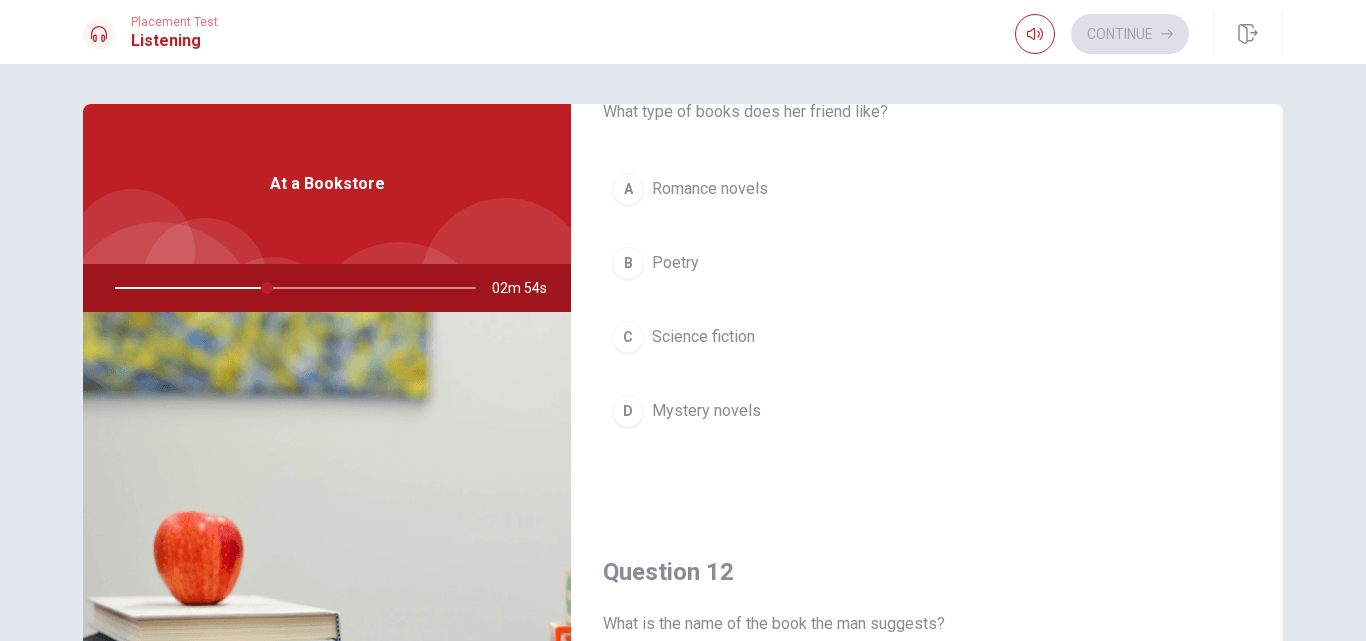 click on "Mystery novels" at bounding box center [706, 411] 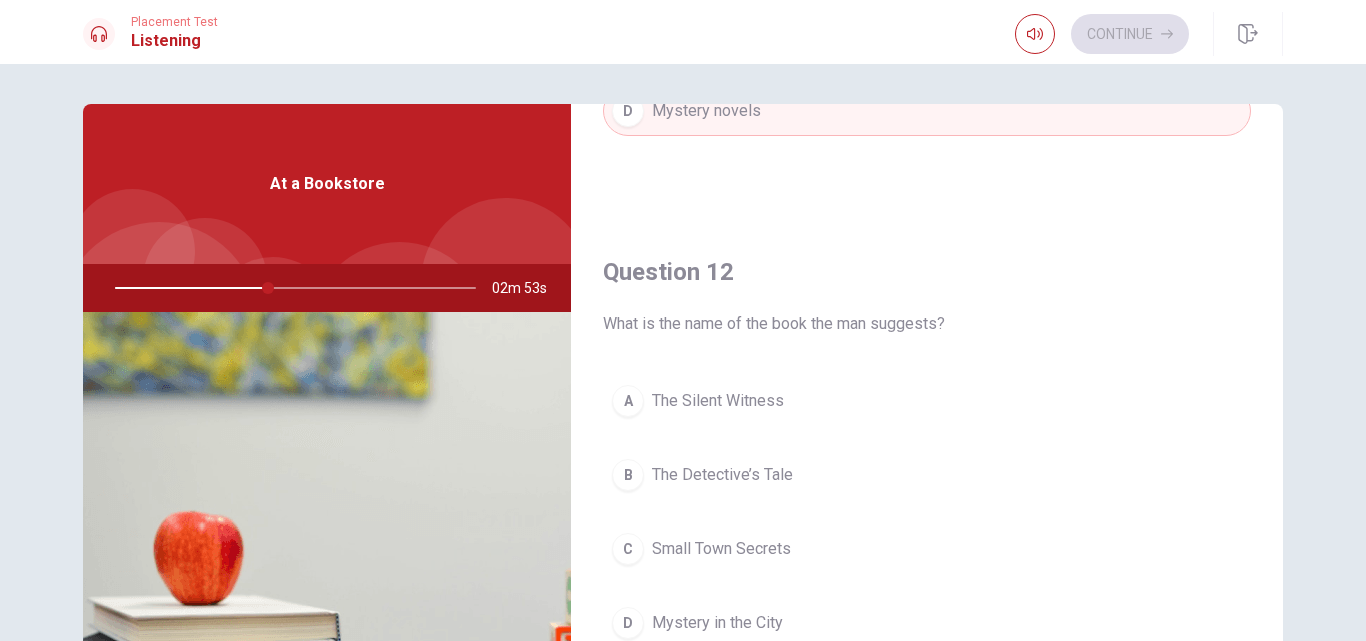 scroll, scrollTop: 500, scrollLeft: 0, axis: vertical 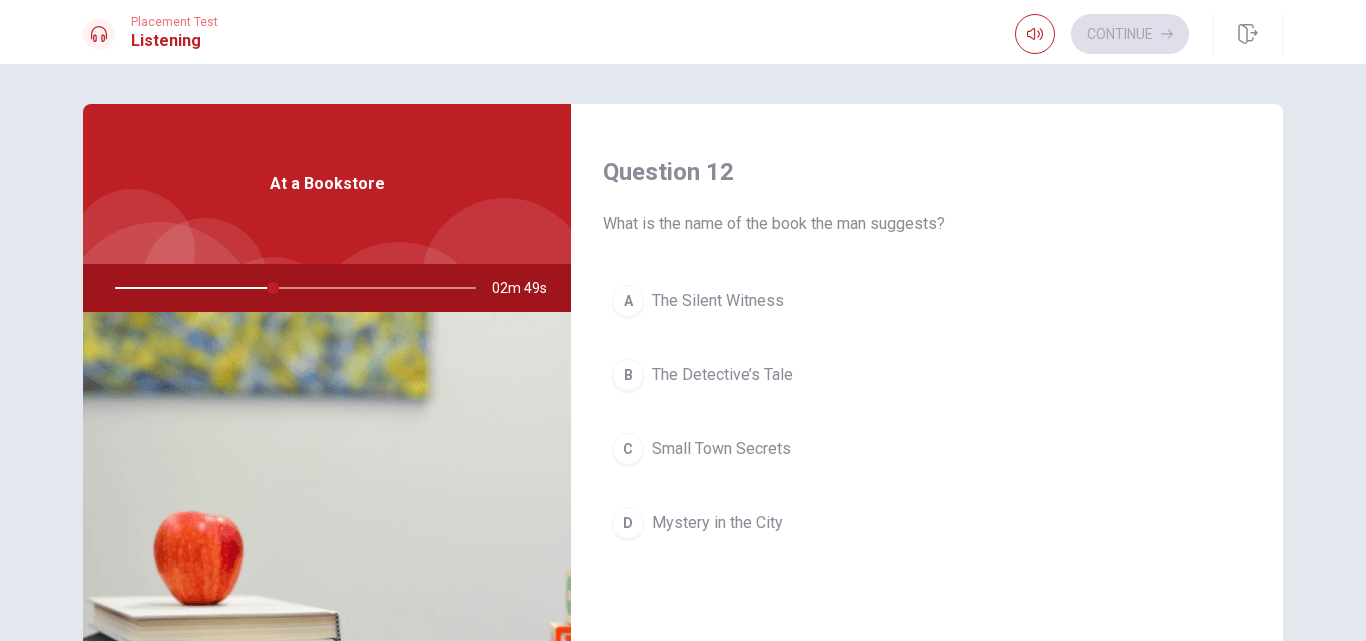 click on "The Silent Witness" at bounding box center (718, 301) 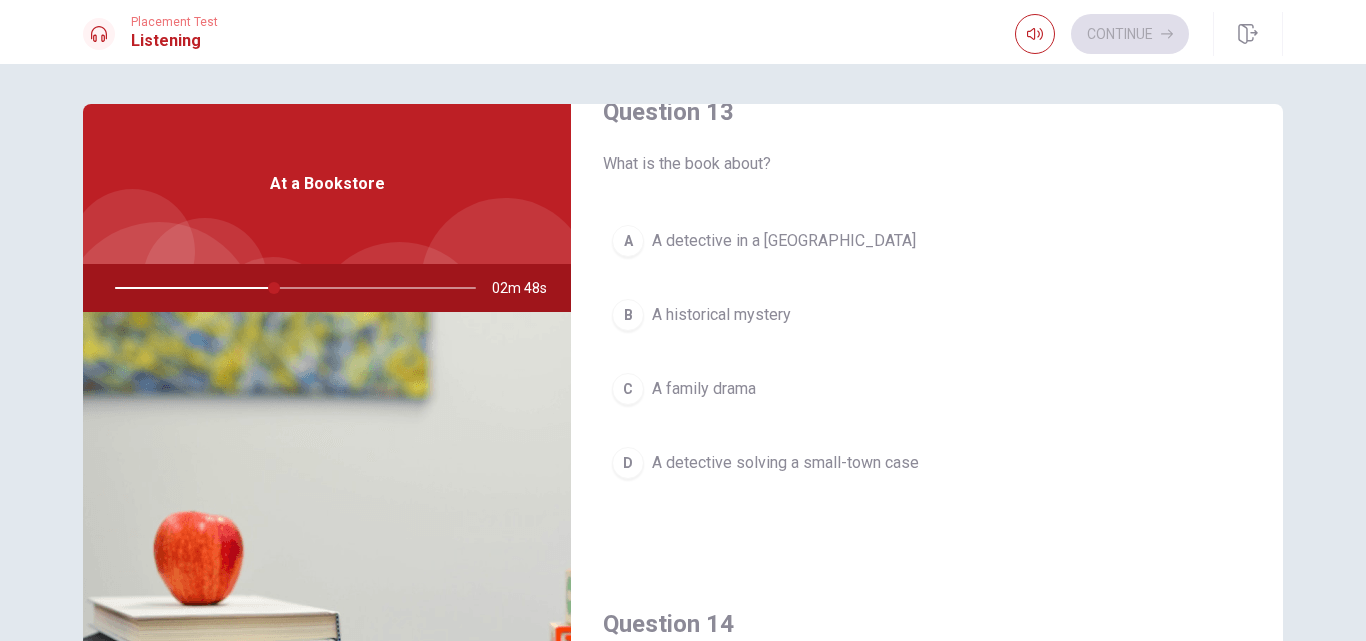 scroll, scrollTop: 1100, scrollLeft: 0, axis: vertical 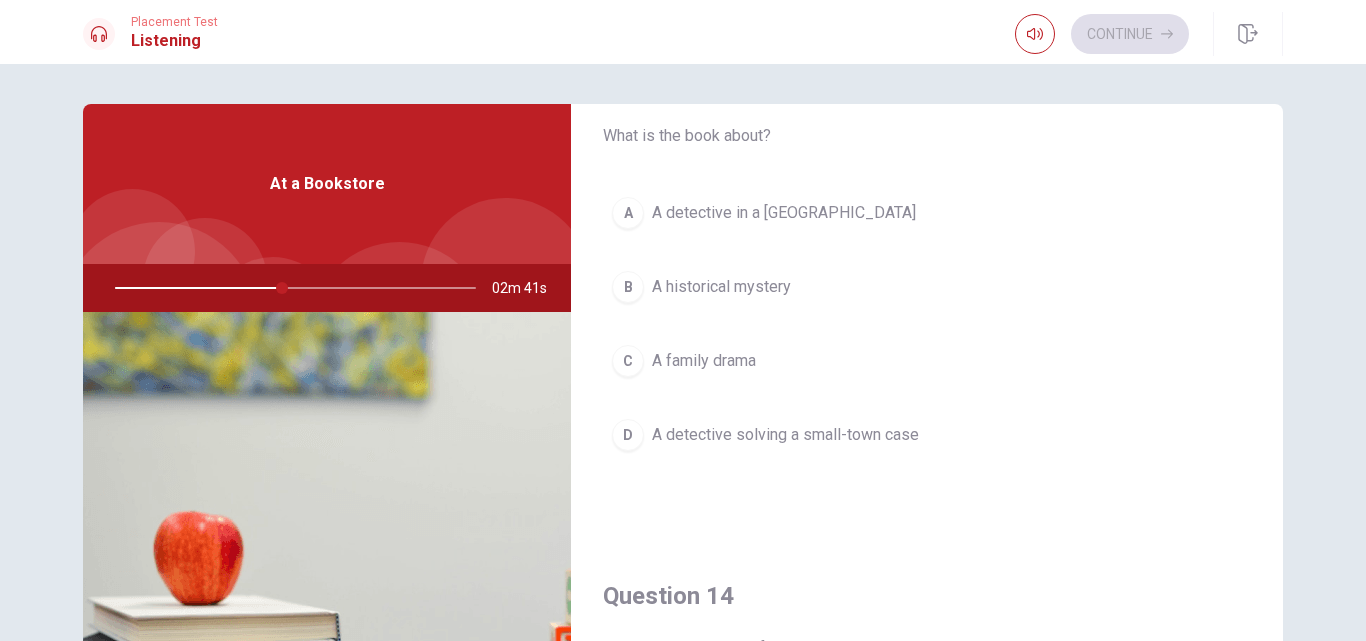 click on "A detective solving a small-town case" at bounding box center (785, 435) 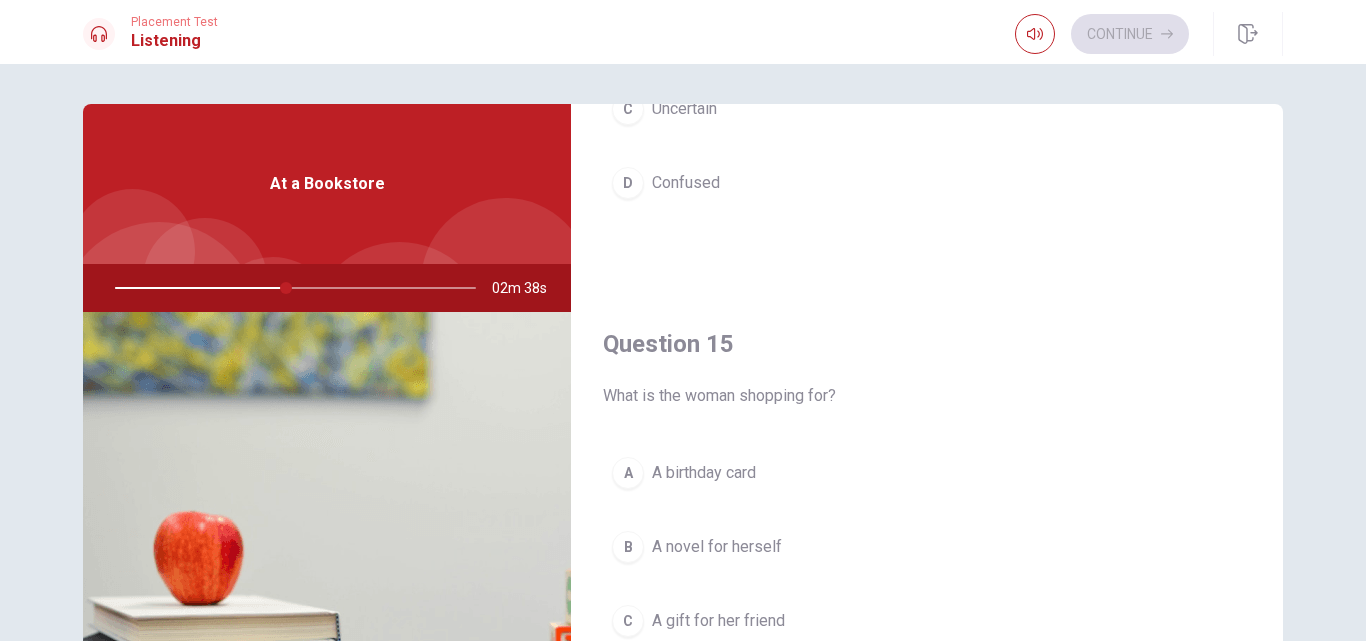 scroll, scrollTop: 1865, scrollLeft: 0, axis: vertical 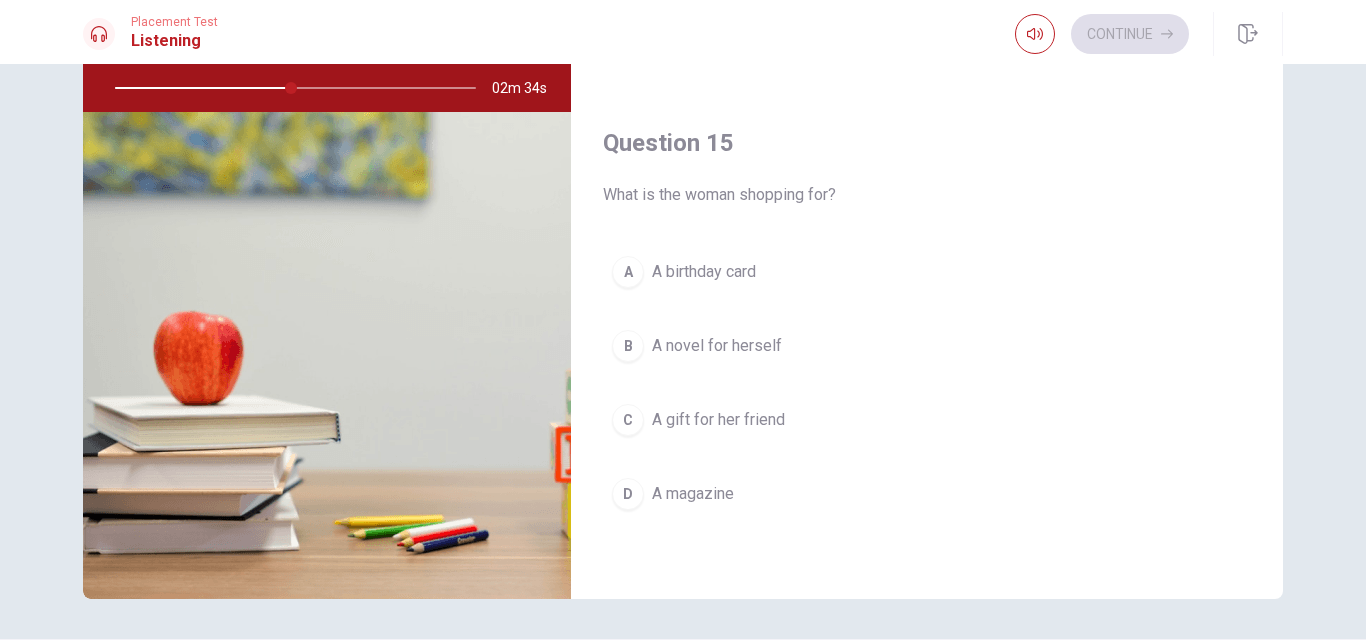 click on "B A novel for herself" at bounding box center [927, 346] 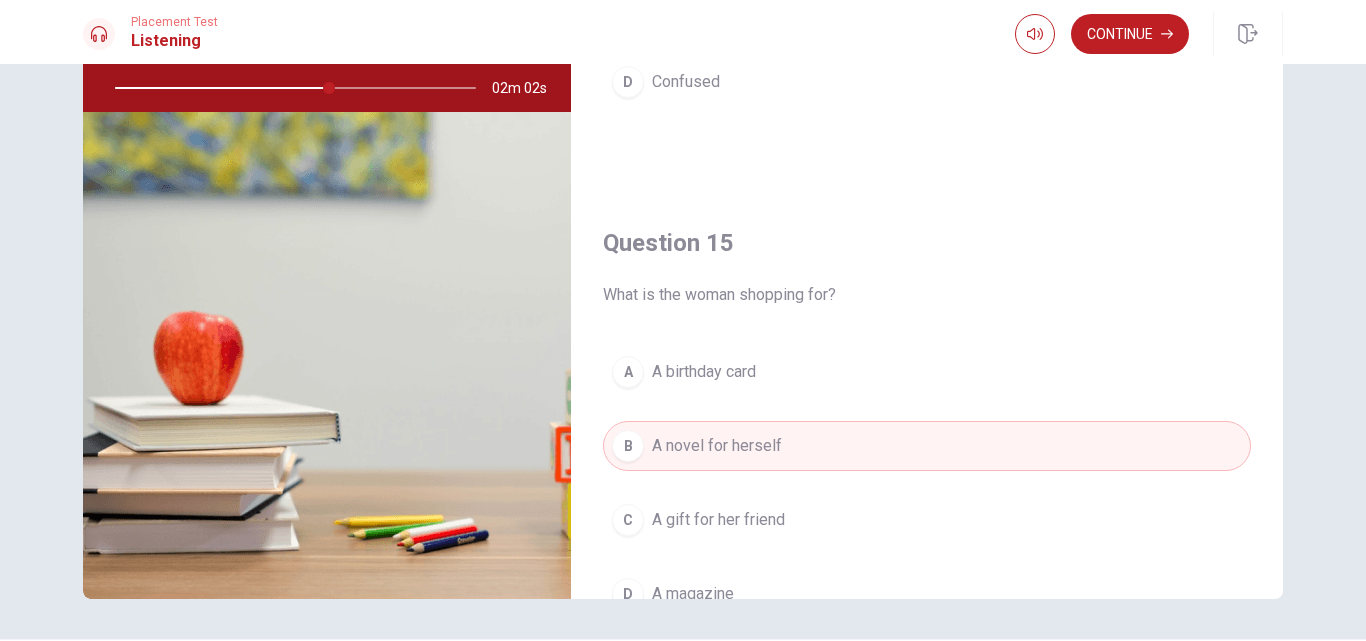 scroll, scrollTop: 1865, scrollLeft: 0, axis: vertical 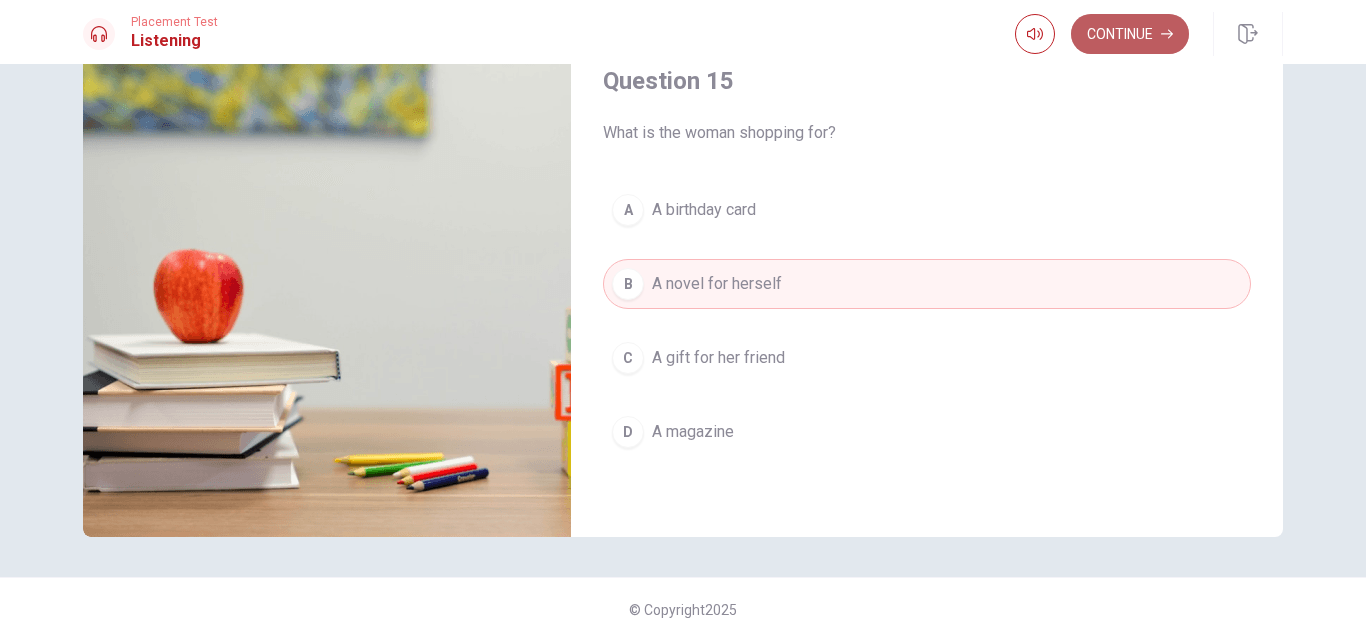click on "Continue" at bounding box center (1130, 34) 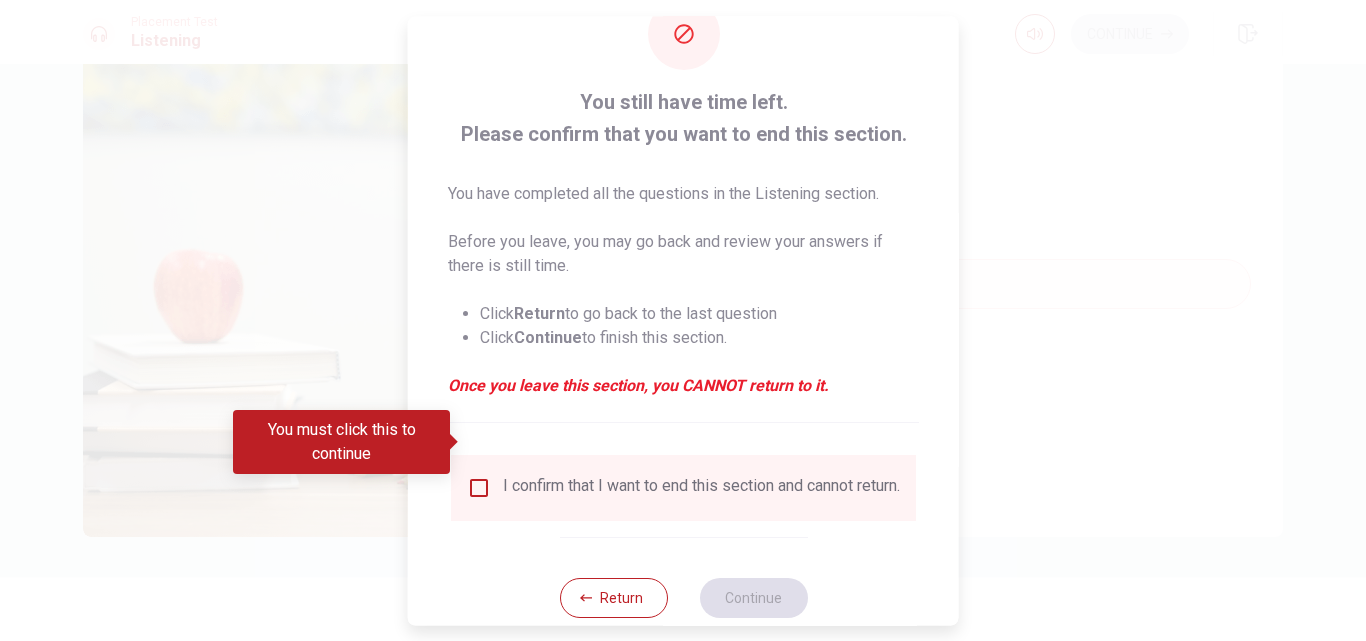 scroll, scrollTop: 105, scrollLeft: 0, axis: vertical 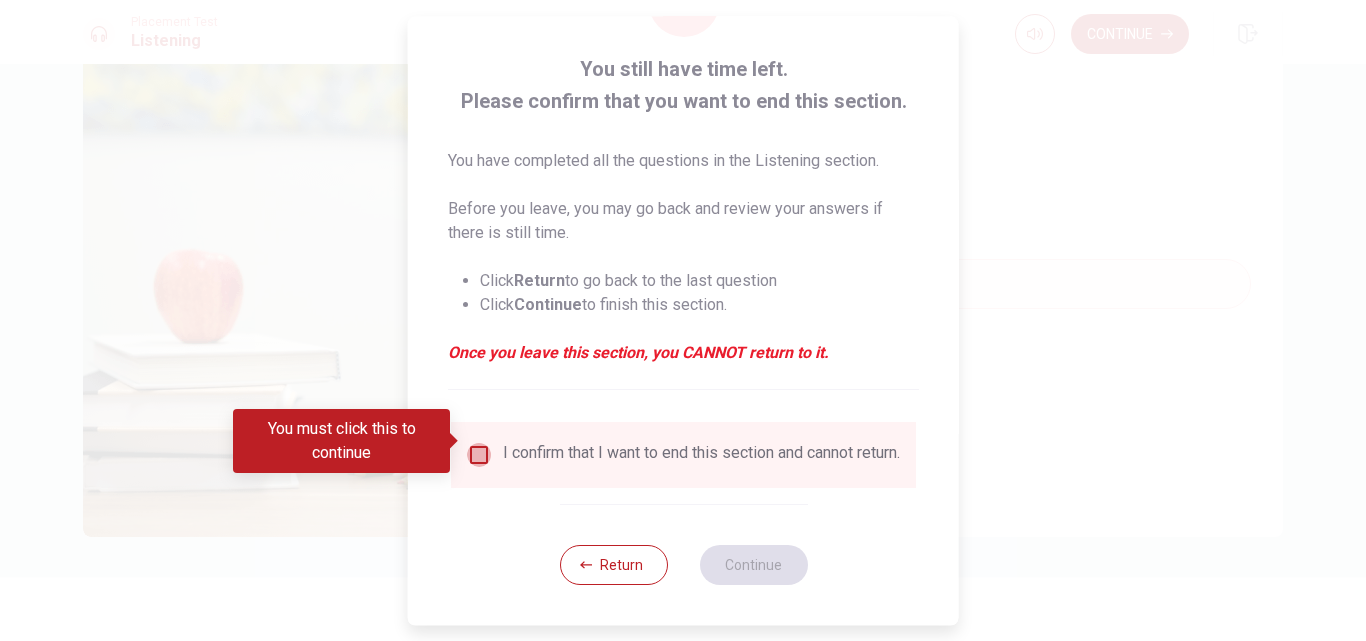 click at bounding box center (479, 455) 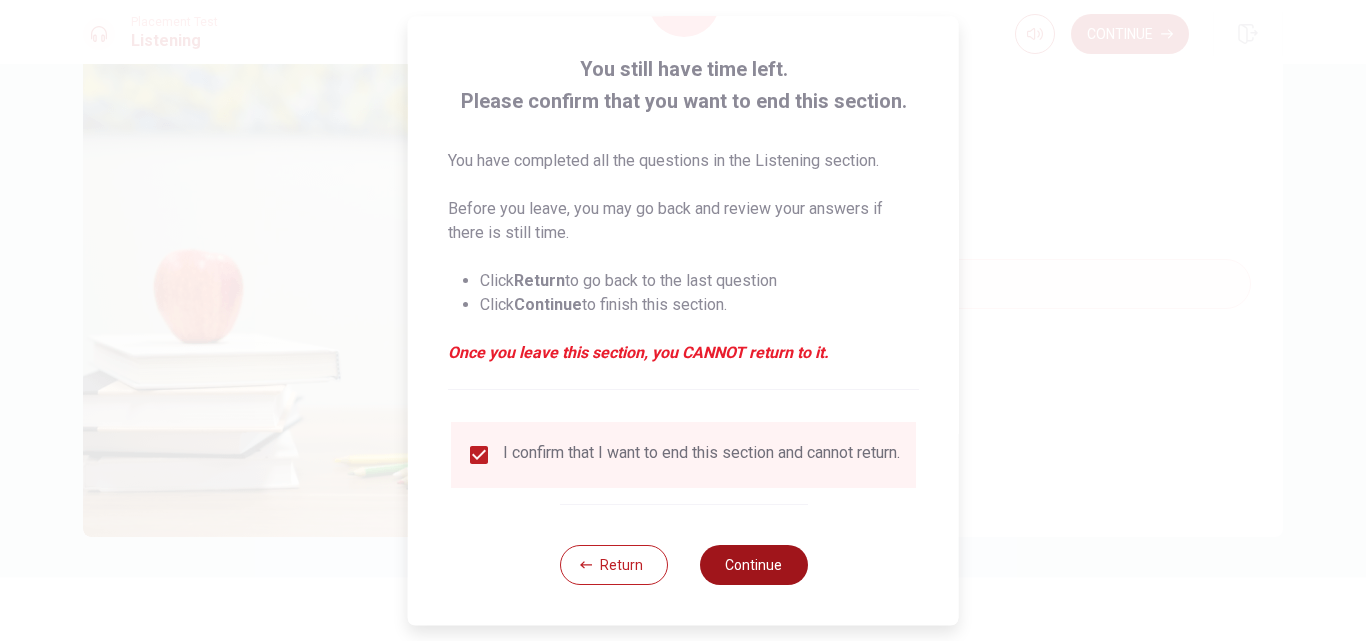 click on "Continue" at bounding box center (753, 565) 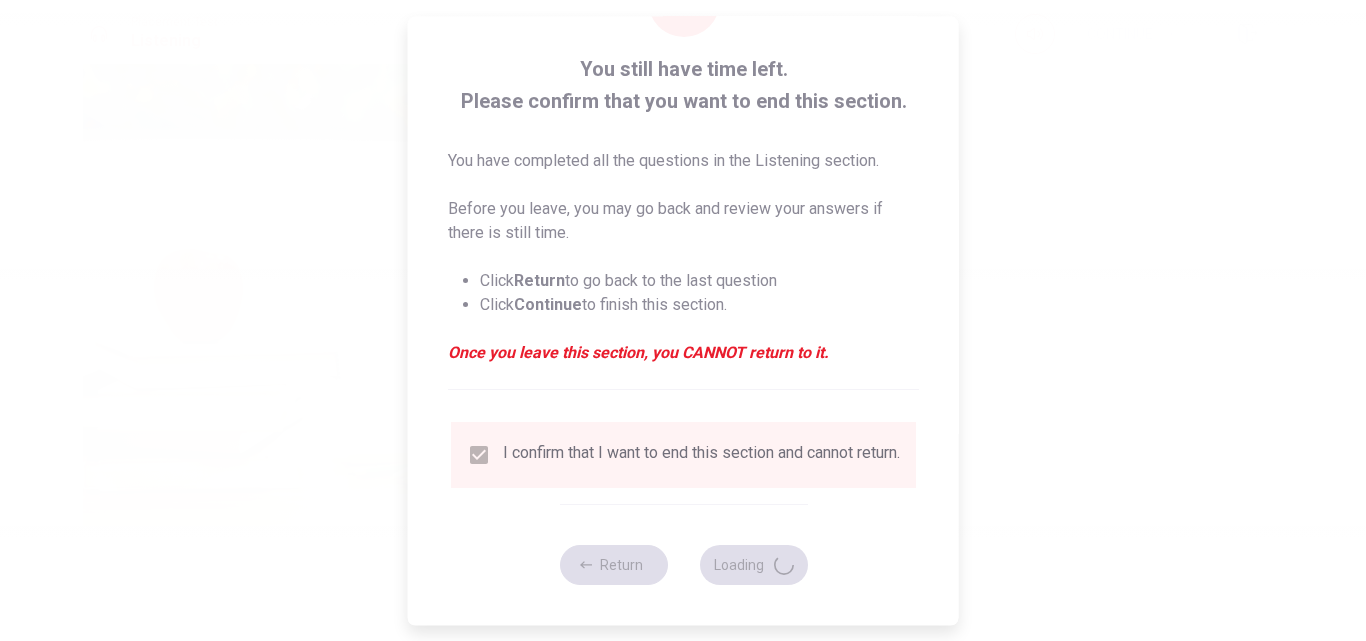 type on "63" 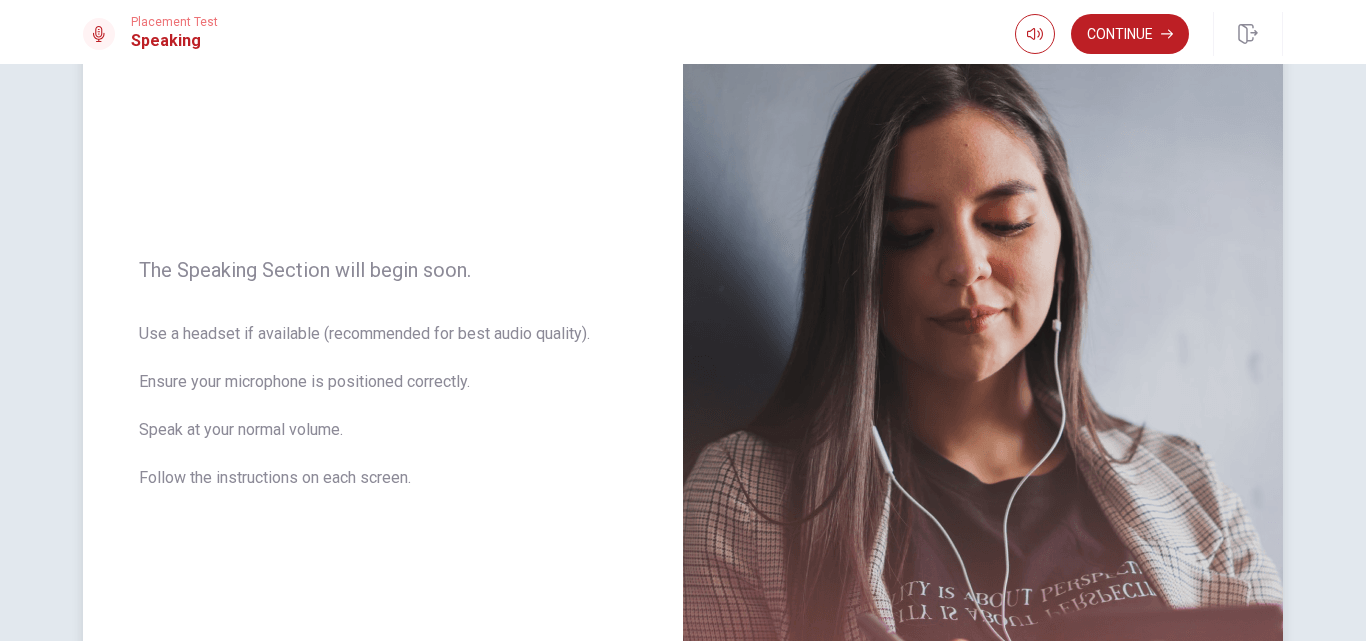 scroll, scrollTop: 200, scrollLeft: 0, axis: vertical 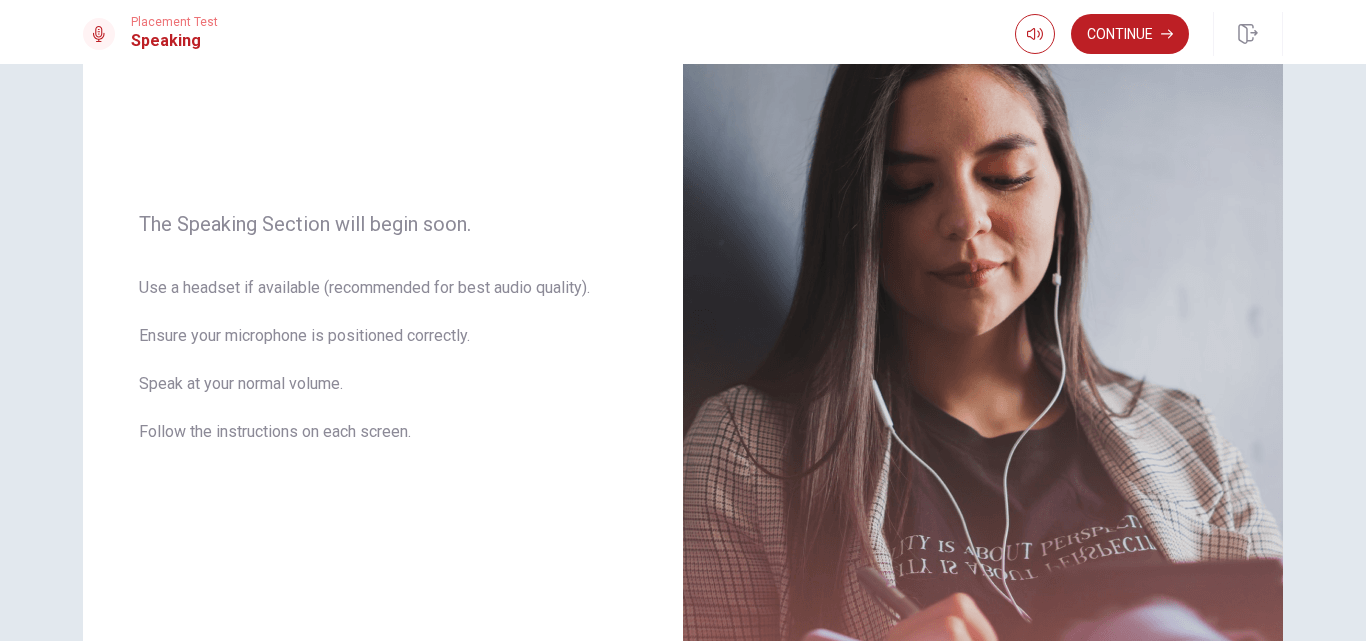 click on "Continue" at bounding box center [1130, 34] 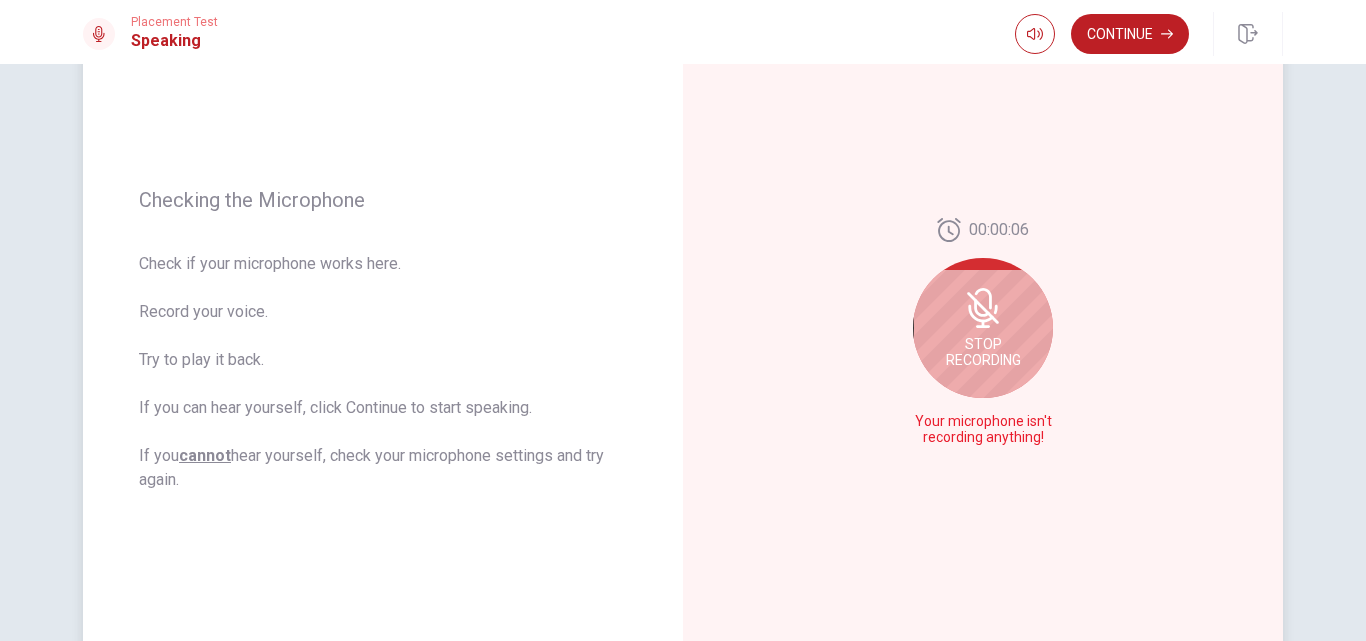 click 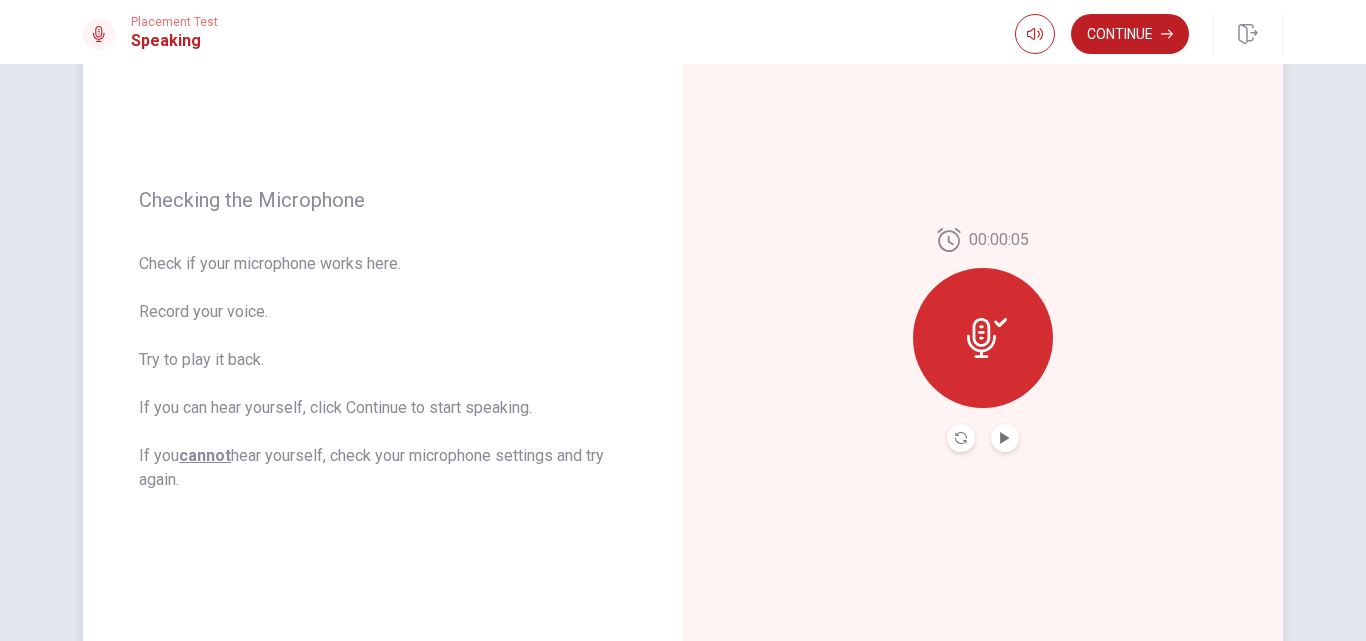 click 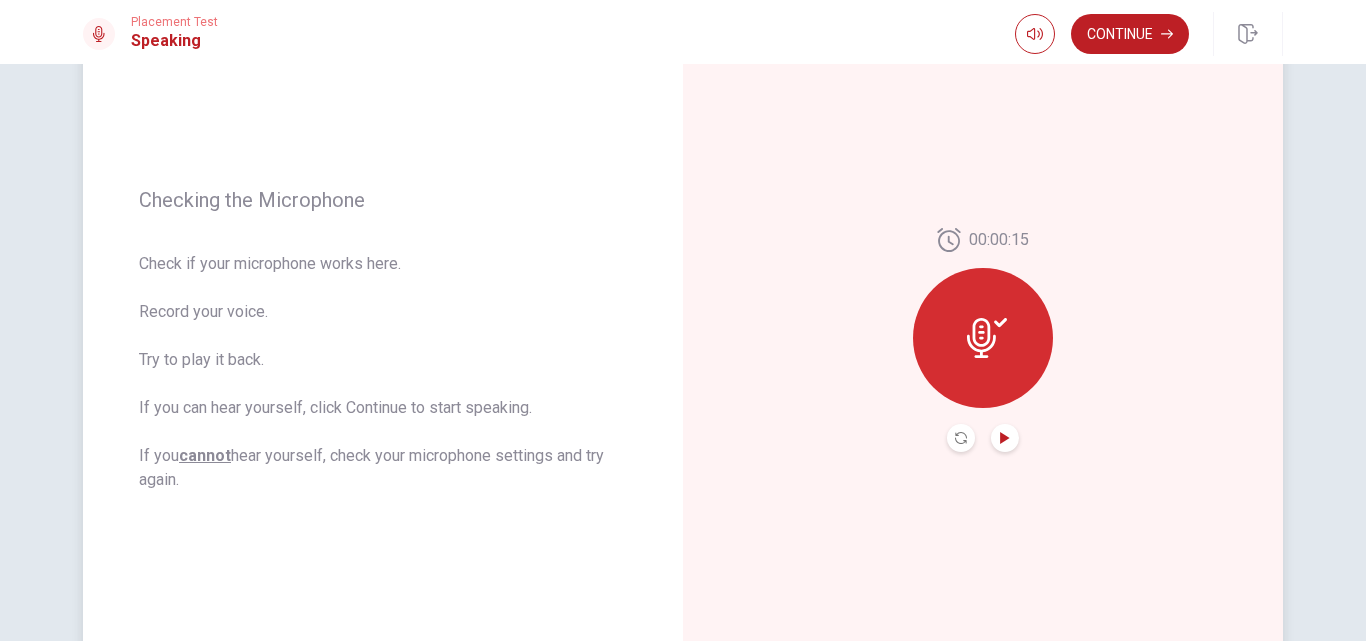 click 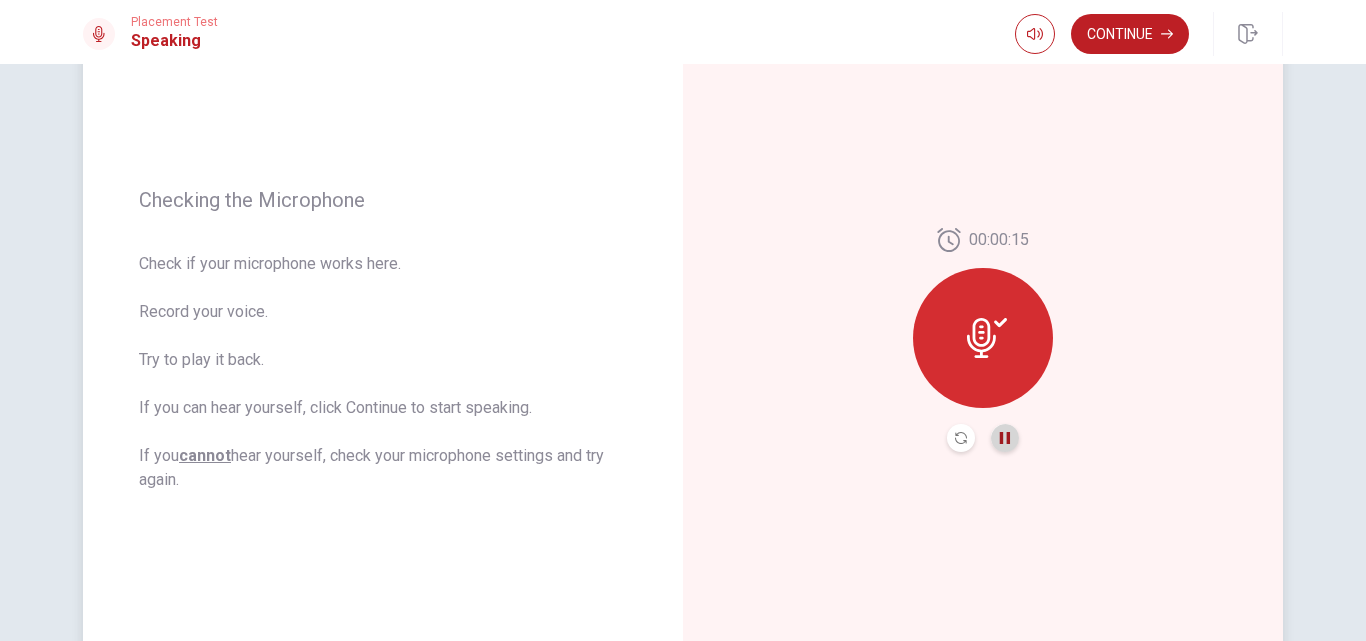 click 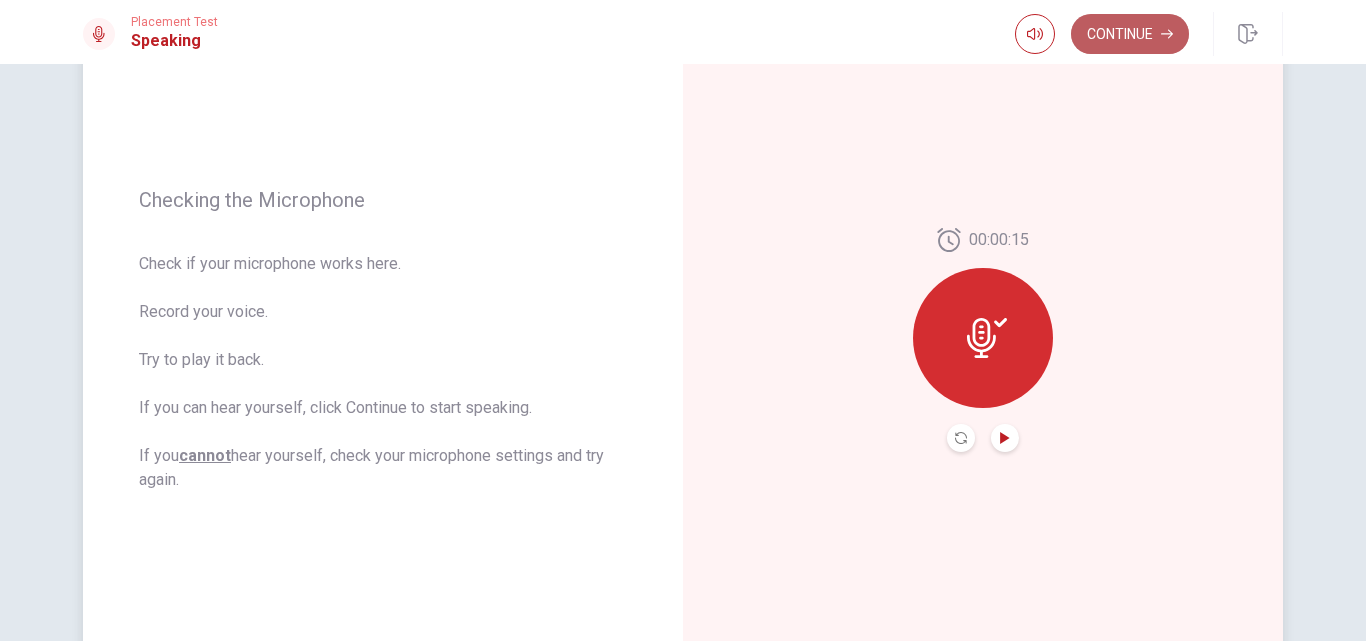 click on "Continue" at bounding box center [1130, 34] 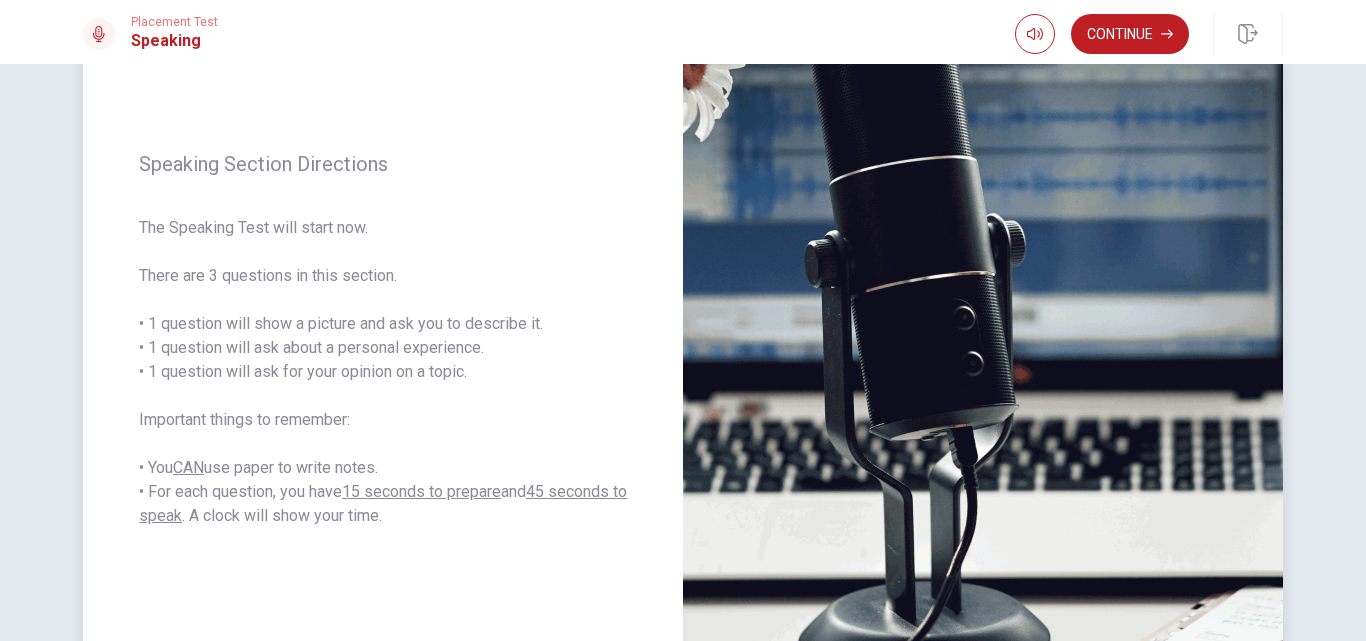 scroll, scrollTop: 300, scrollLeft: 0, axis: vertical 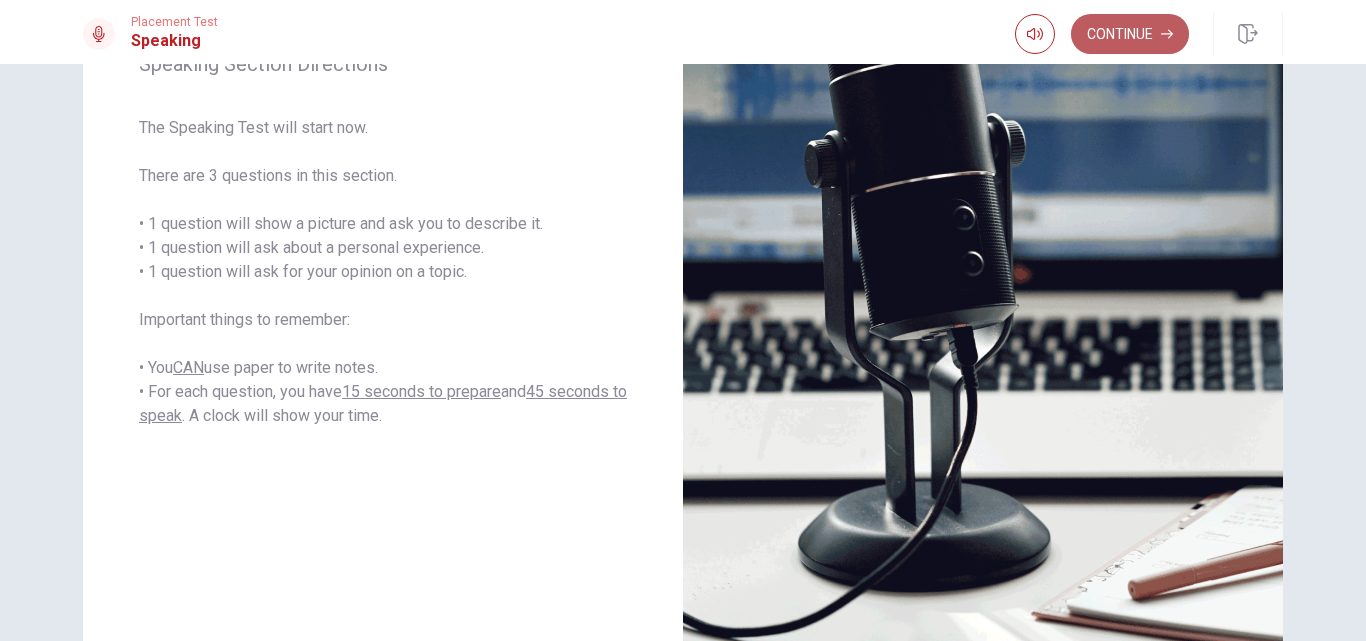 drag, startPoint x: 1107, startPoint y: 35, endPoint x: 1000, endPoint y: 65, distance: 111.12605 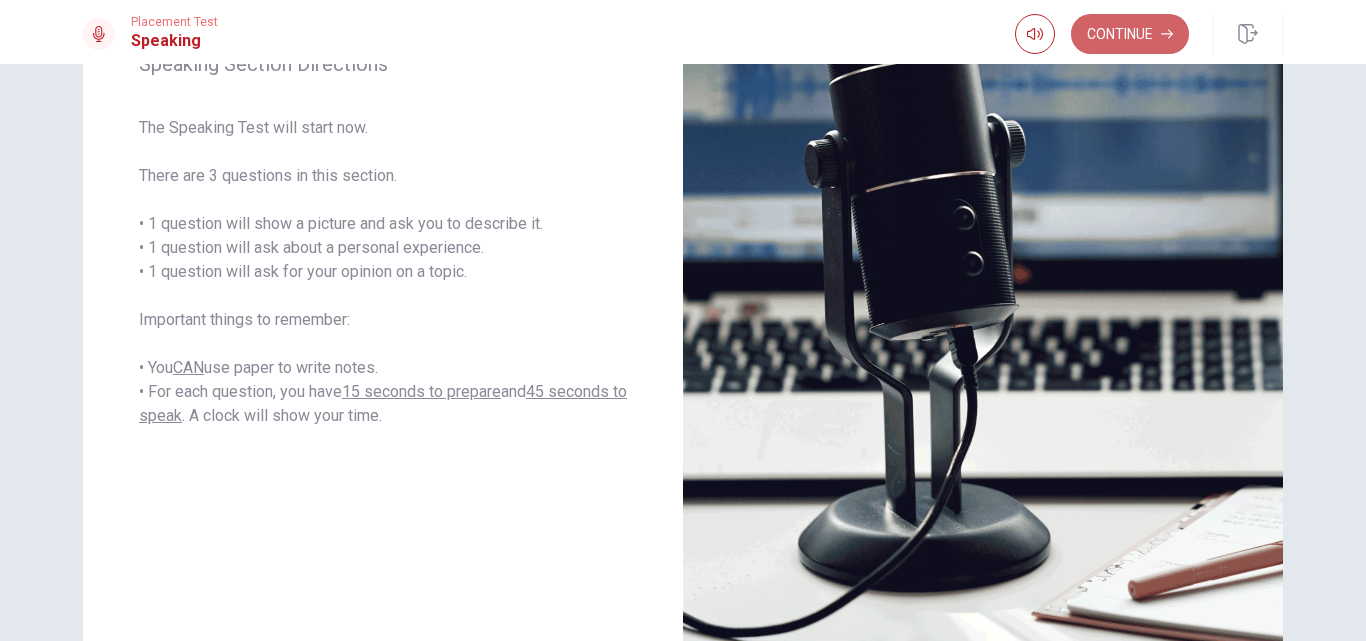 click on "Continue" at bounding box center (1130, 34) 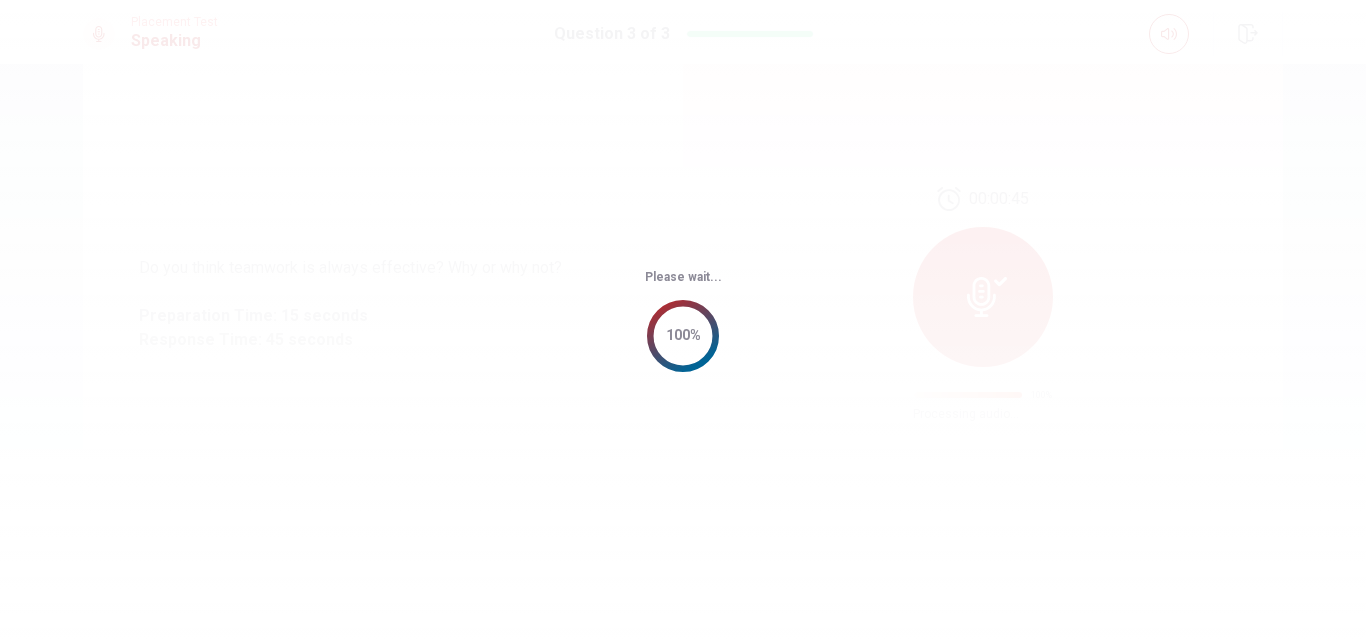 scroll, scrollTop: 0, scrollLeft: 0, axis: both 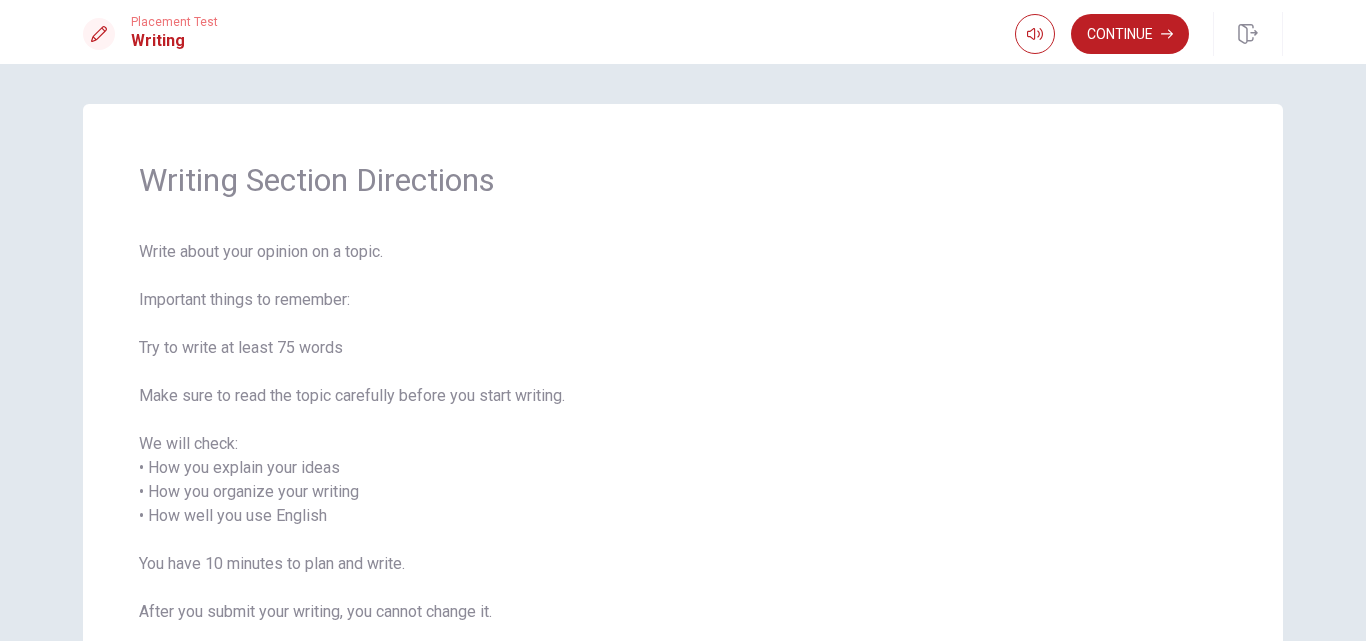 click on "Write about your opinion on a topic.
Important things to remember:
Try to write at least 75 words
Make sure to read the topic carefully before you start writing.
We will check:
• How you explain your ideas
• How you organize your writing
• How well you use English
You have 10 minutes to plan and write.
After you submit your writing, you cannot change it." at bounding box center (683, 444) 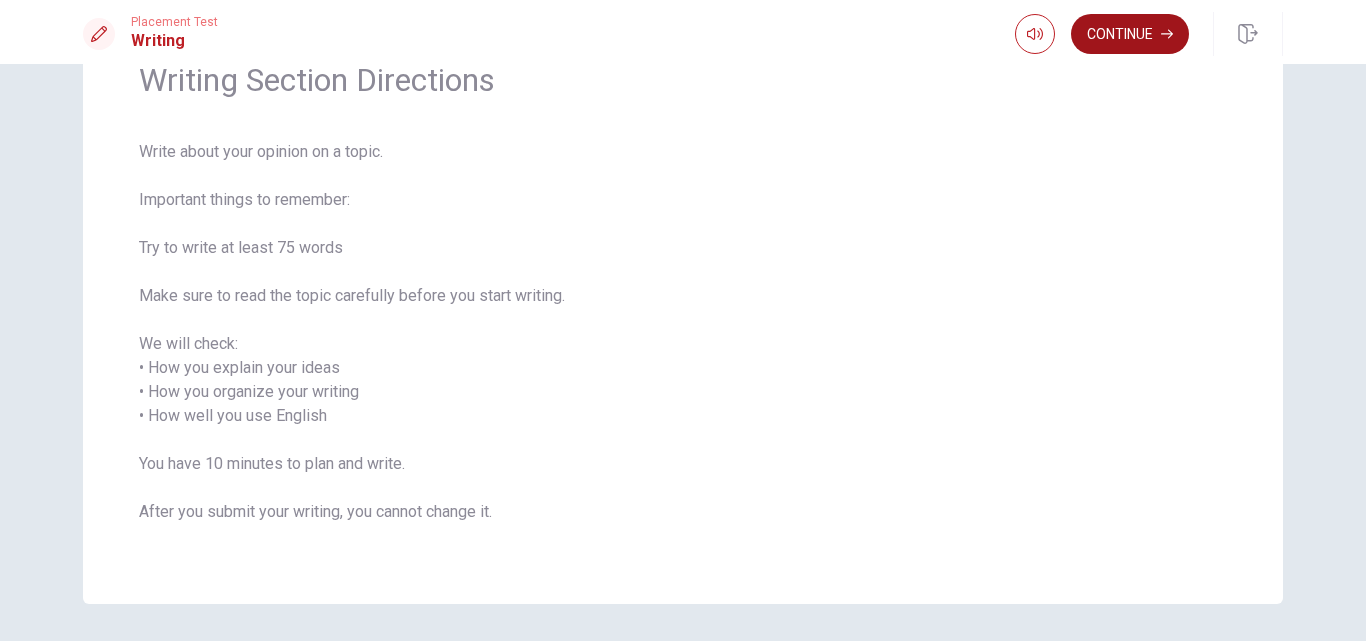 click on "Continue" at bounding box center [1130, 34] 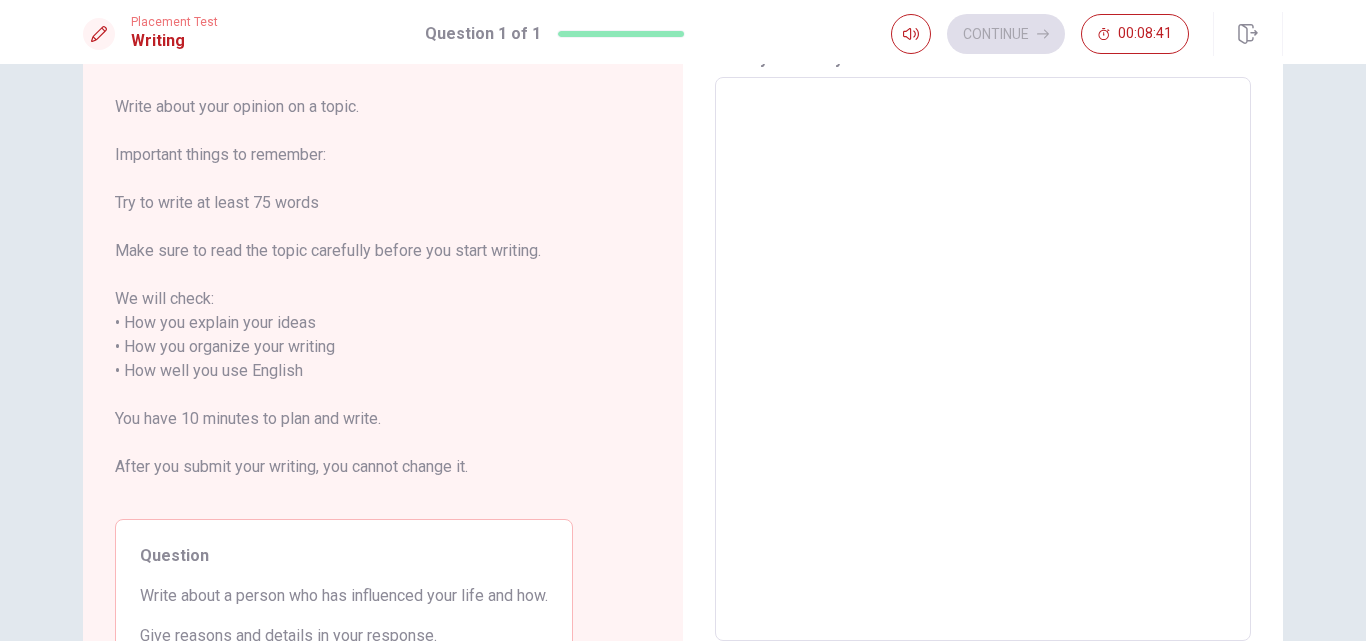 scroll, scrollTop: 73, scrollLeft: 0, axis: vertical 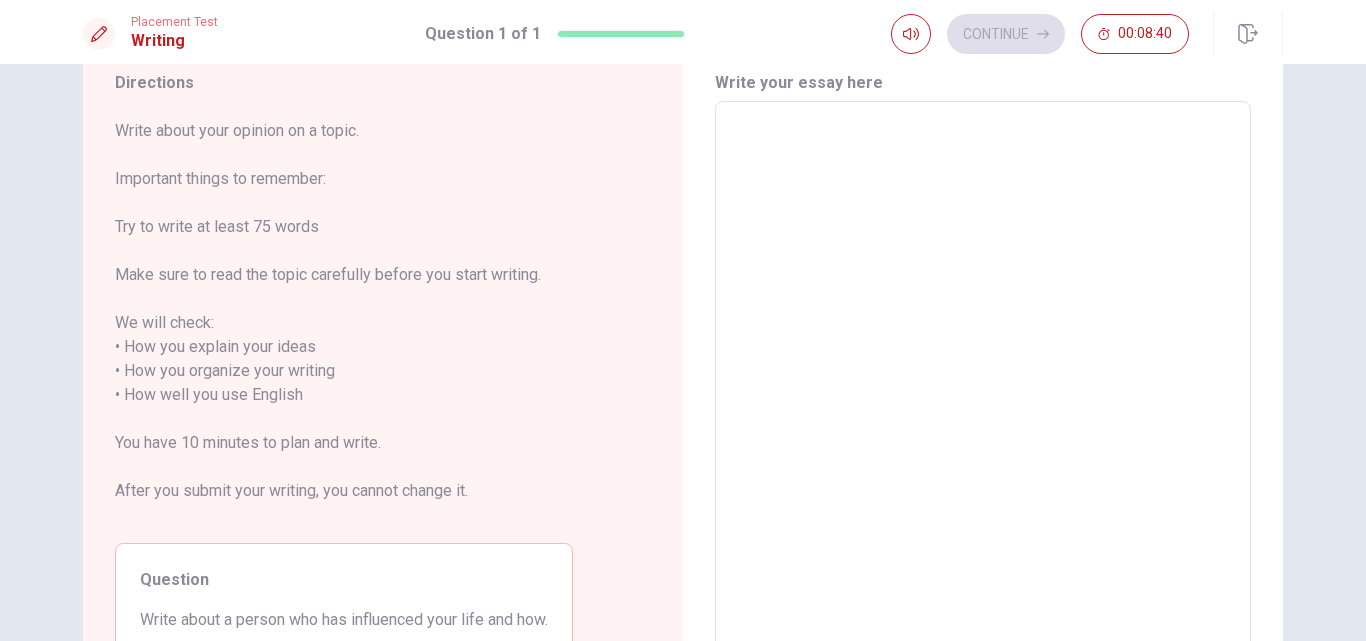 click at bounding box center [983, 383] 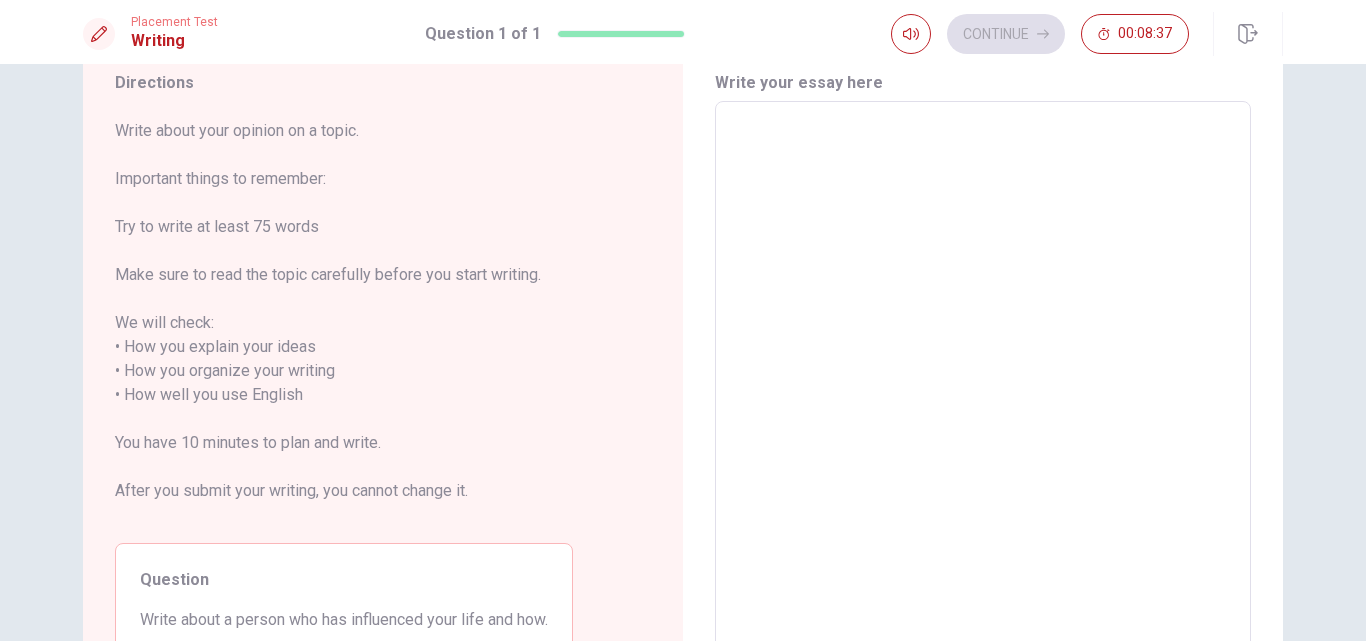 type on "O" 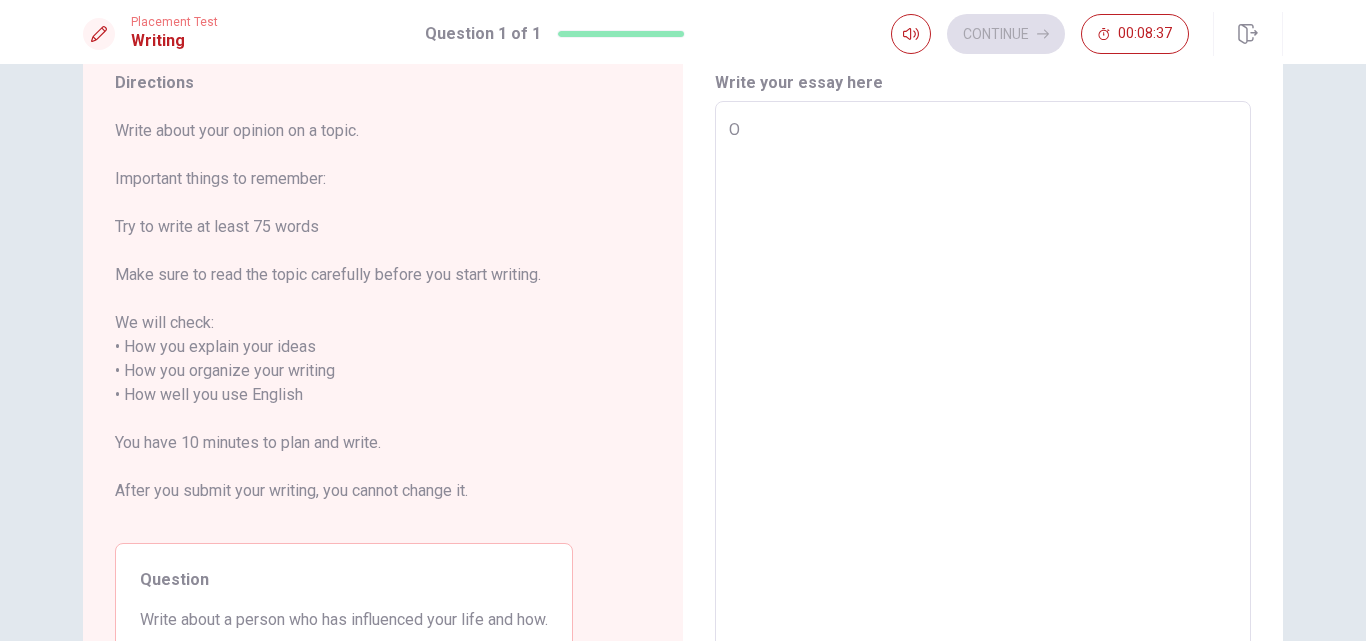 type on "x" 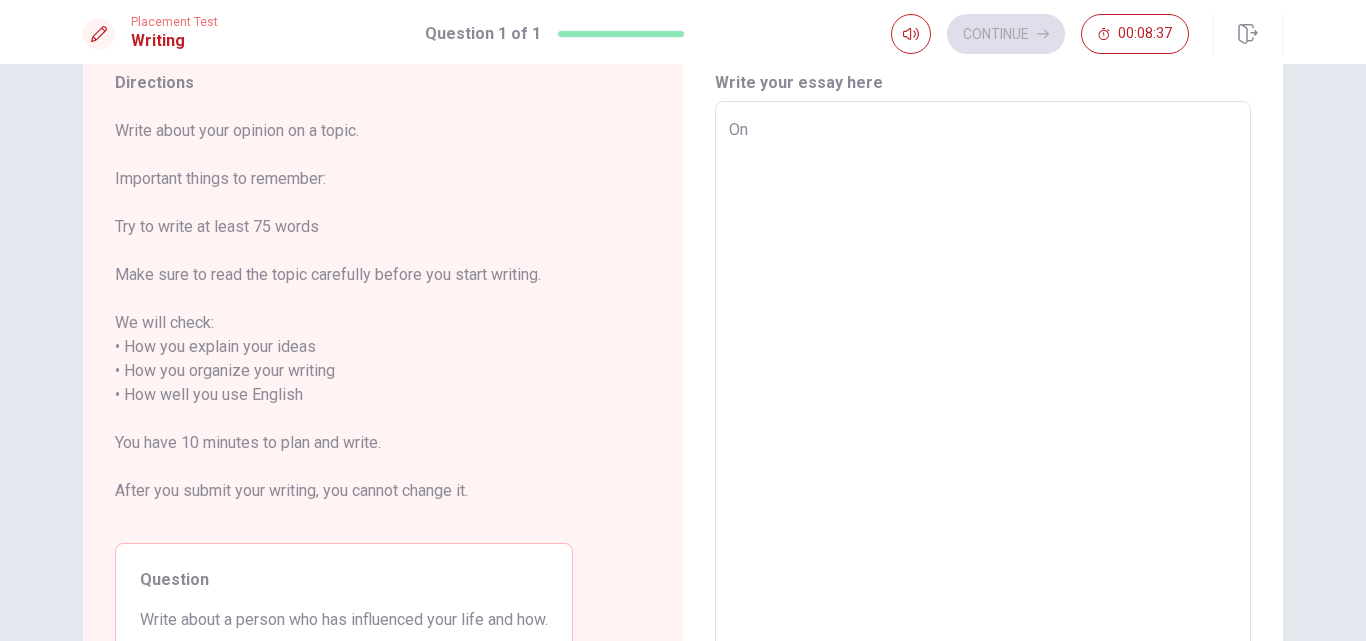 type on "x" 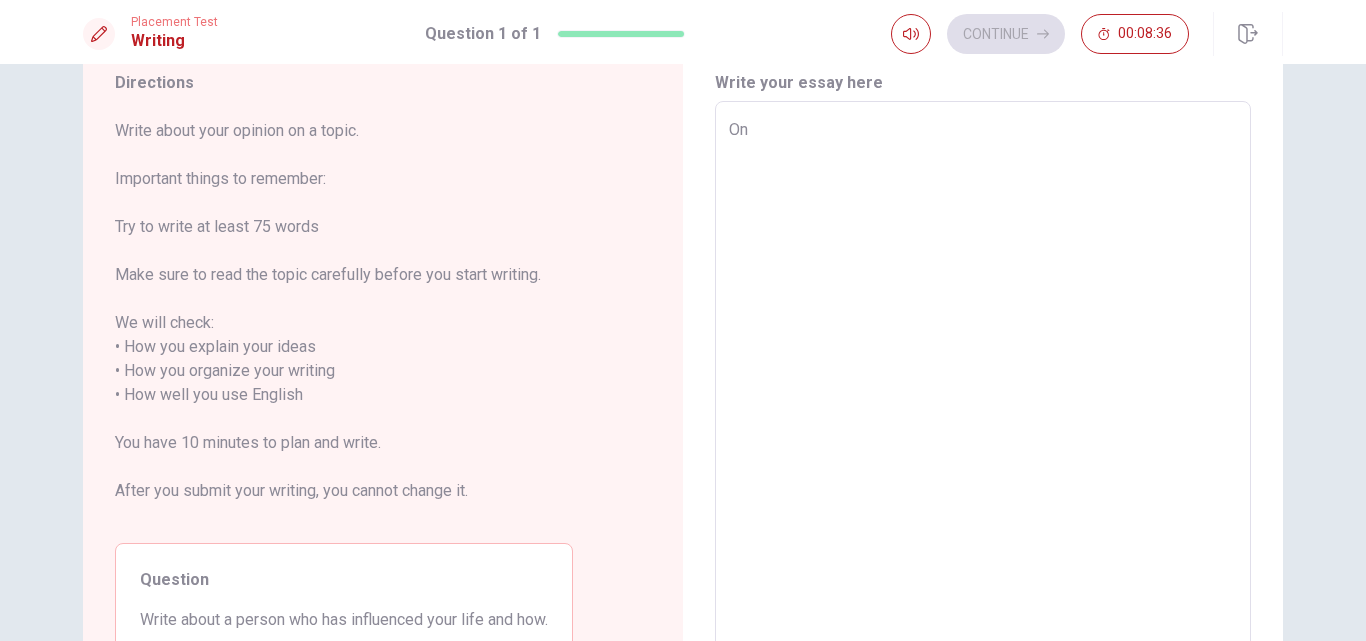 type on "On" 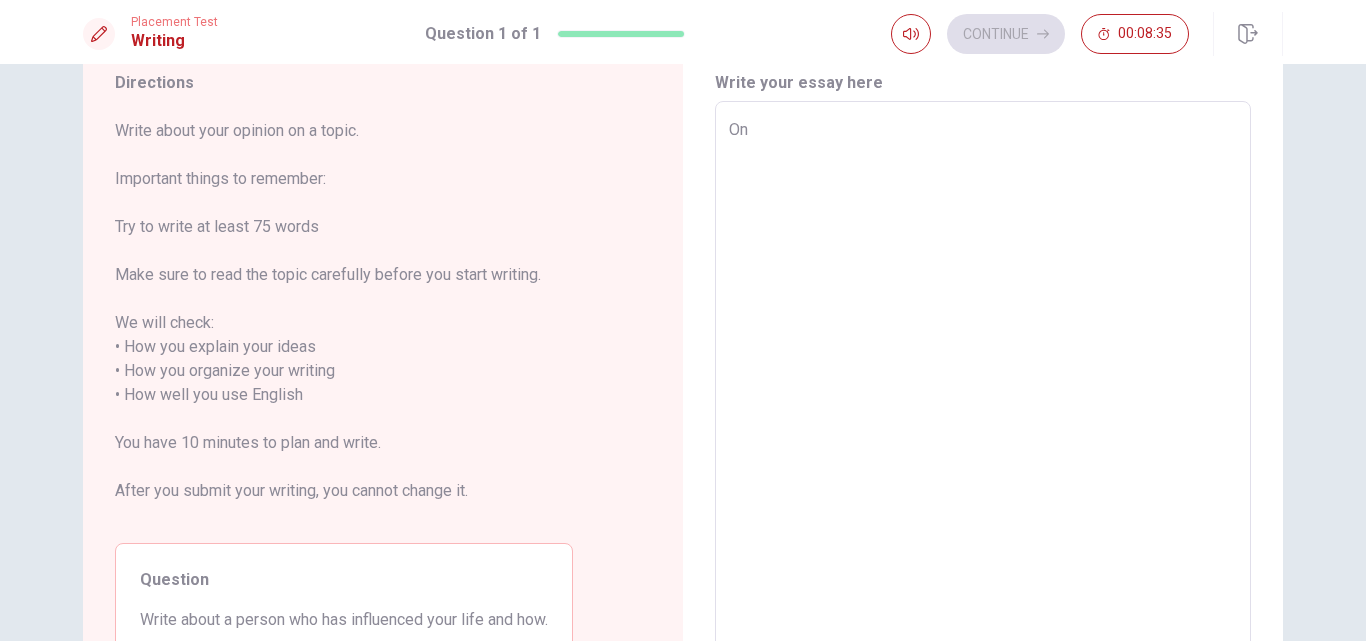 type on "One" 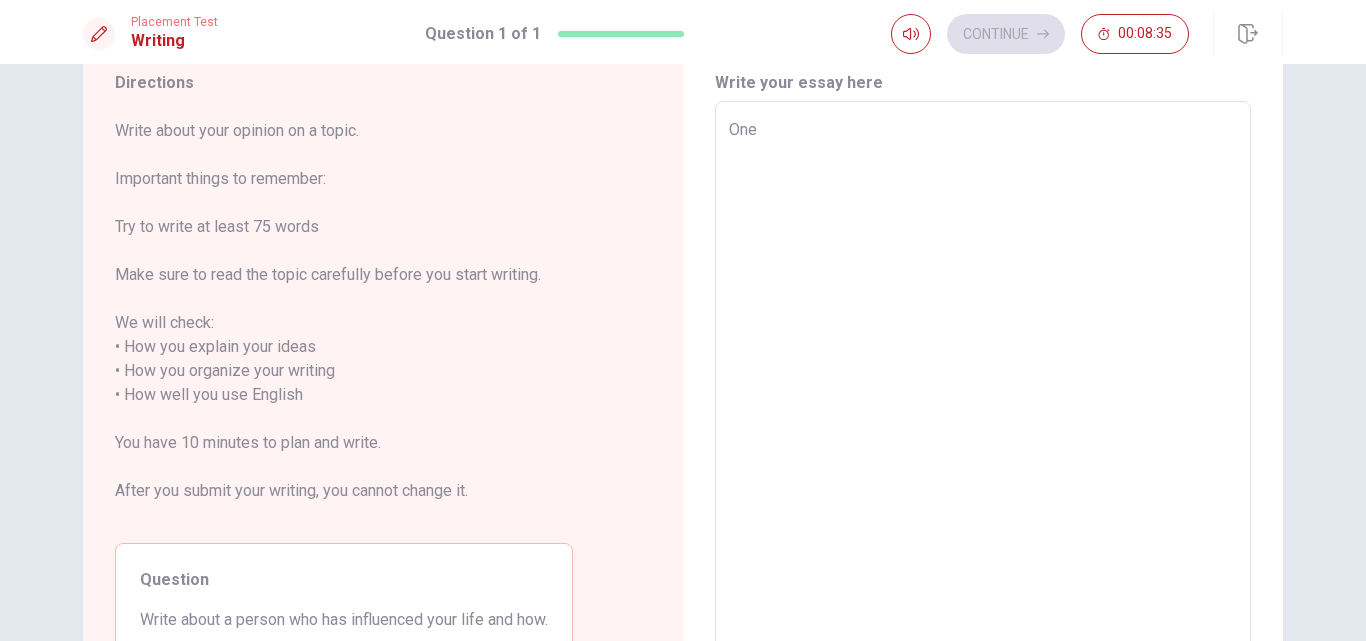 type on "x" 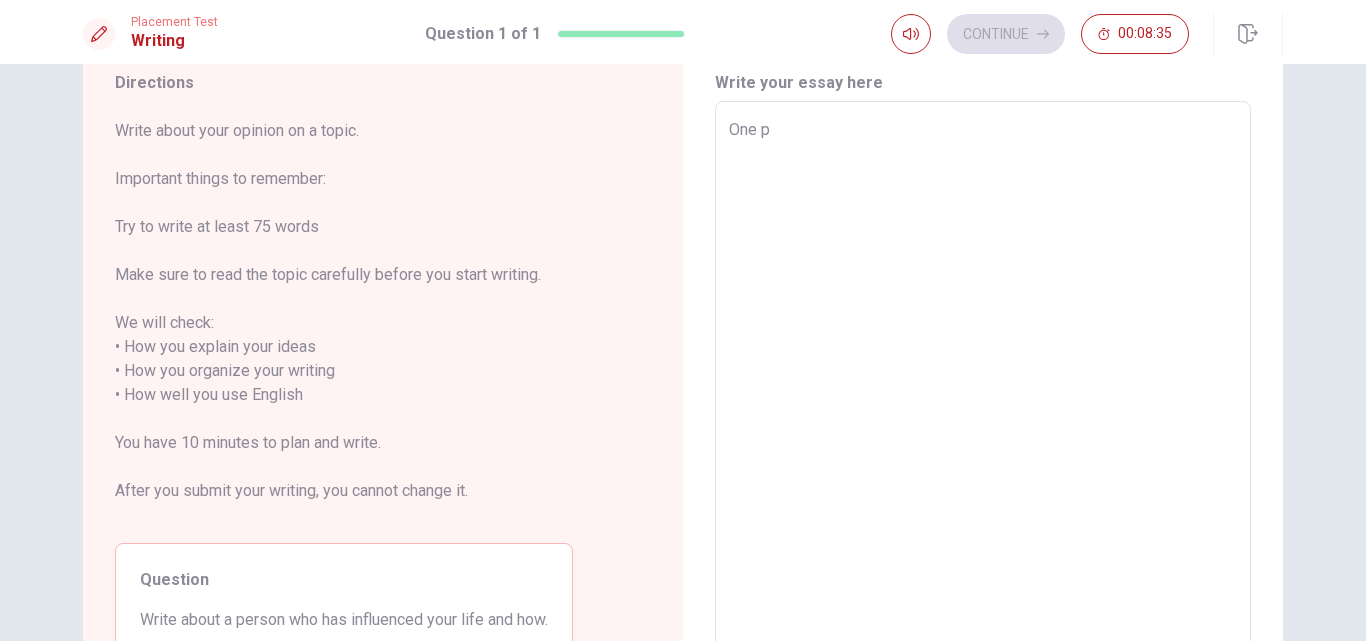 type on "x" 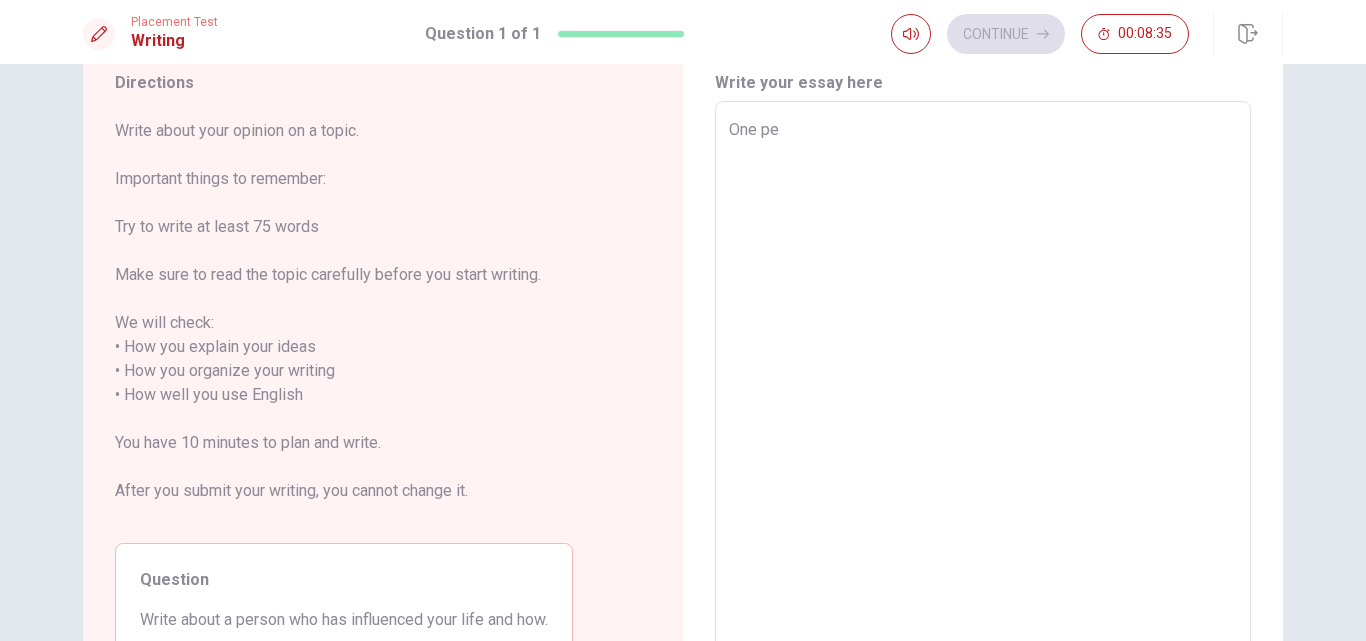 type on "x" 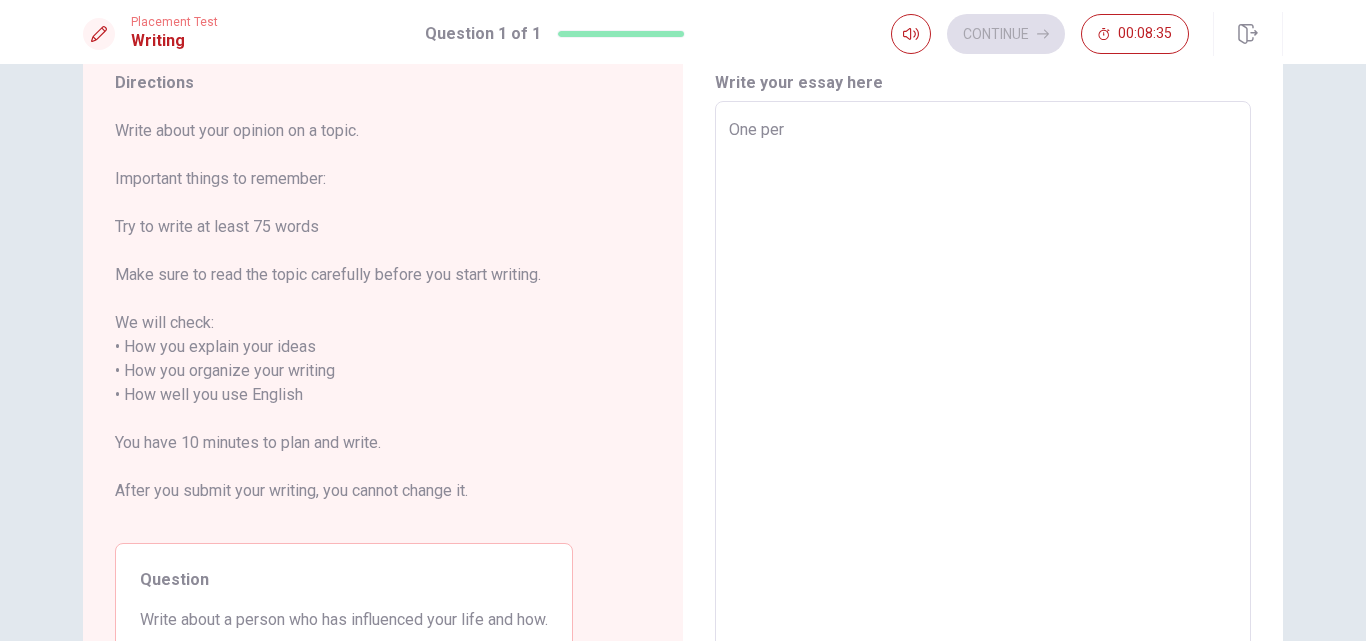type on "x" 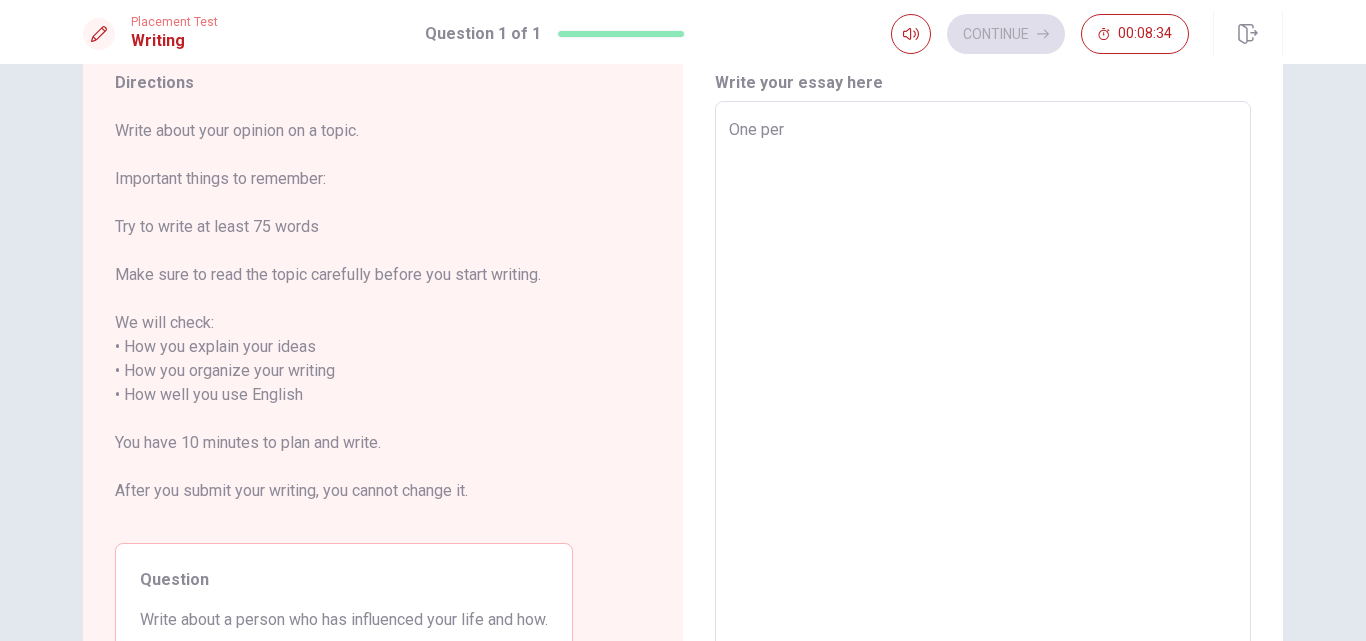 type on "One pers" 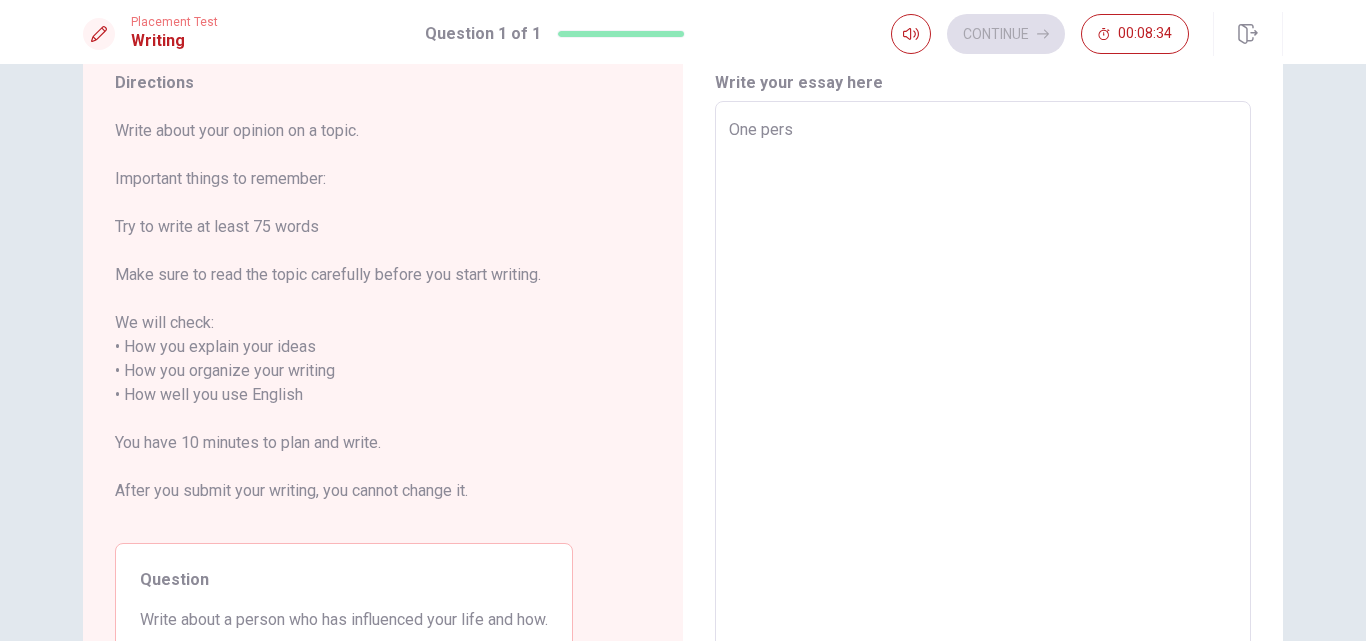 type on "x" 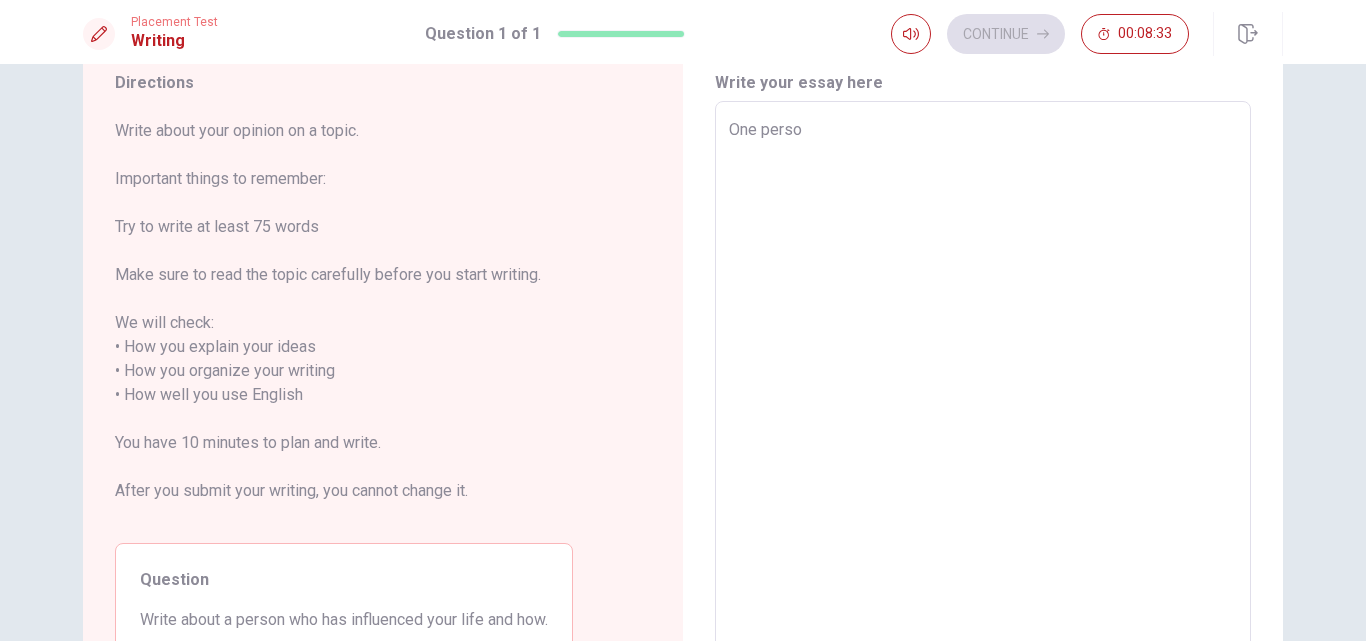 type on "x" 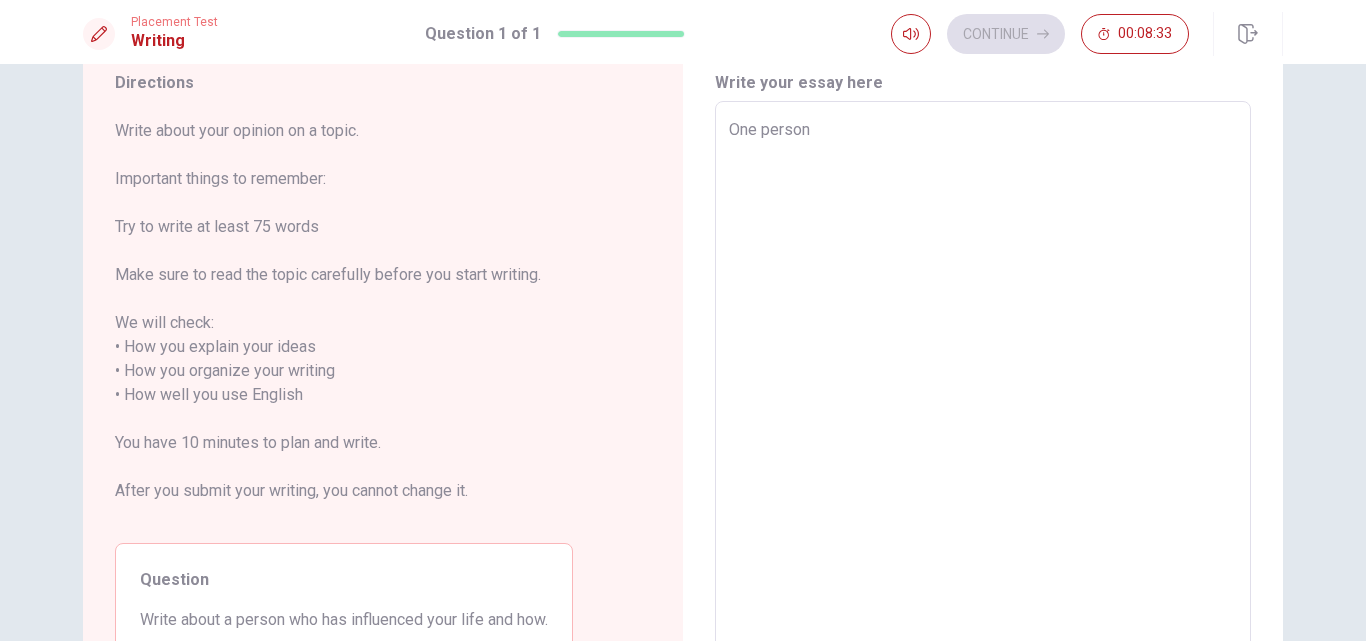 type on "x" 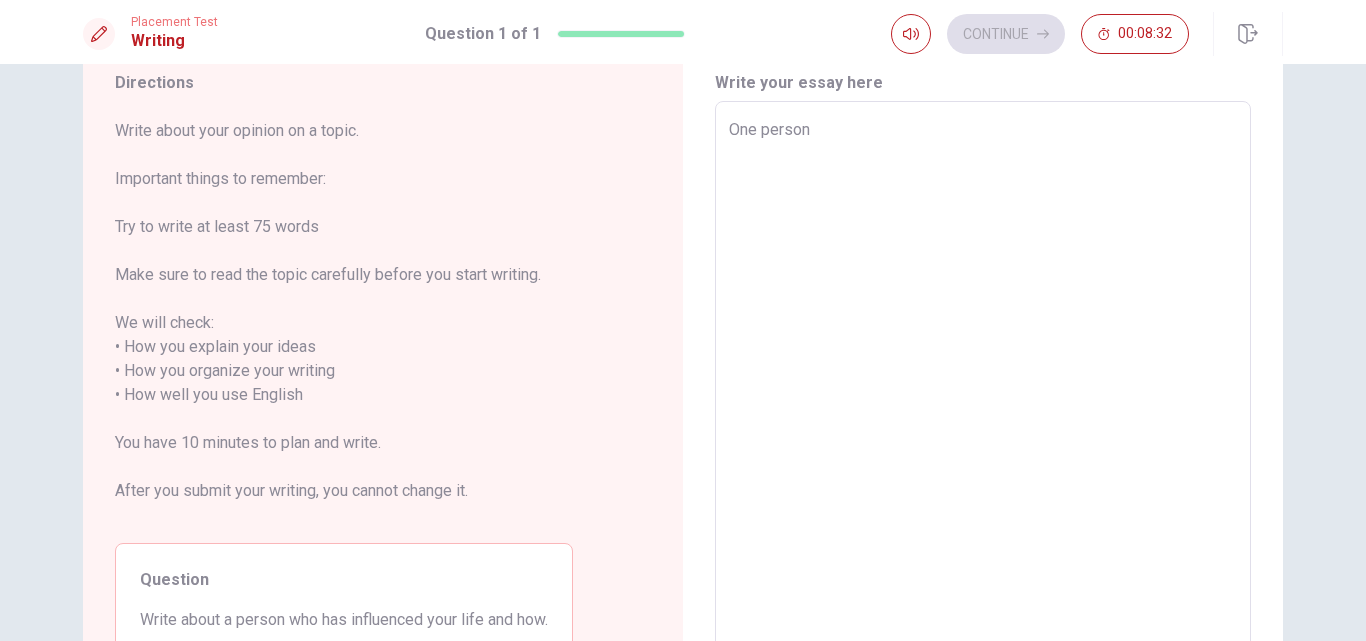 type on "One person" 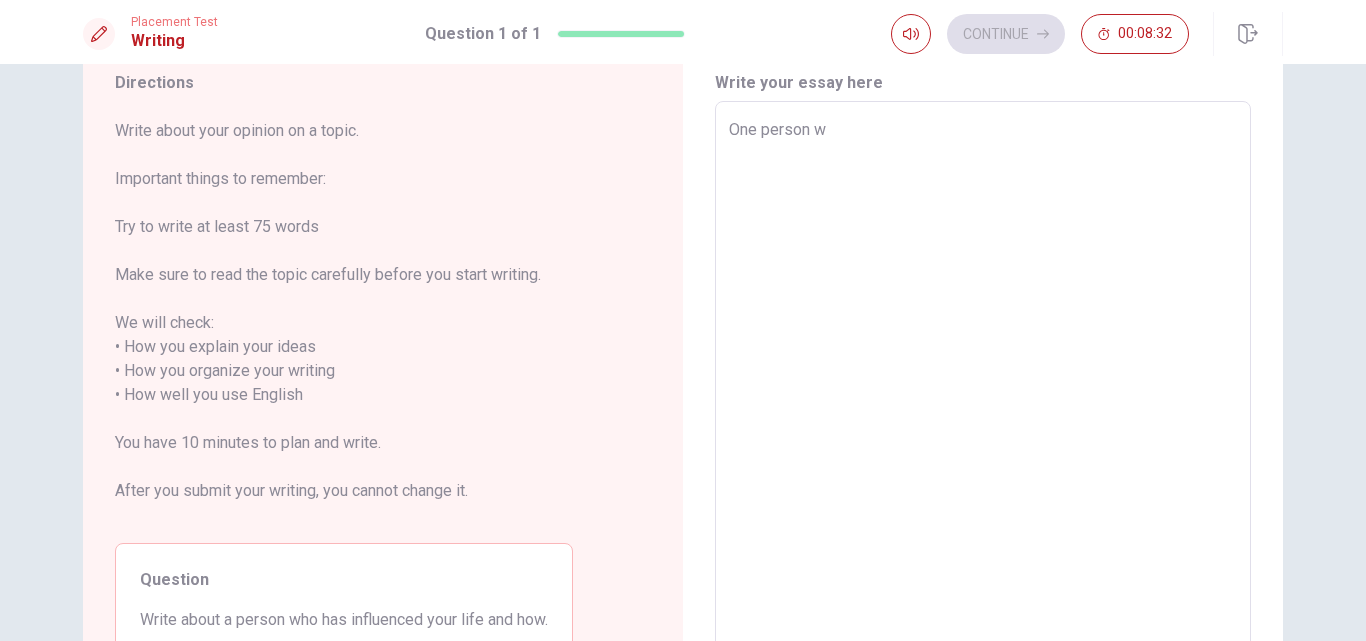 type on "x" 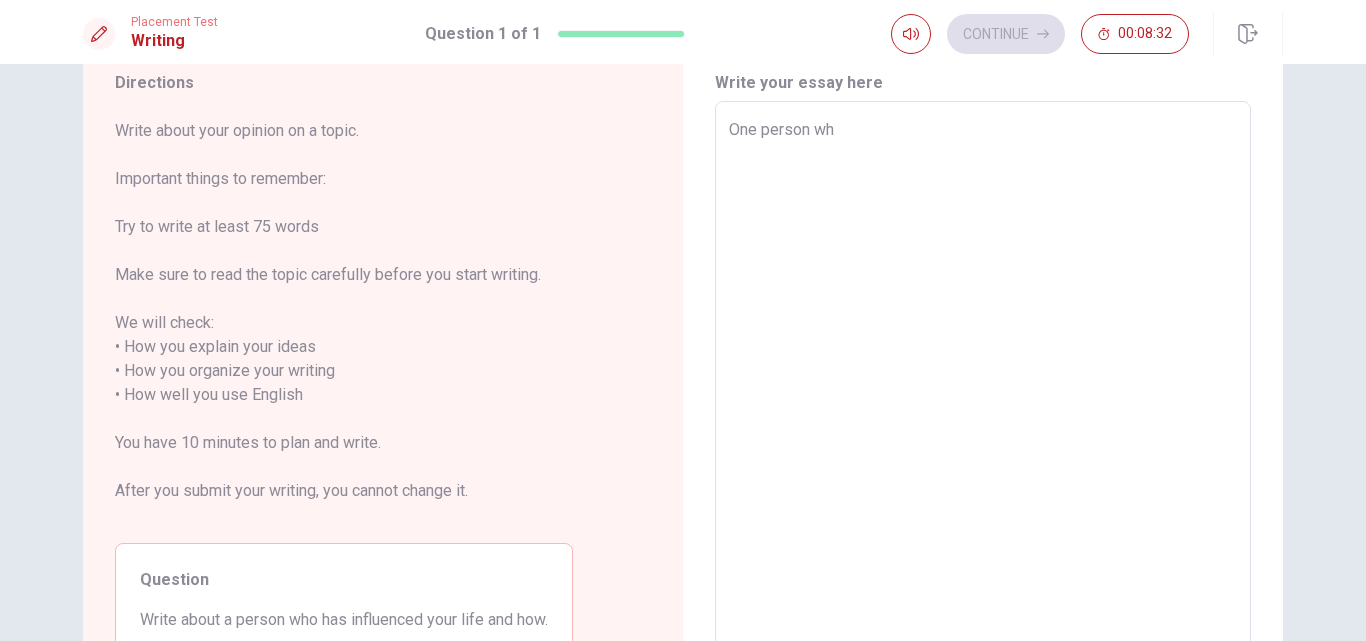 type on "x" 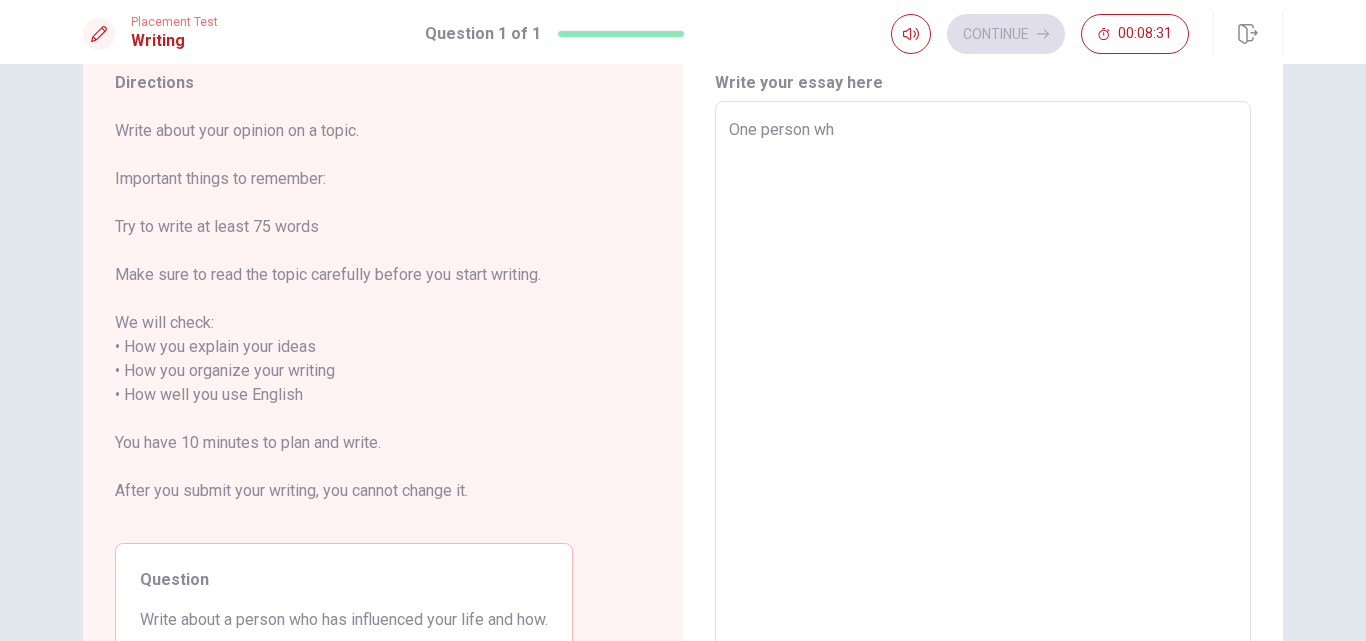 type on "One person who" 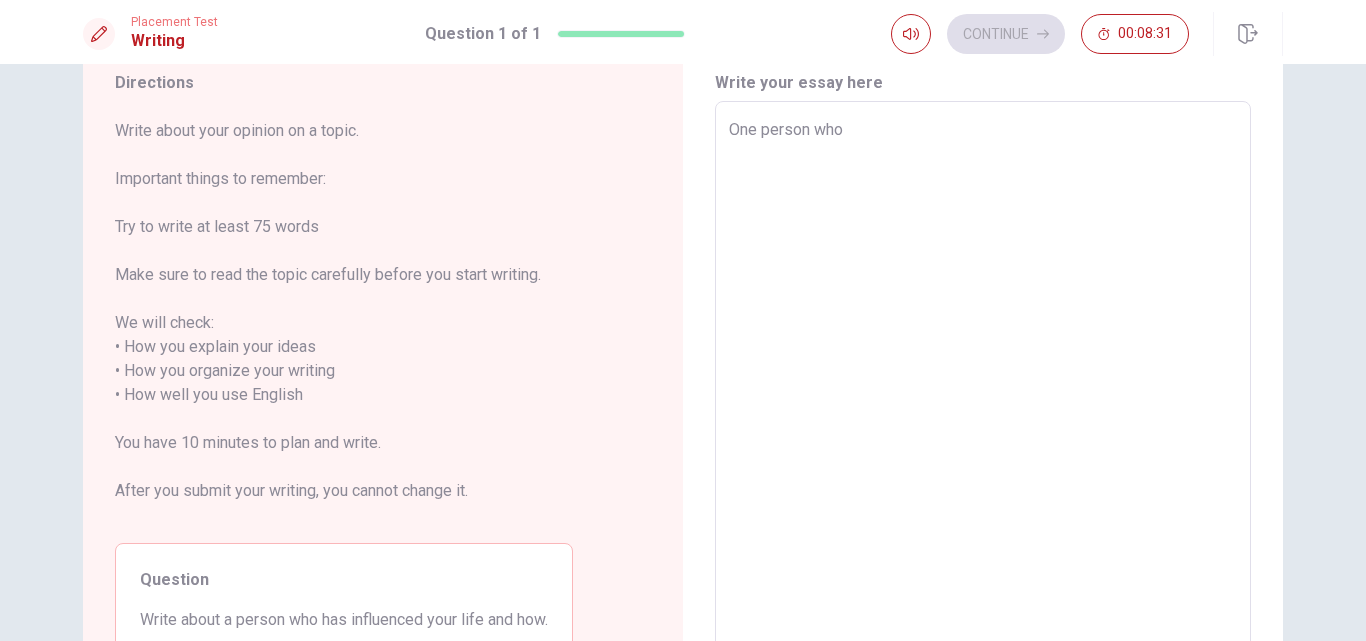 type on "One person who" 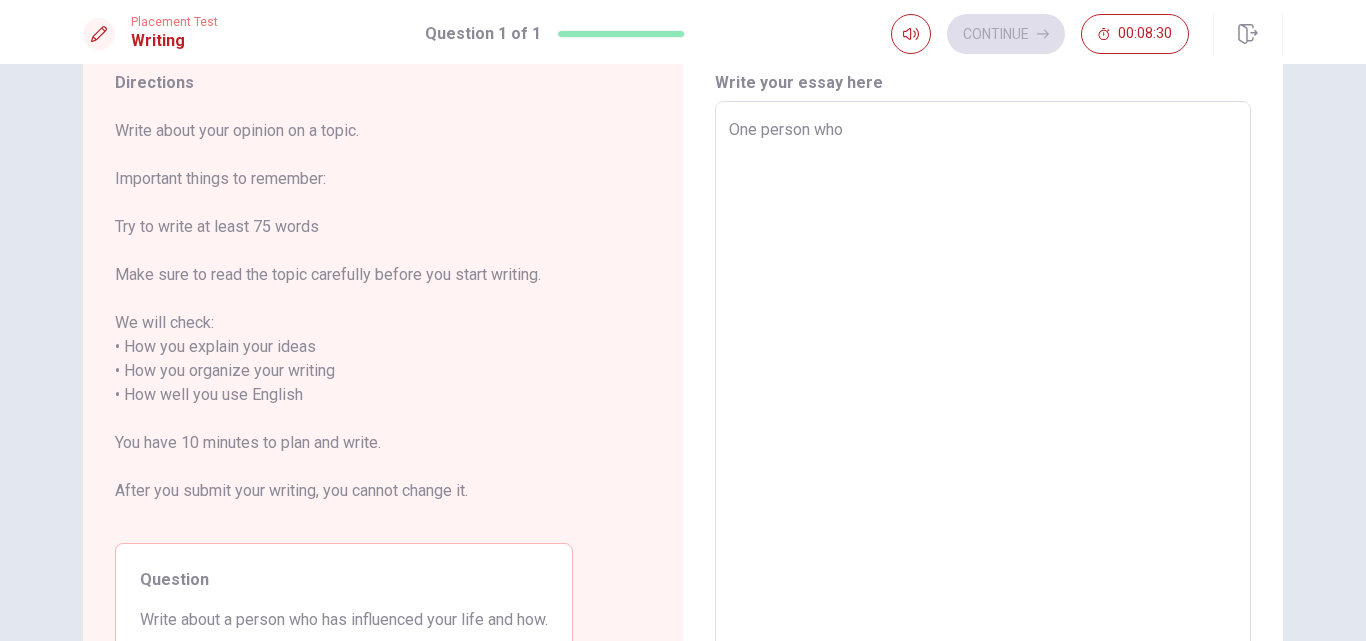 type on "x" 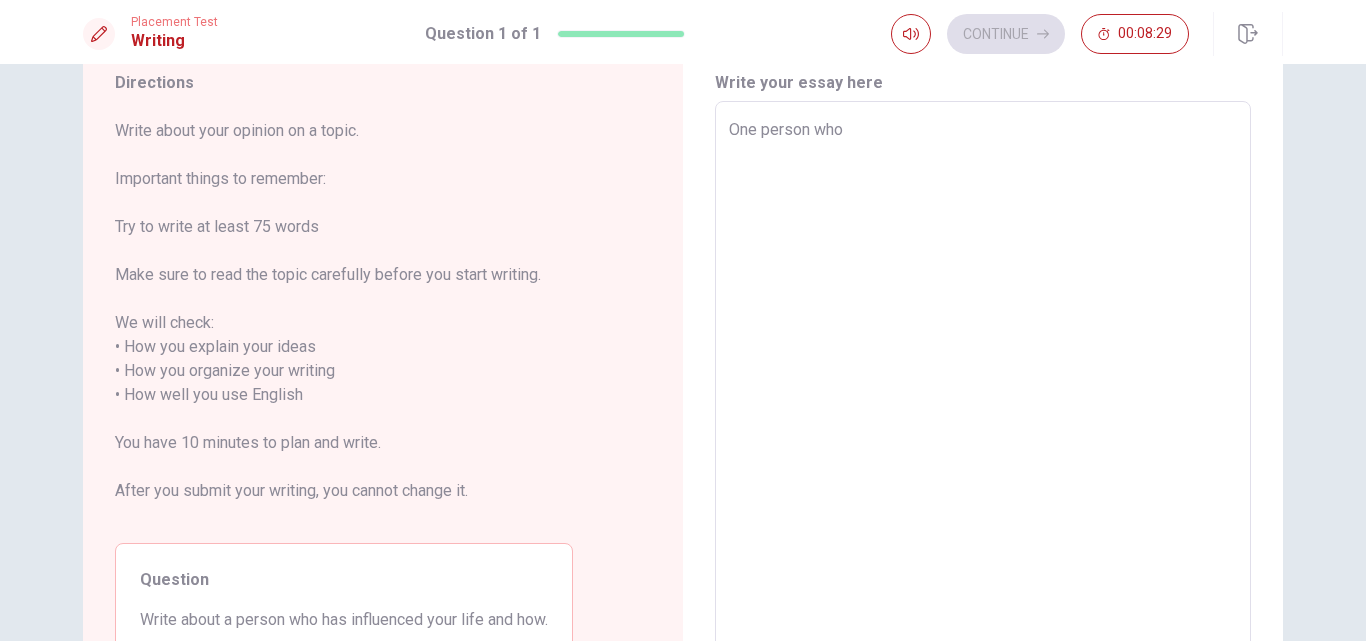 type on "One person who h" 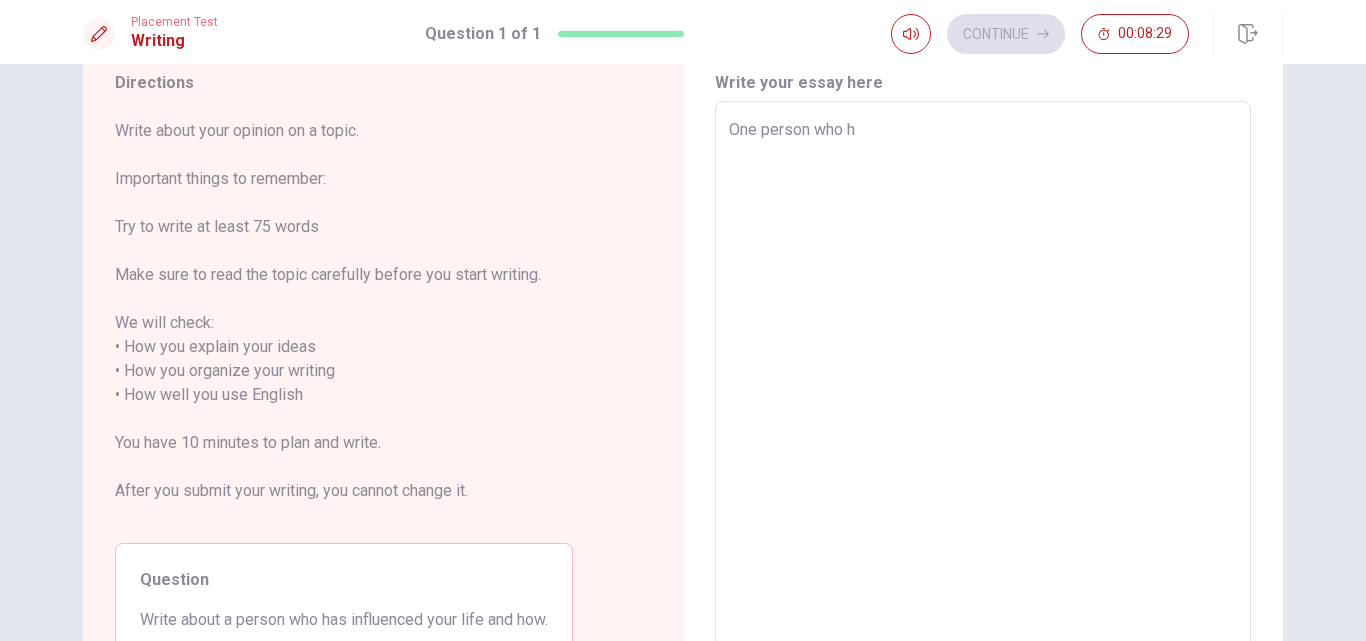 type on "x" 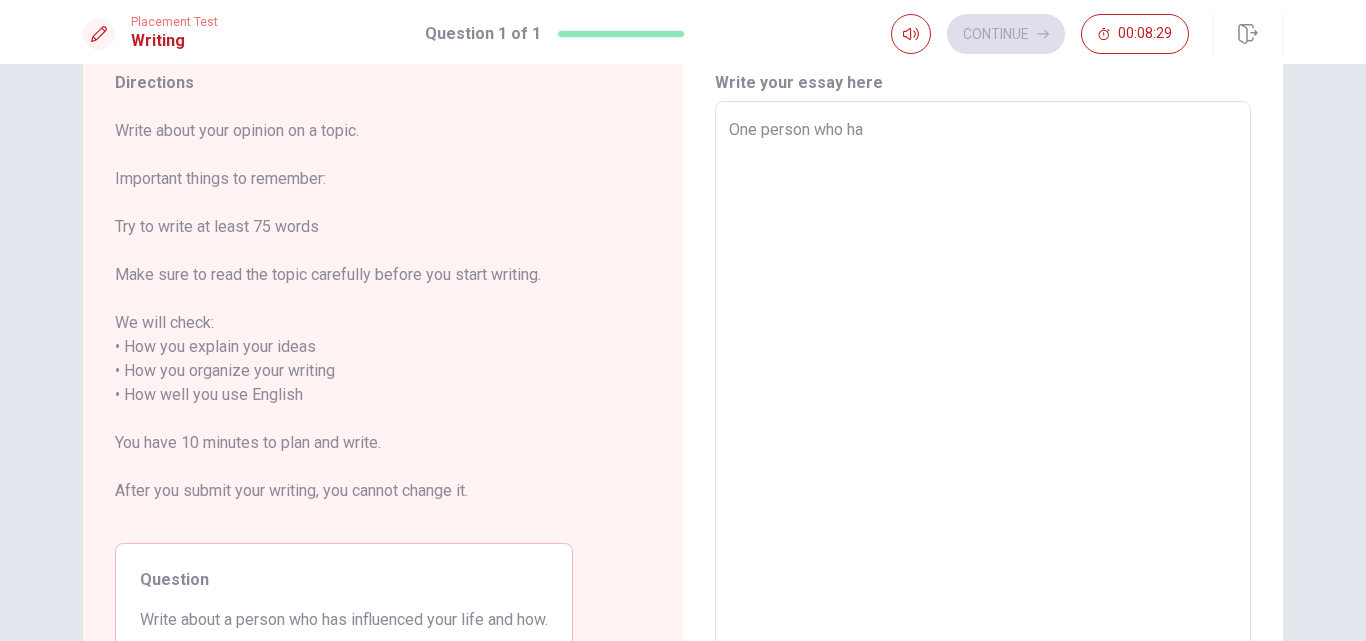 type on "x" 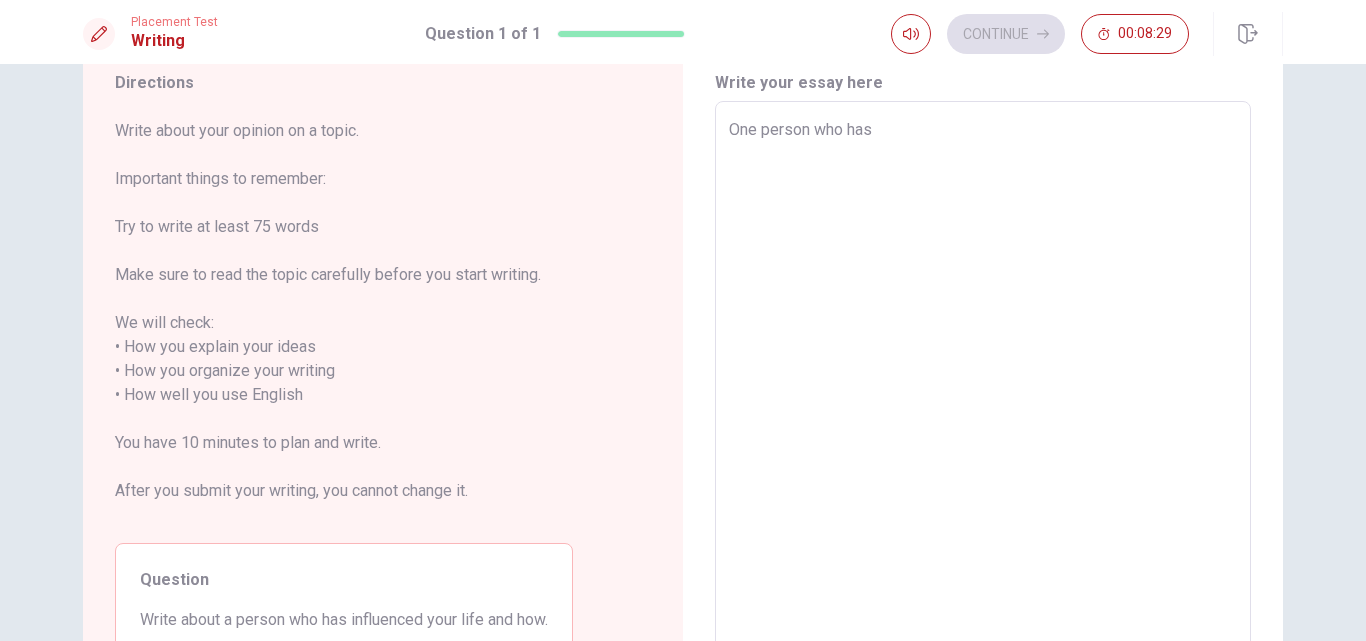 type on "x" 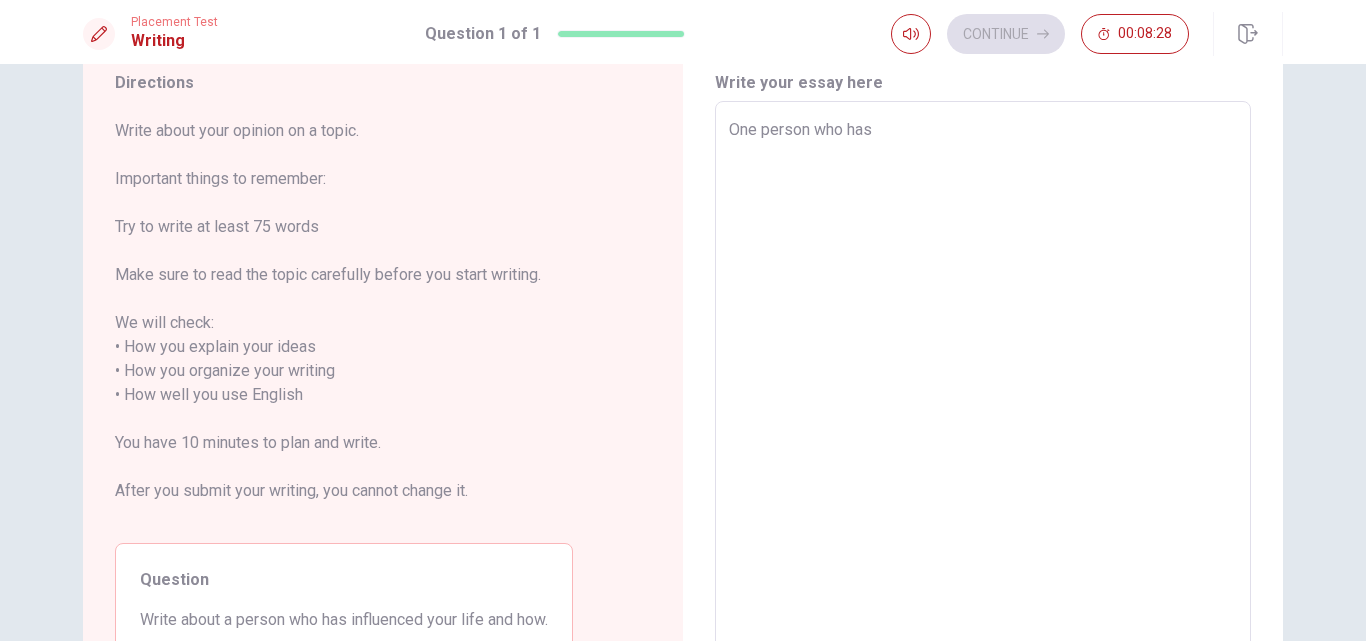 type on "One person who has" 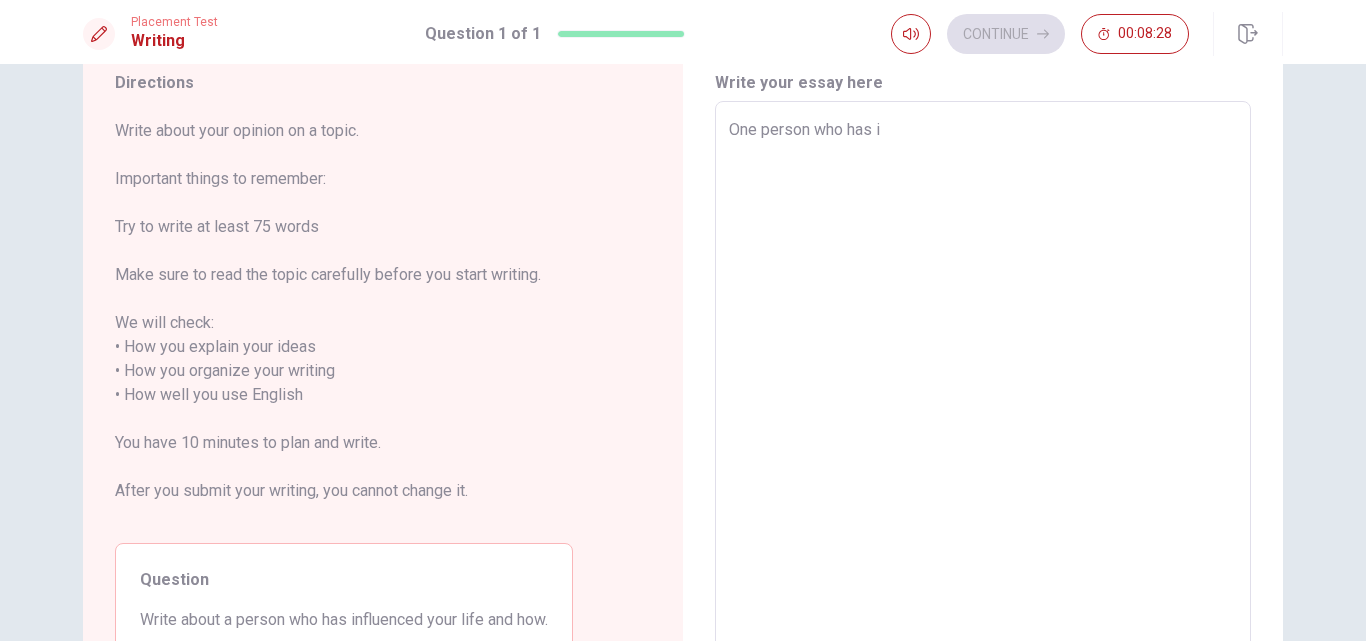 type on "x" 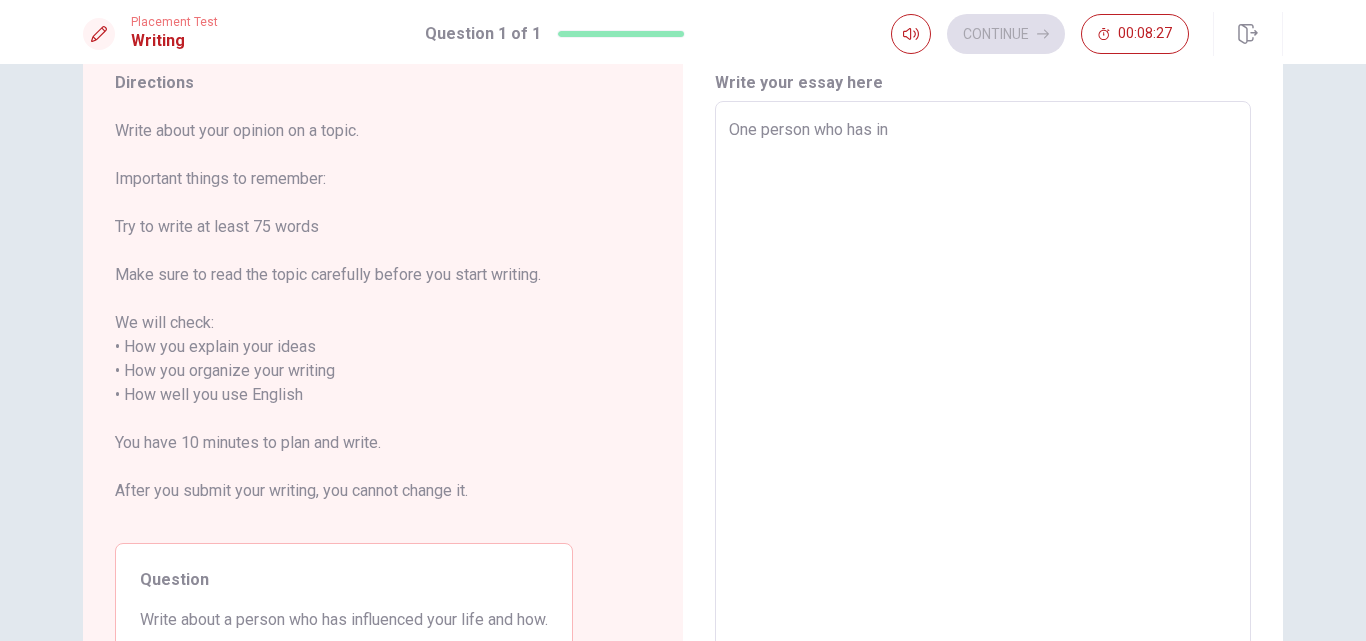 type on "x" 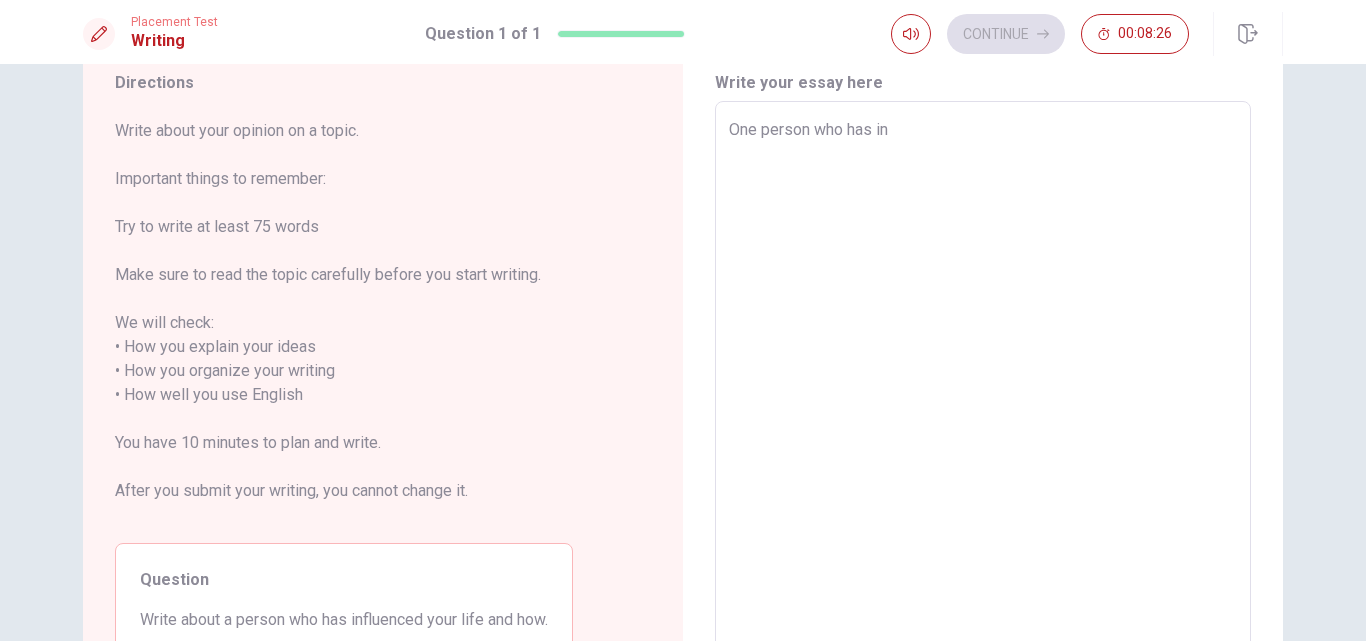 type on "One person who has inf" 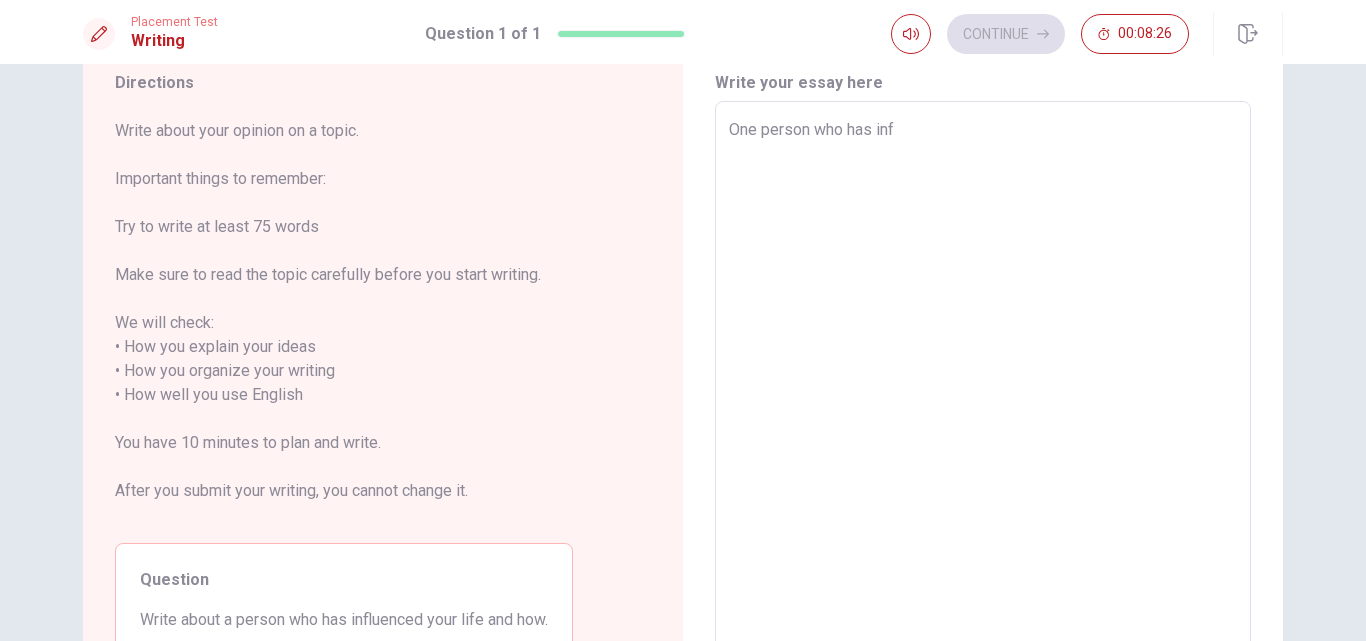 type on "x" 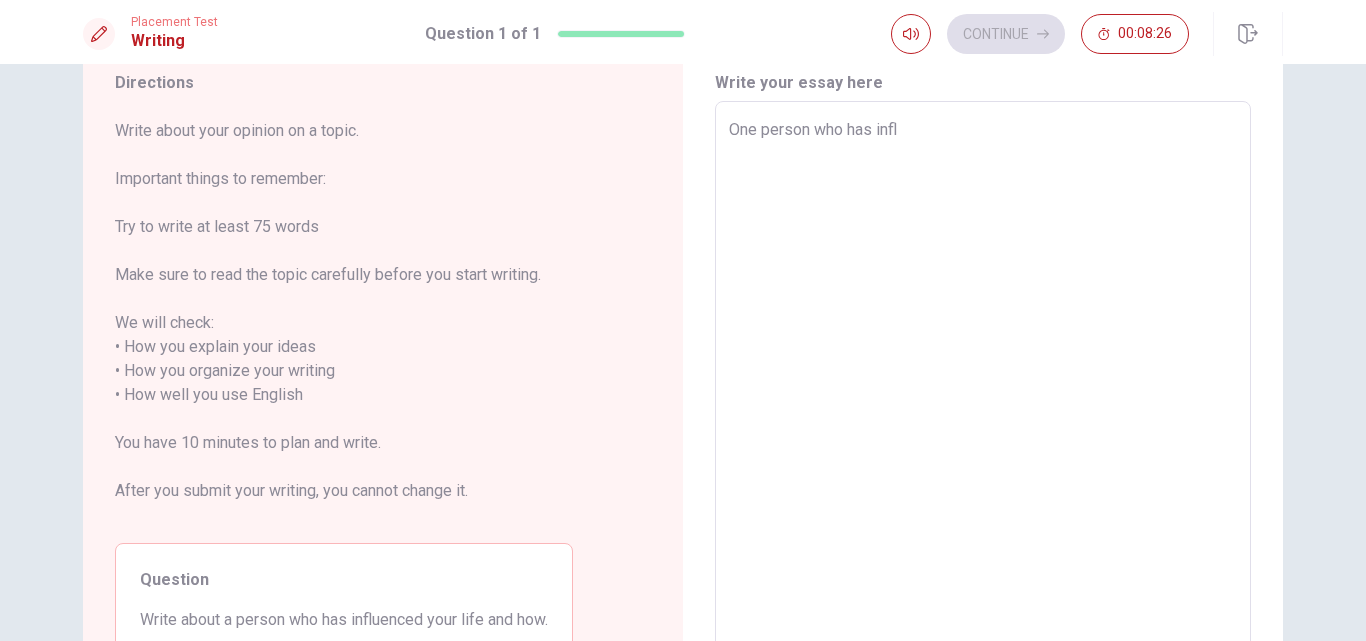 type on "x" 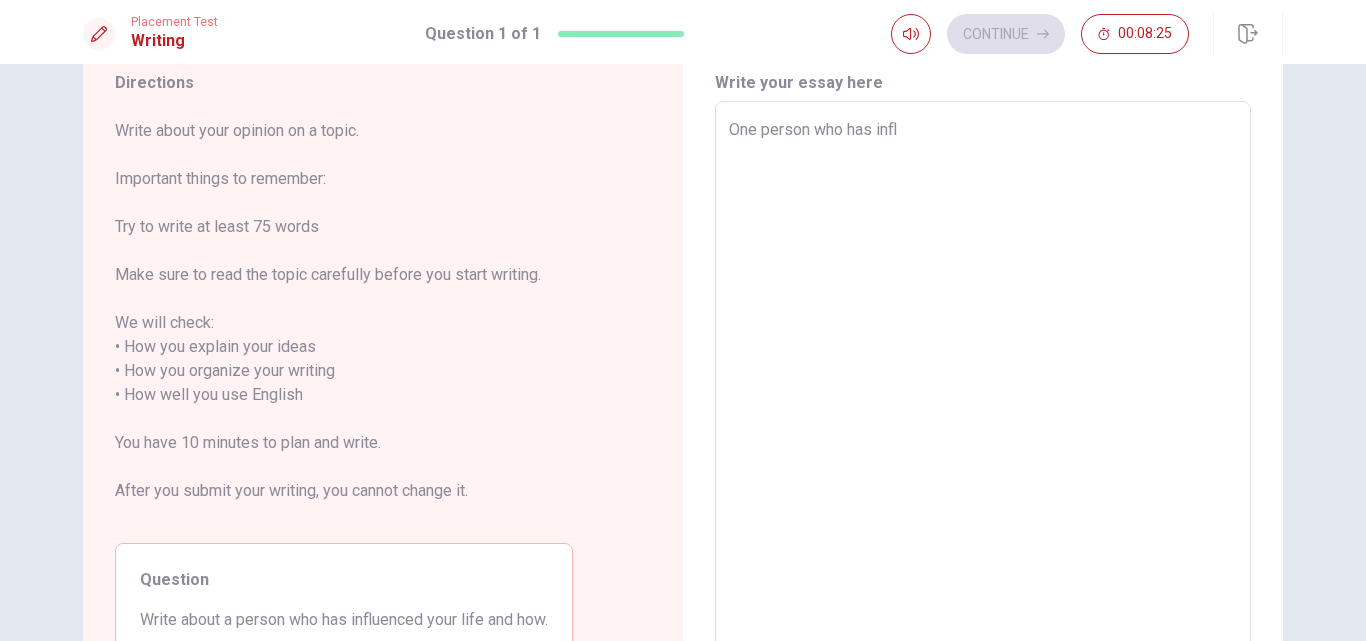 type on "One person who has influ" 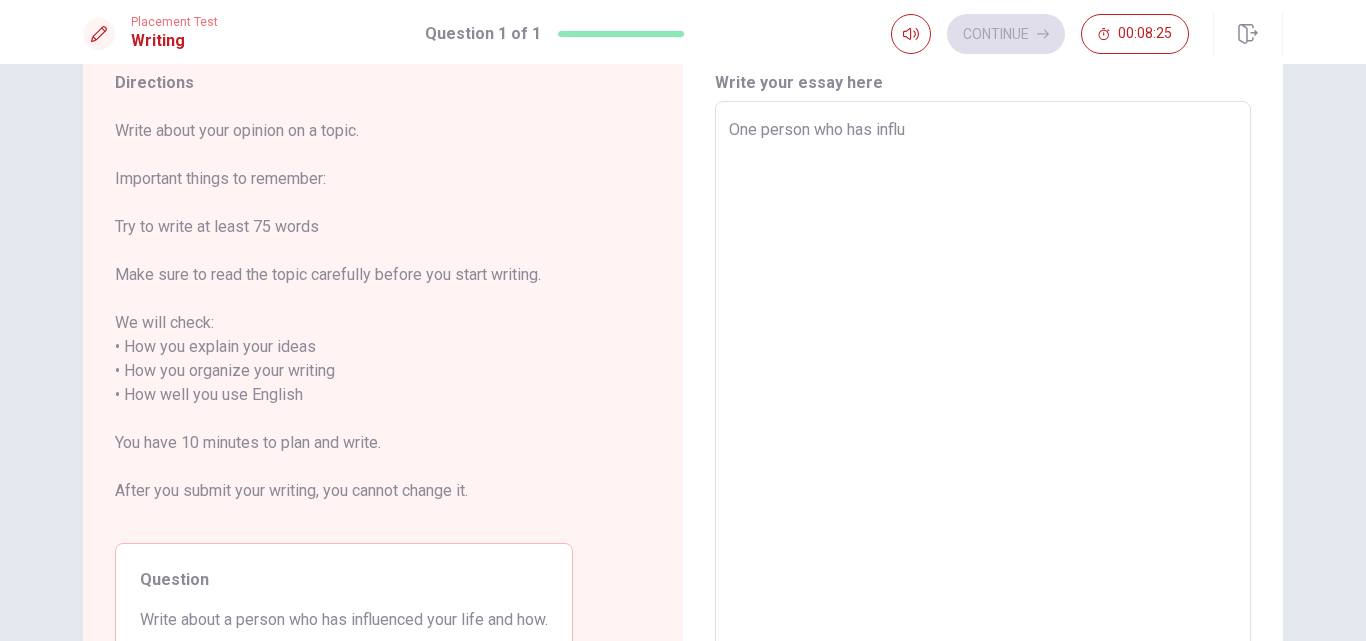 type on "x" 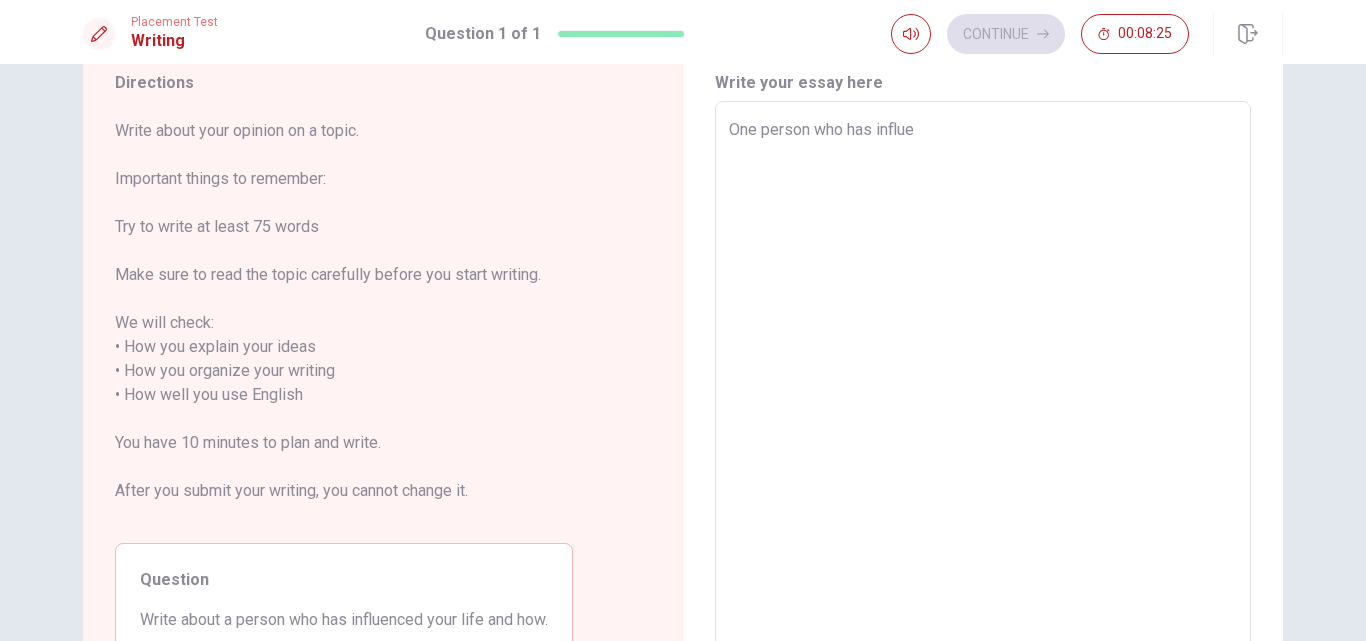 type on "x" 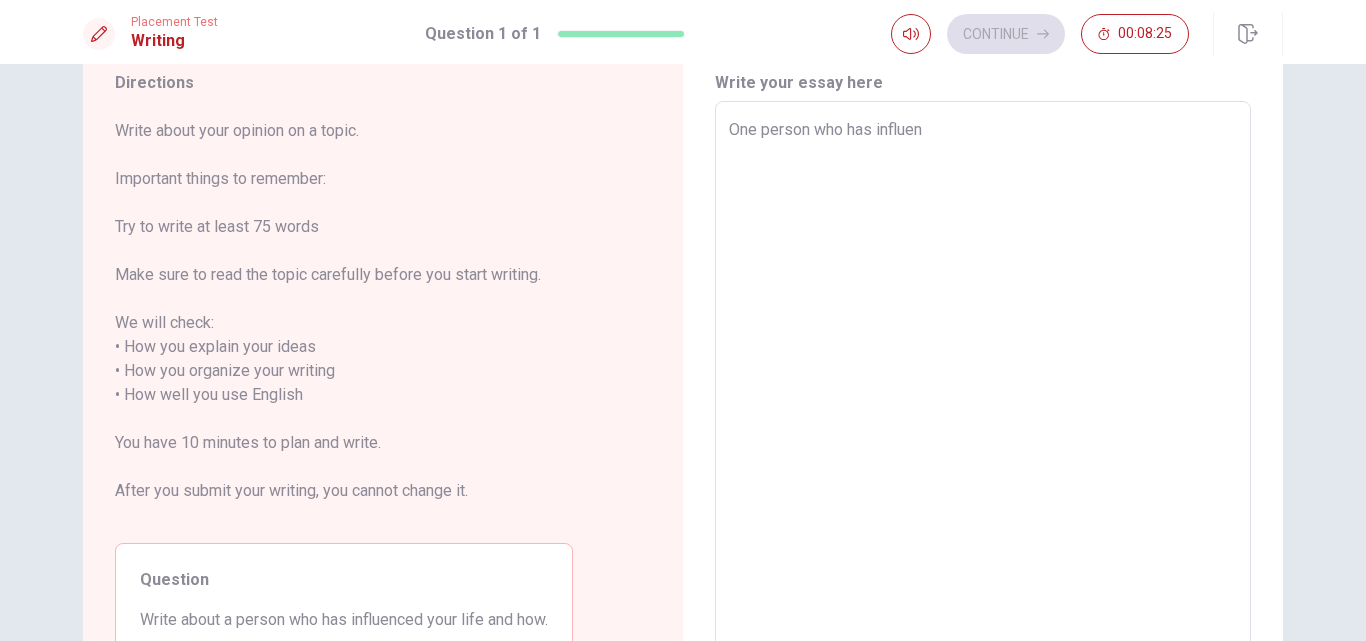 type on "x" 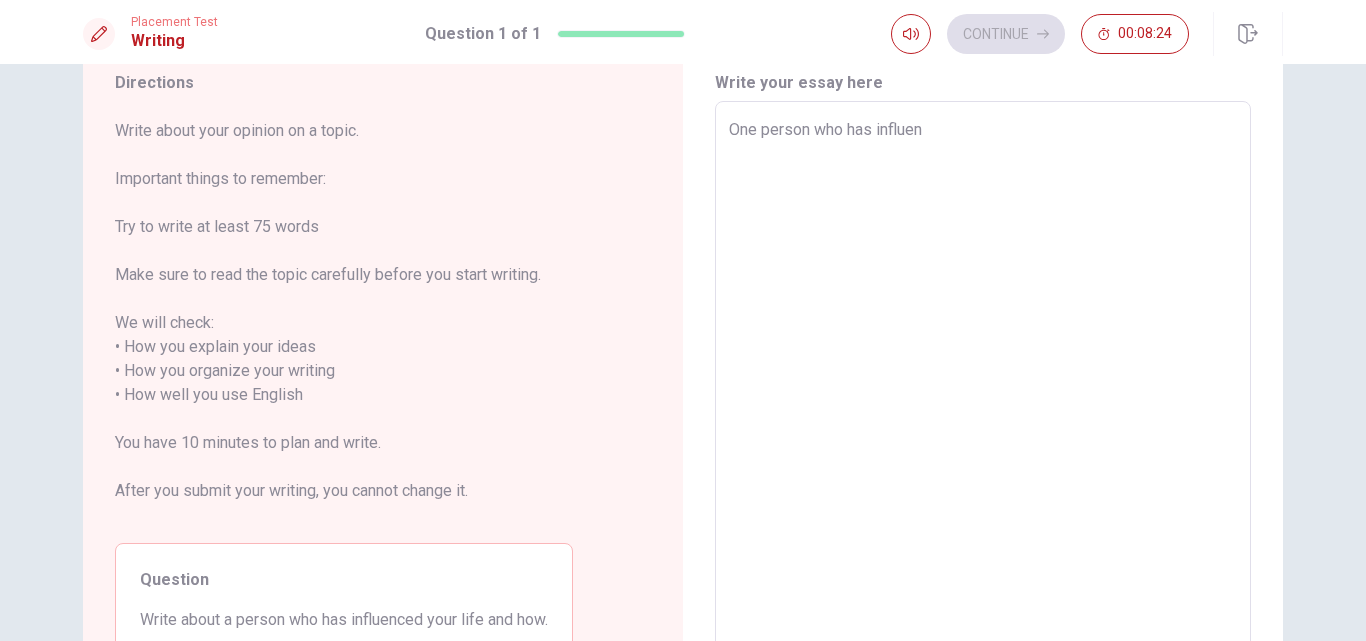 type on "One person who has influenc" 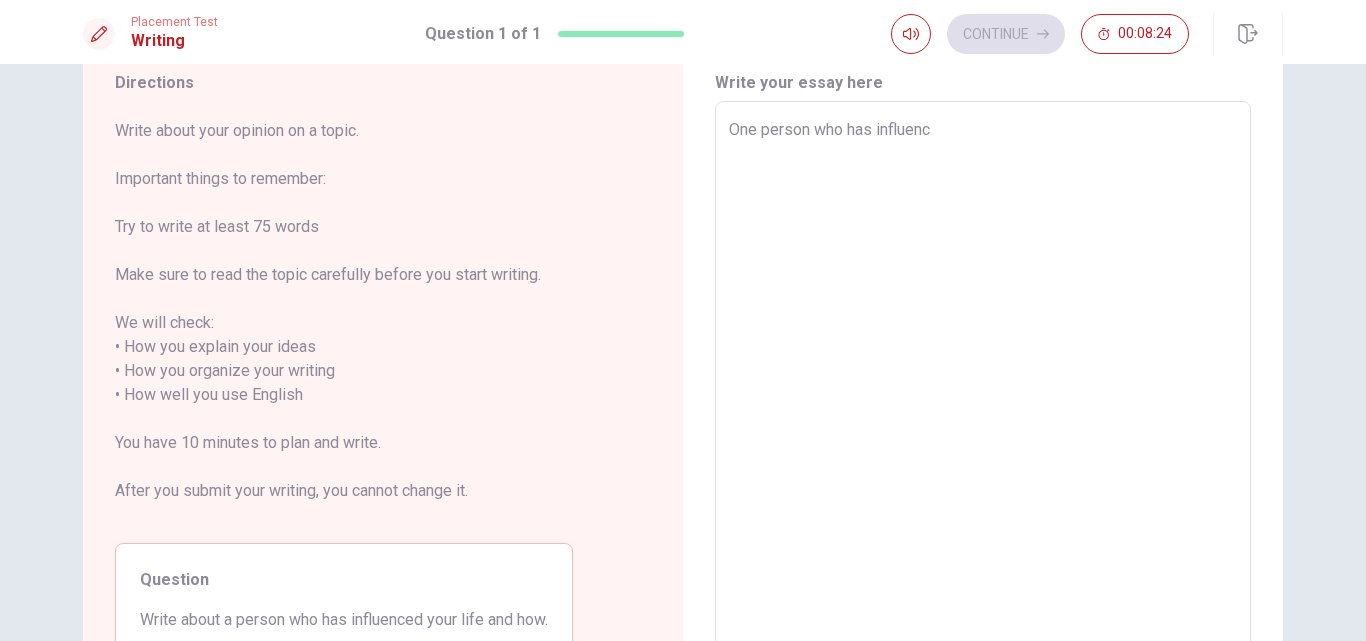 type on "x" 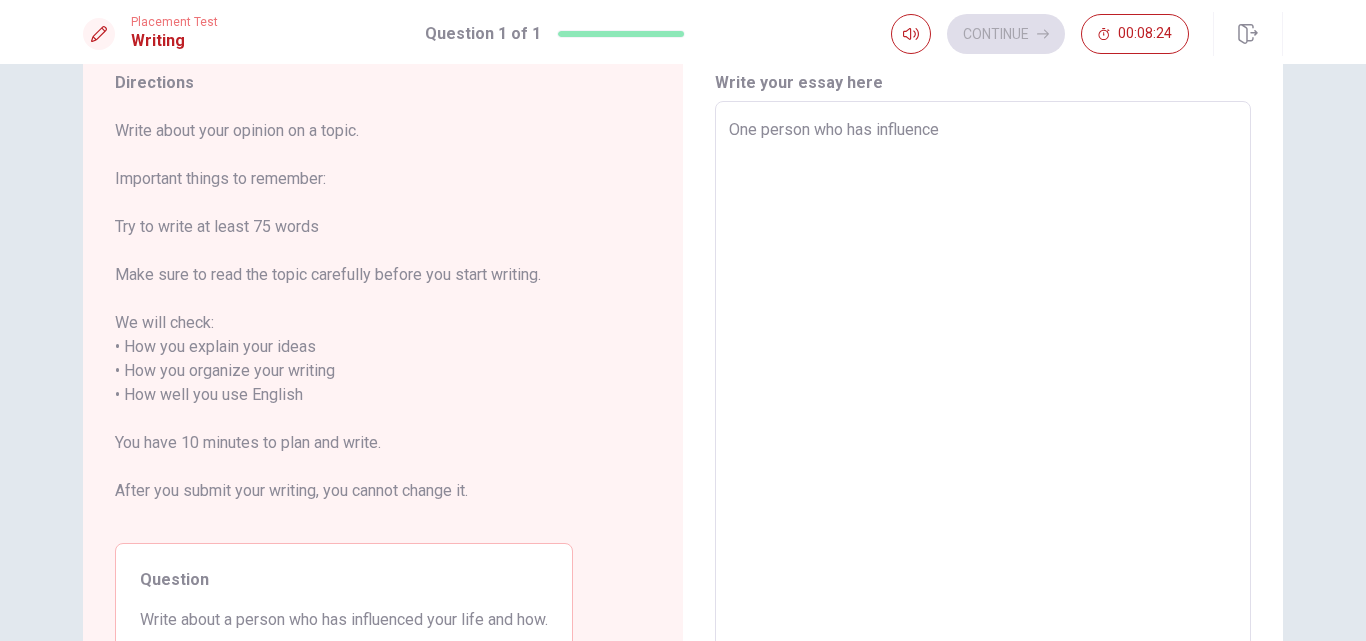 type on "x" 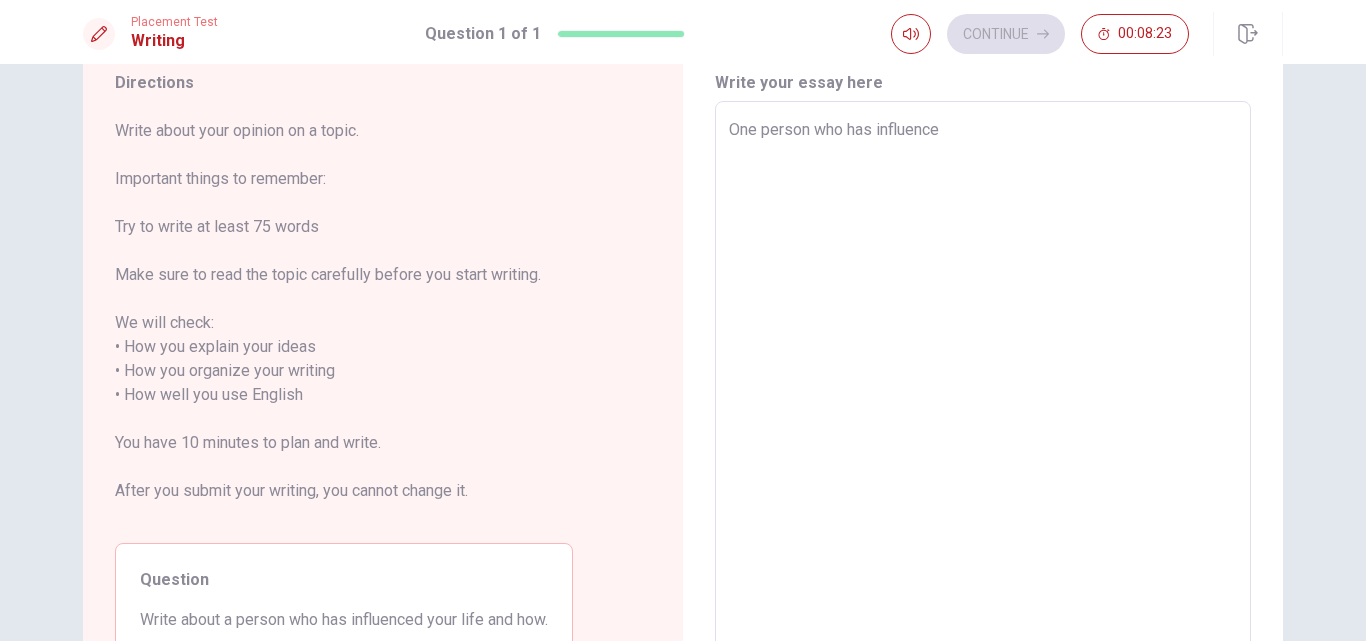 type on "One person who has influenced" 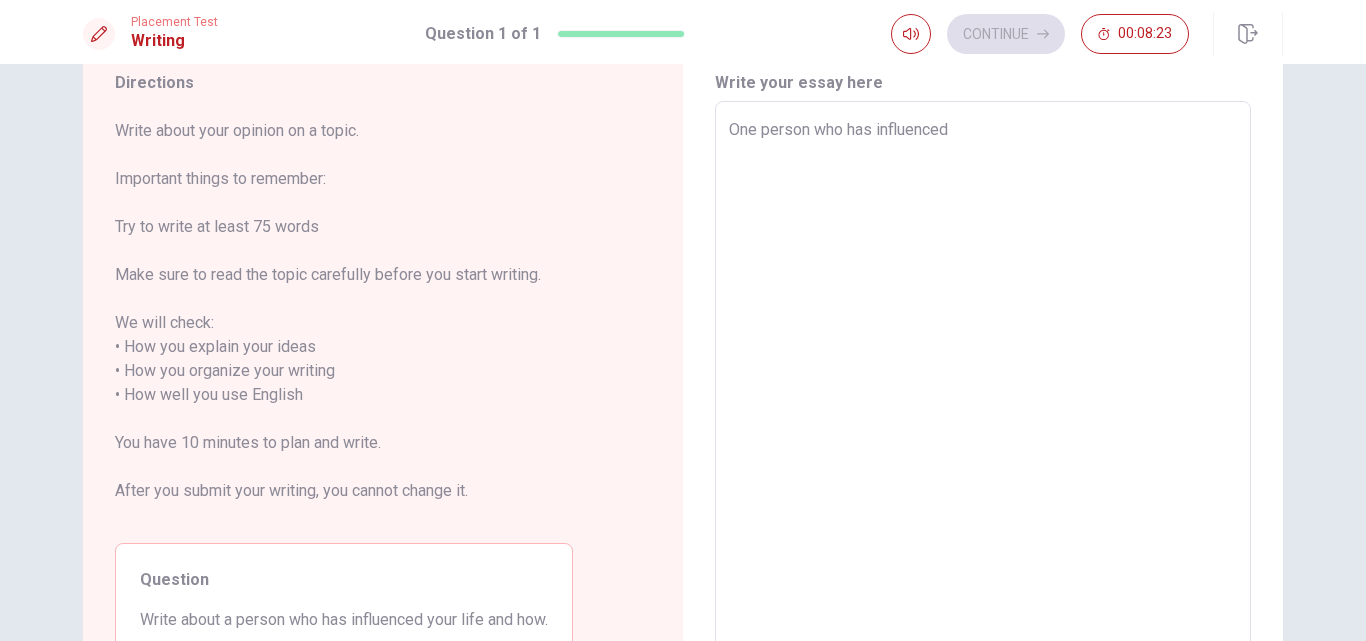 type on "x" 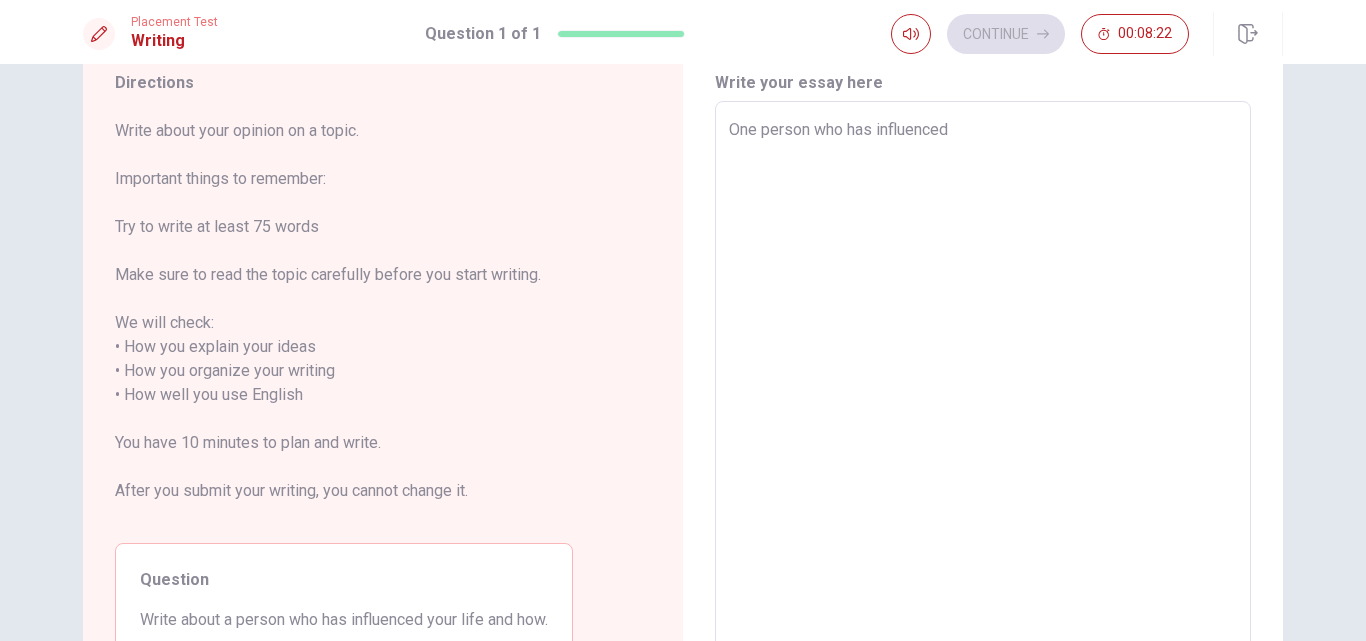 type on "x" 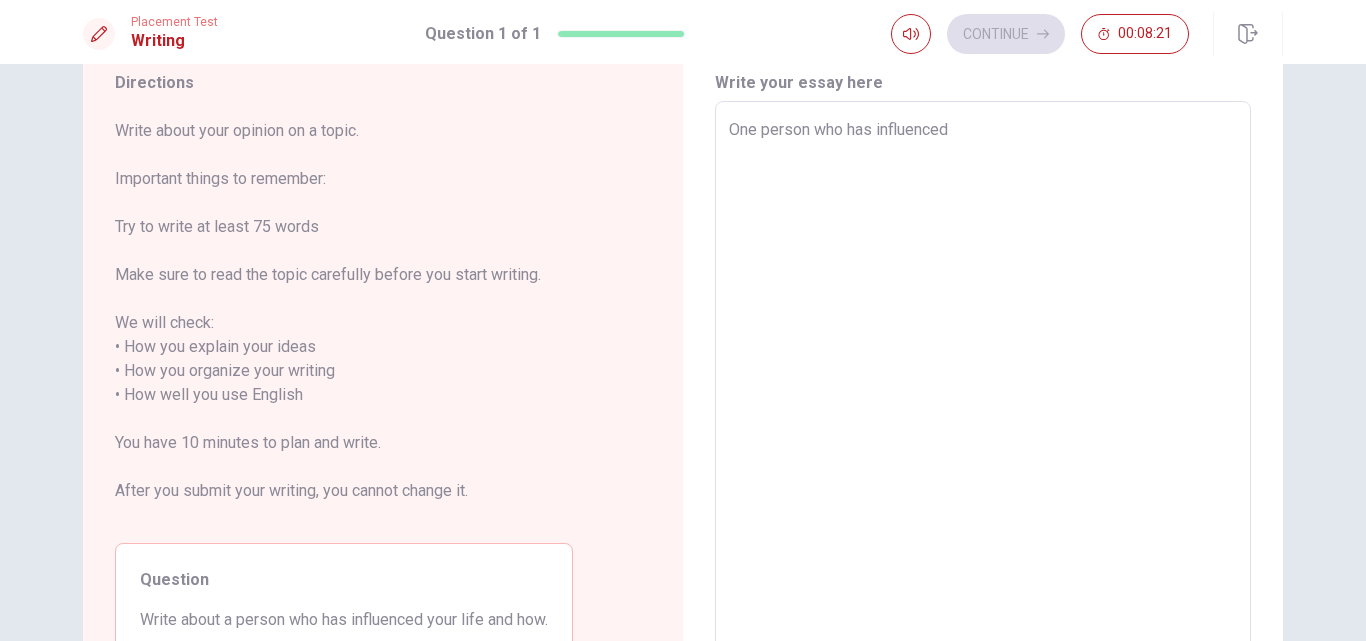 type on "One person who has influenced m" 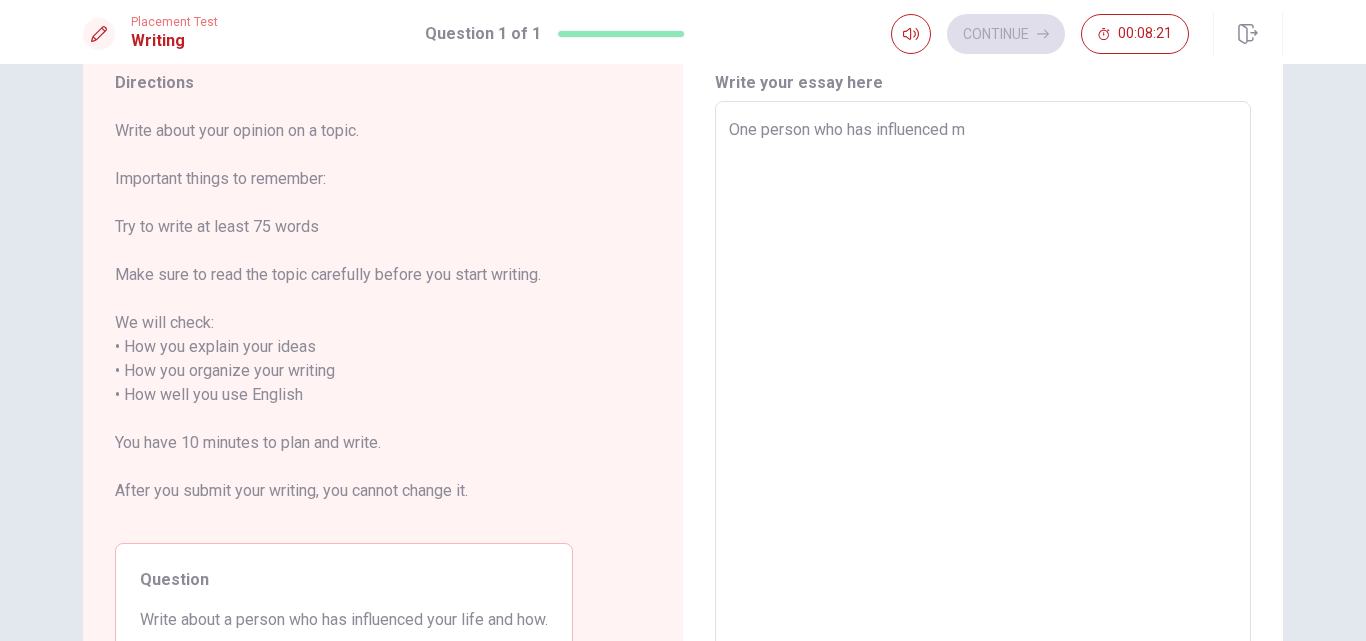 type on "x" 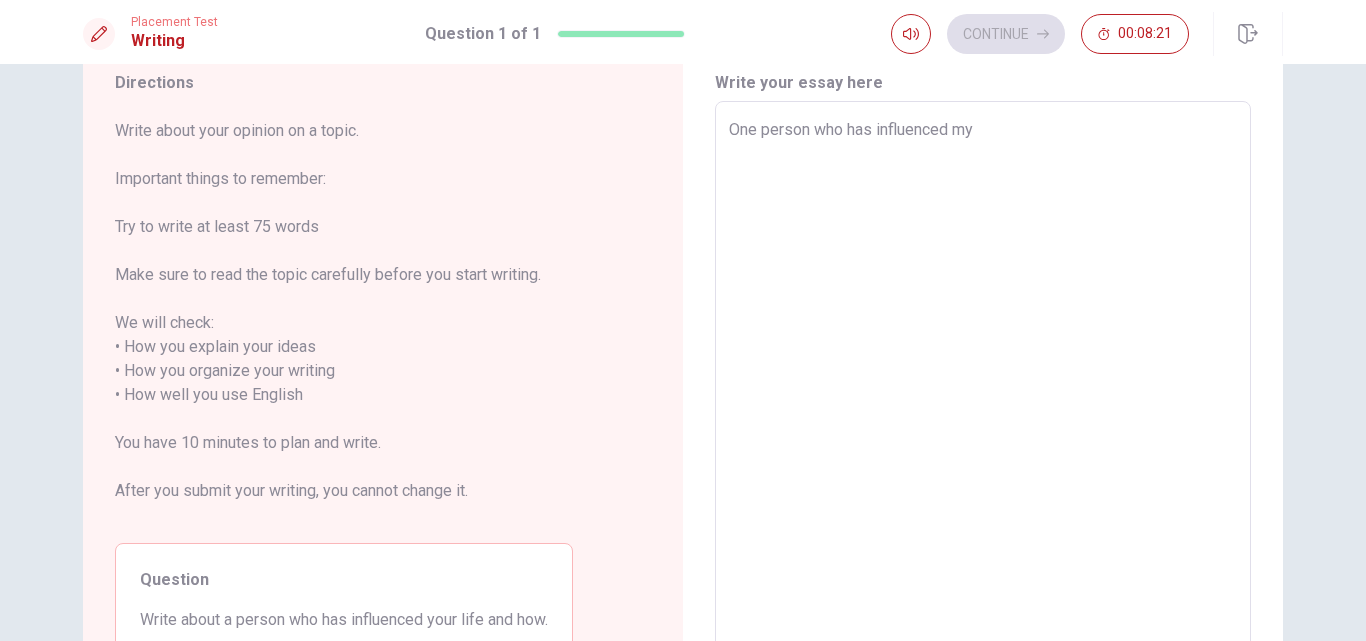 type on "x" 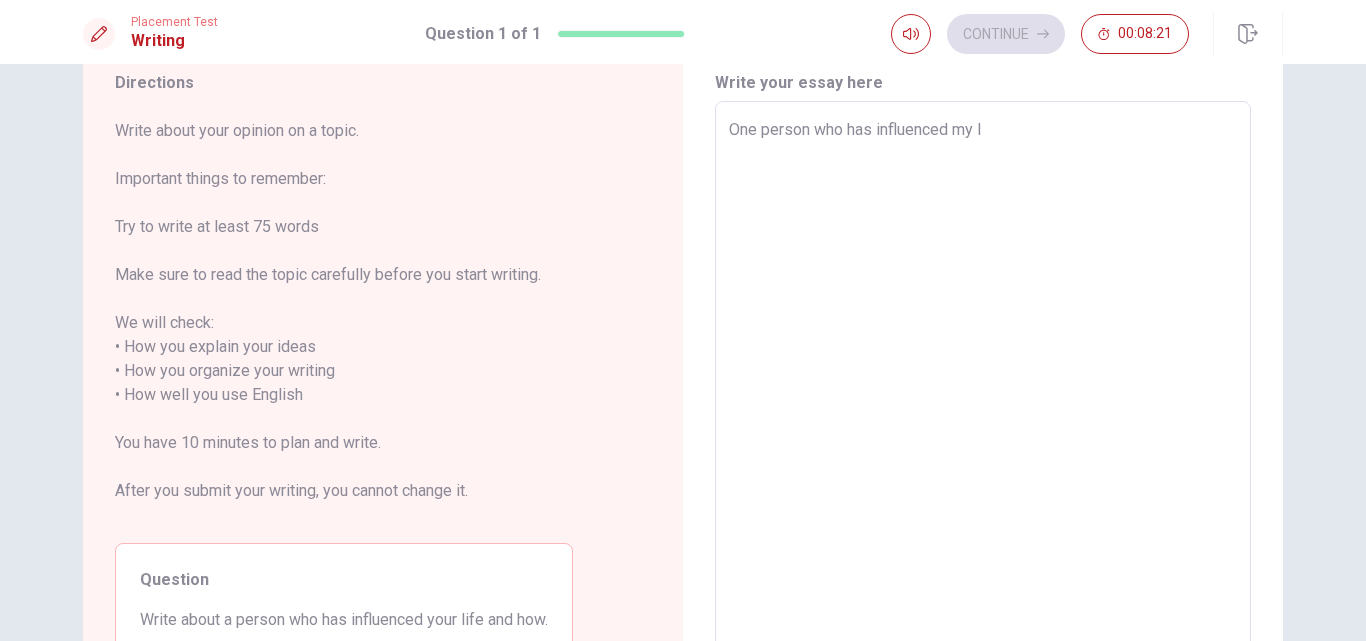 type on "x" 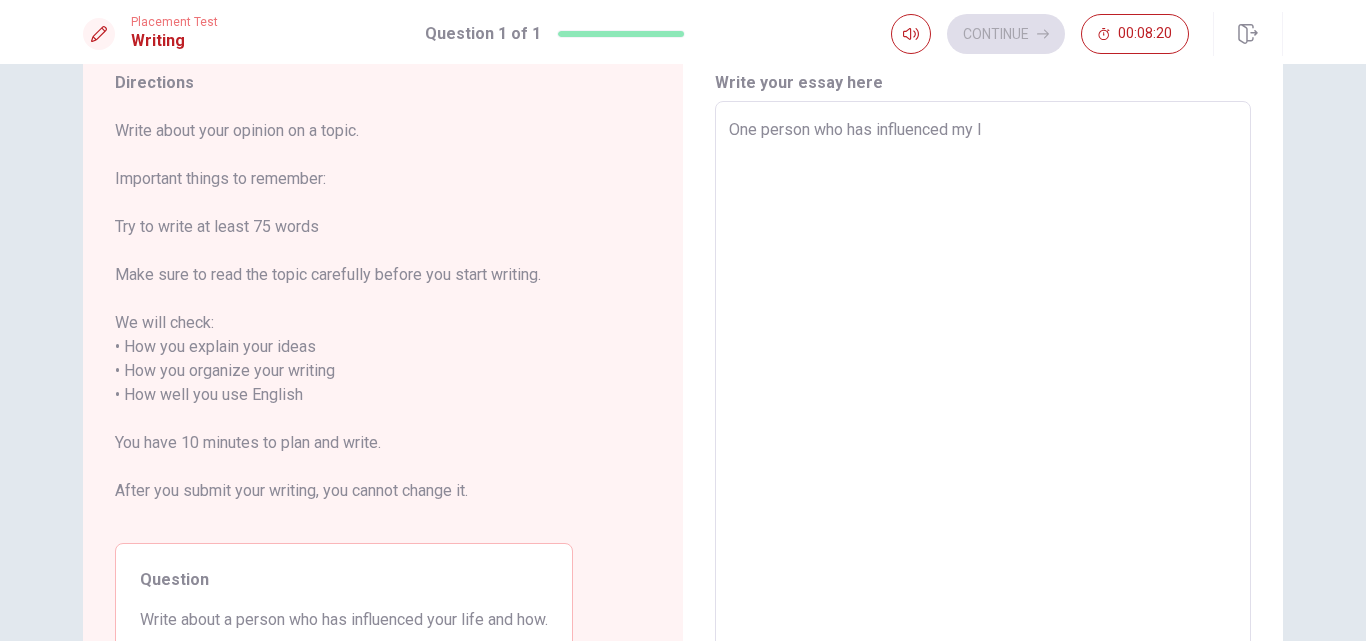 type on "One person who has influenced my li" 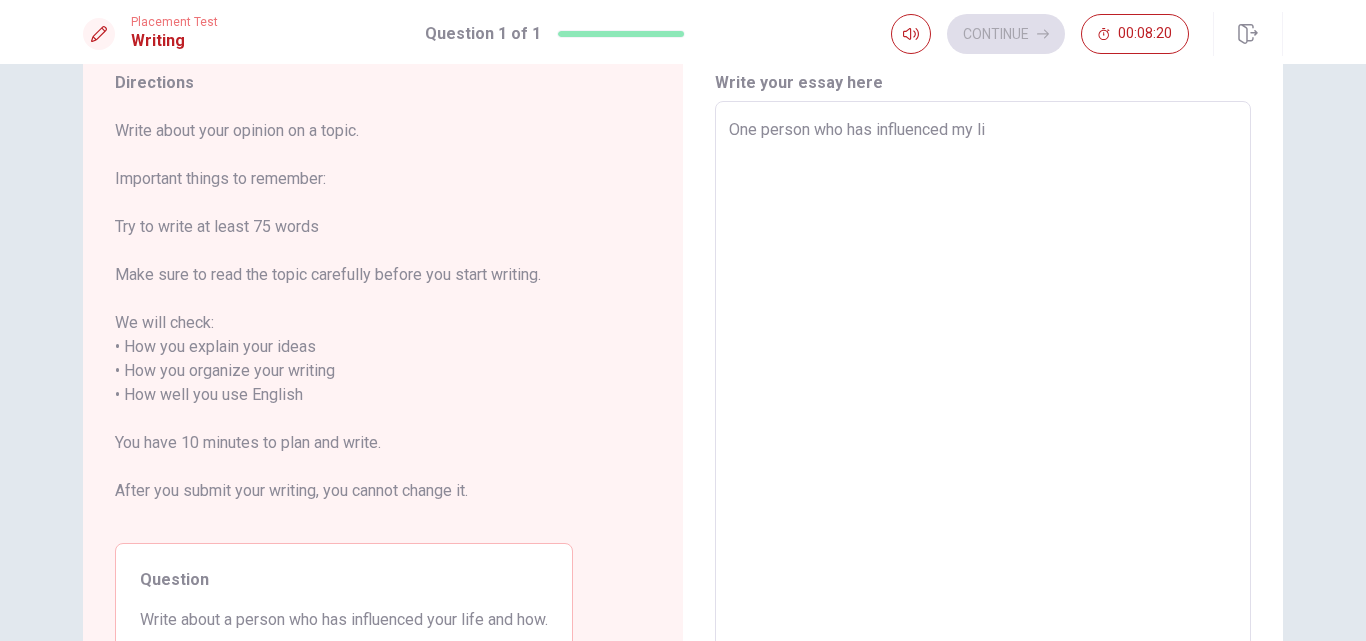 type on "x" 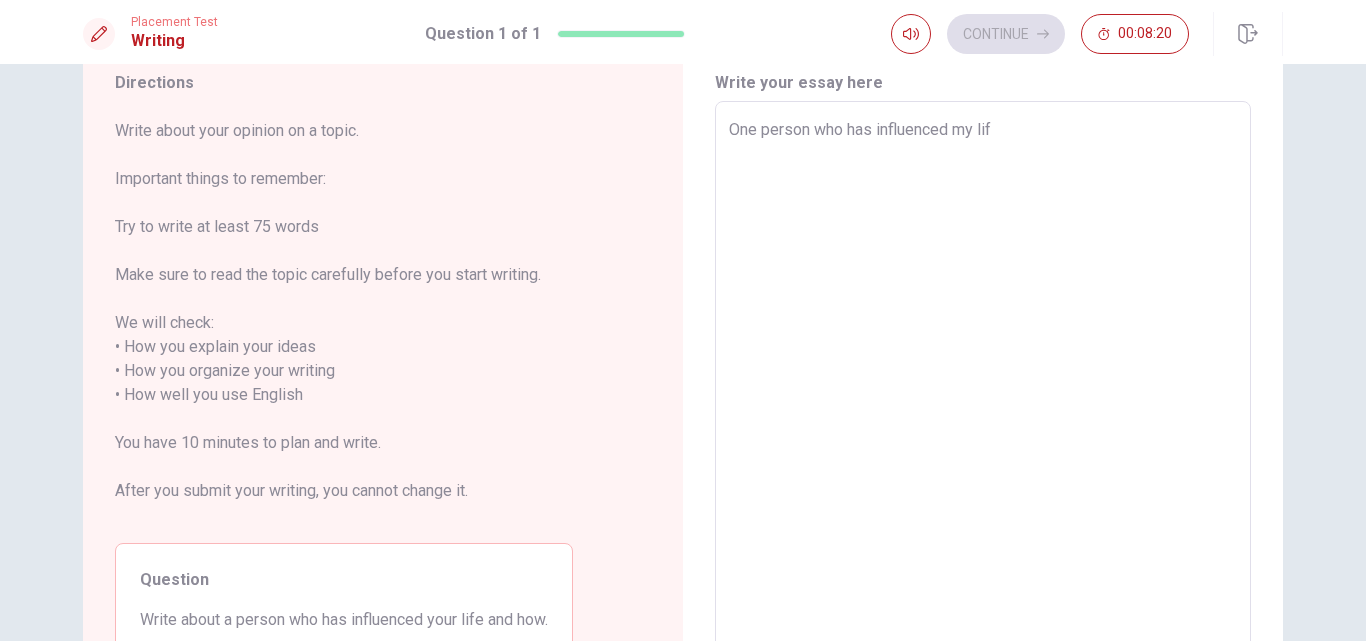 type on "x" 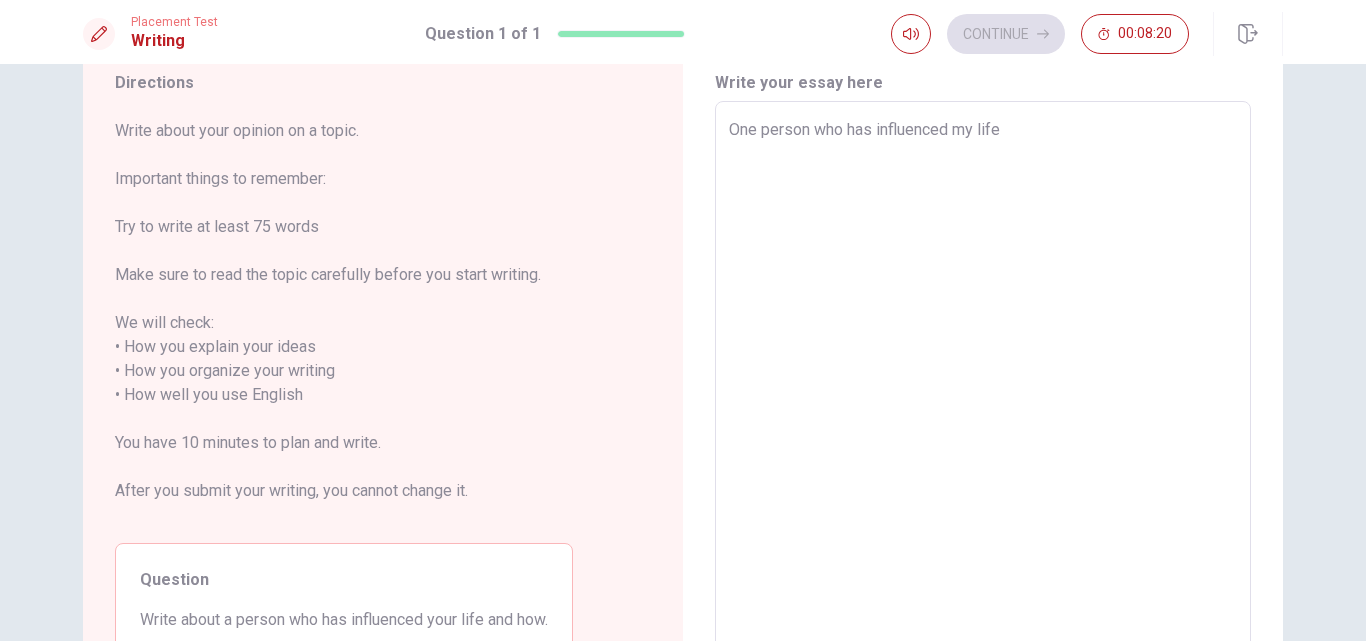 type on "x" 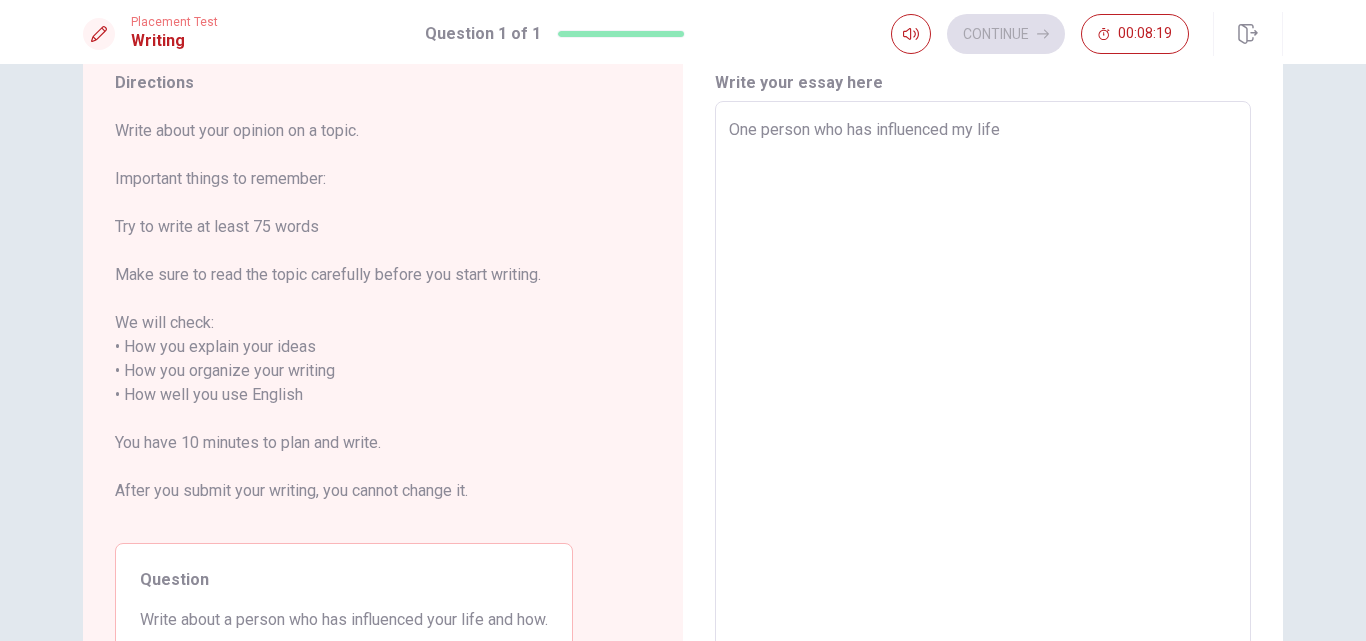 type on "One person who has influenced my life i" 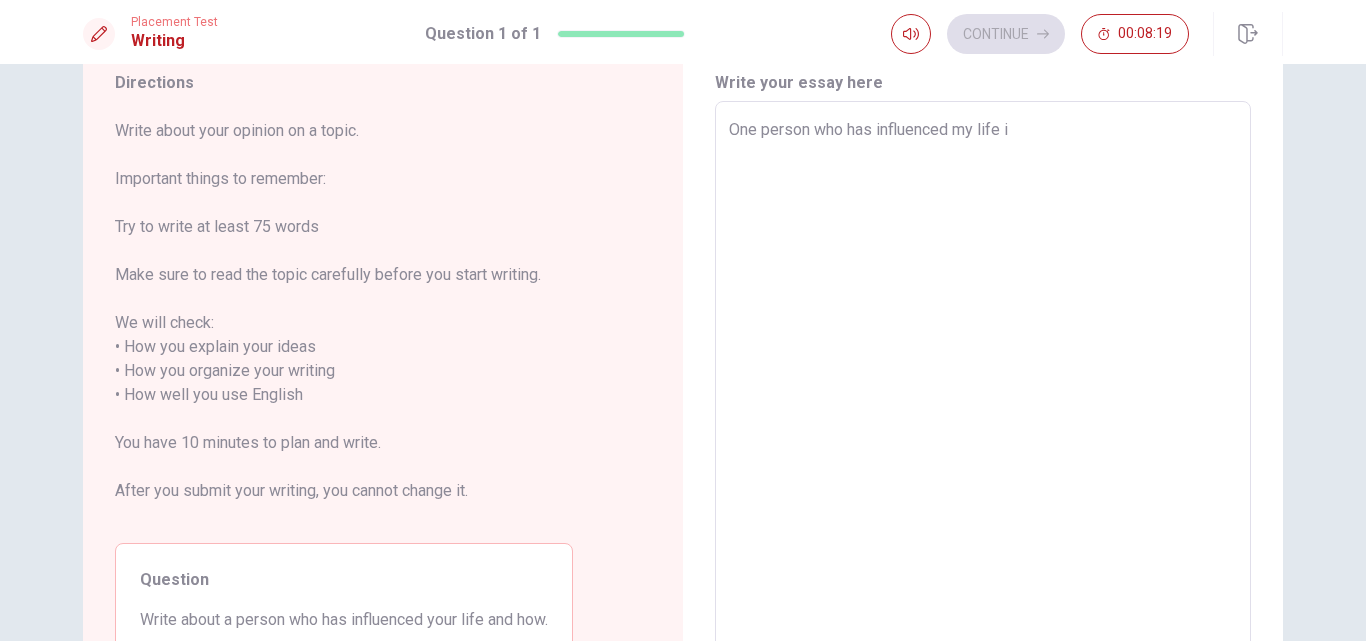 type on "x" 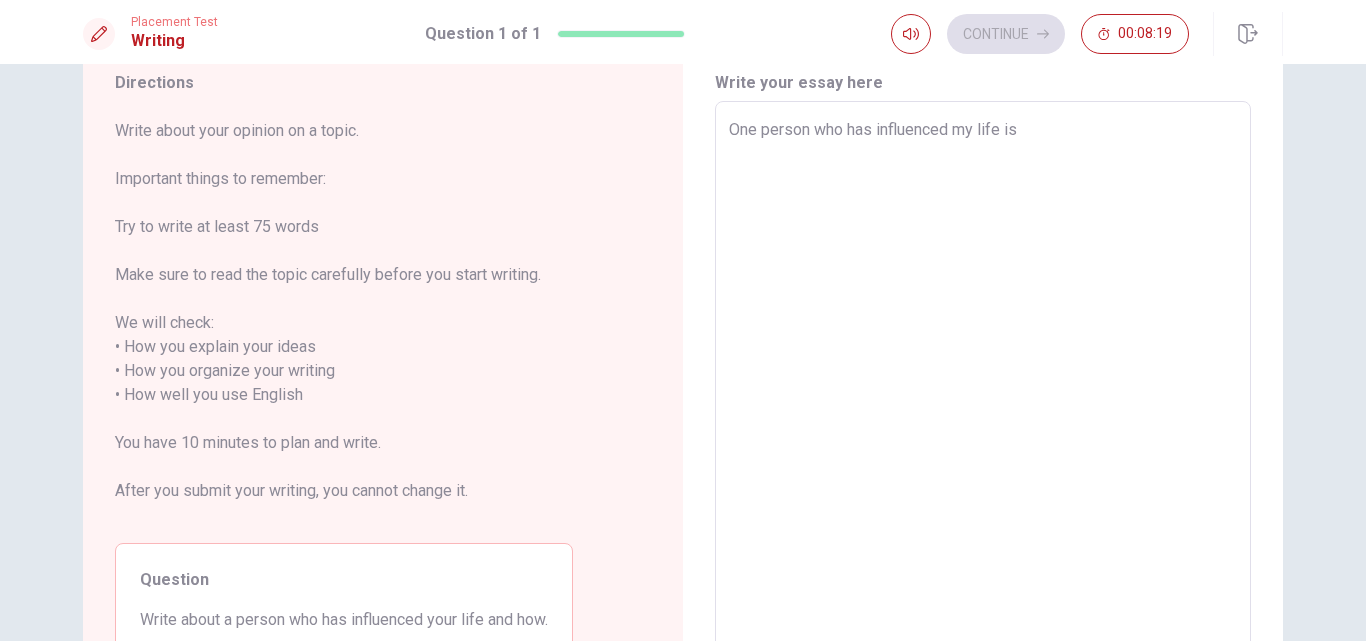 type on "x" 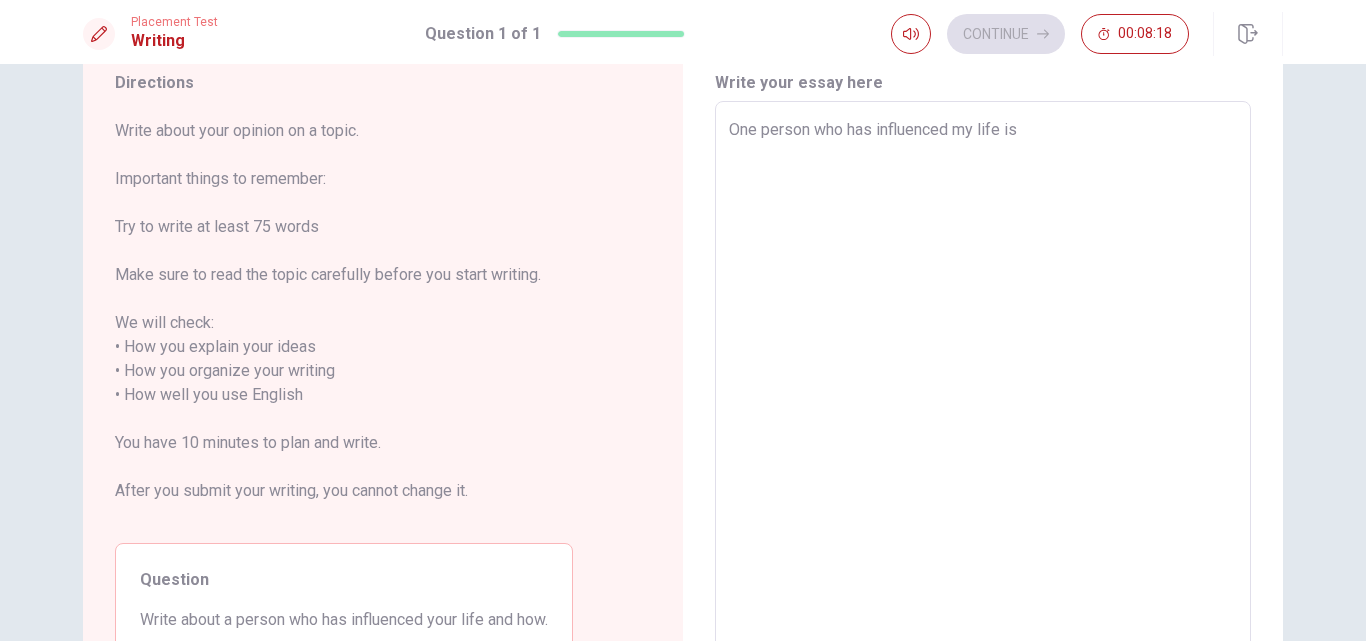 type on "One person who has influenced my life is" 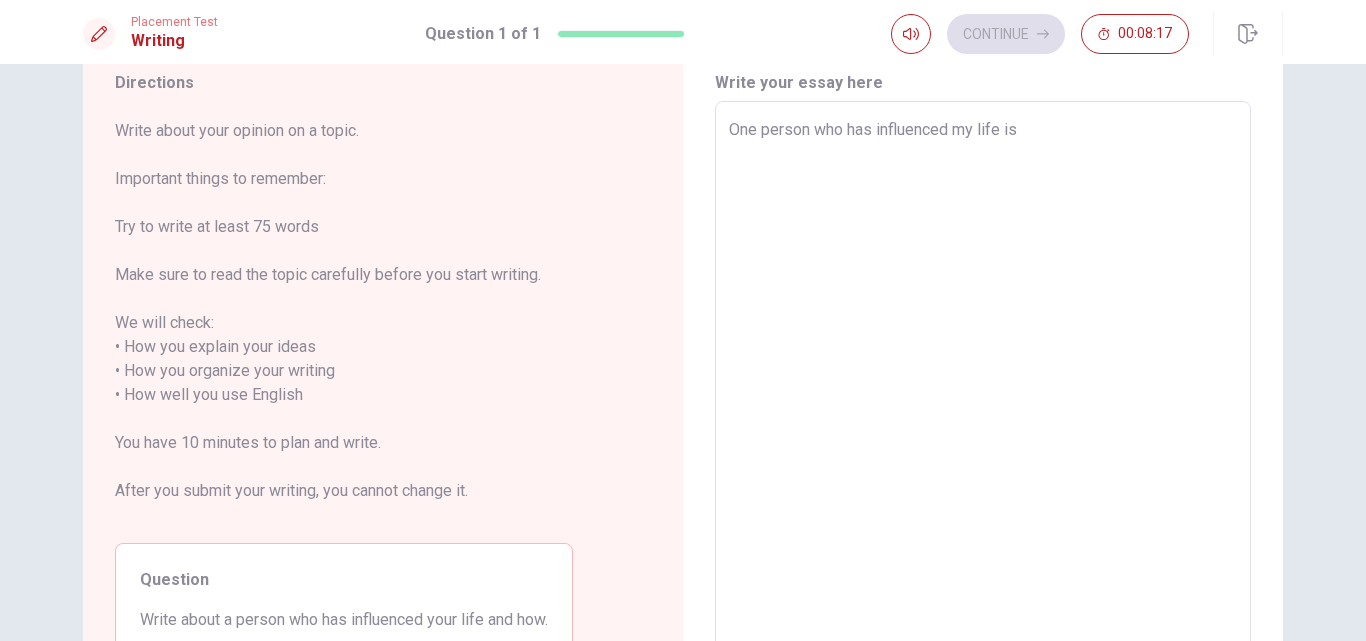 type on "One person who has influenced my life is m" 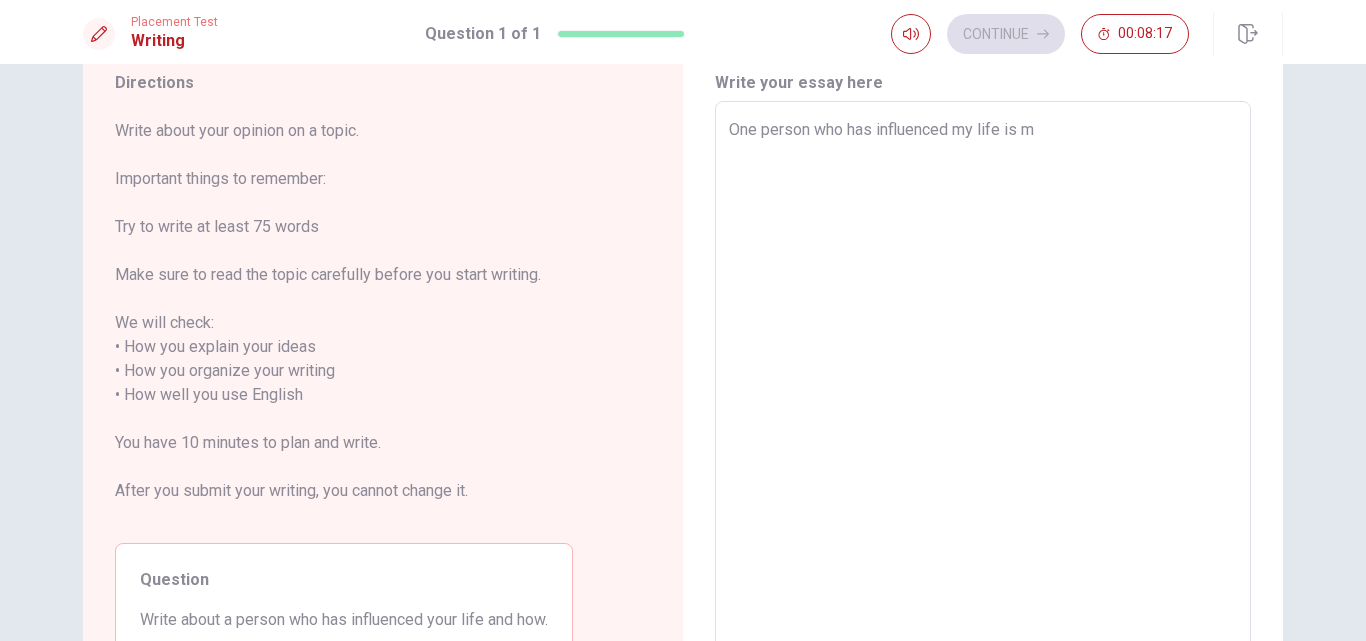 type on "x" 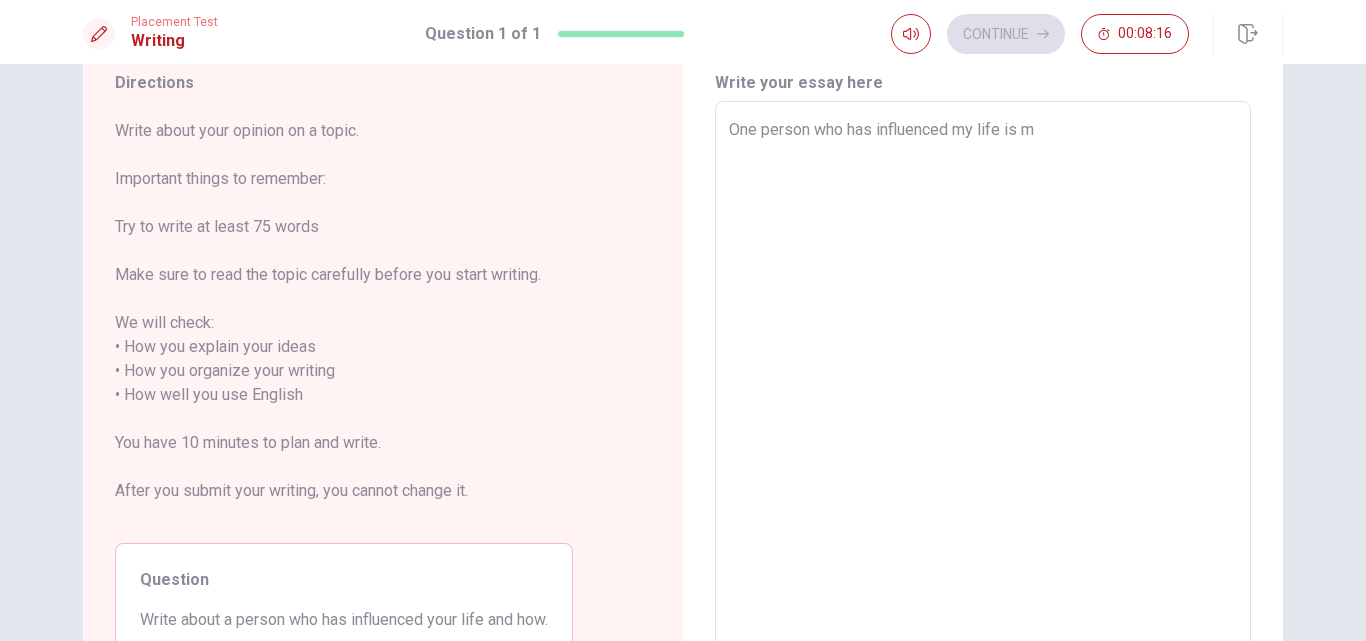 type on "One person who has influenced my life is my" 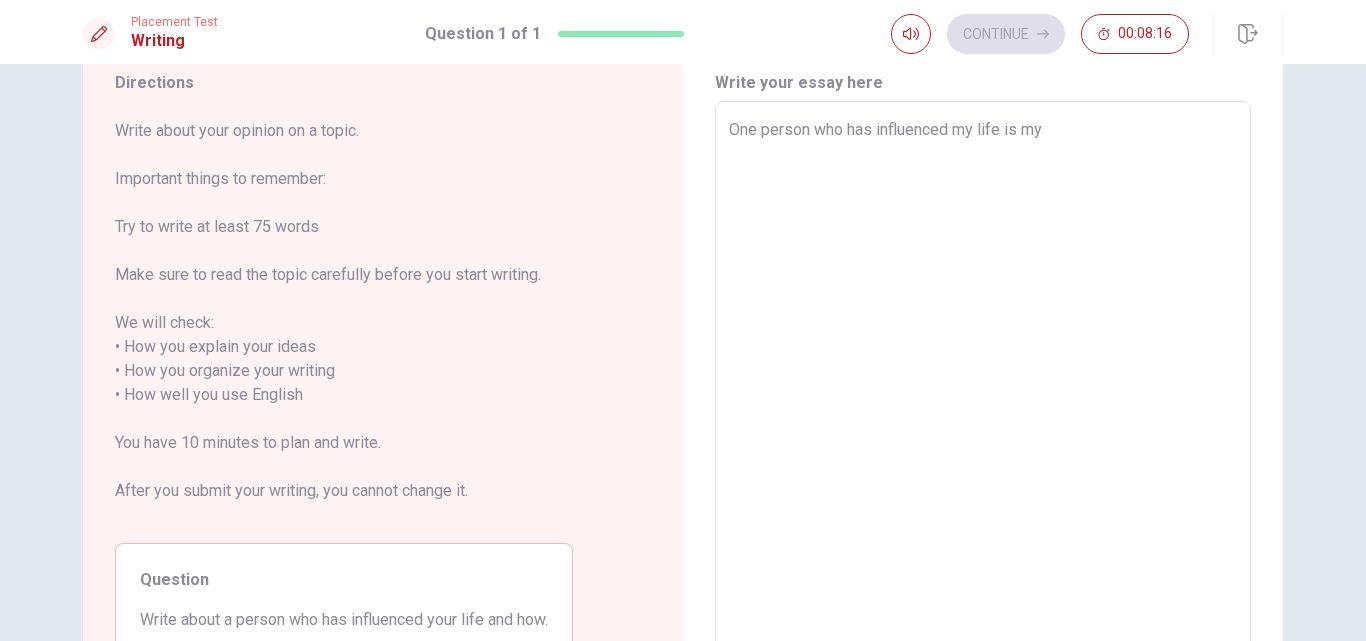 type on "x" 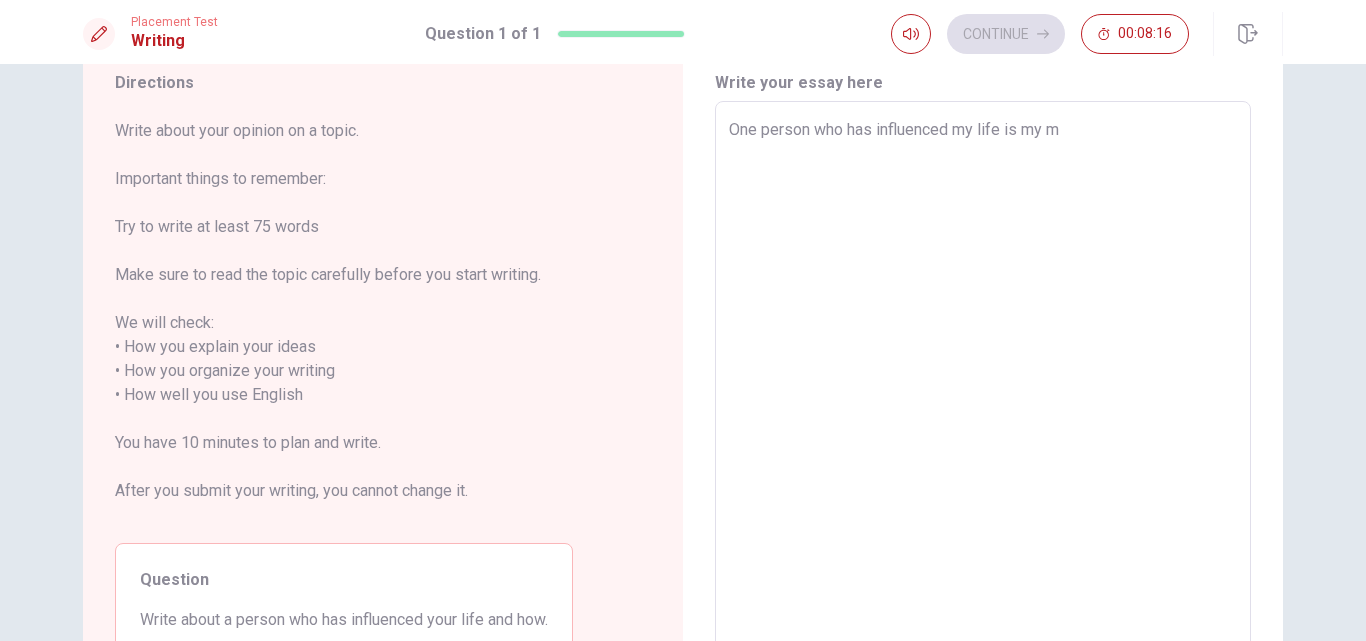 type on "x" 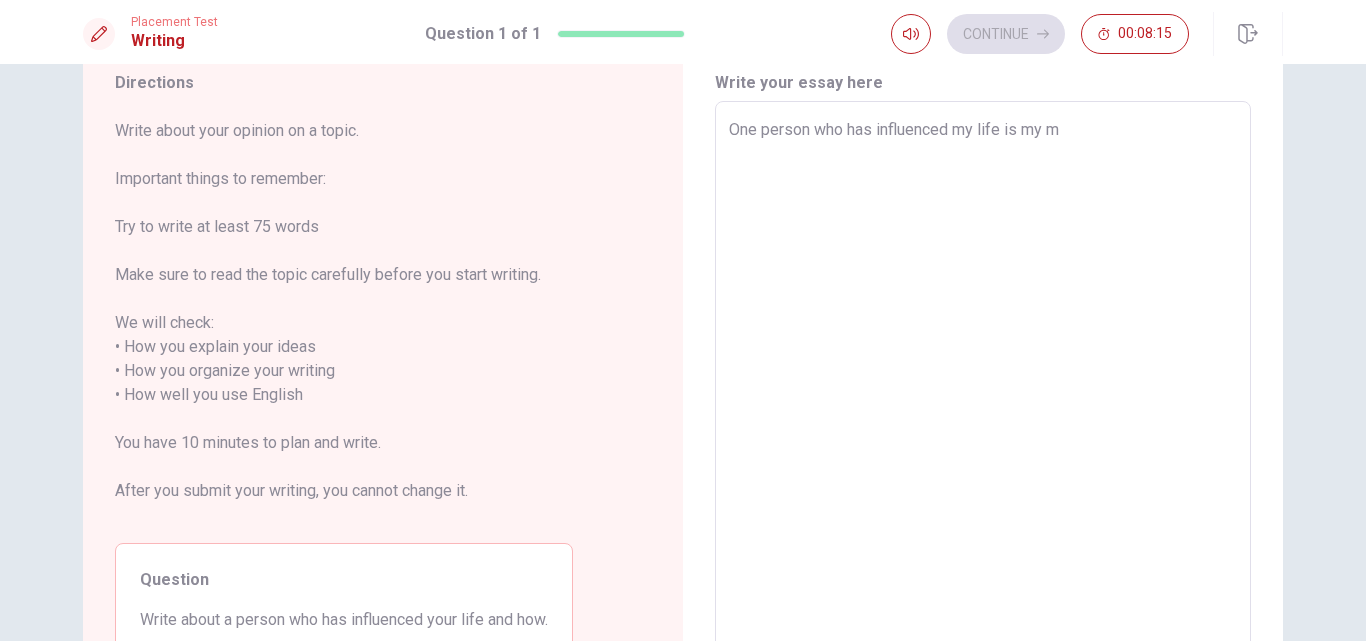type on "One person who has influenced my life is my mo" 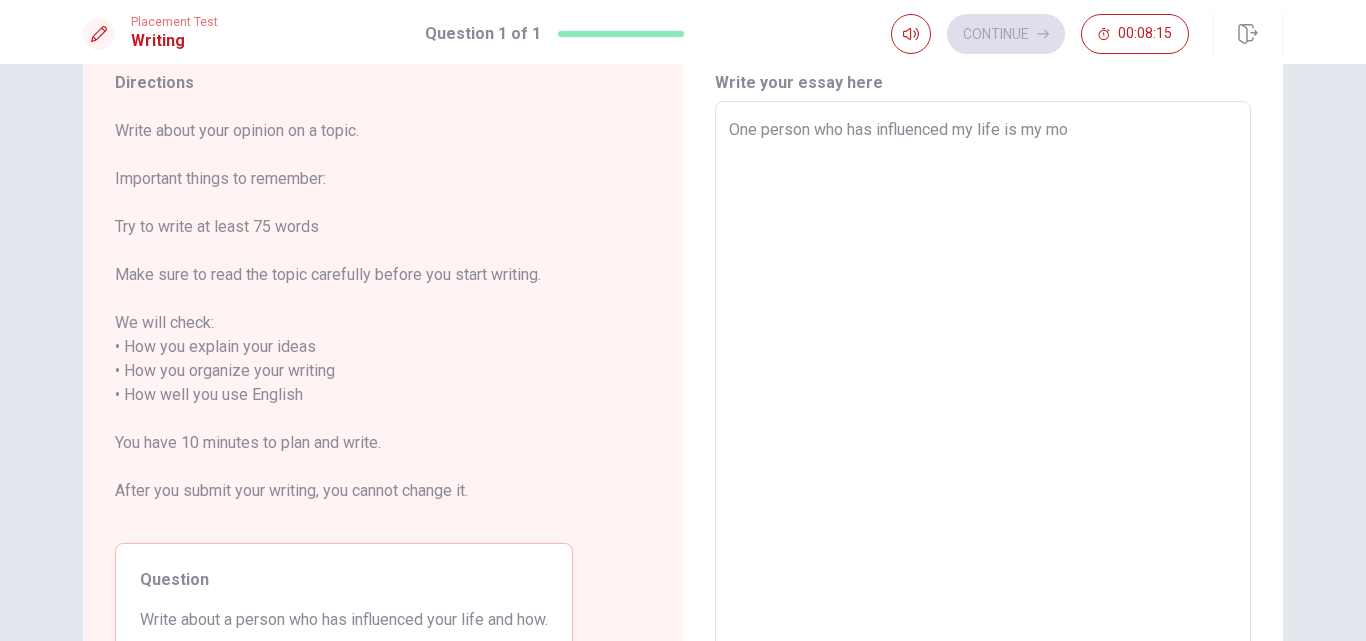 type on "x" 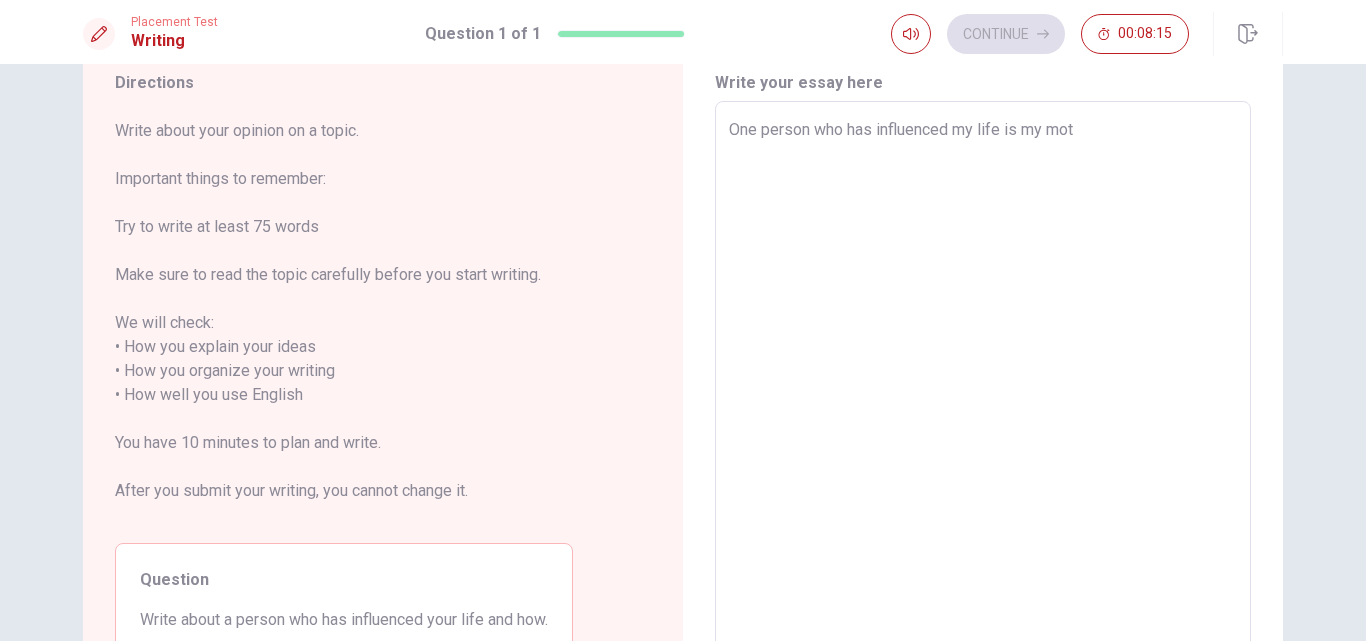 type on "x" 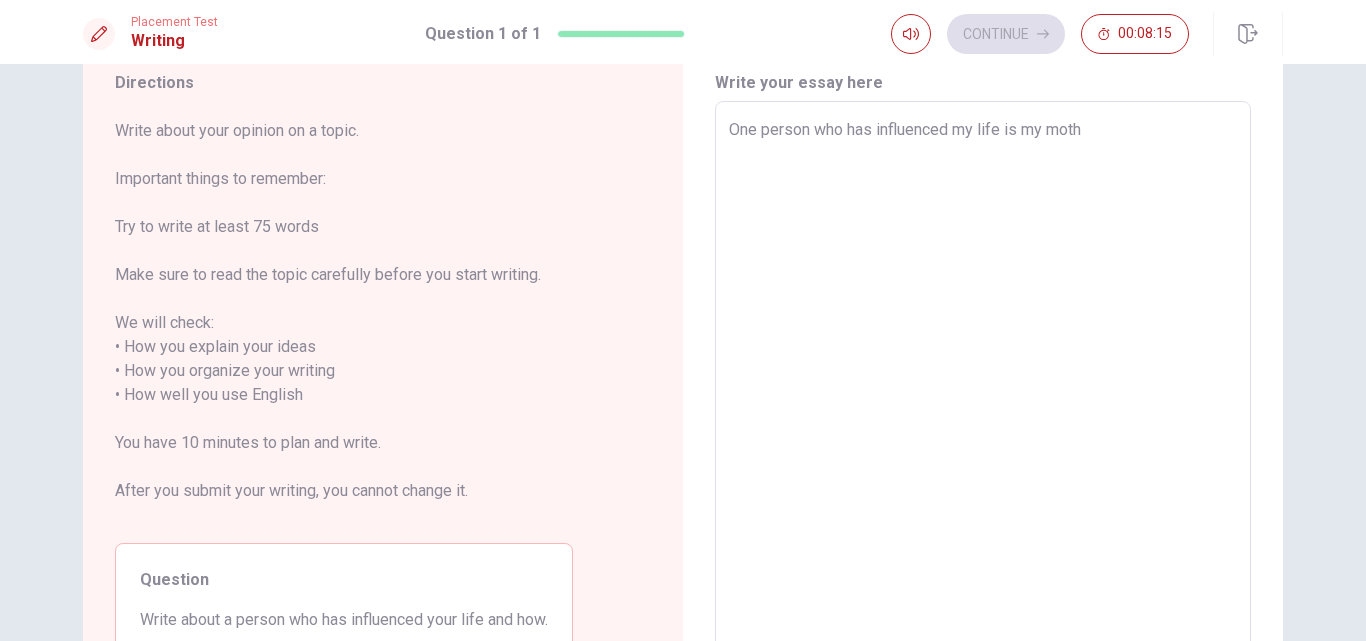 type on "x" 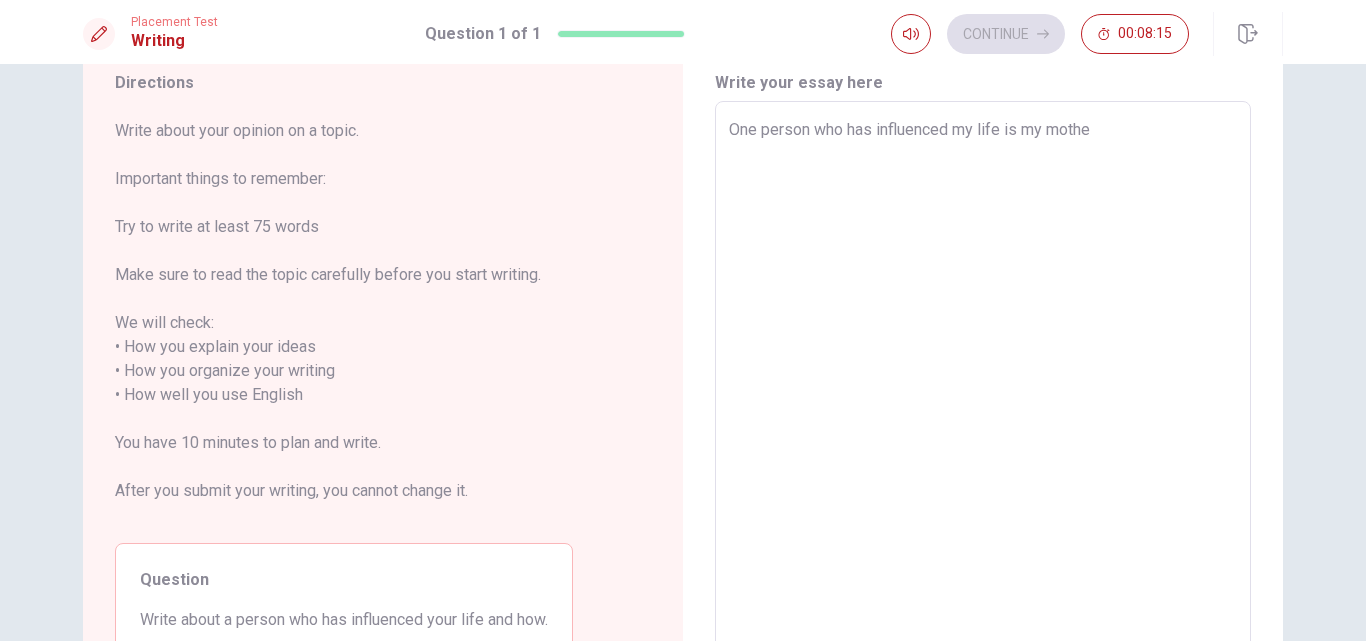 type on "x" 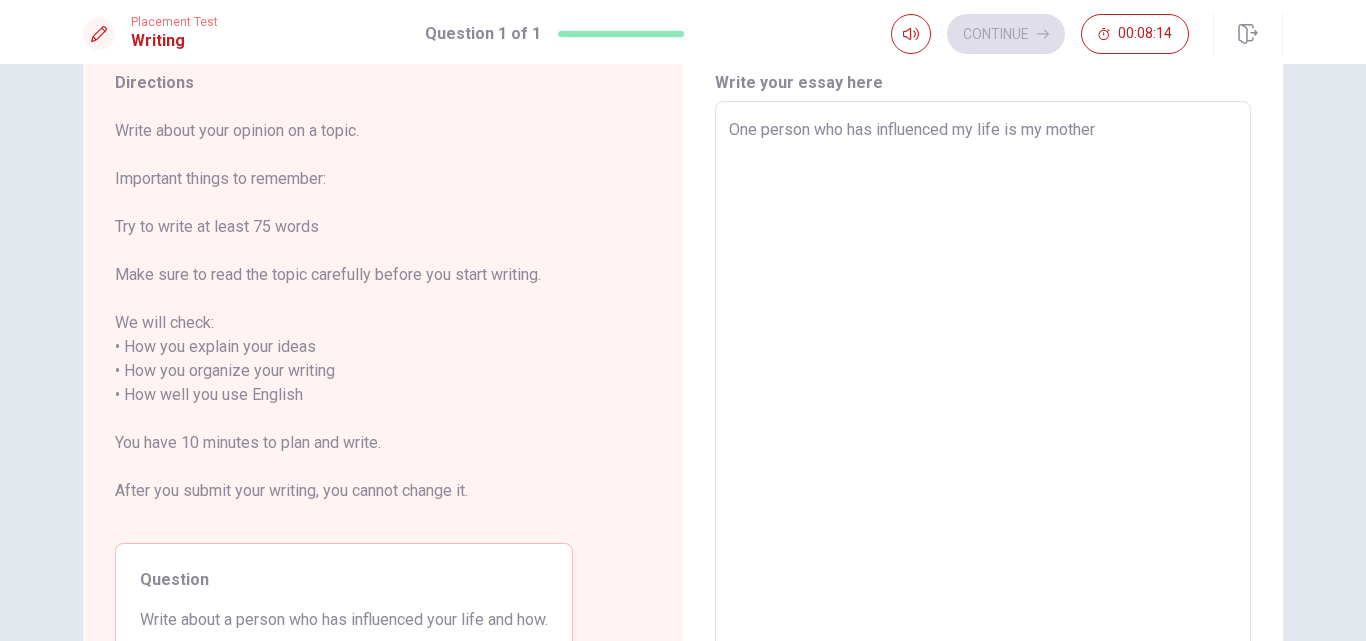 type on "x" 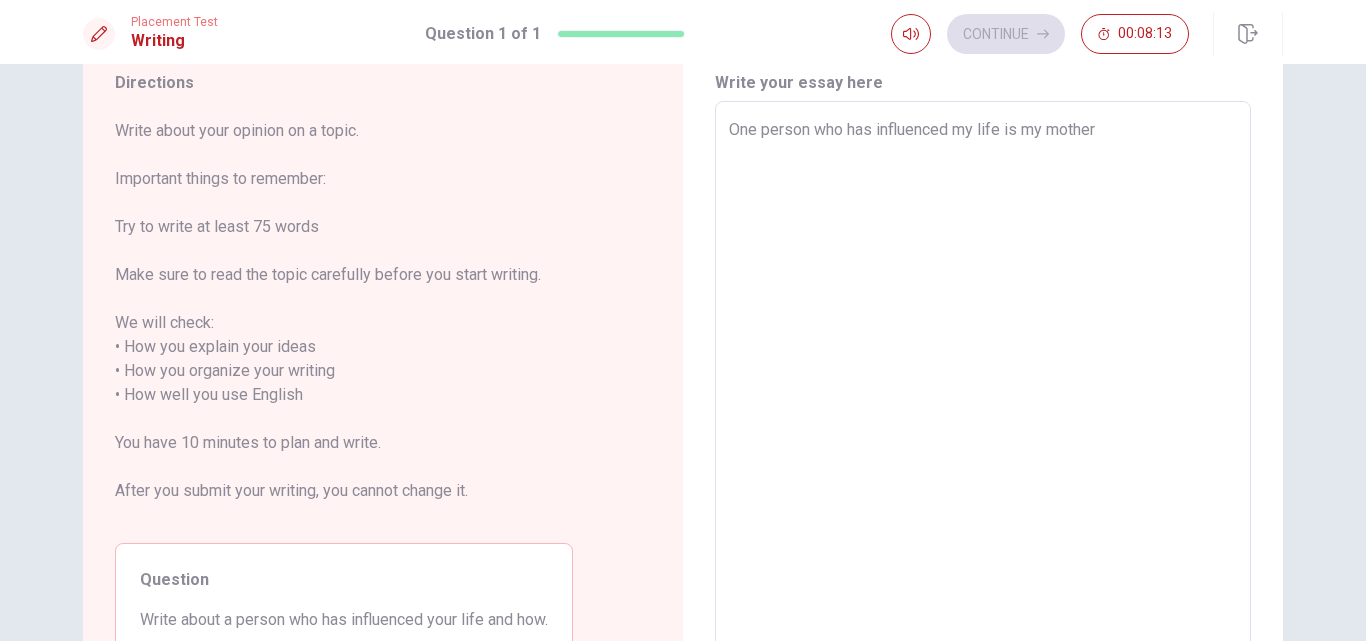 type on "One person who has influenced my life is my mother," 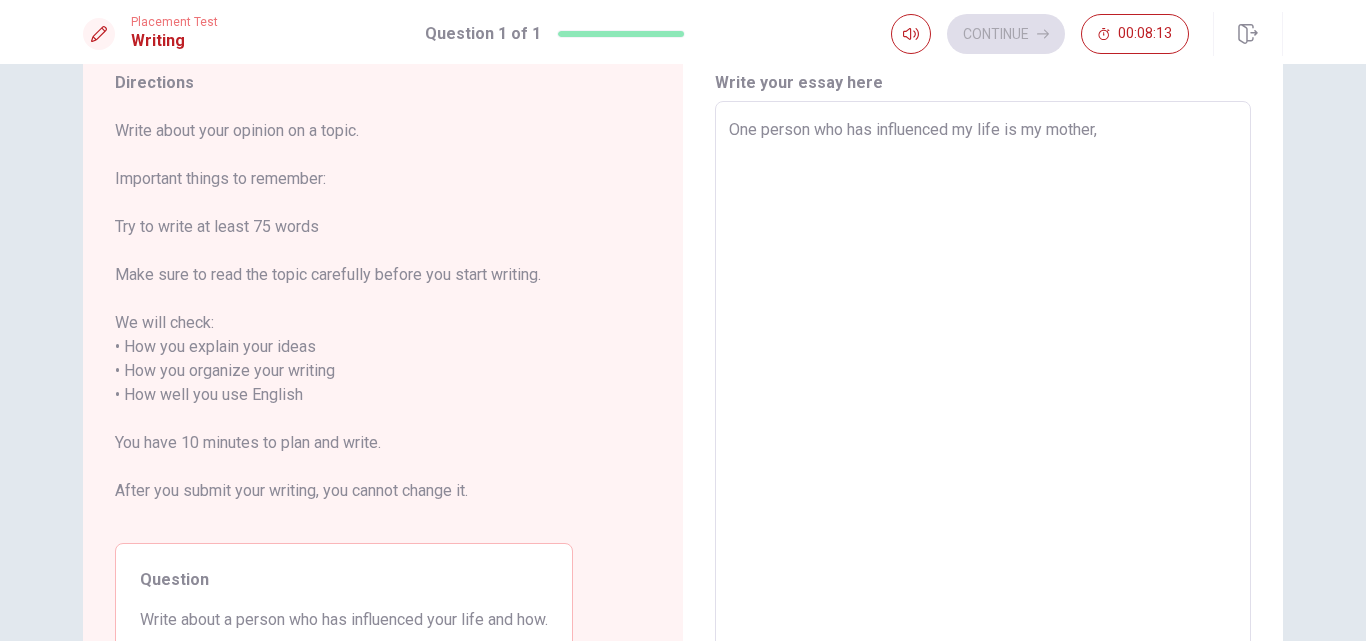 type on "x" 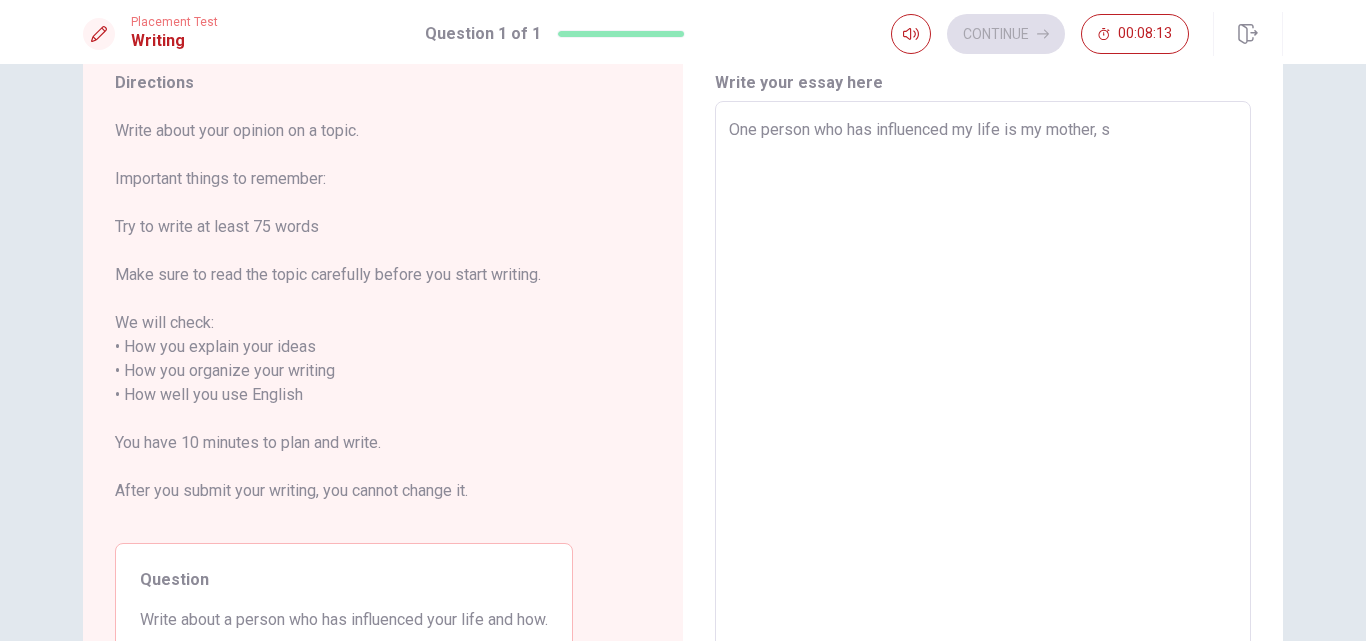 type on "x" 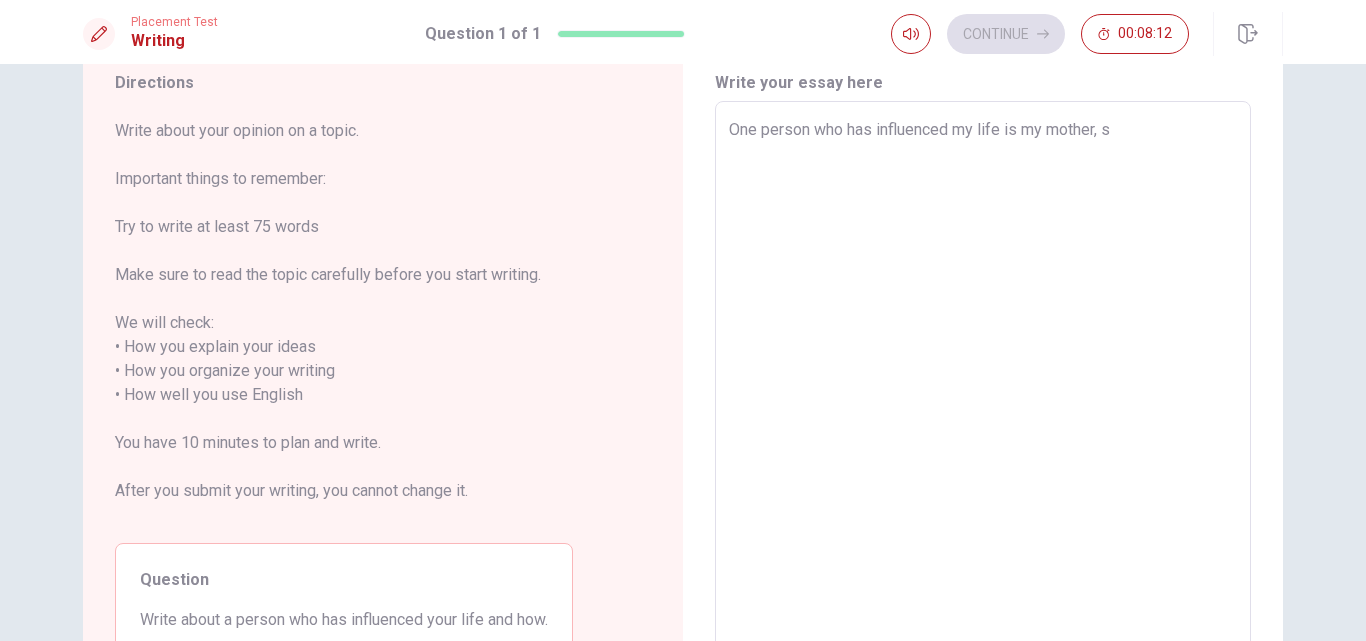 type on "One person who has influenced my life is my mother, sh" 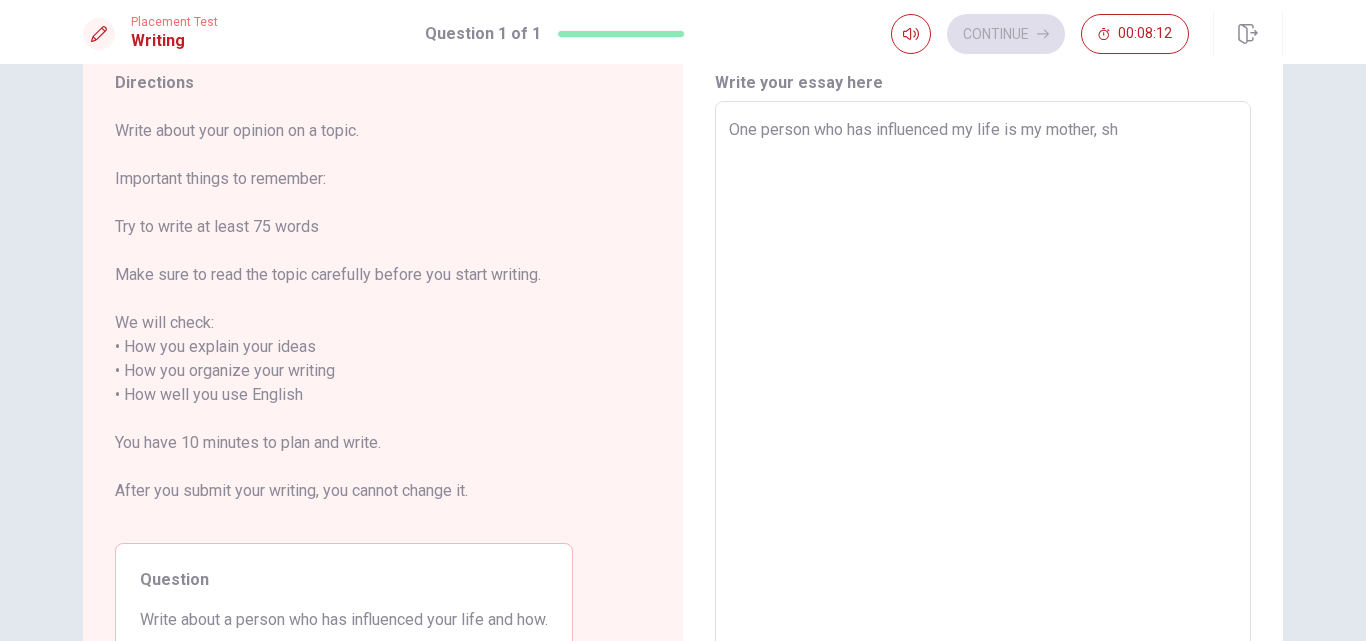 type on "x" 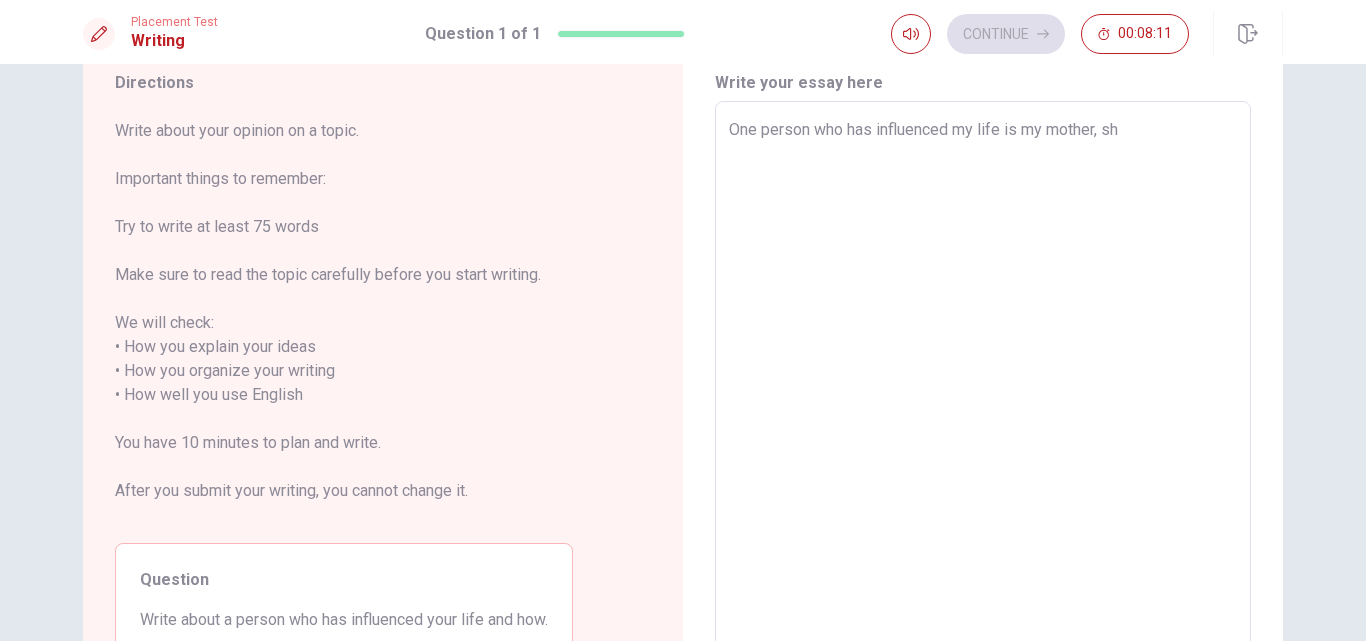 type on "One person who has influenced my life is my mother, s" 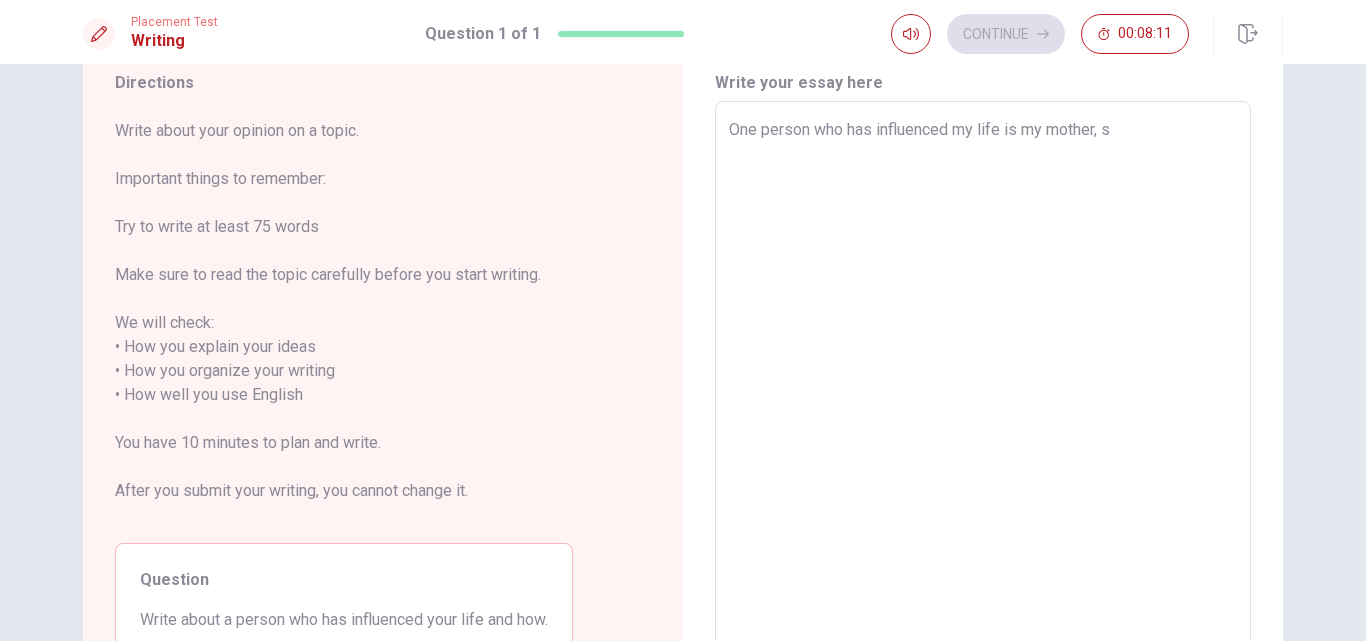 type on "x" 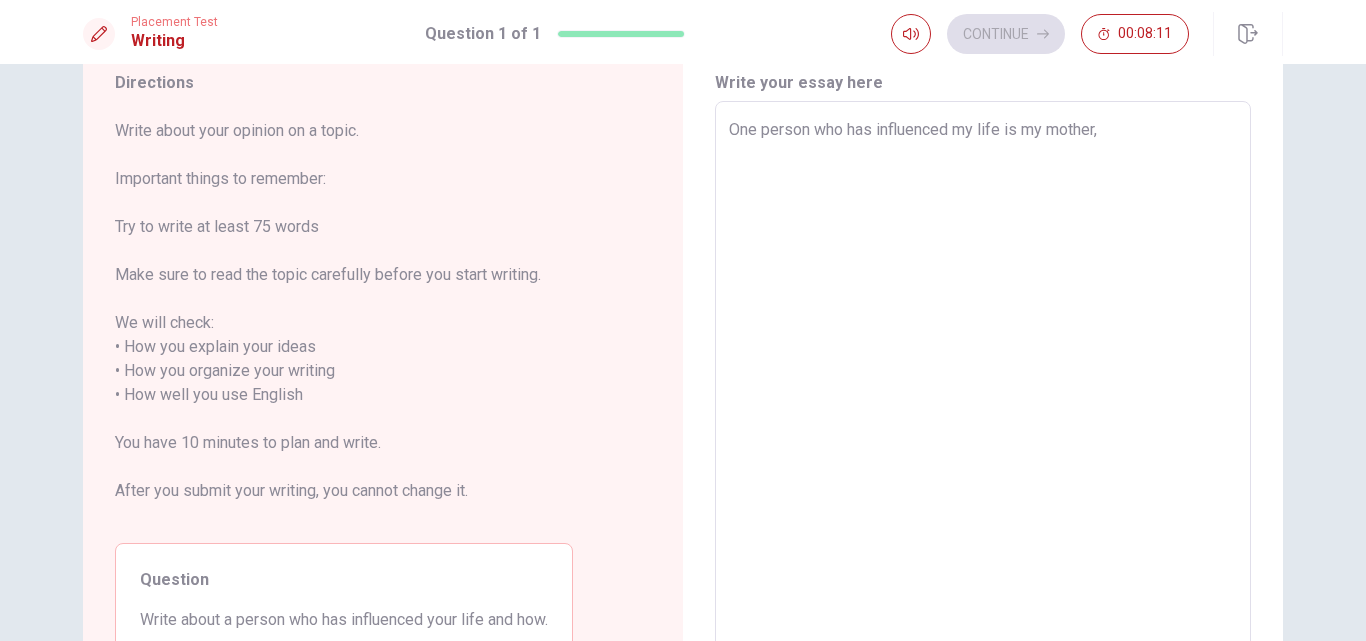 type on "x" 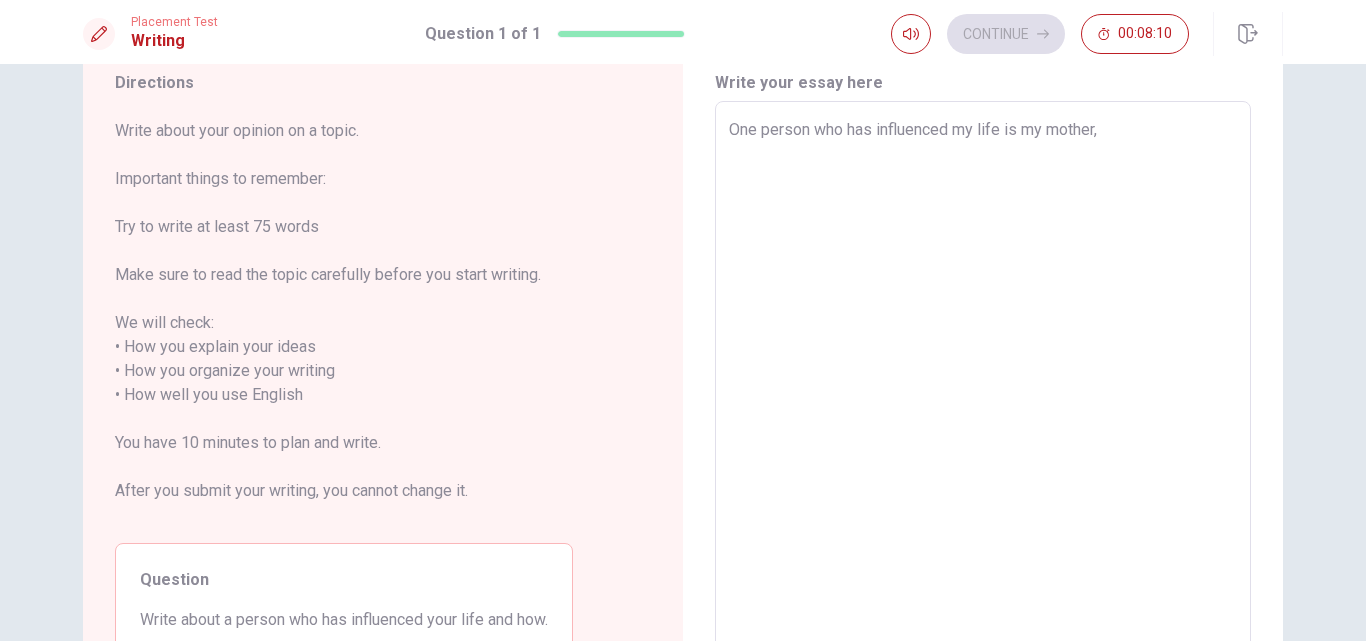 type on "One person who has influenced my life is my mother, S" 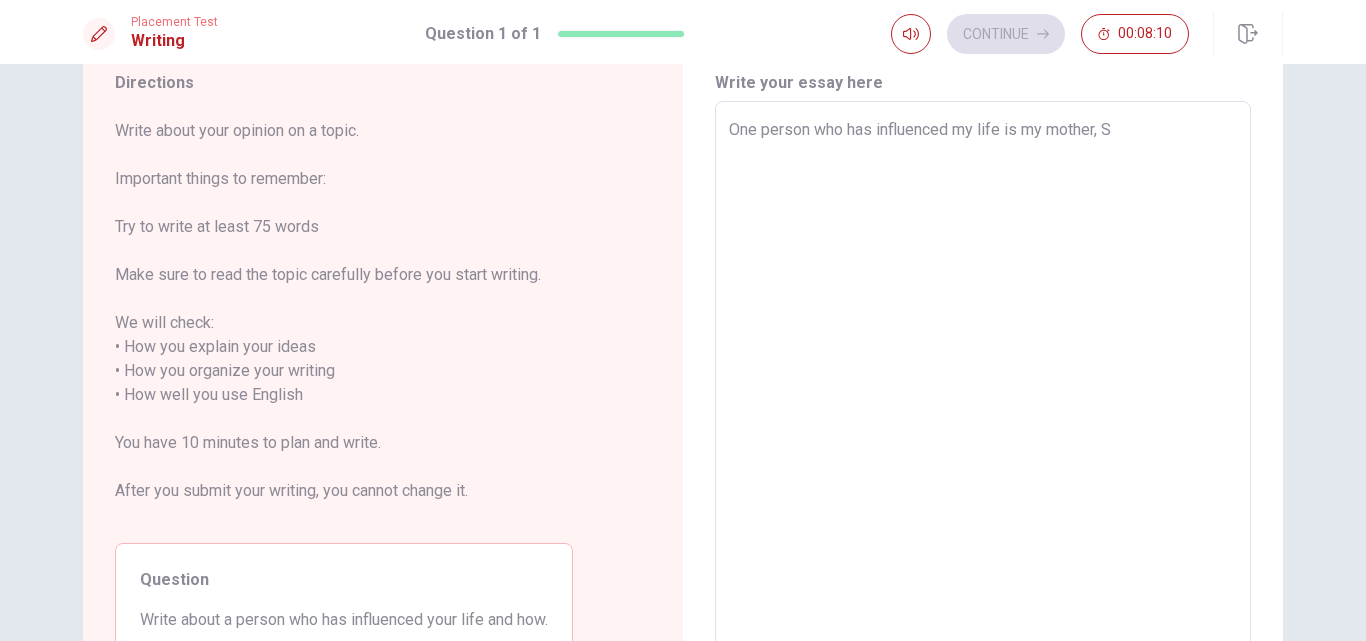 type on "x" 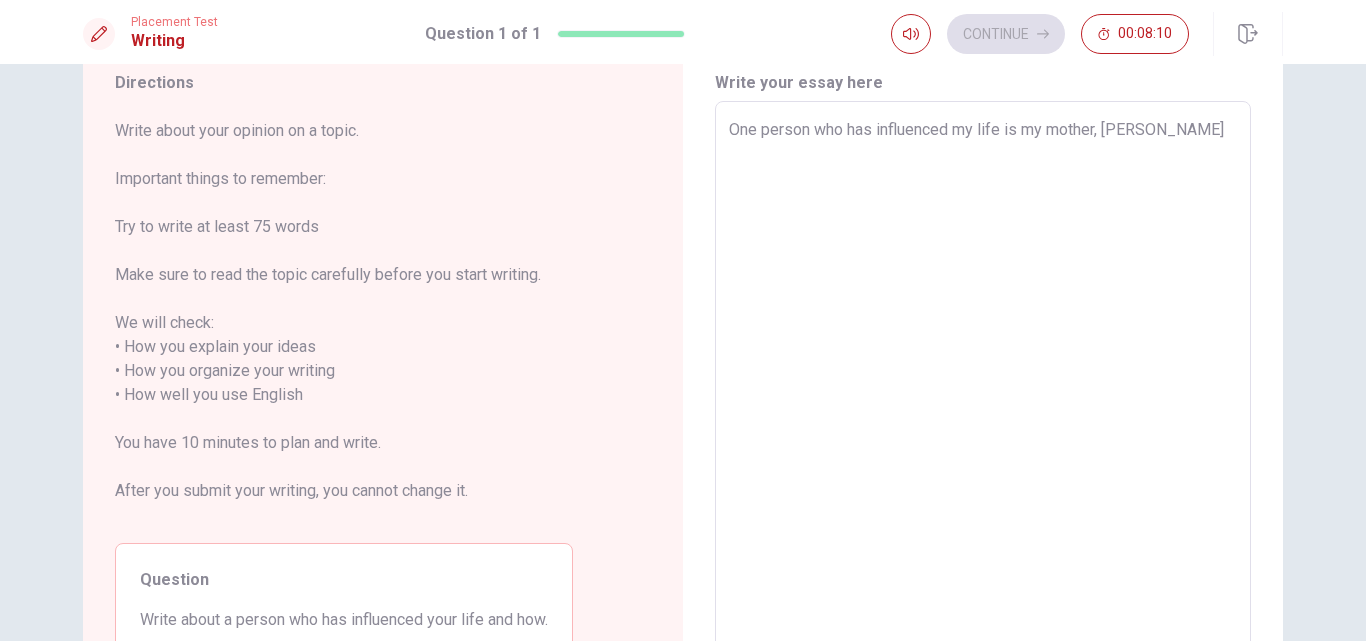 type on "x" 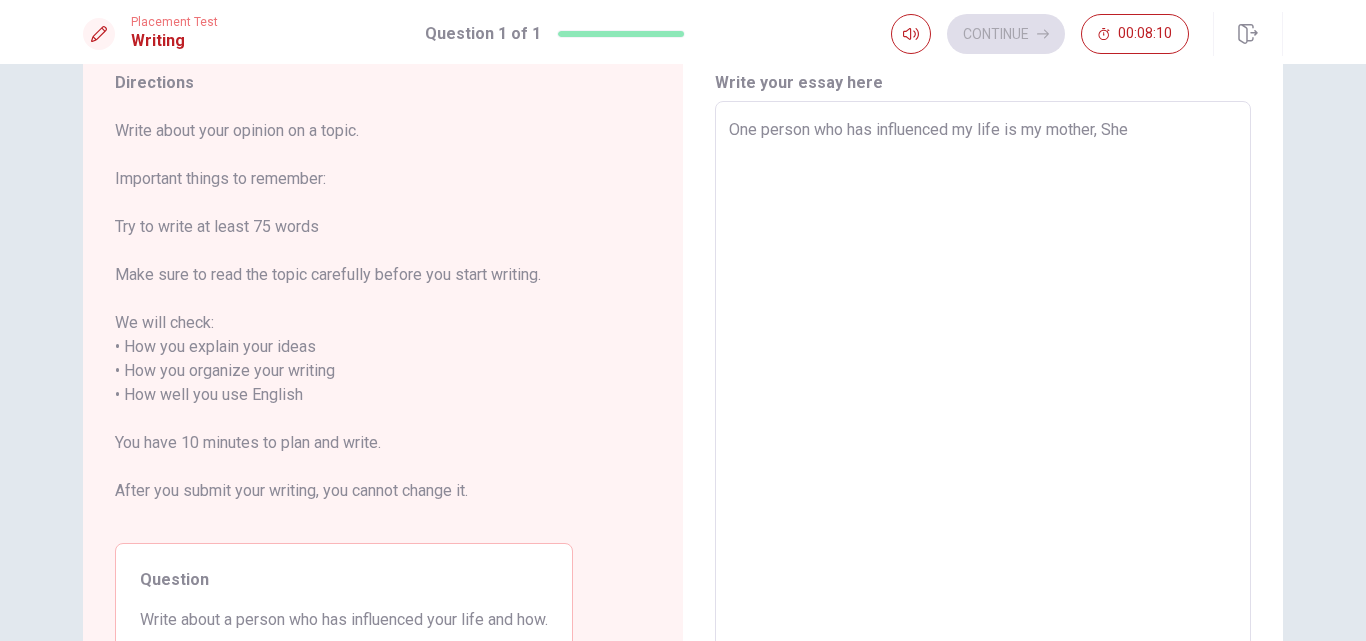 type on "x" 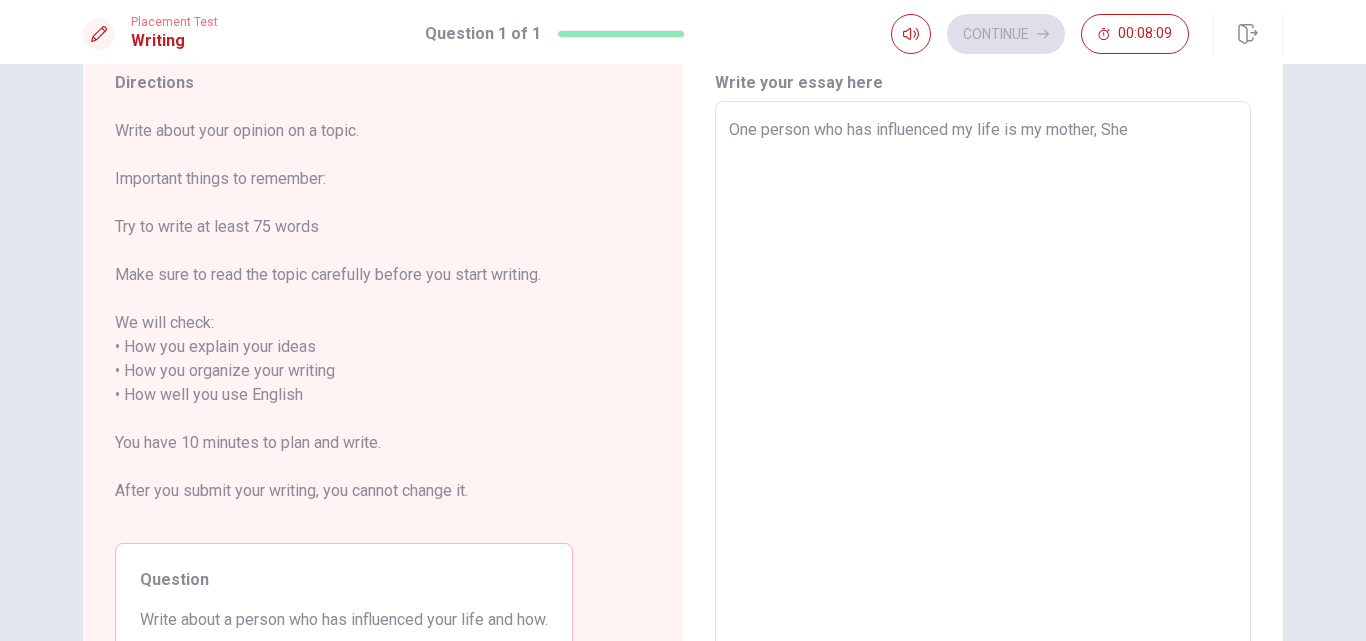 type on "One person who has influenced my life is my mother, She" 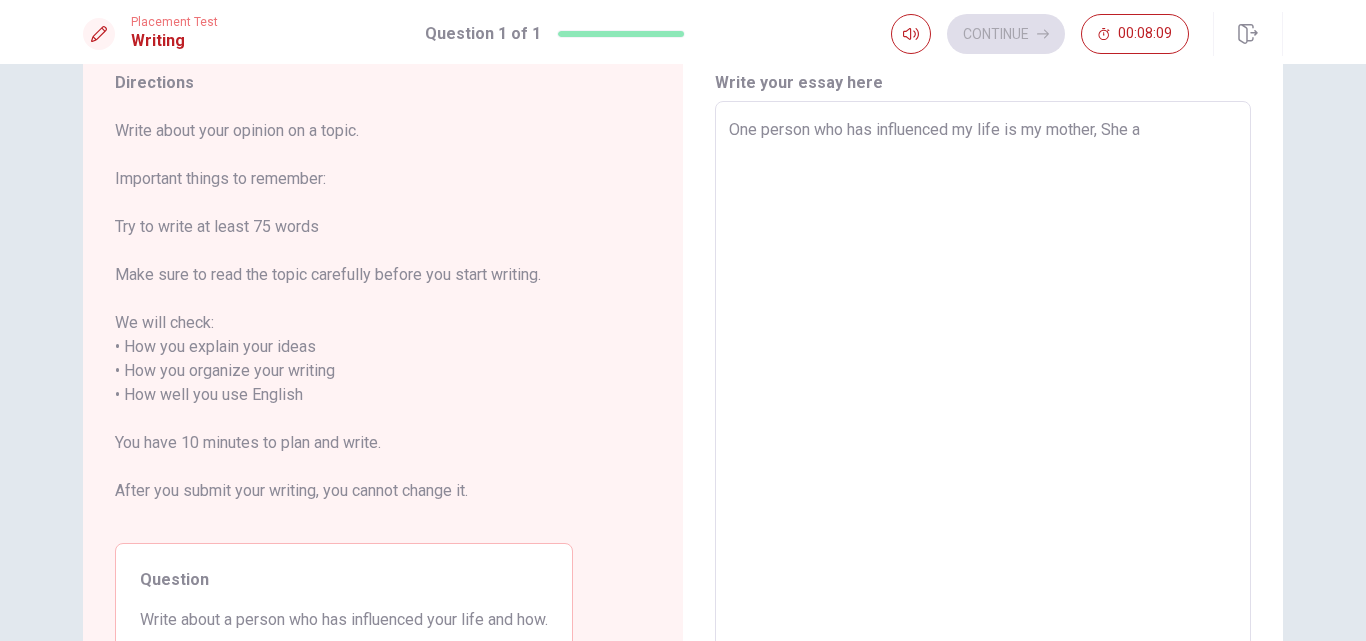 type on "x" 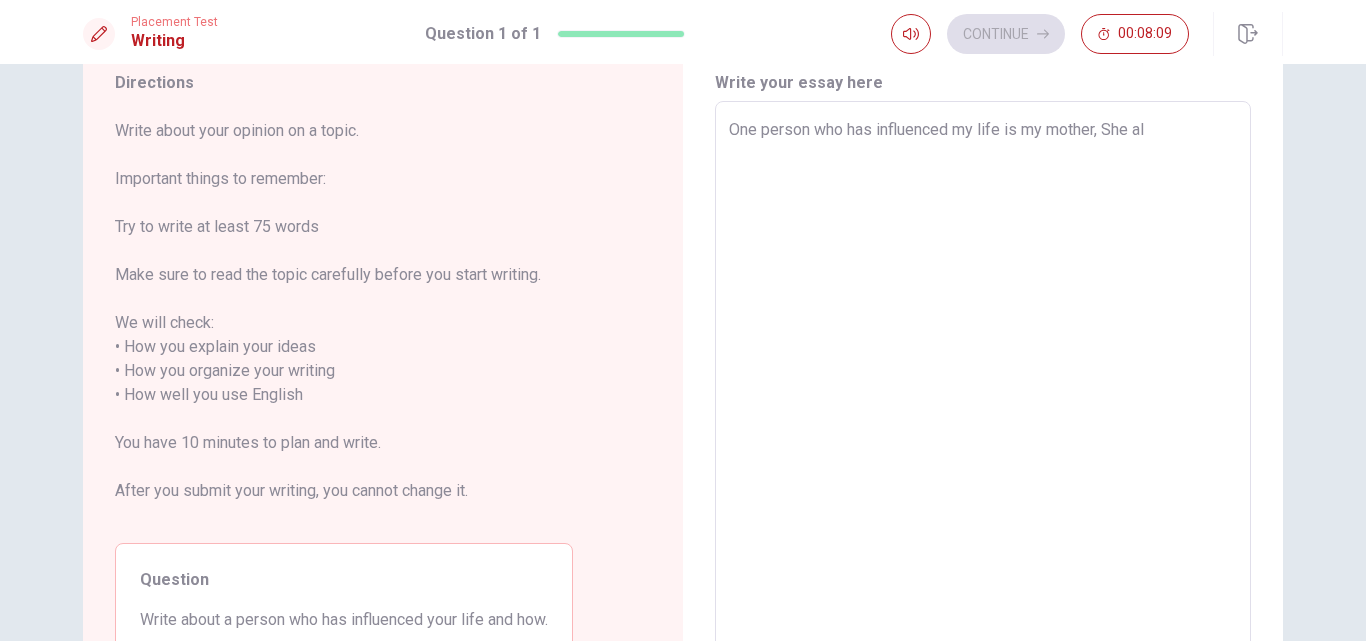 type on "x" 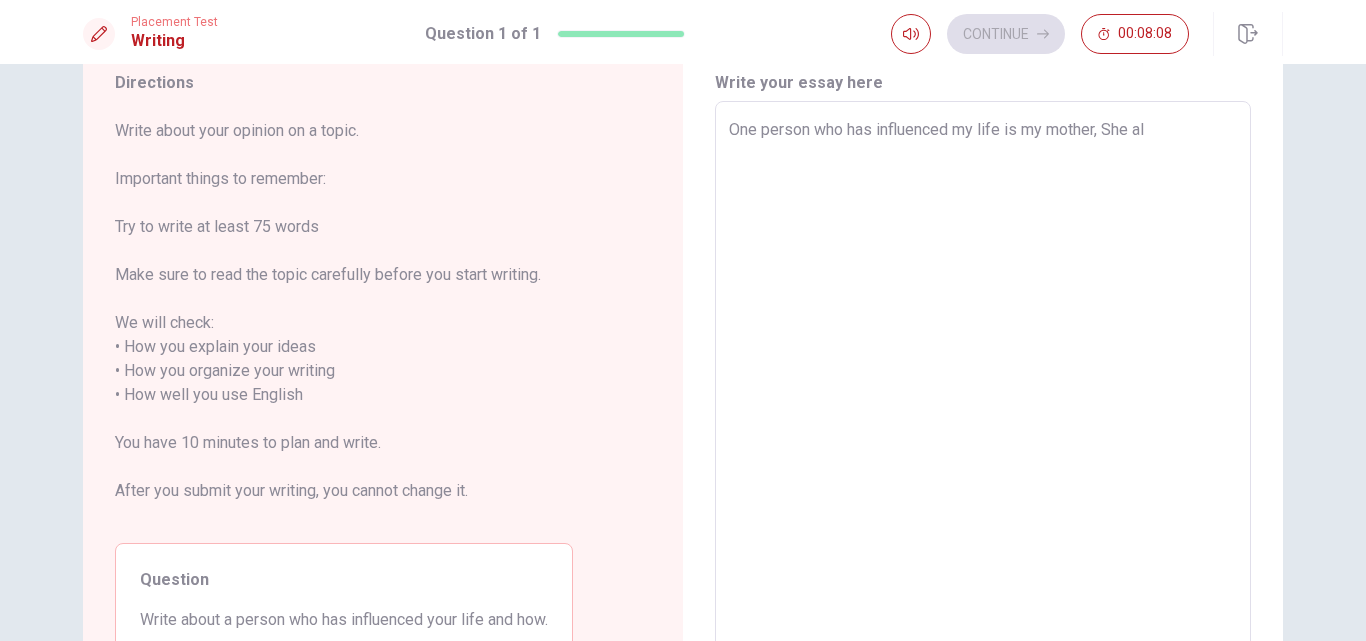 type on "One person who has influenced my life is my mother, She alw" 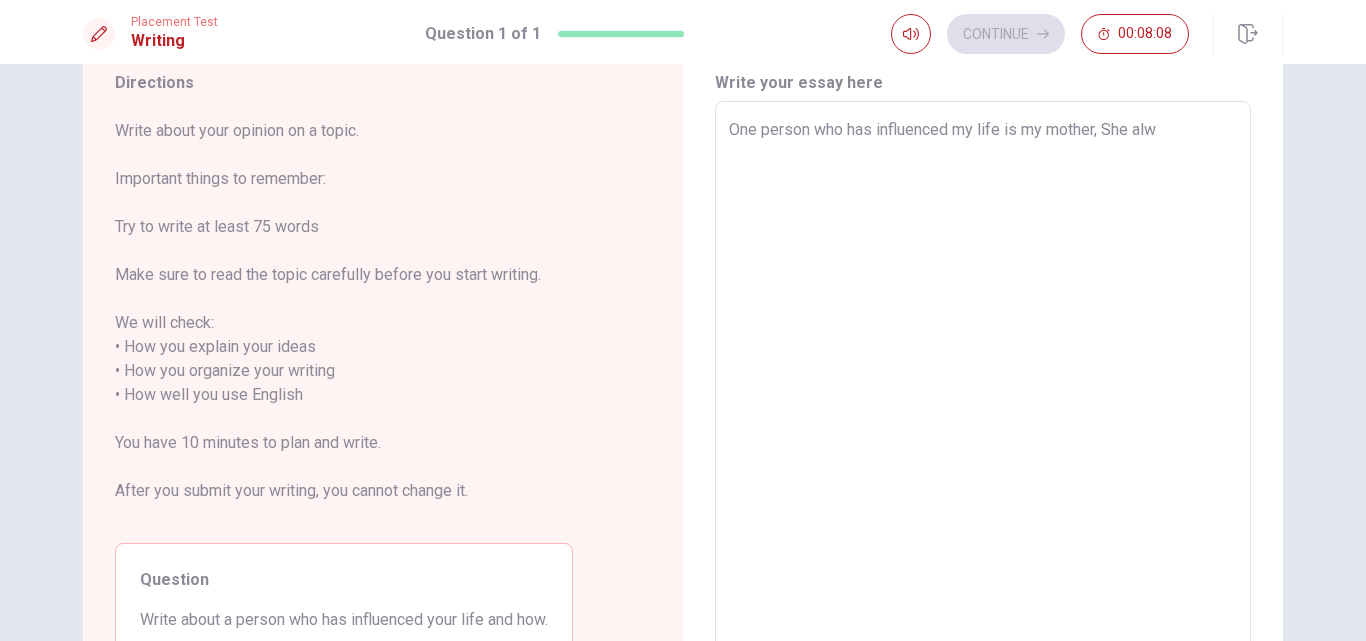 type on "x" 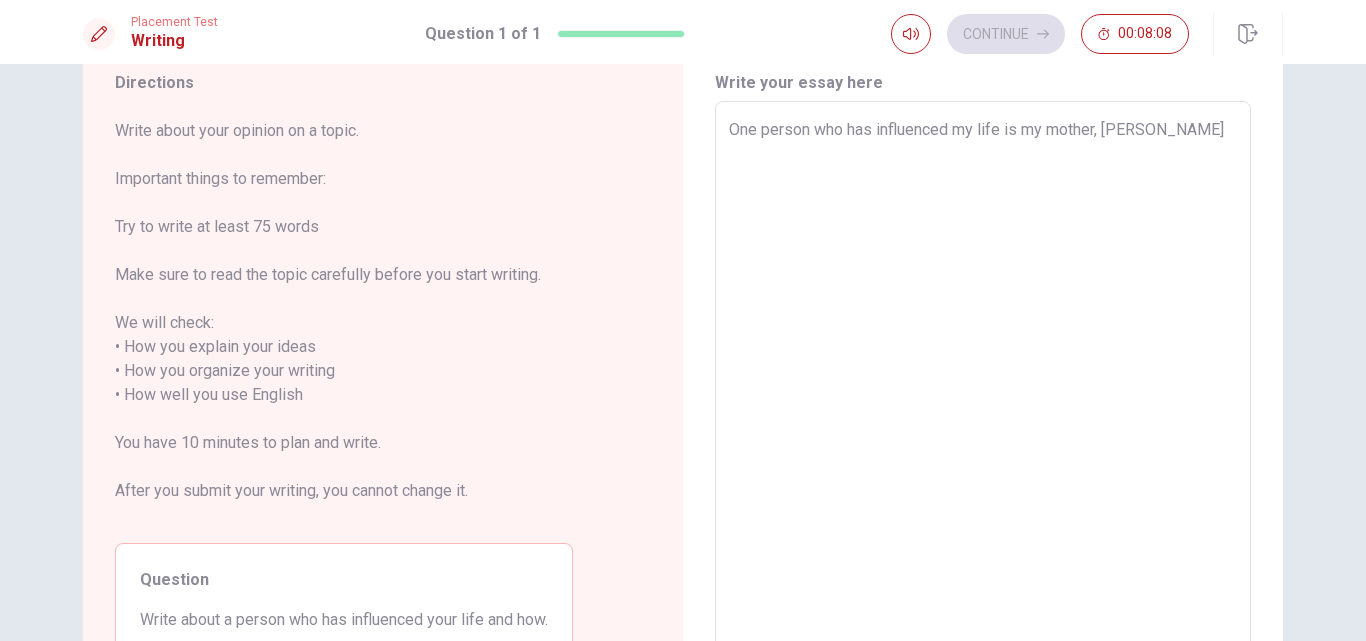 type on "x" 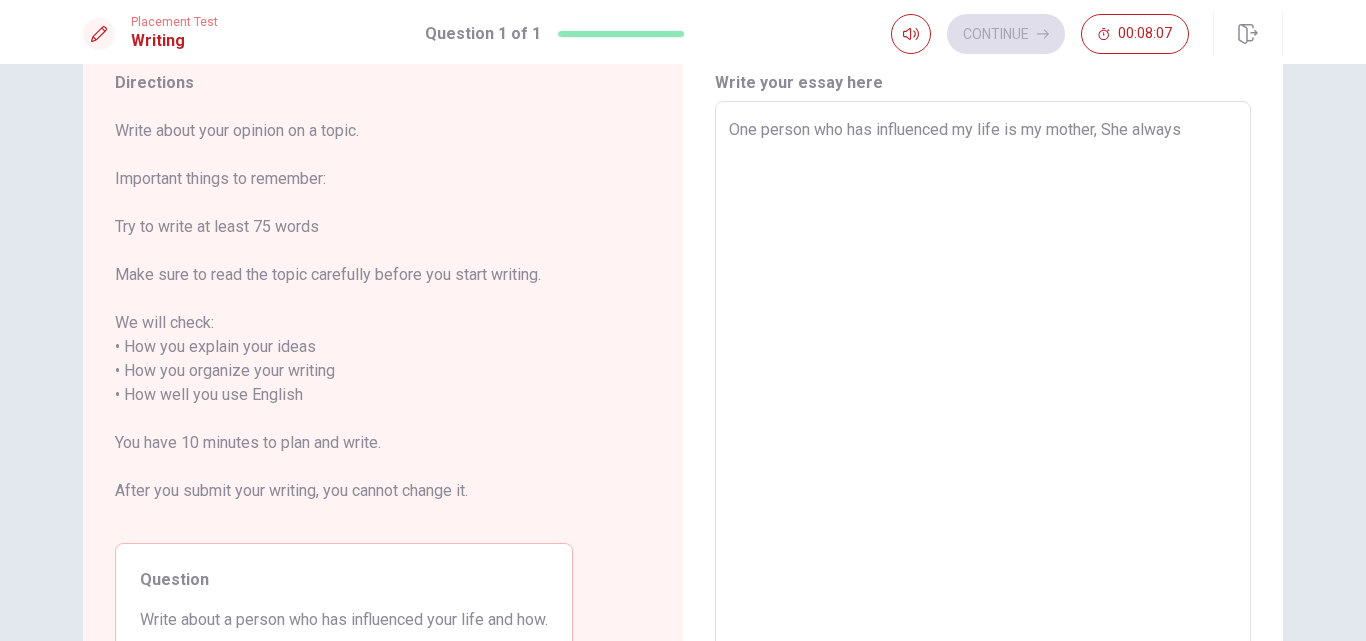 type on "x" 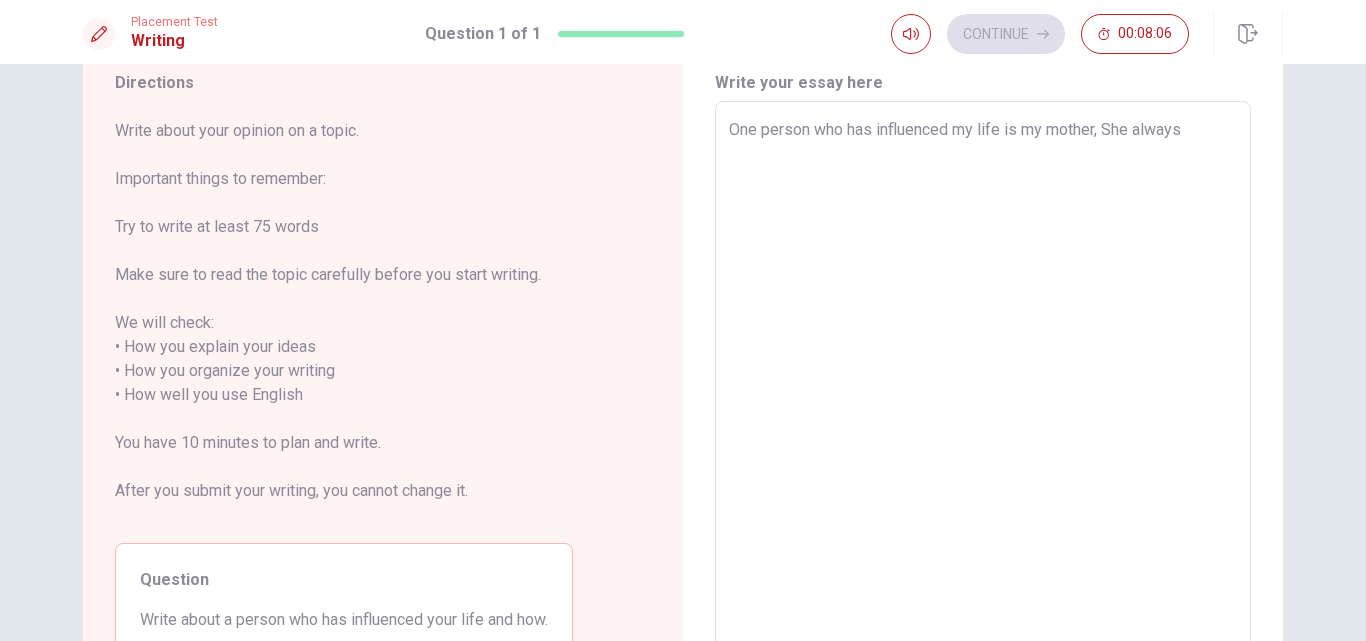 type on "One person who has influenced my life is my mother, She always" 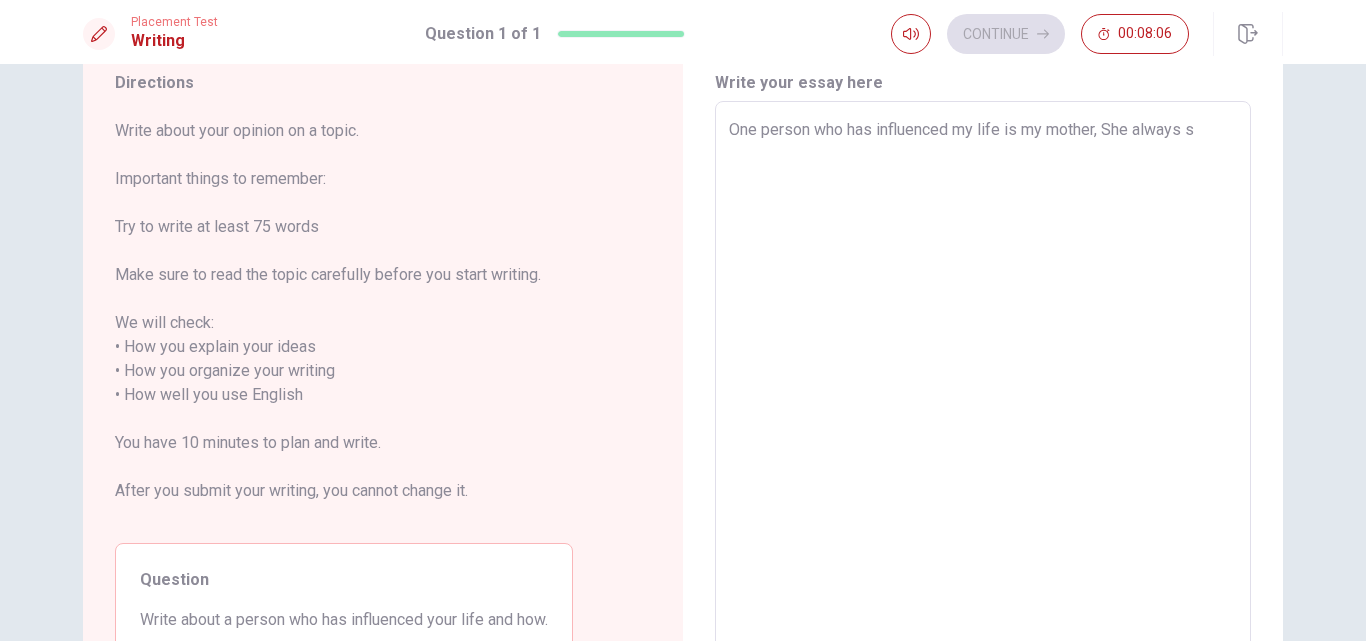 type on "x" 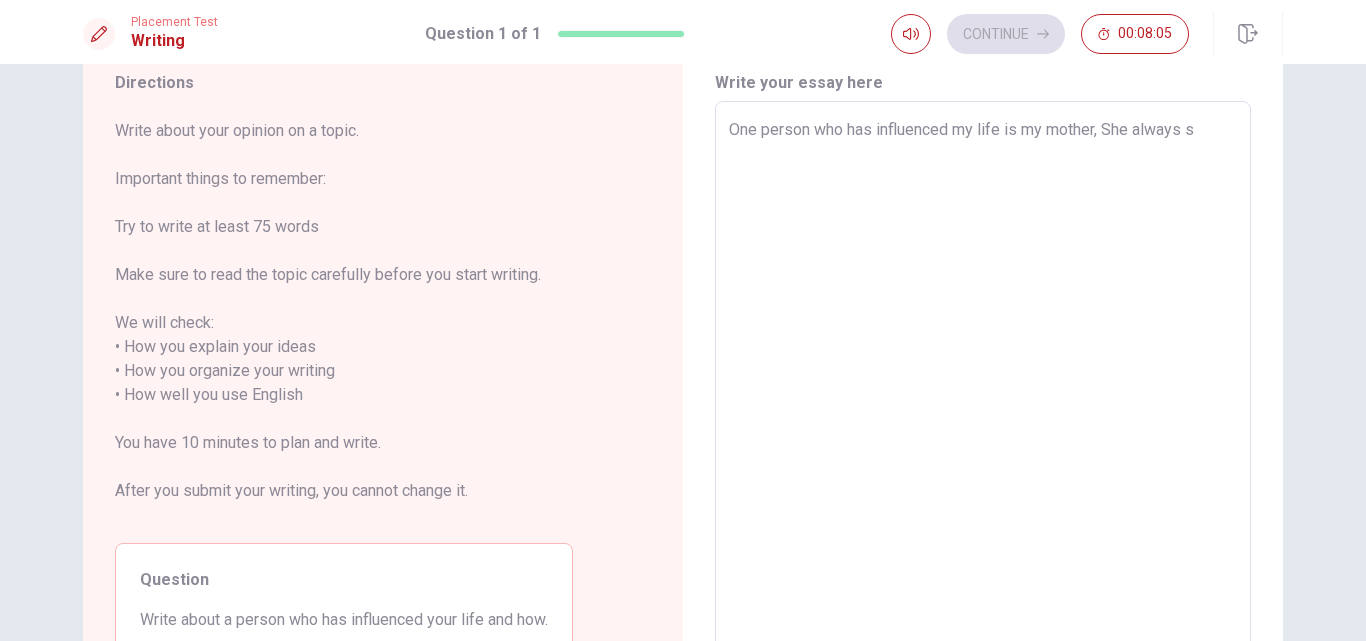 type on "One person who has influenced my life is my mother, She always su" 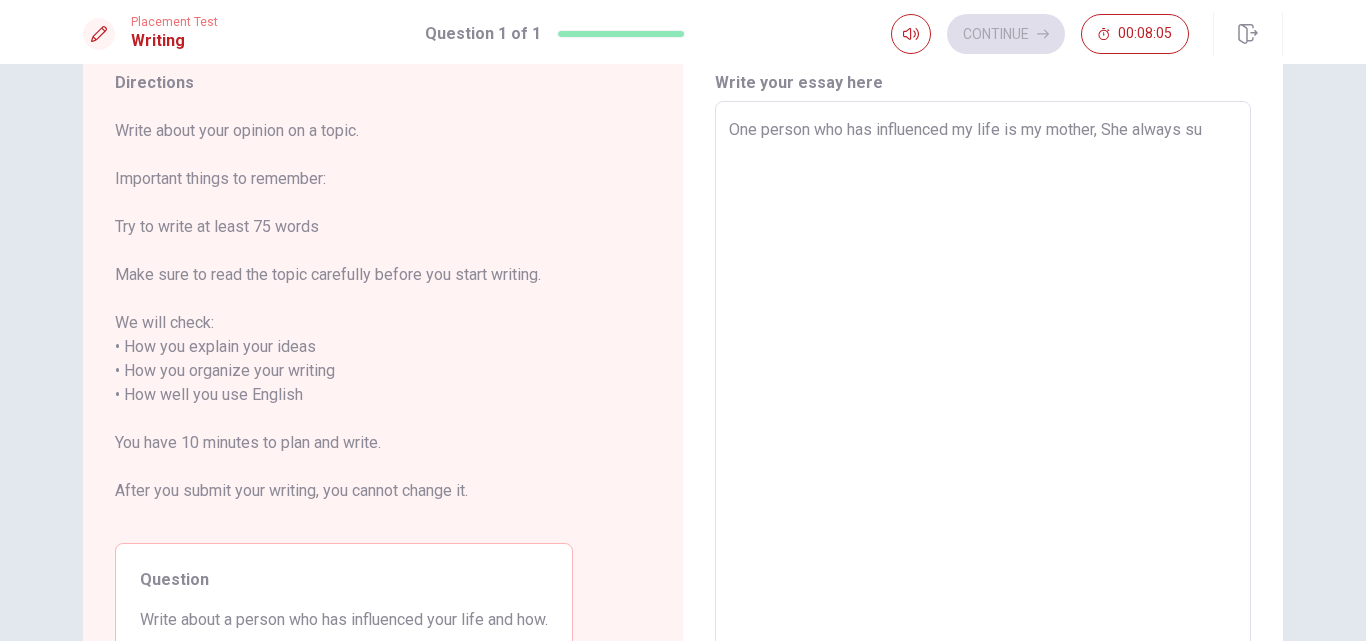 type on "x" 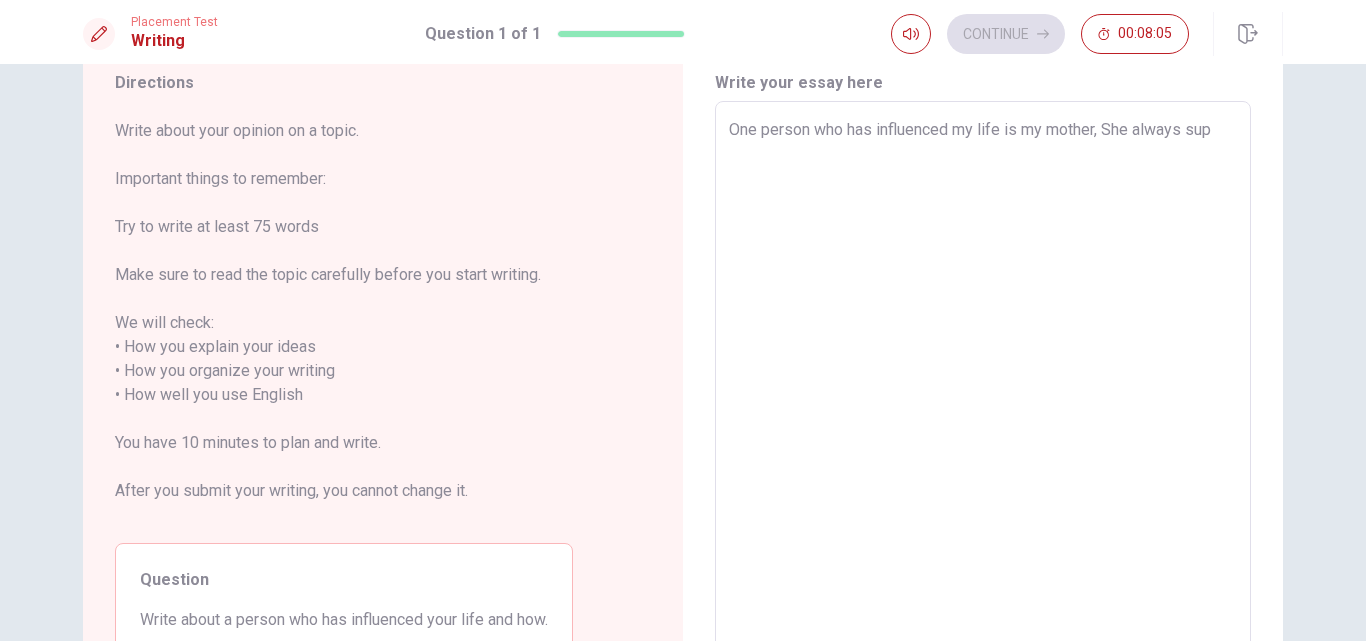 type on "x" 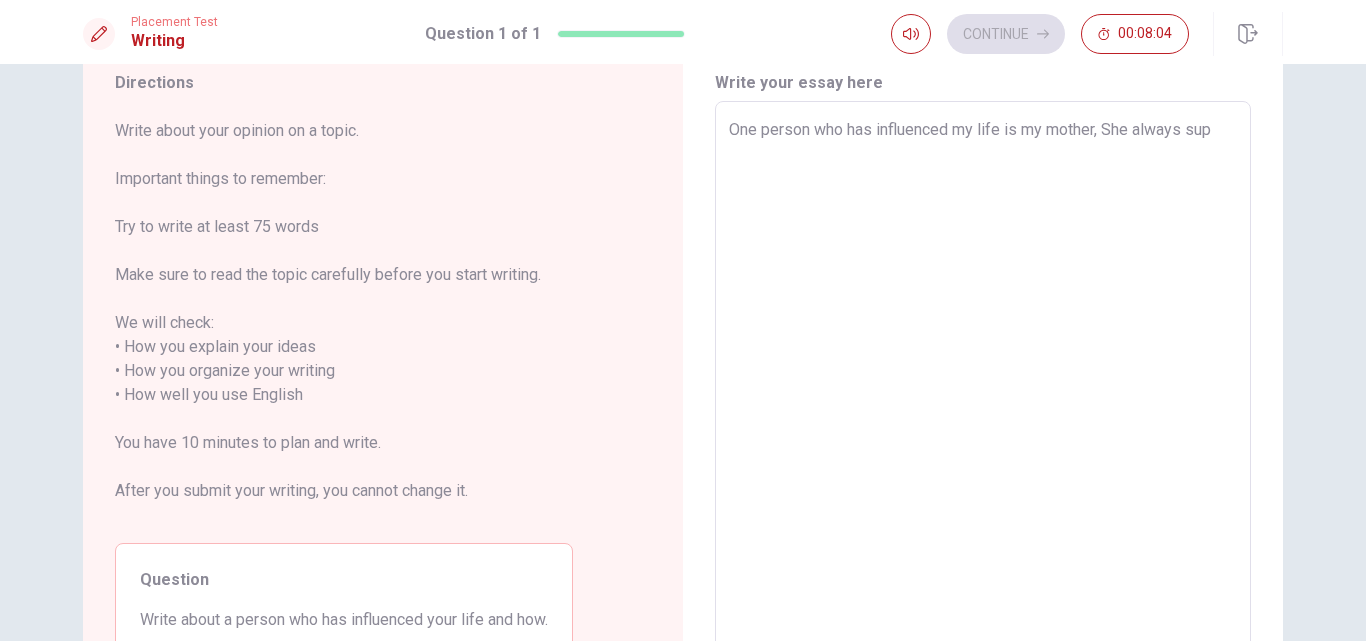 type on "One person who has influenced my life is my mother, She always supp" 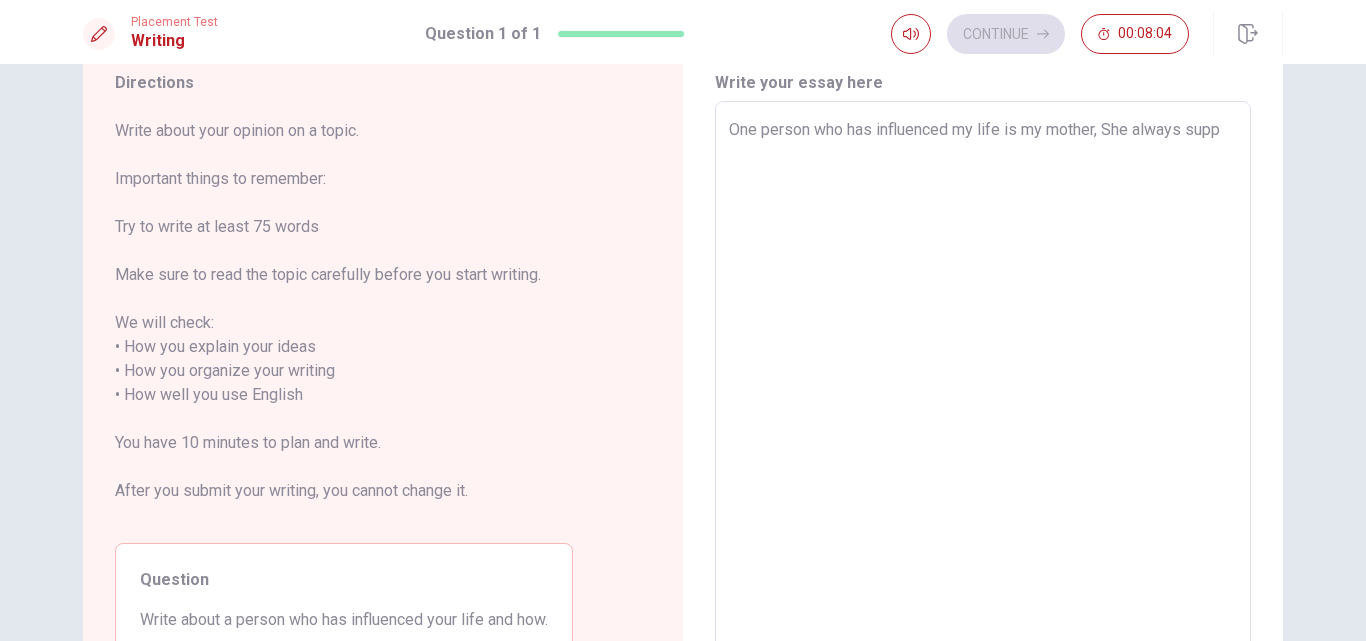type on "x" 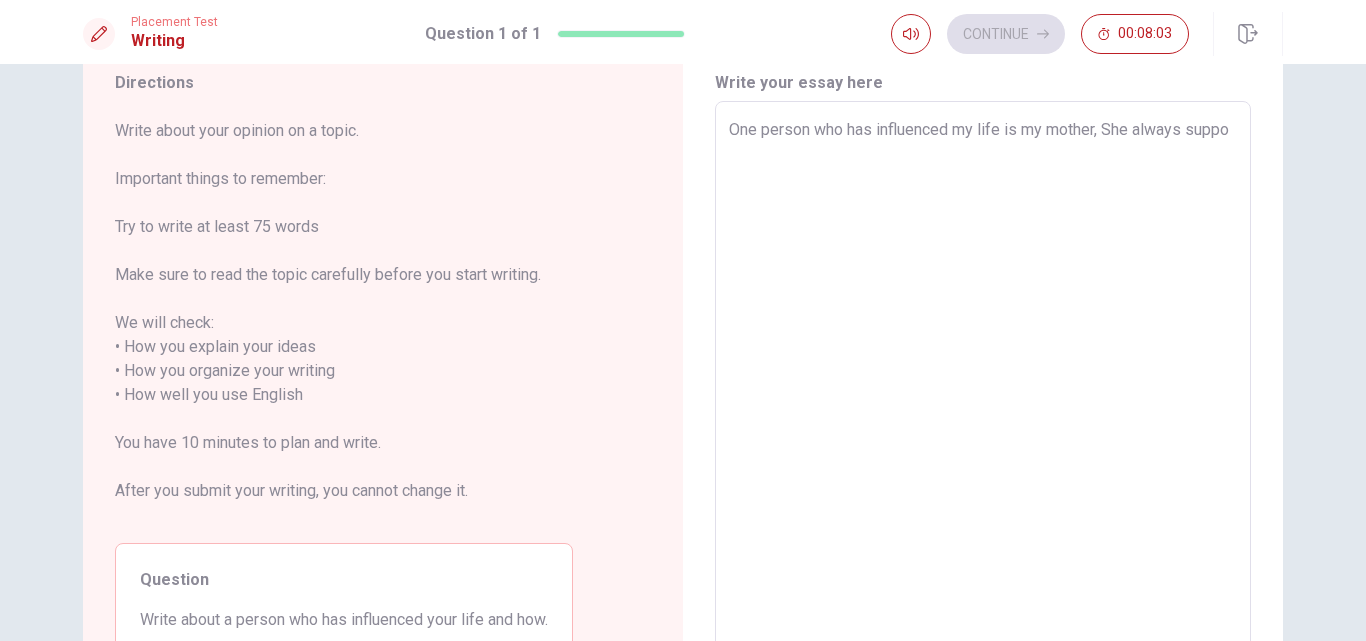 type on "One person who has influenced my life is my mother, She always suppor" 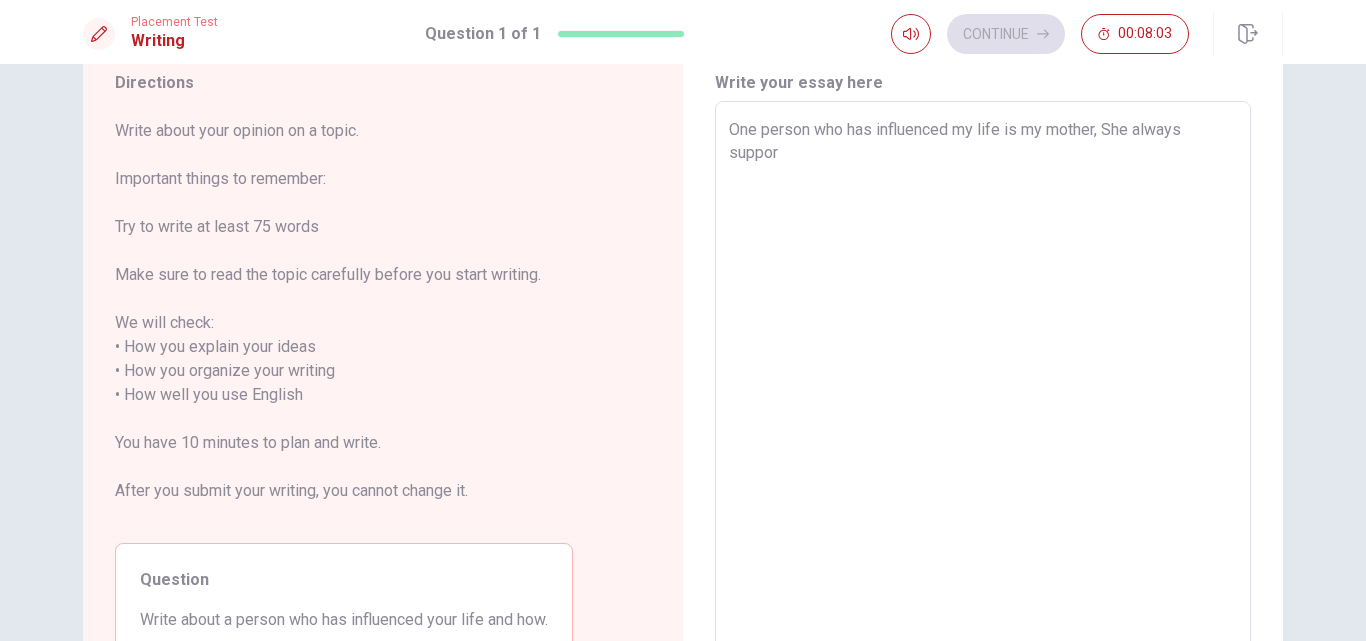 type on "x" 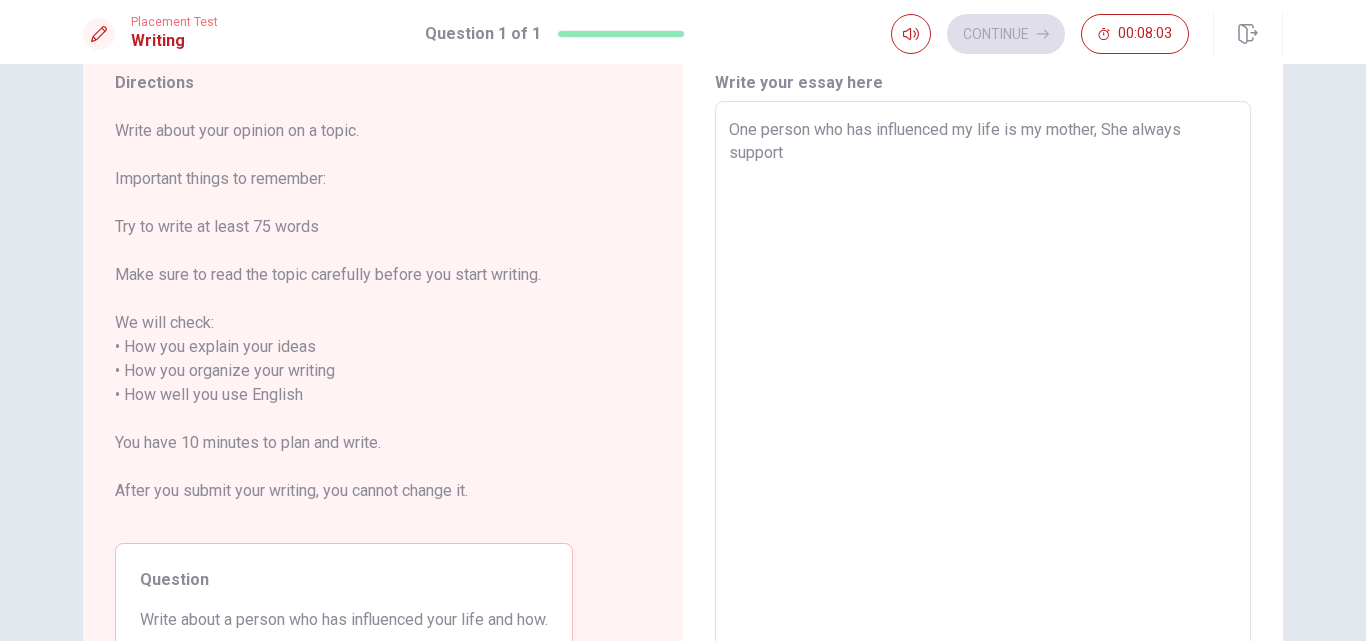 type on "x" 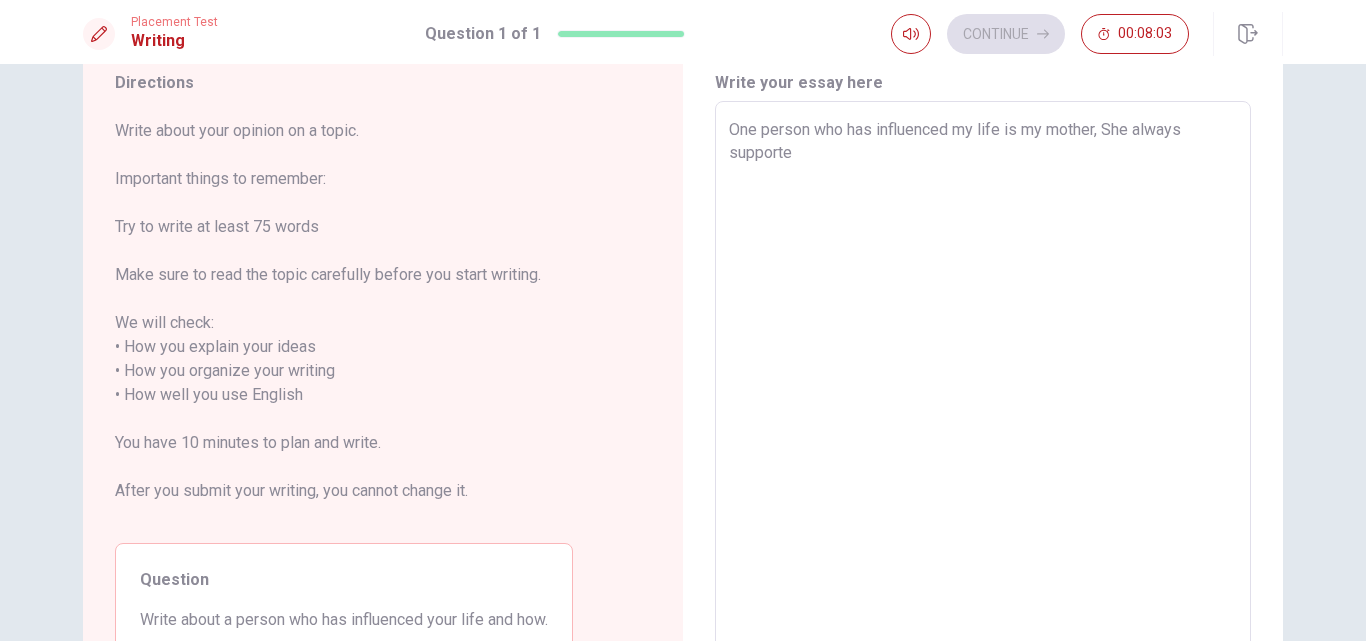 type on "One person who has influenced my life is my mother, She always supported" 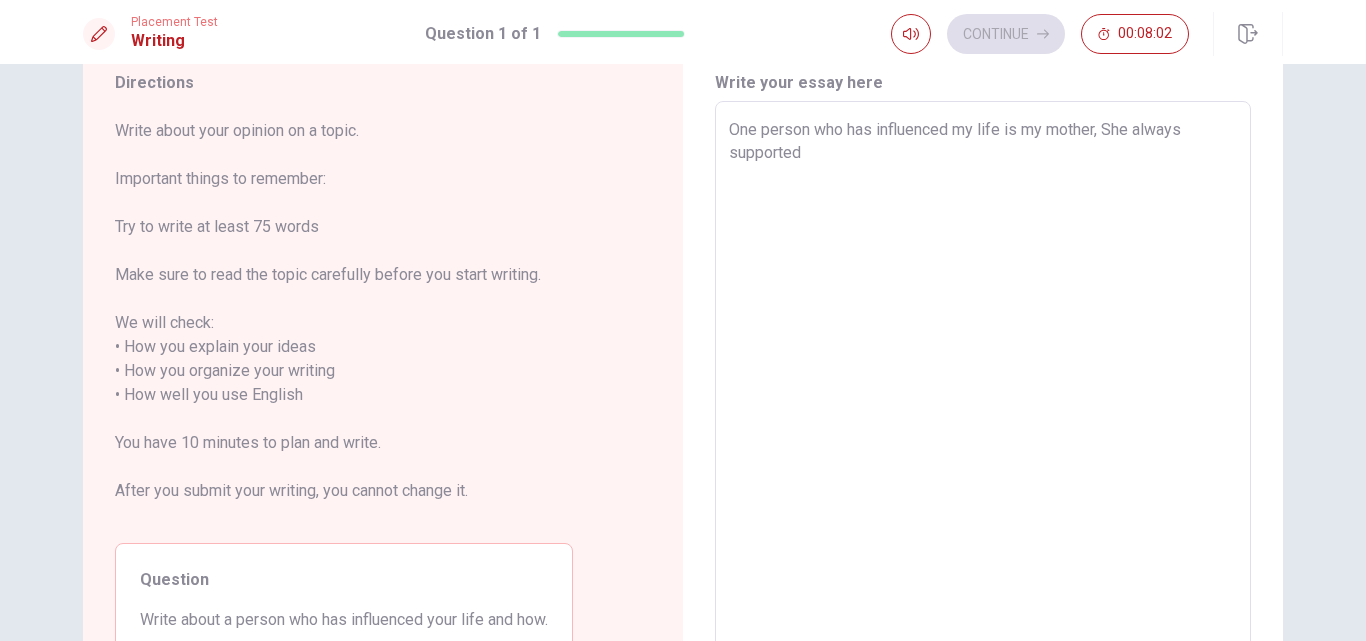 type on "One person who has influenced my life is my mother, She always supported" 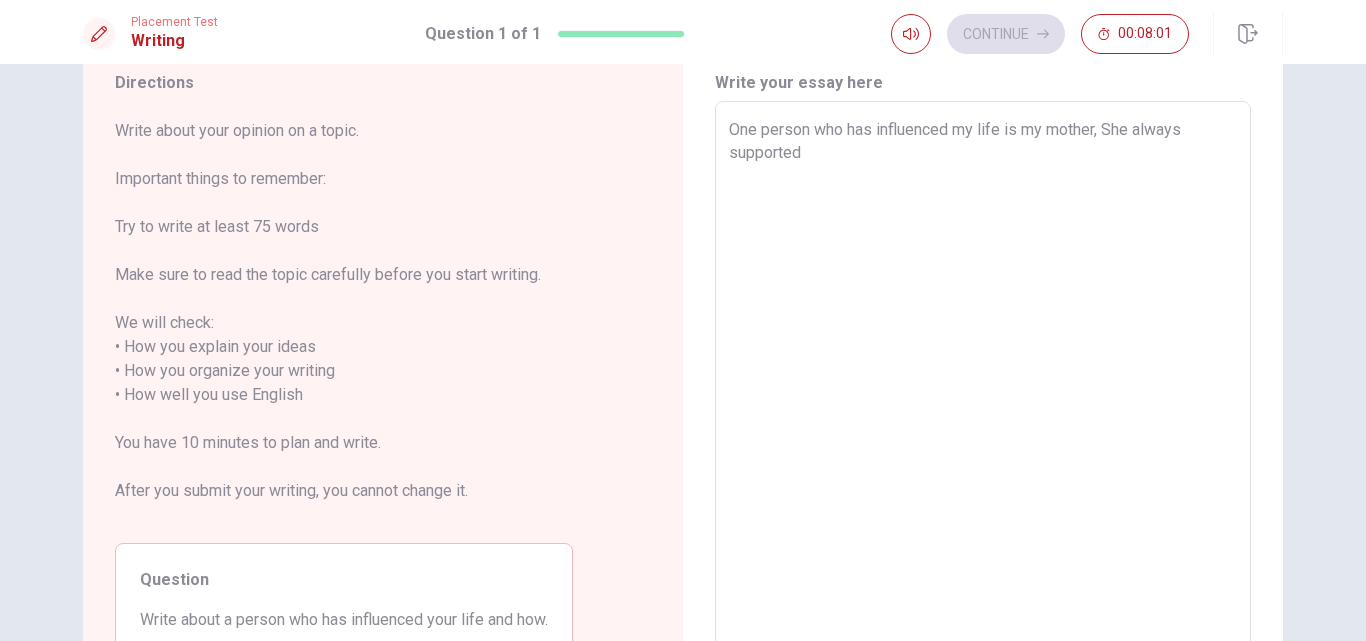 type on "One person who has influenced my life is my mother, She always supported m" 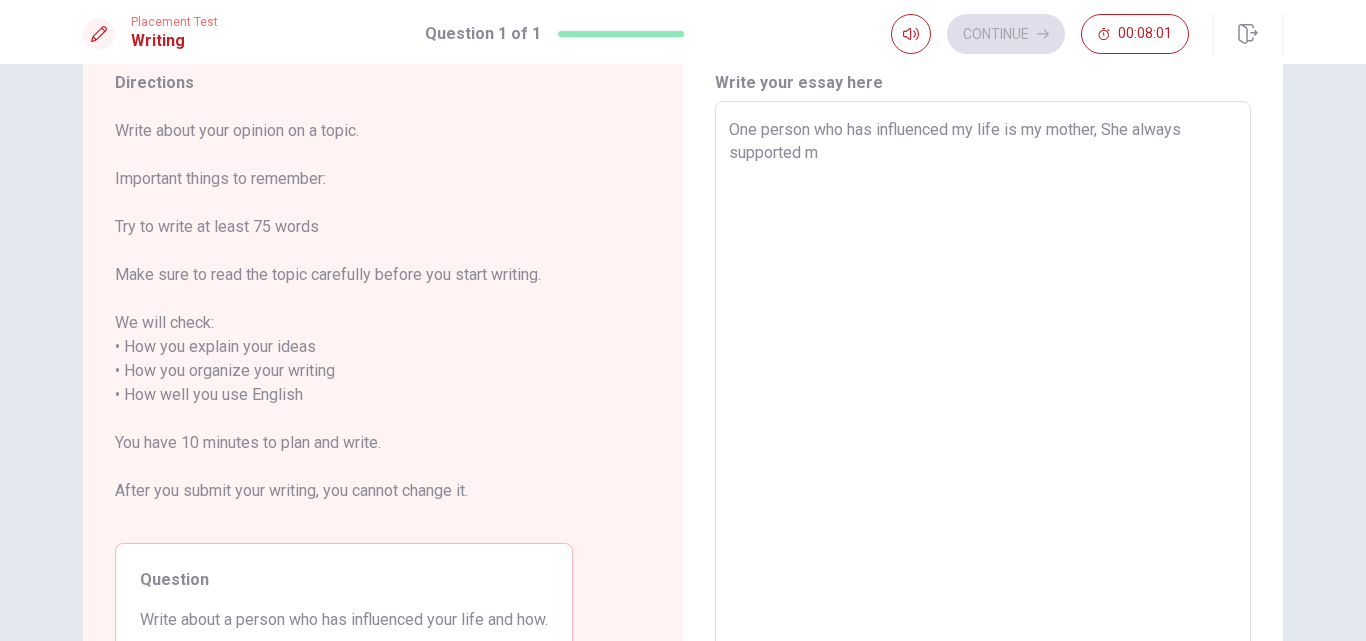 type on "x" 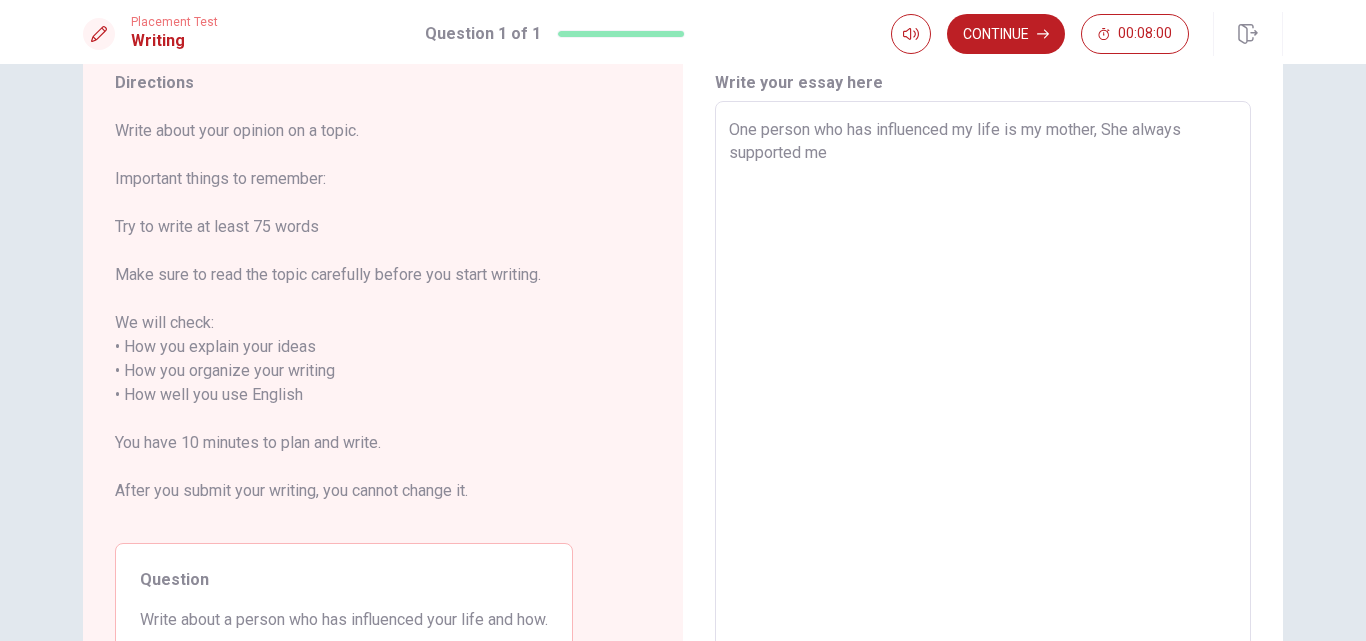 type on "x" 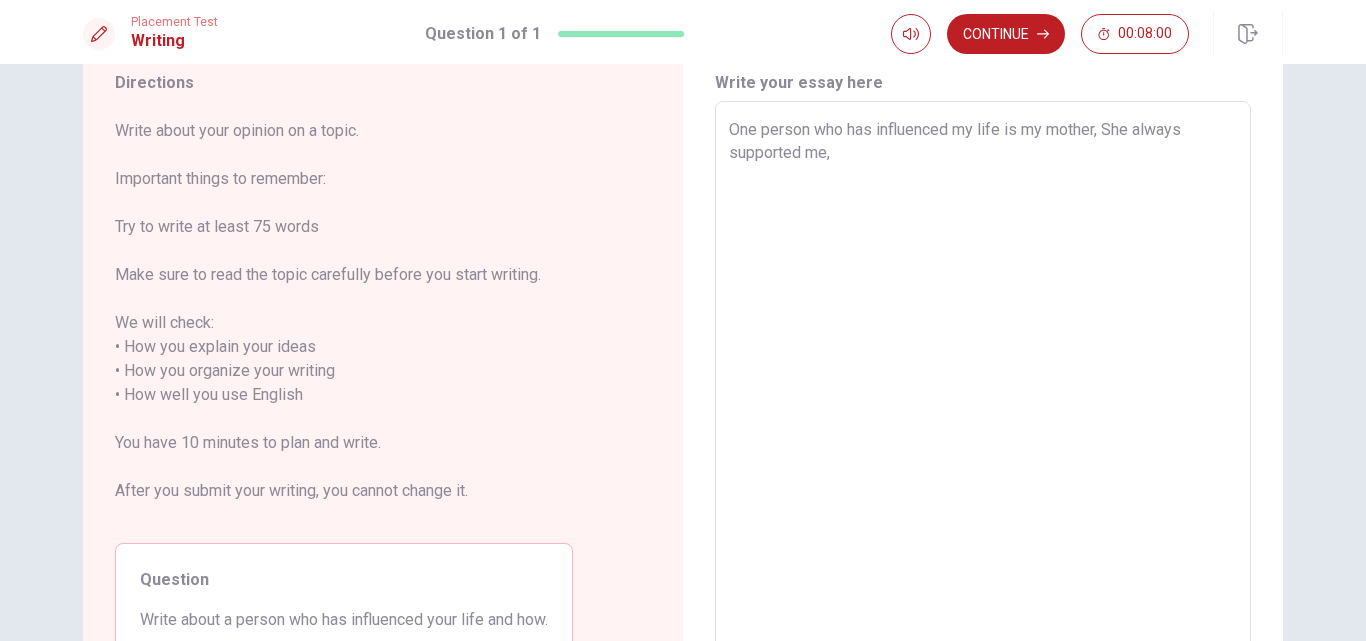 type on "x" 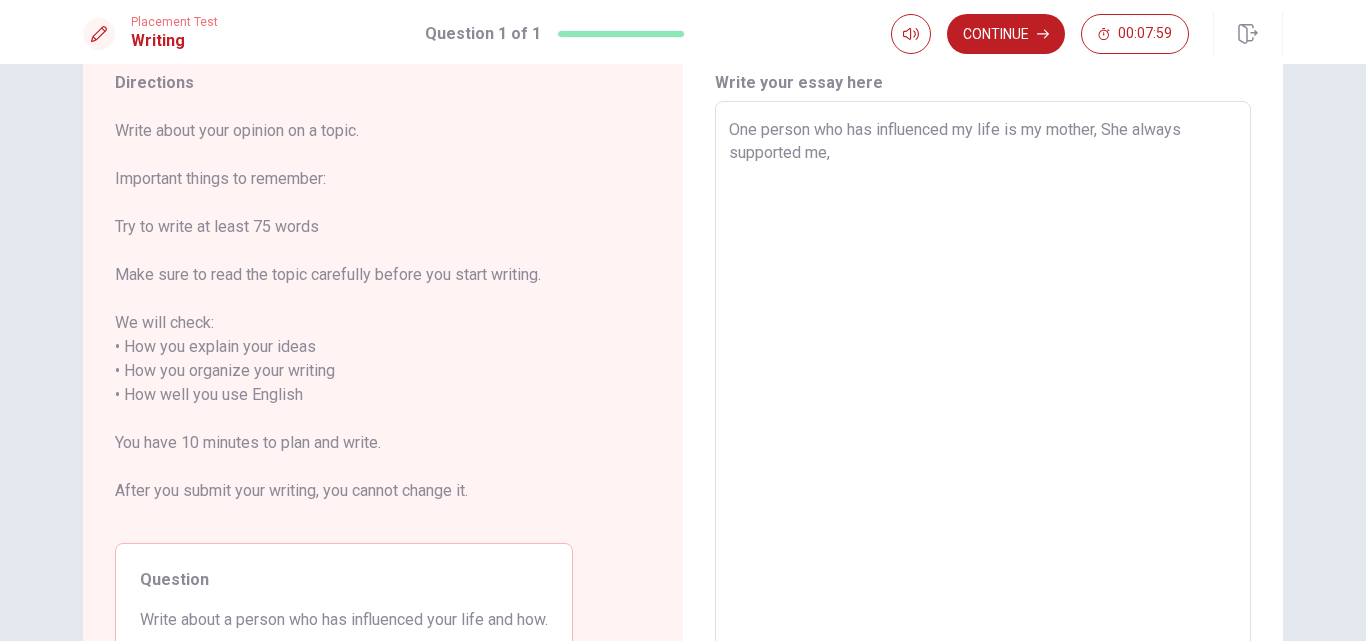 type on "One person who has influenced my life is my mother, She always supported me," 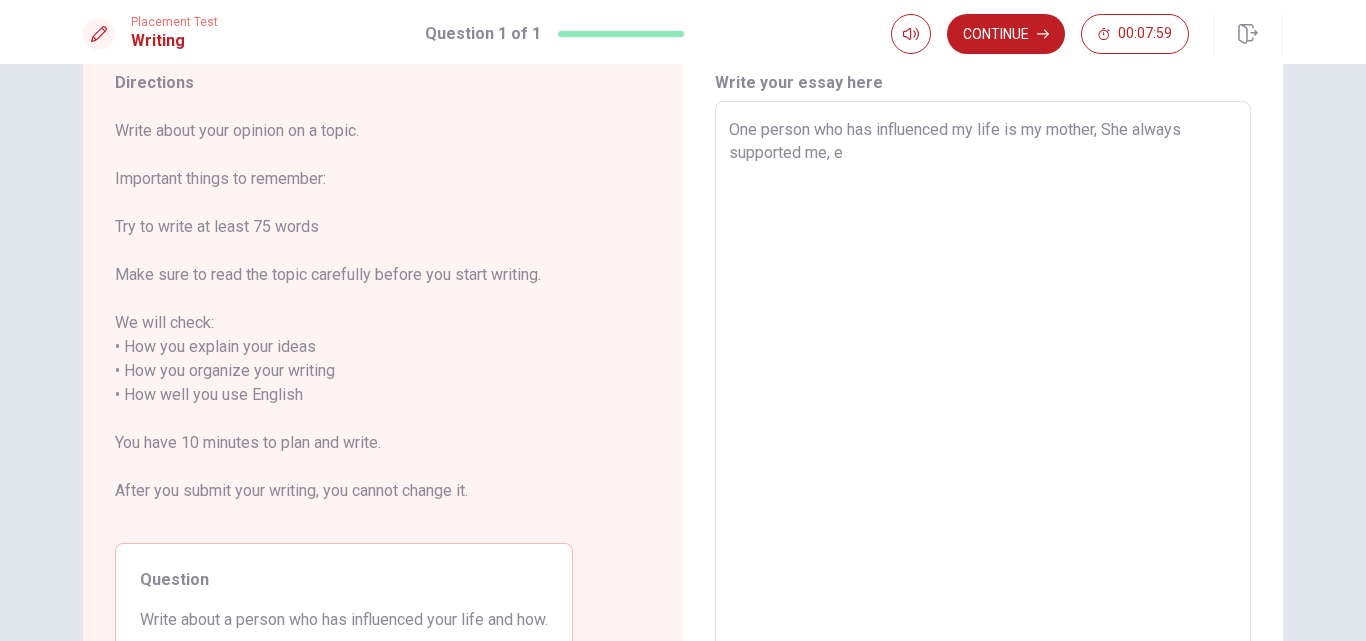 type on "x" 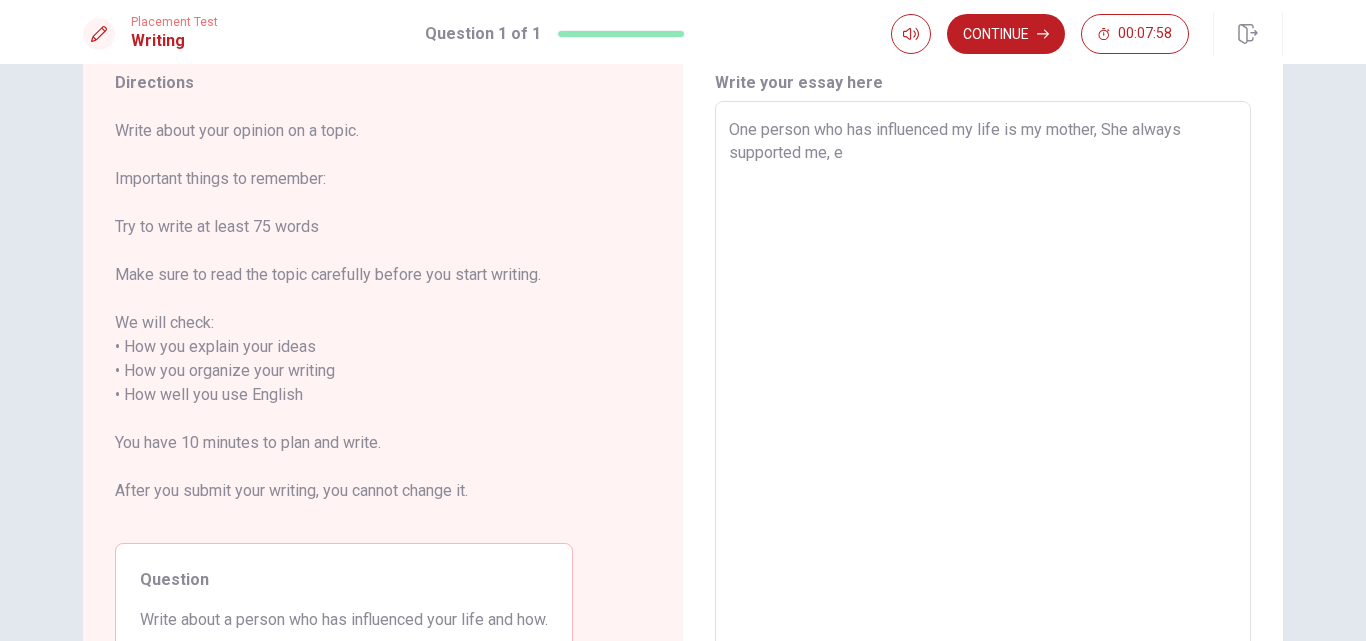 type on "One person who has influenced my life is my mother, She always supported me, ev" 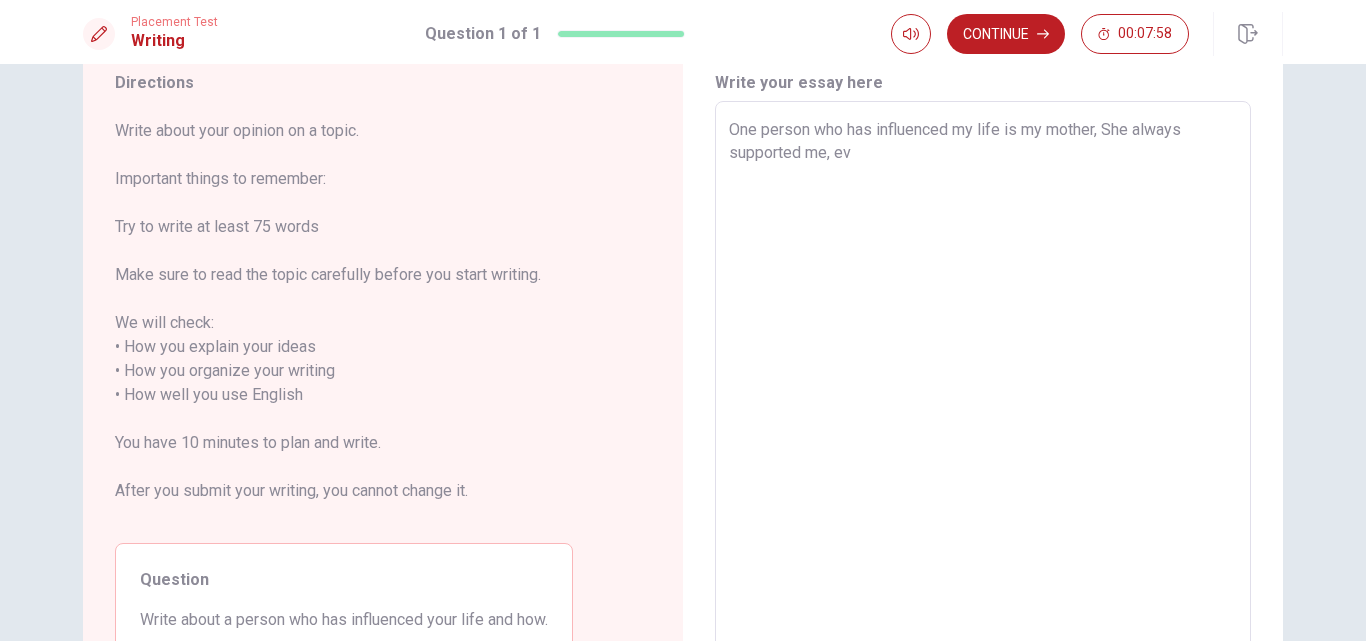 type on "x" 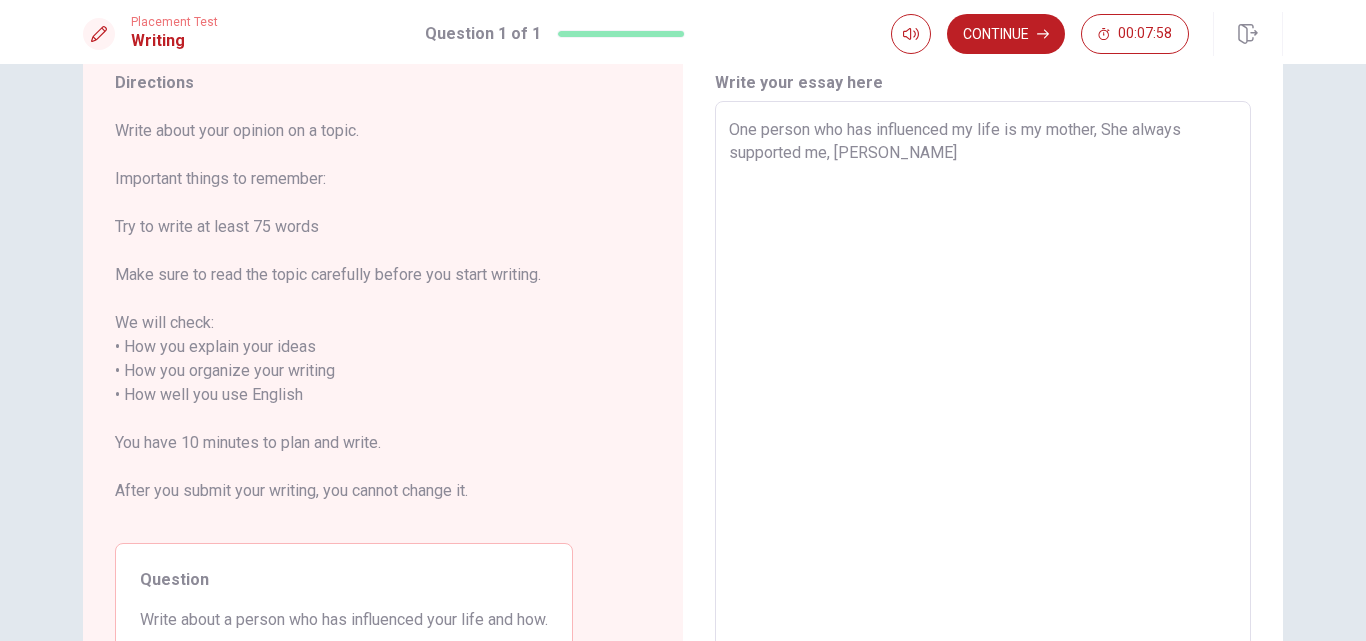 type on "x" 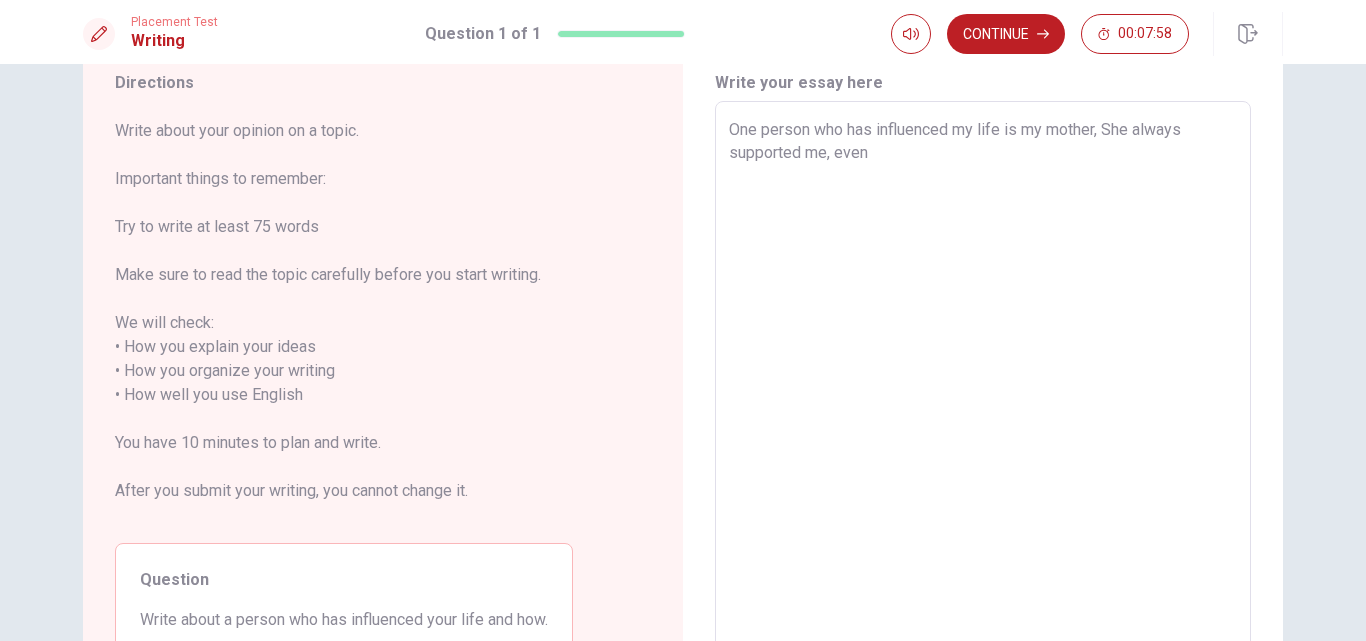 type on "x" 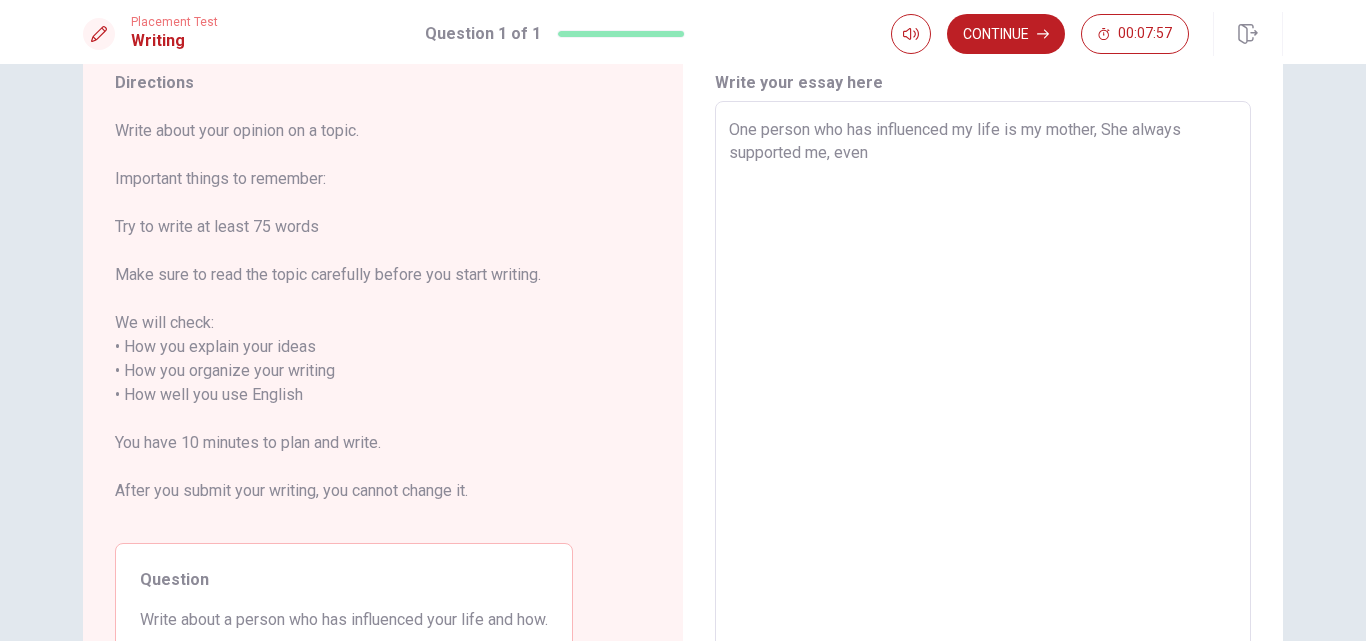 type on "One person who has influenced my life is my mother, She always supported me, even" 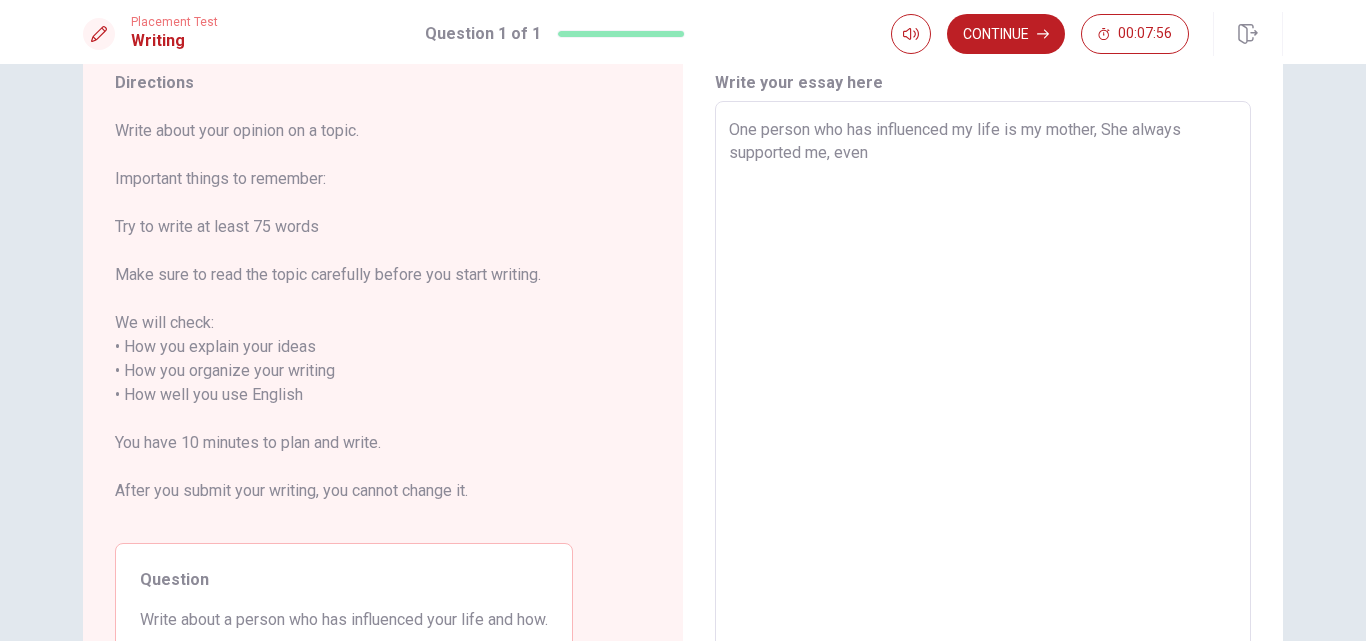type on "One person who has influenced my life is my mother, She always supported me, even d" 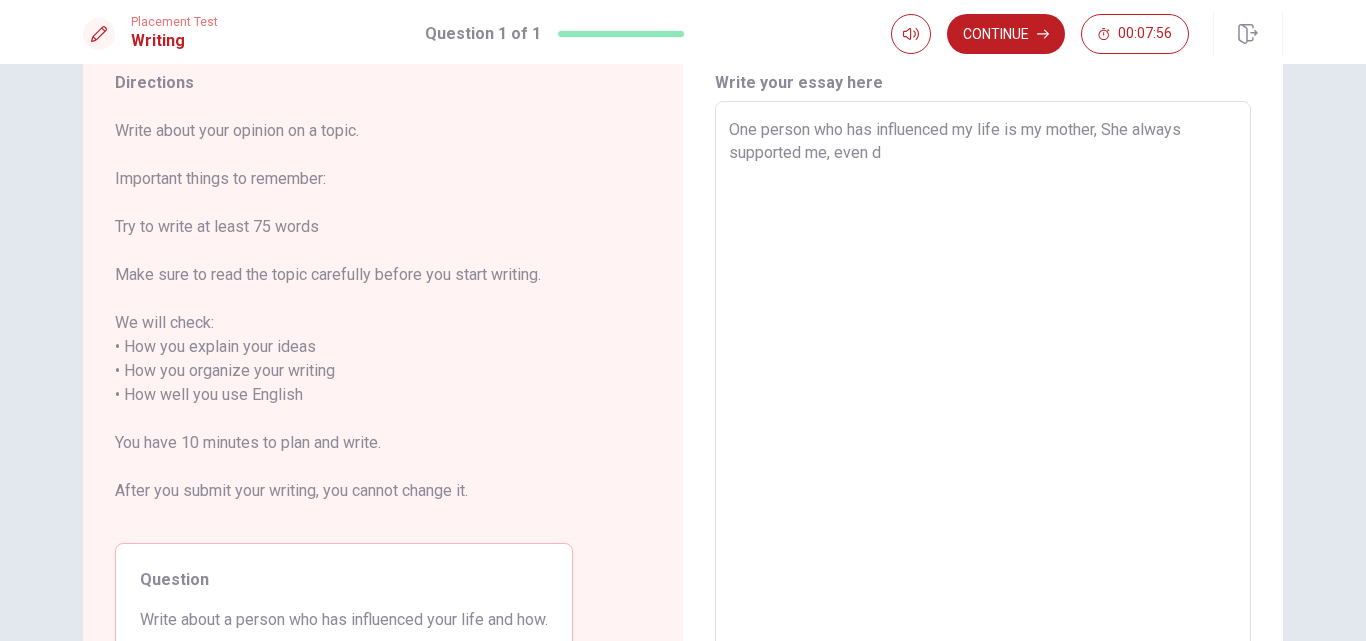 type on "x" 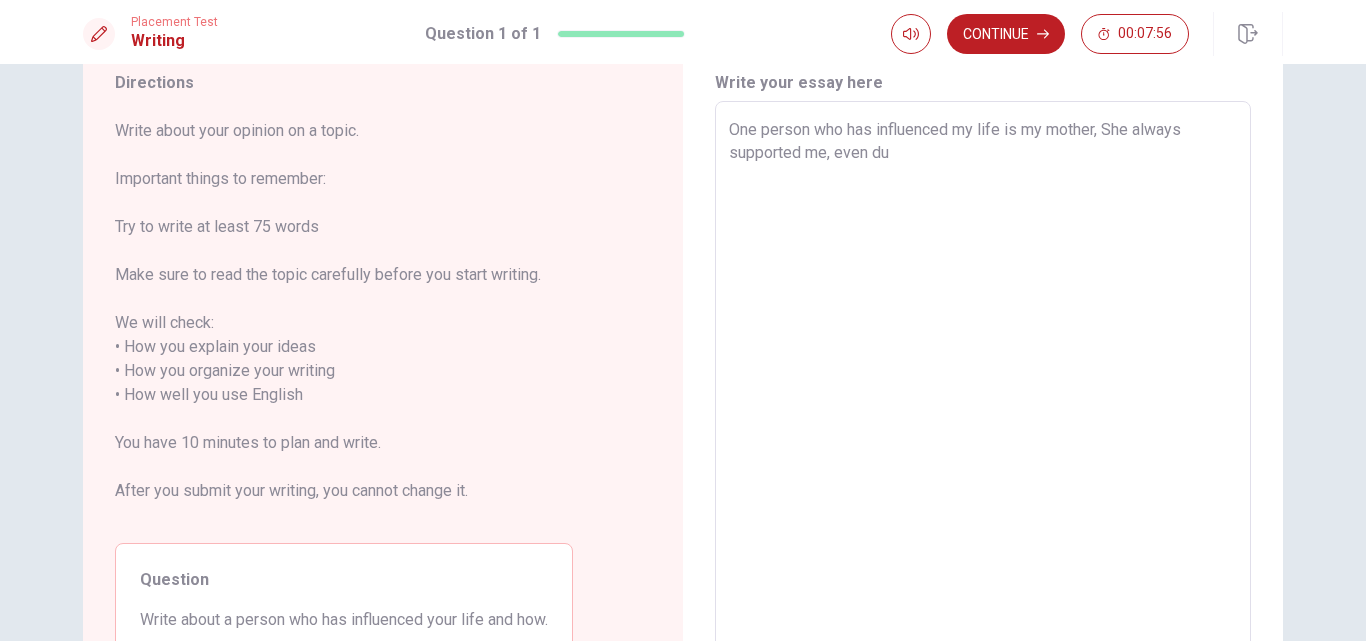 type on "x" 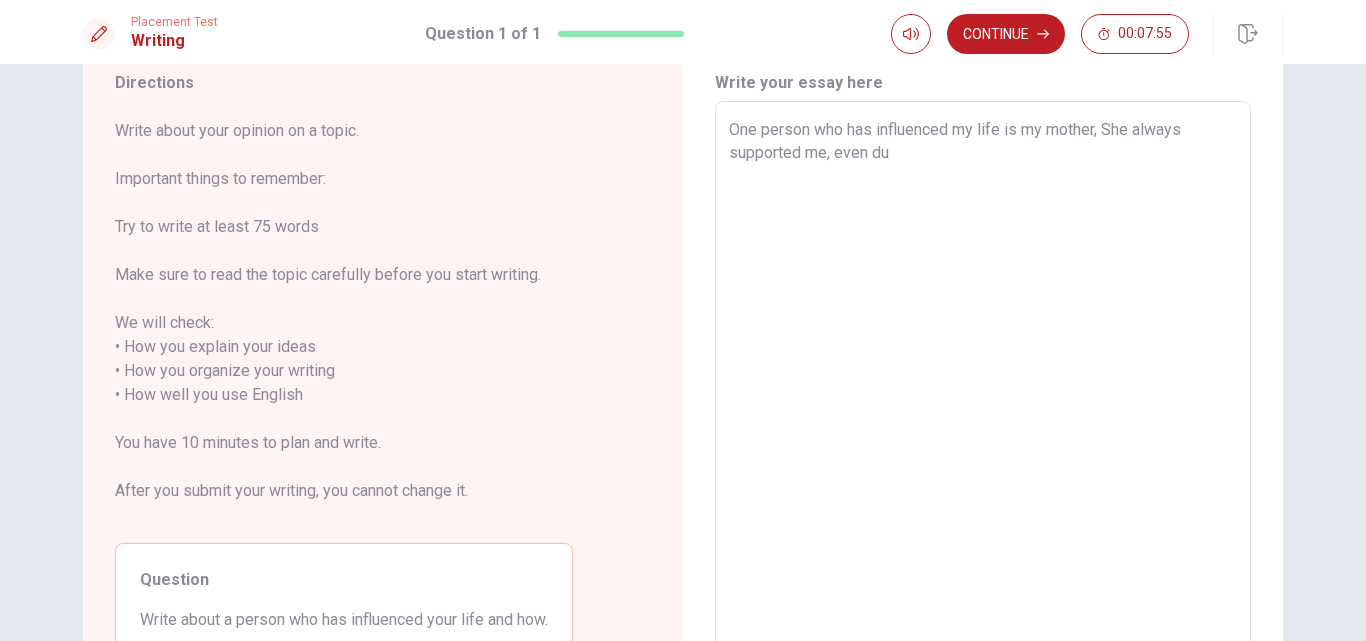 type on "One person who has influenced my life is my mother, She always supported me, even dur" 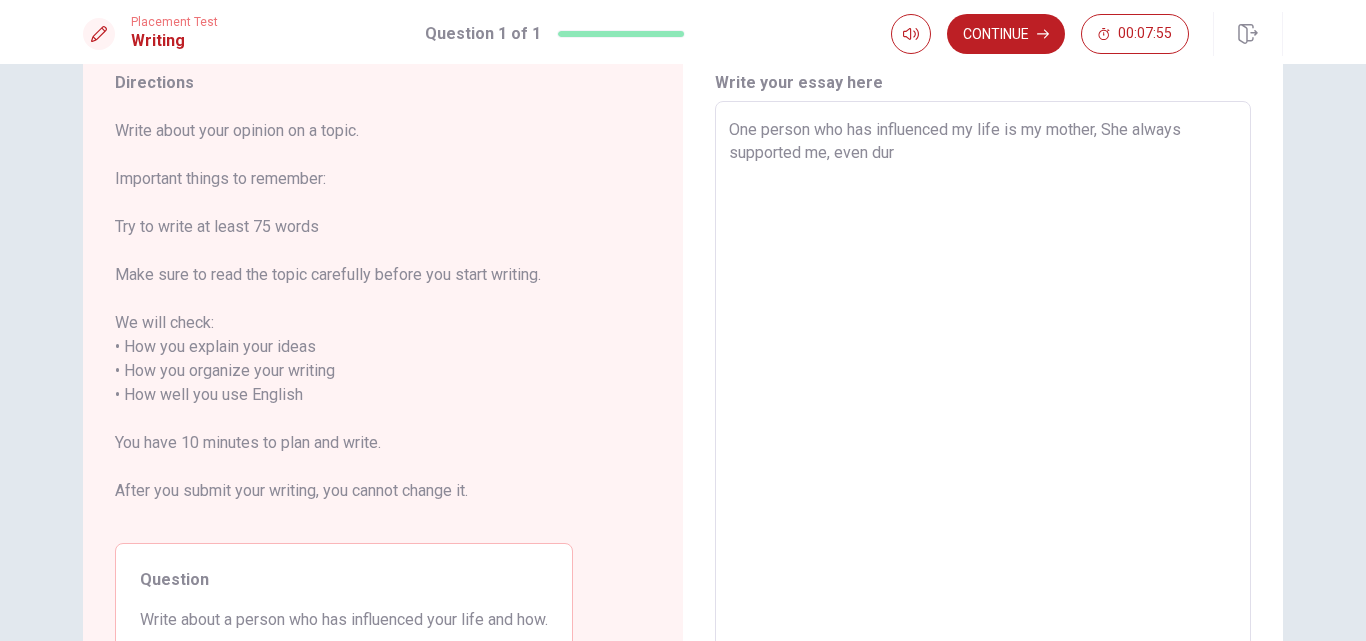 type on "x" 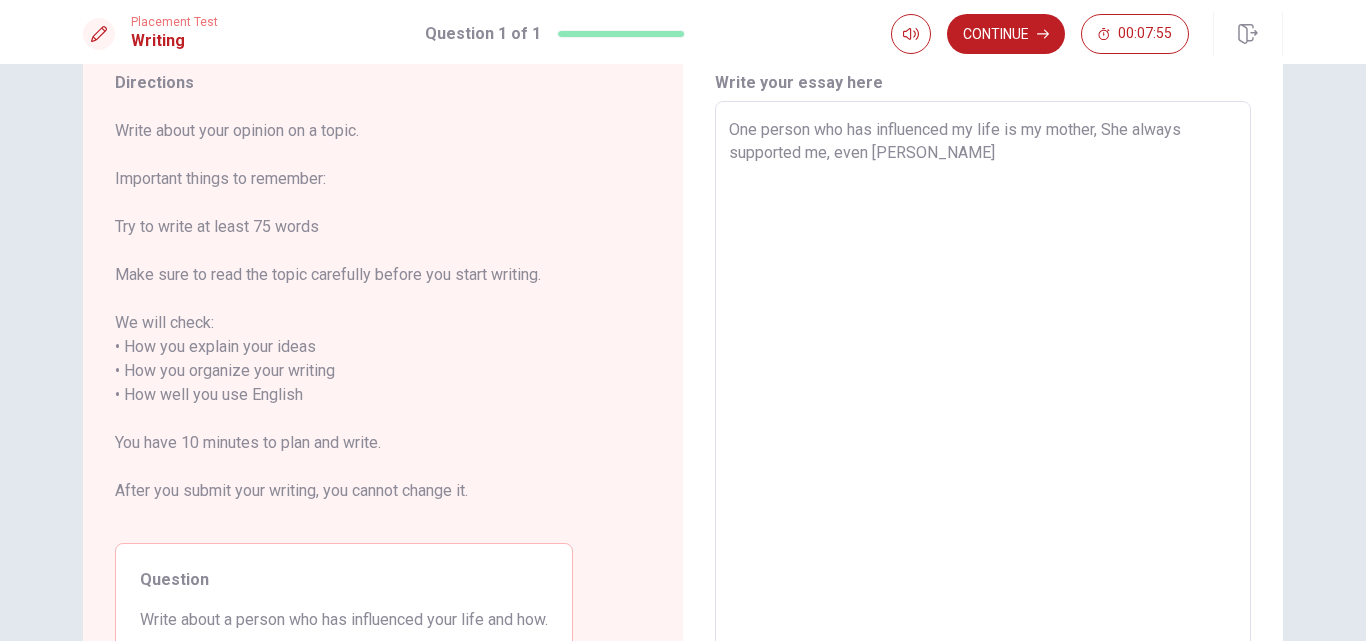 type on "x" 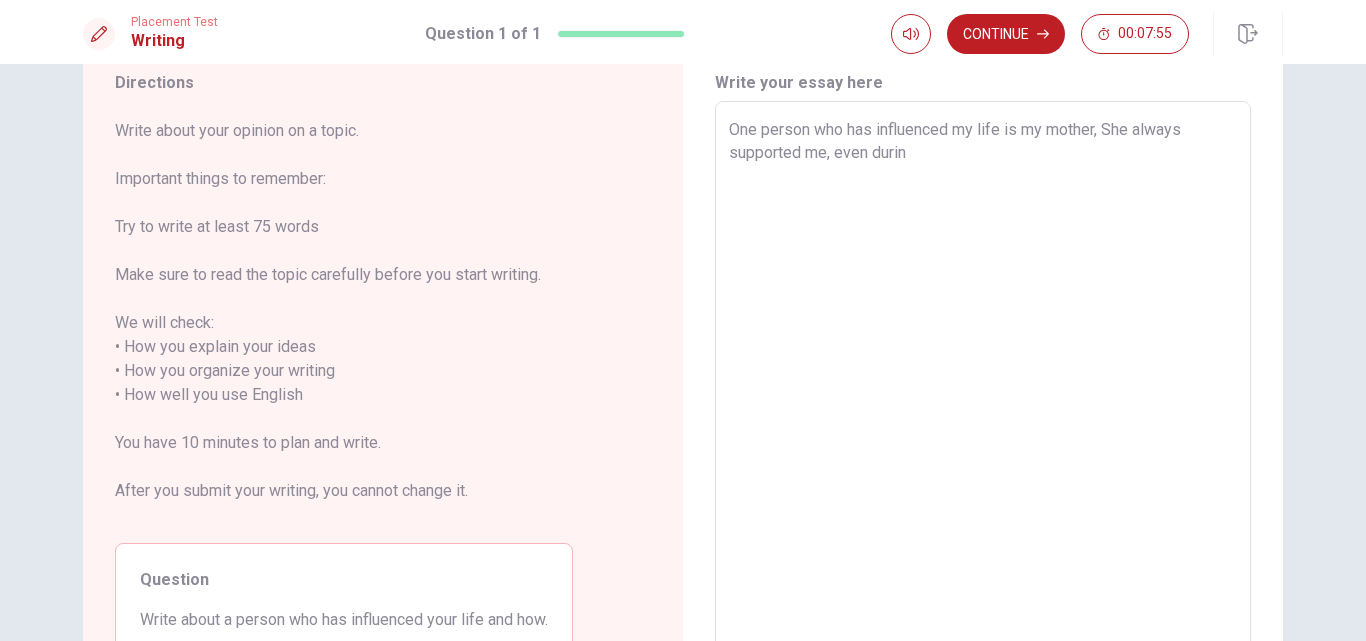 type on "x" 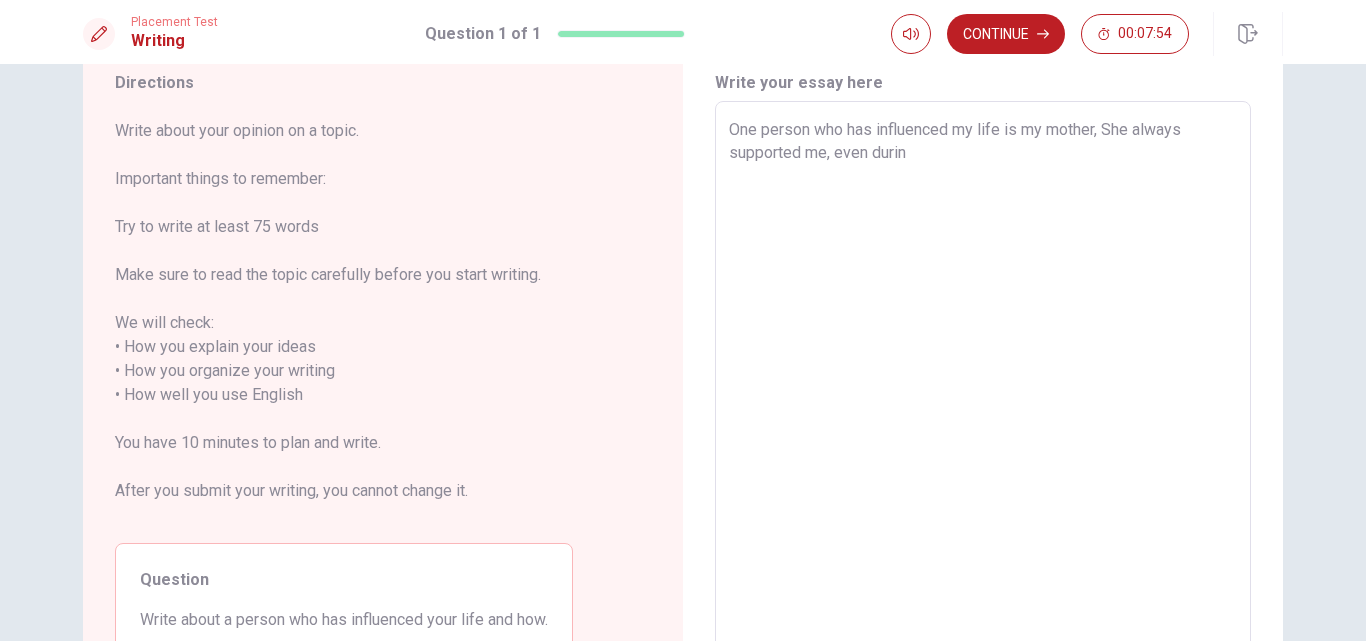 type on "One person who has influenced my life is my mother, She always supported me, even during" 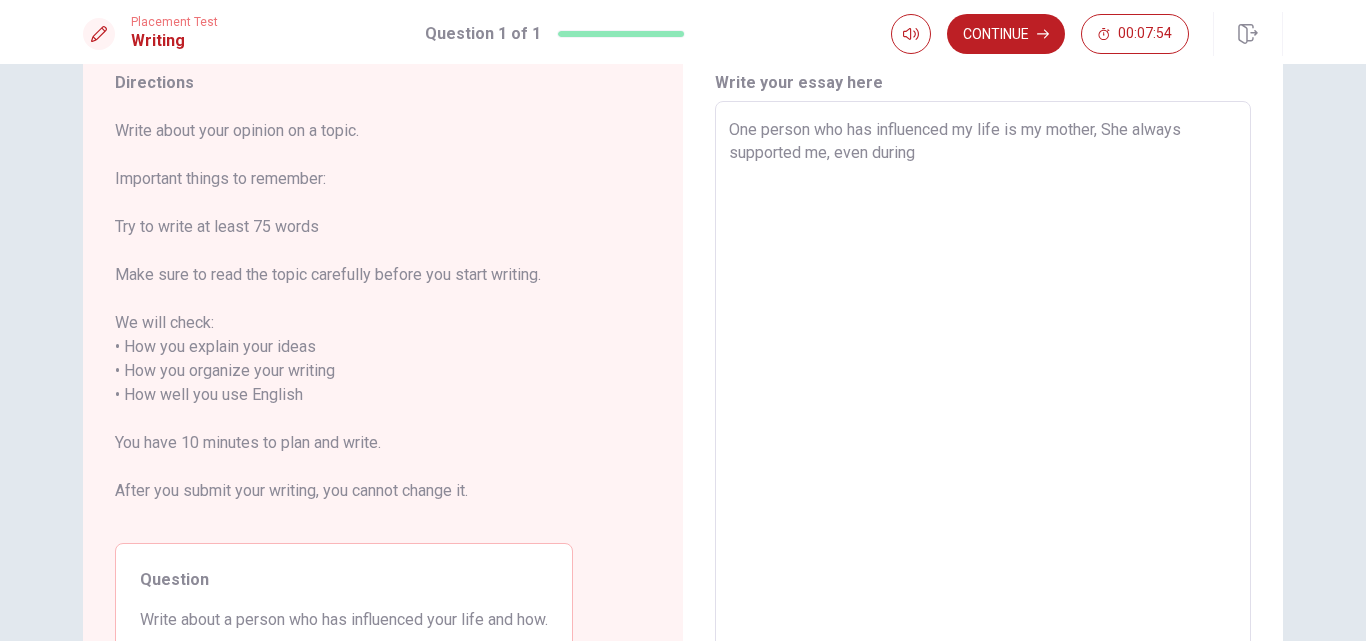 type on "x" 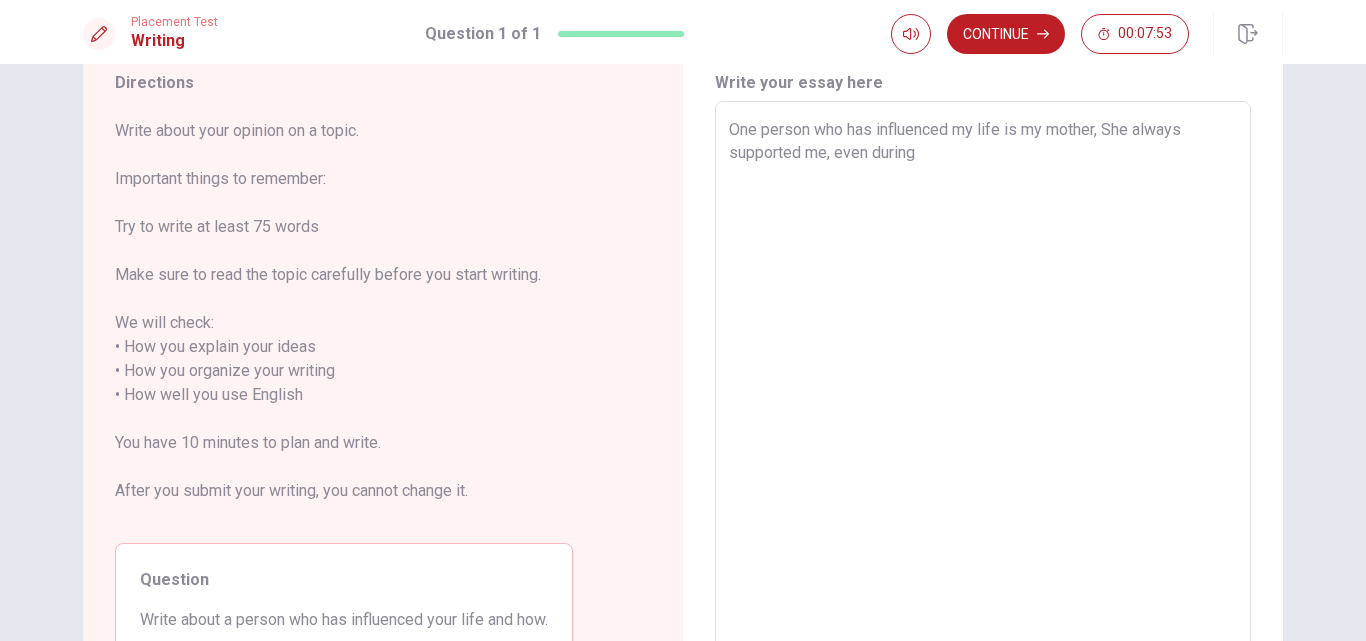 type on "One person who has influenced my life is my mother, She always supported me, even during" 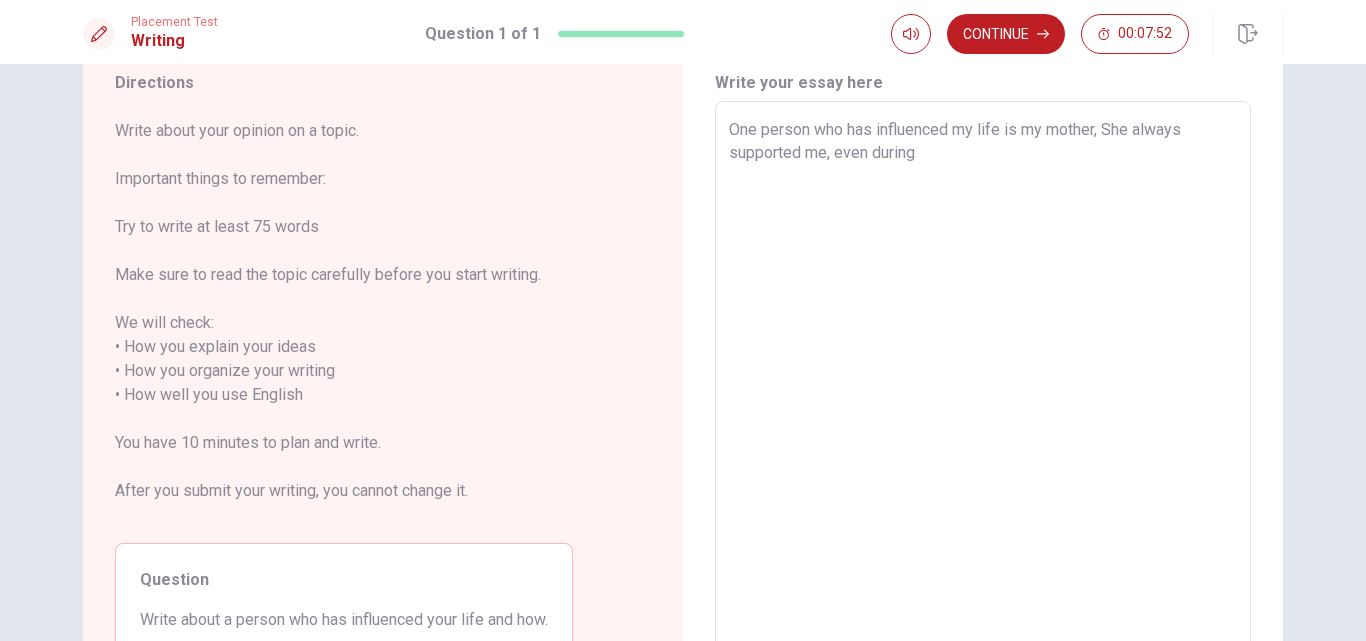 type on "x" 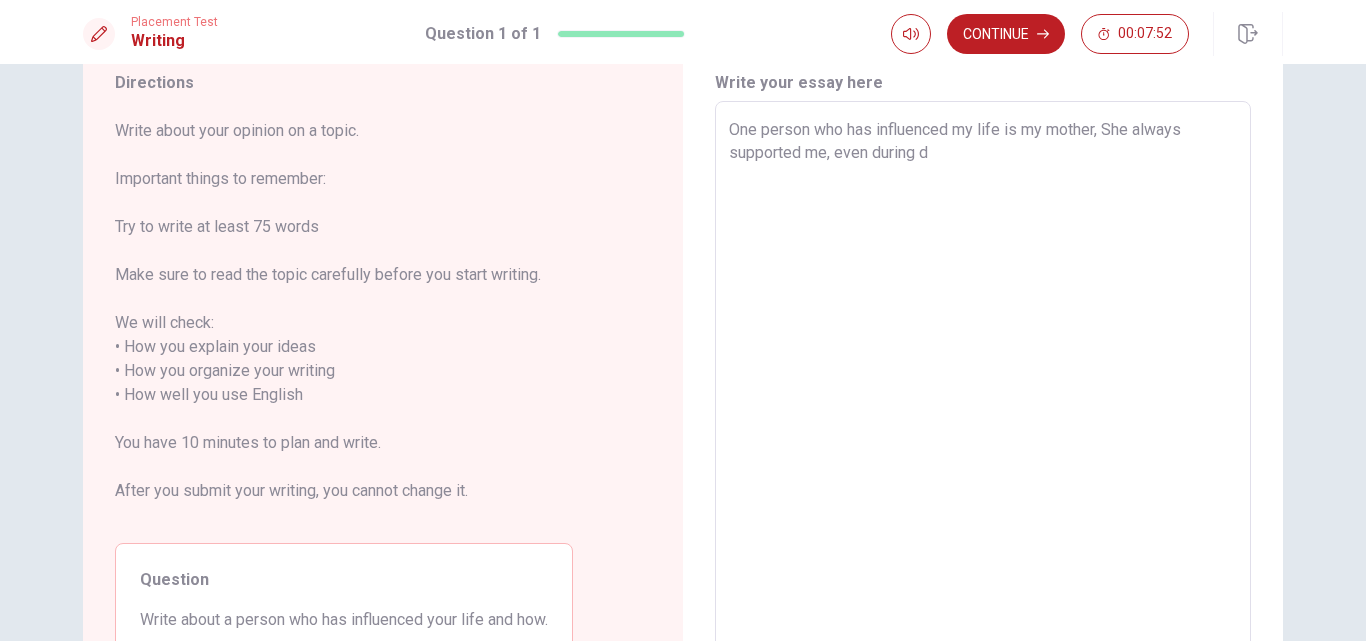 type on "x" 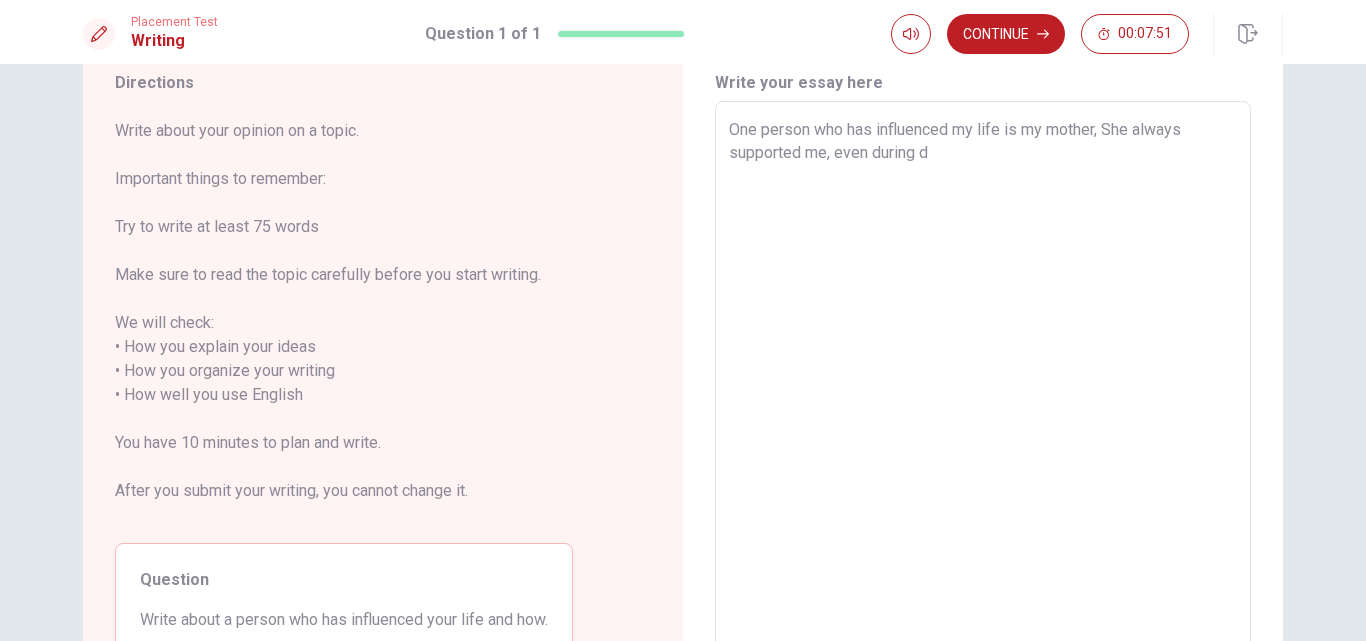 type on "One person who has influenced my life is my mother, She always supported me, even during di" 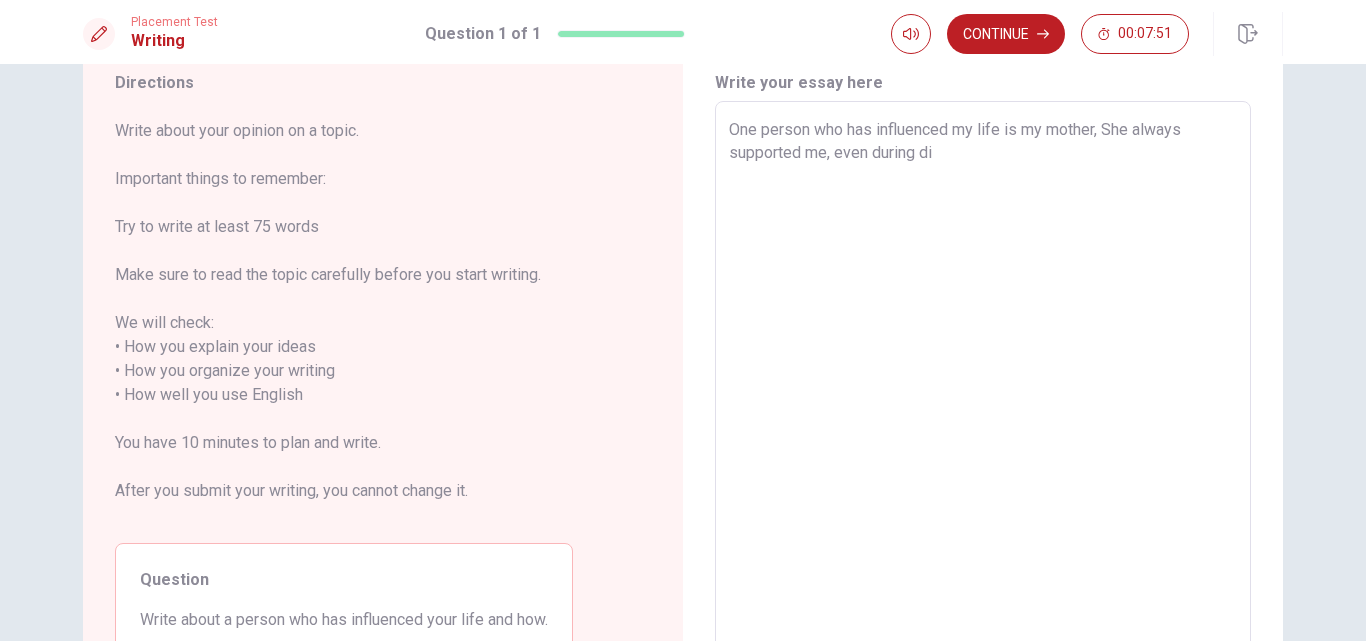 type on "x" 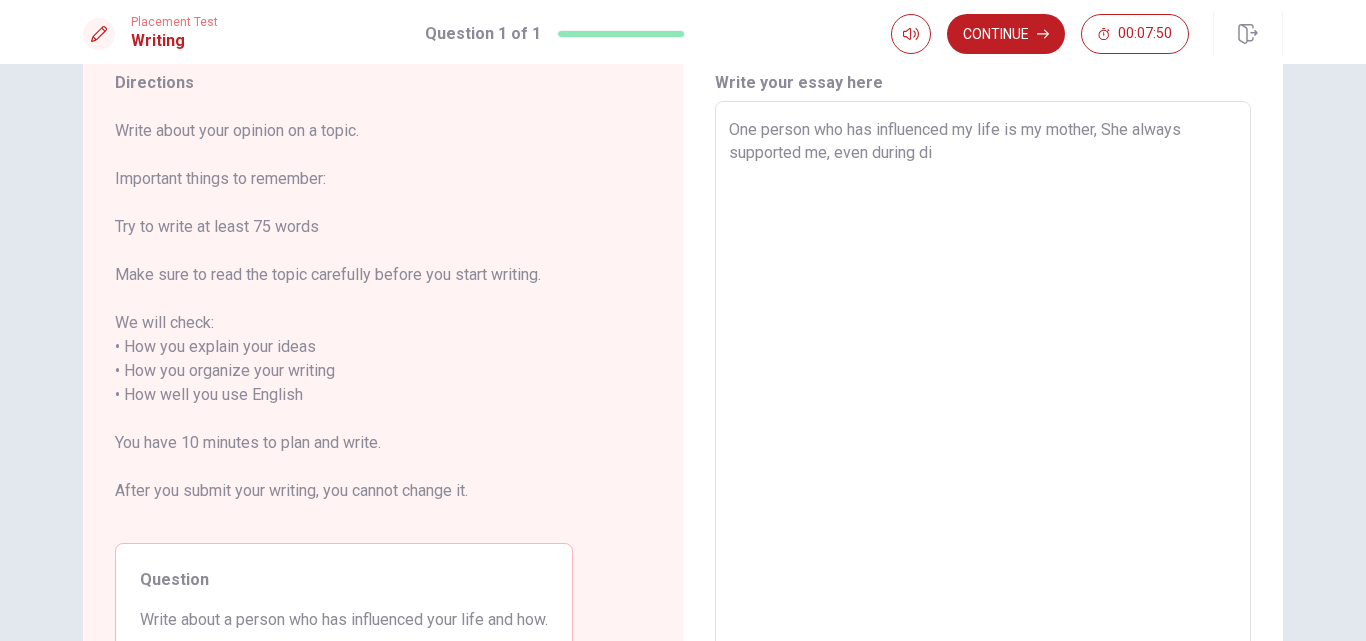 type on "One person who has influenced my life is my mother, She always supported me, even during dif" 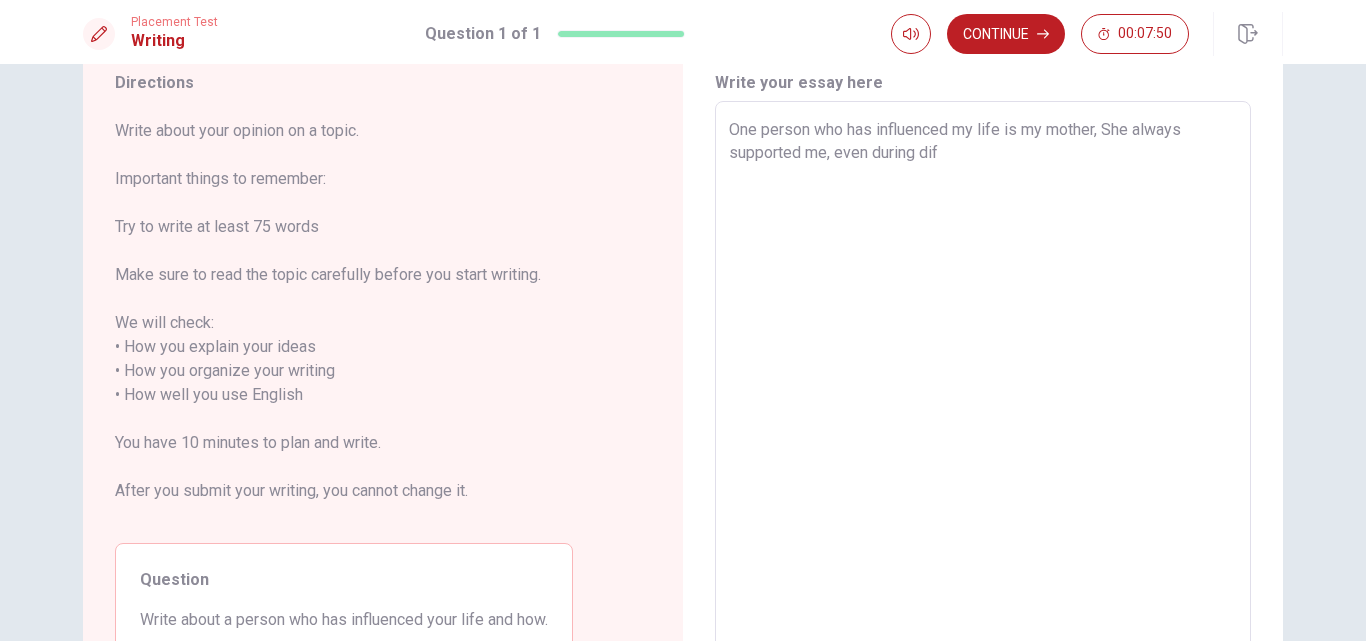 type 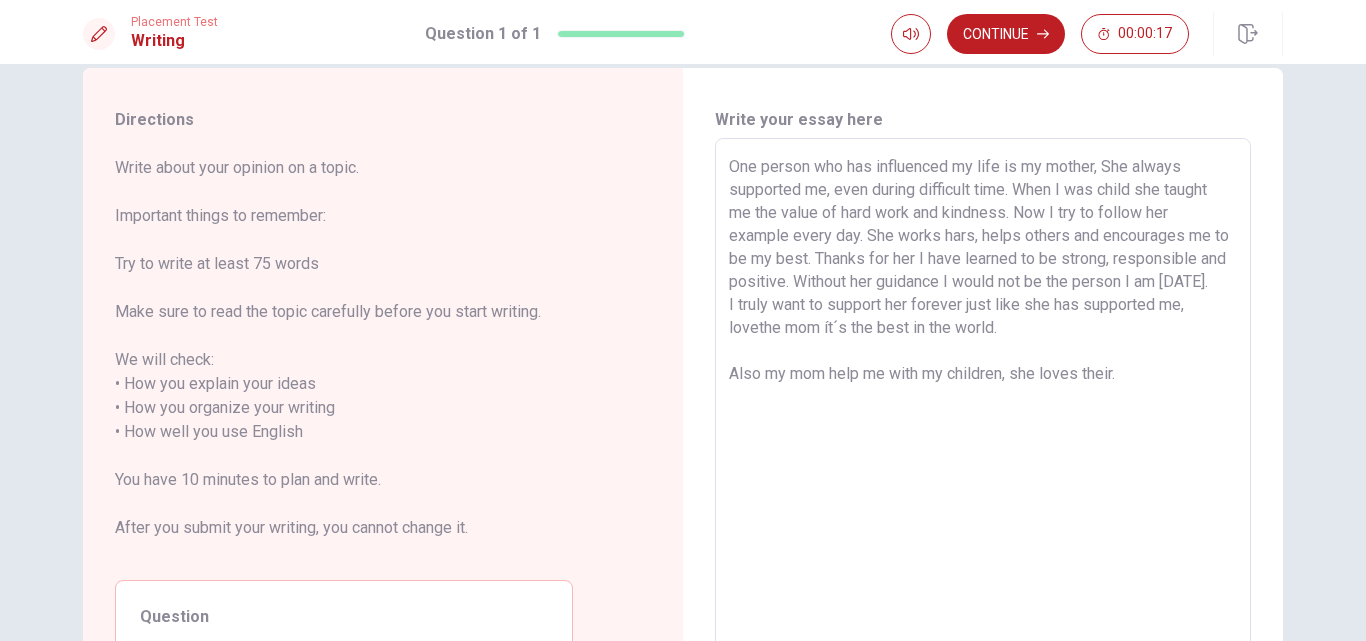 scroll, scrollTop: 0, scrollLeft: 0, axis: both 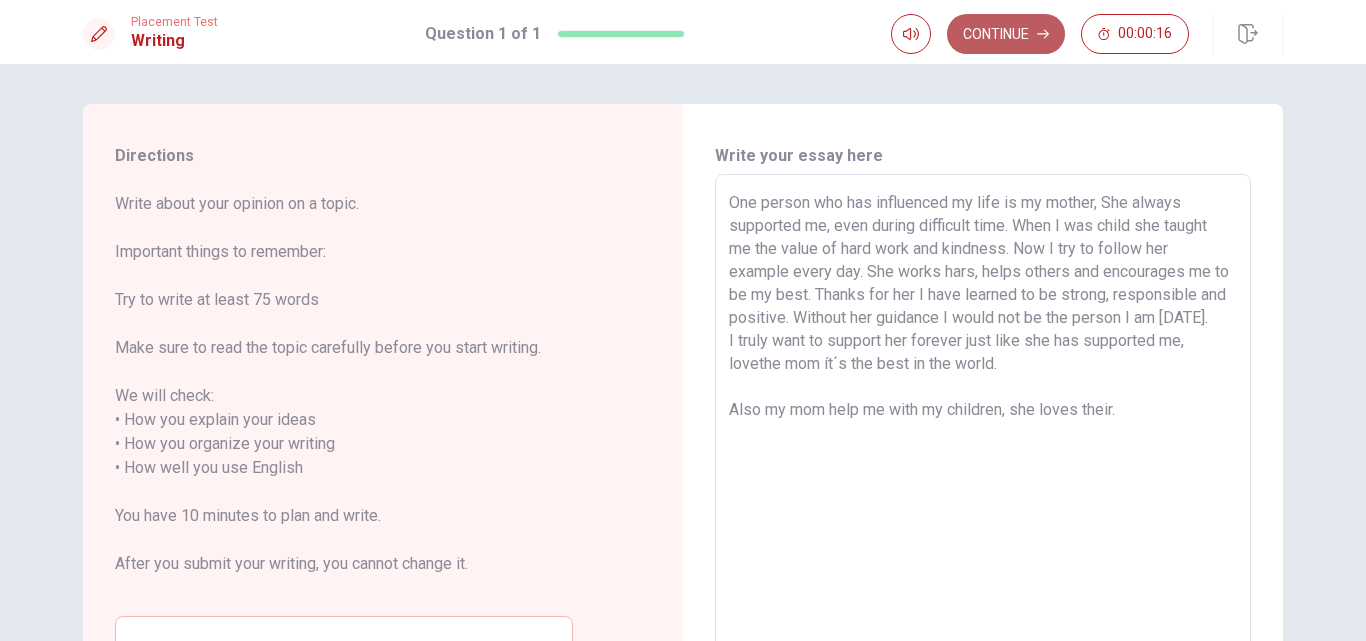 click on "Continue" at bounding box center [1006, 34] 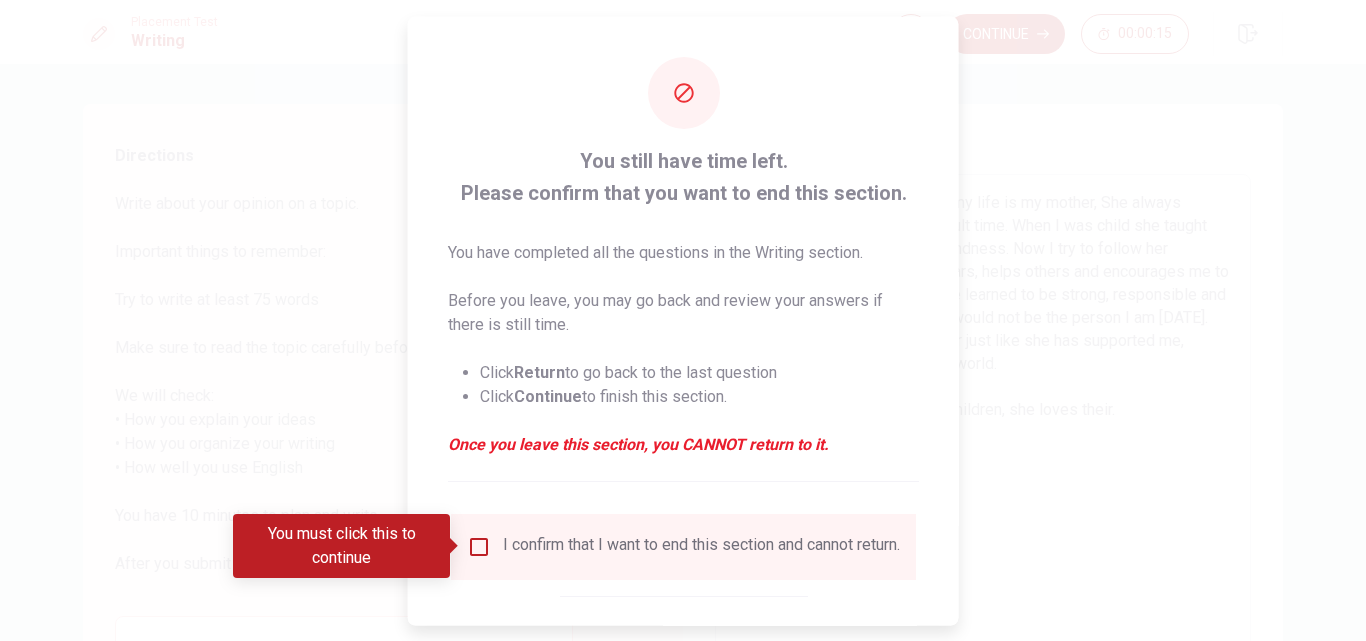 click at bounding box center (479, 546) 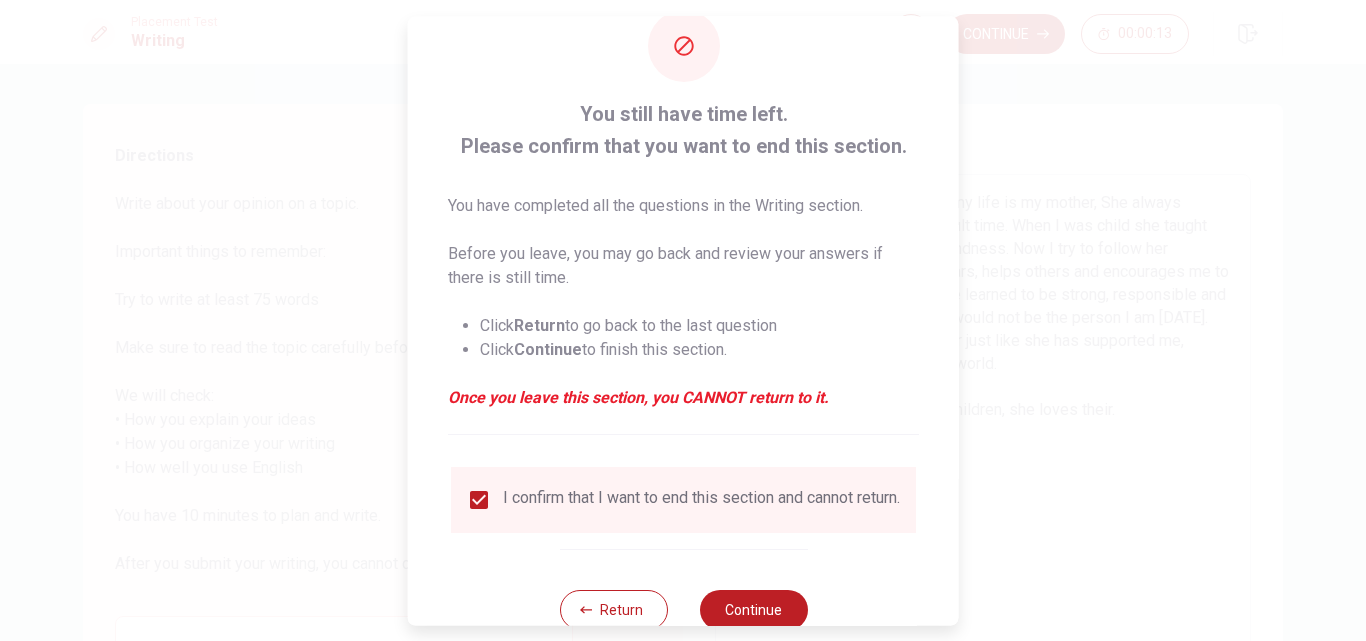 scroll, scrollTop: 105, scrollLeft: 0, axis: vertical 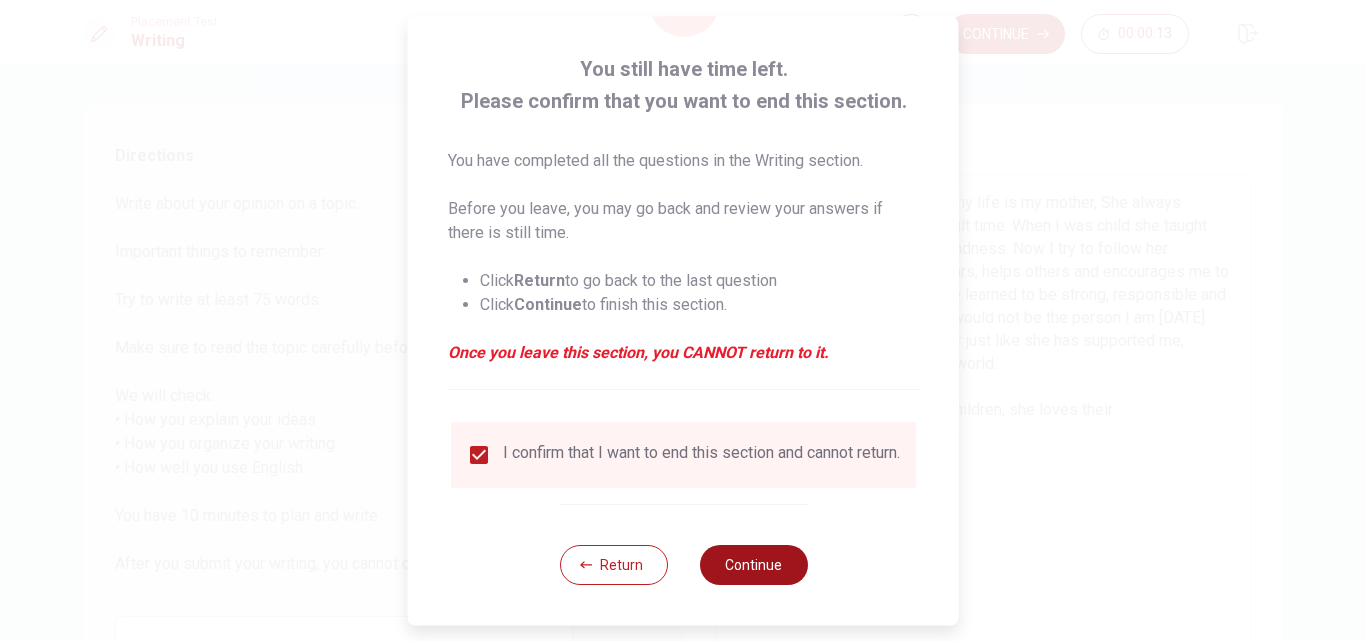 click on "Continue" at bounding box center (753, 565) 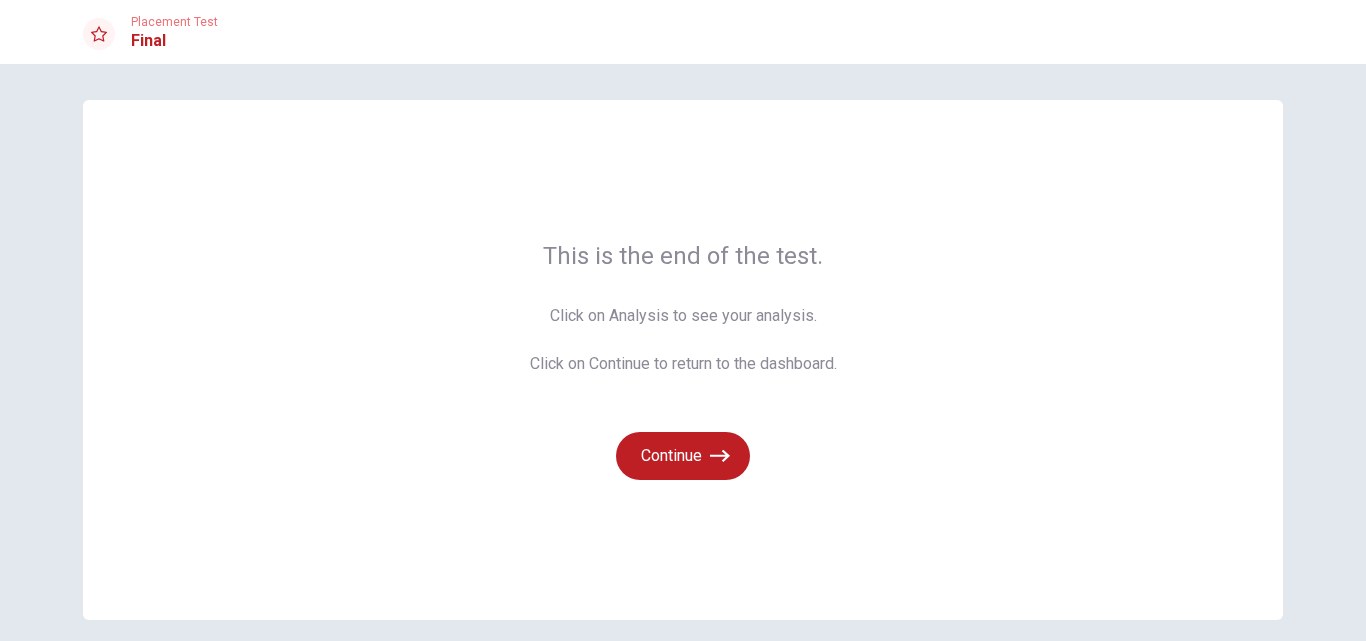 scroll, scrollTop: 0, scrollLeft: 0, axis: both 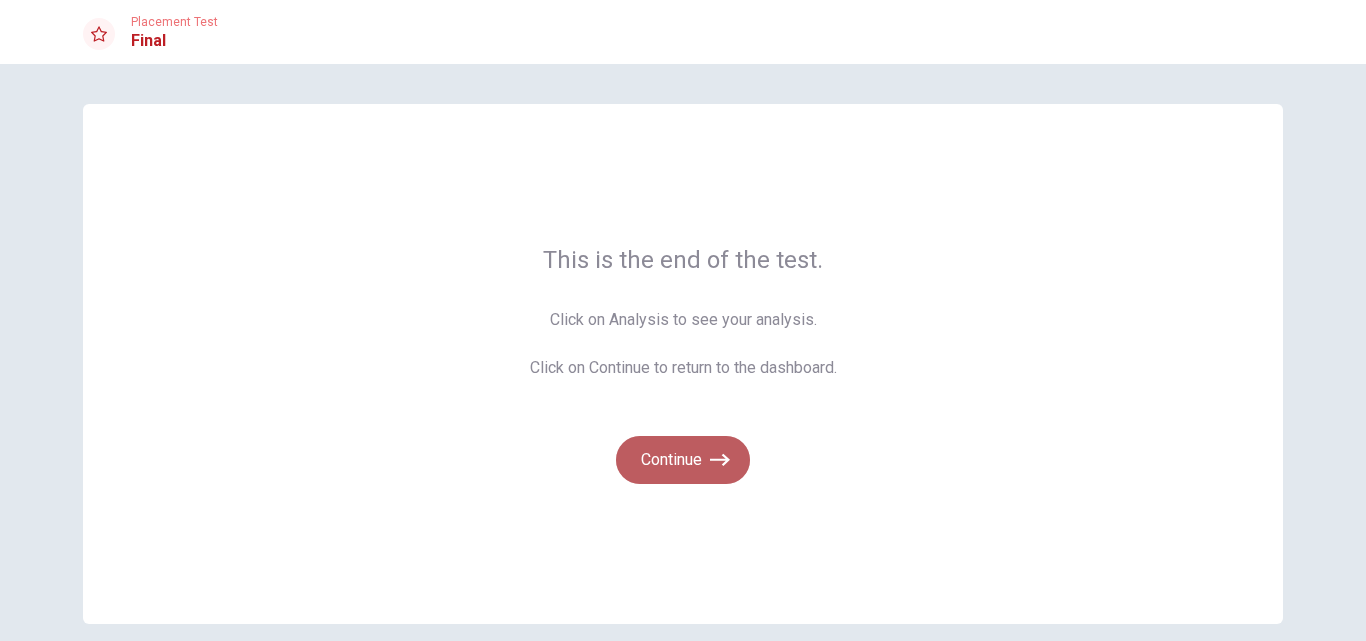 click on "Continue" at bounding box center [683, 460] 